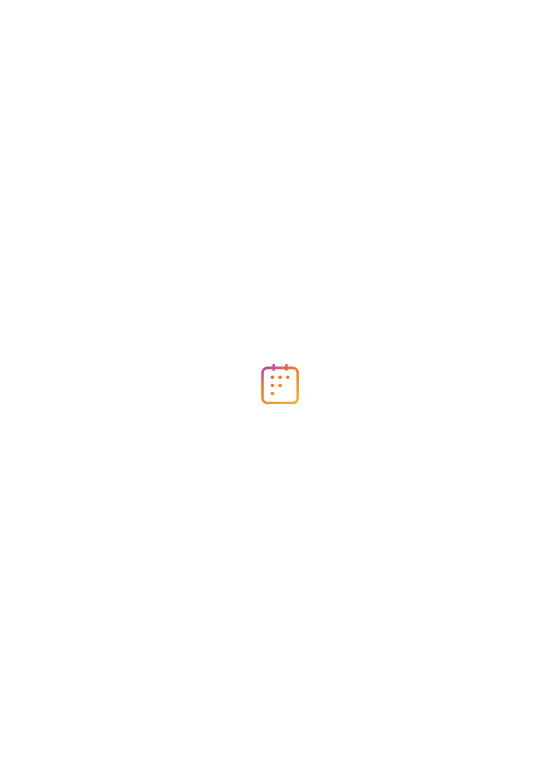 scroll, scrollTop: 0, scrollLeft: 0, axis: both 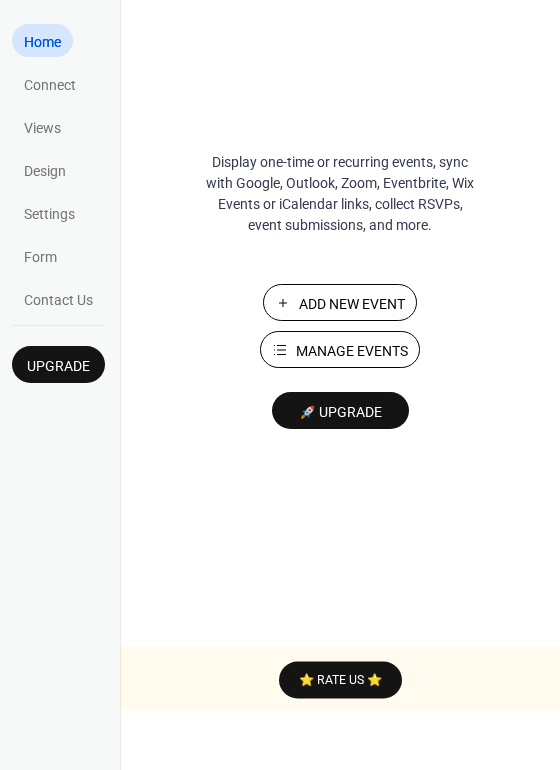 click on "Add New Event" at bounding box center (352, 304) 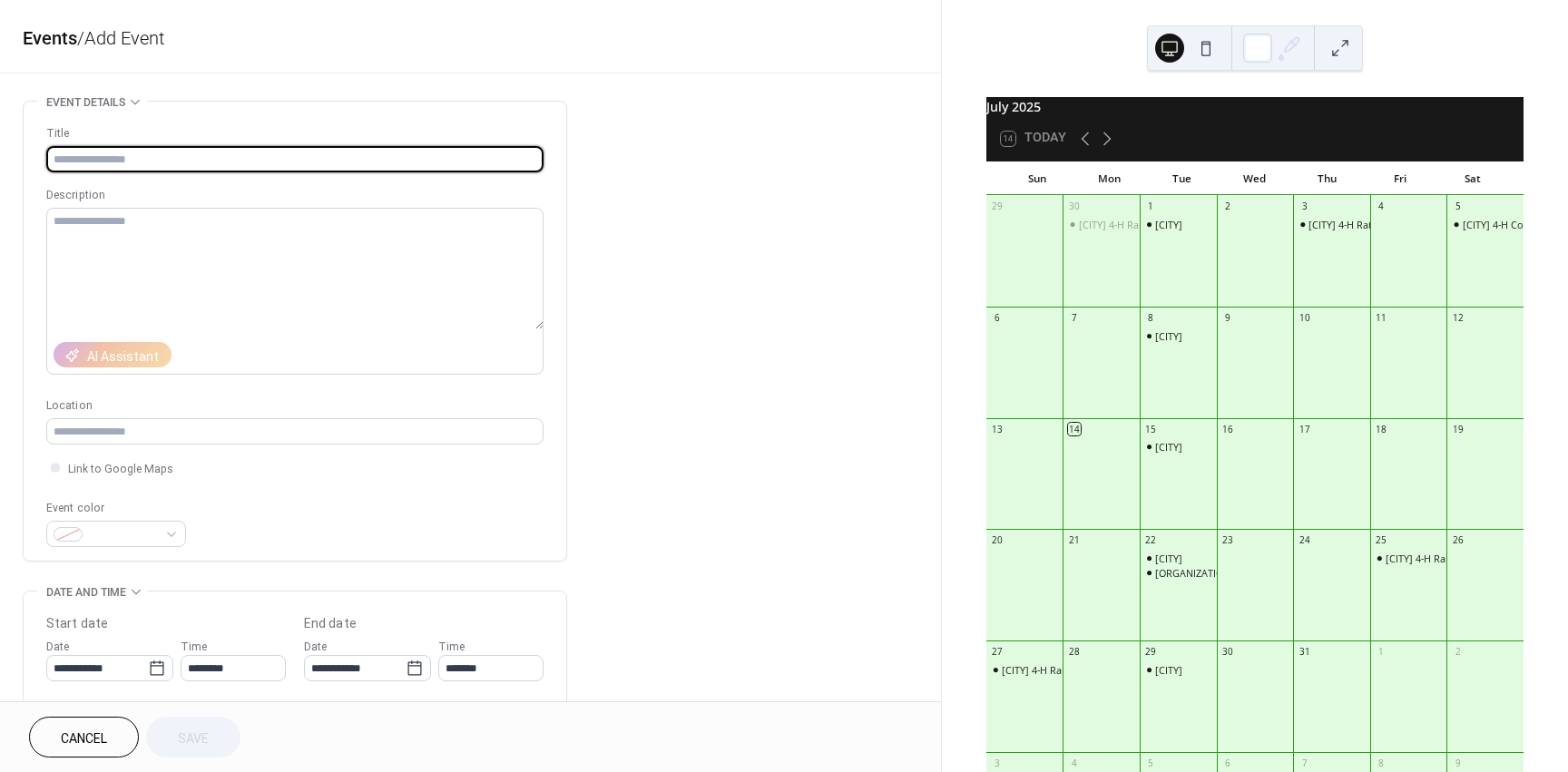 scroll, scrollTop: 0, scrollLeft: 0, axis: both 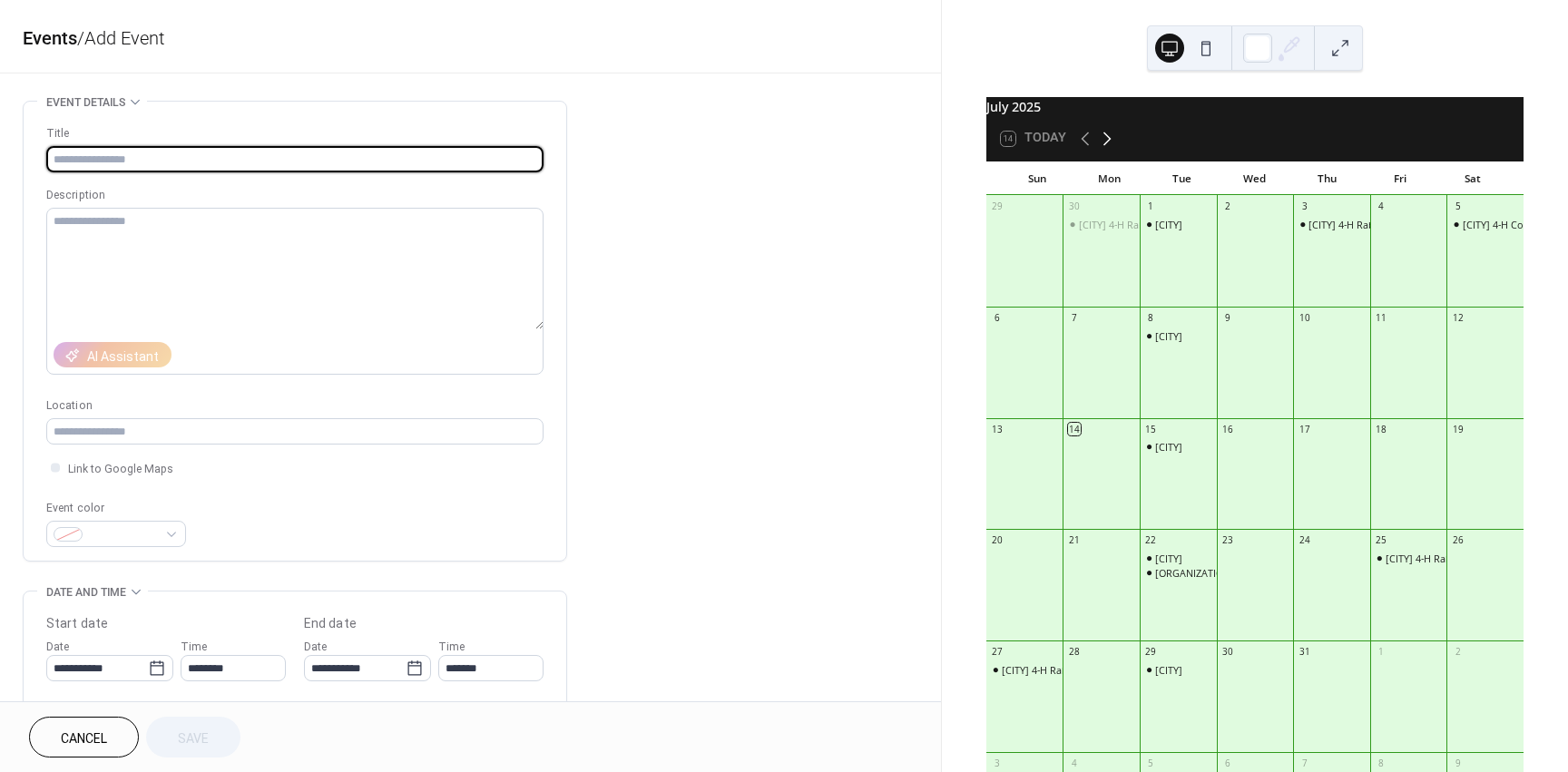 click 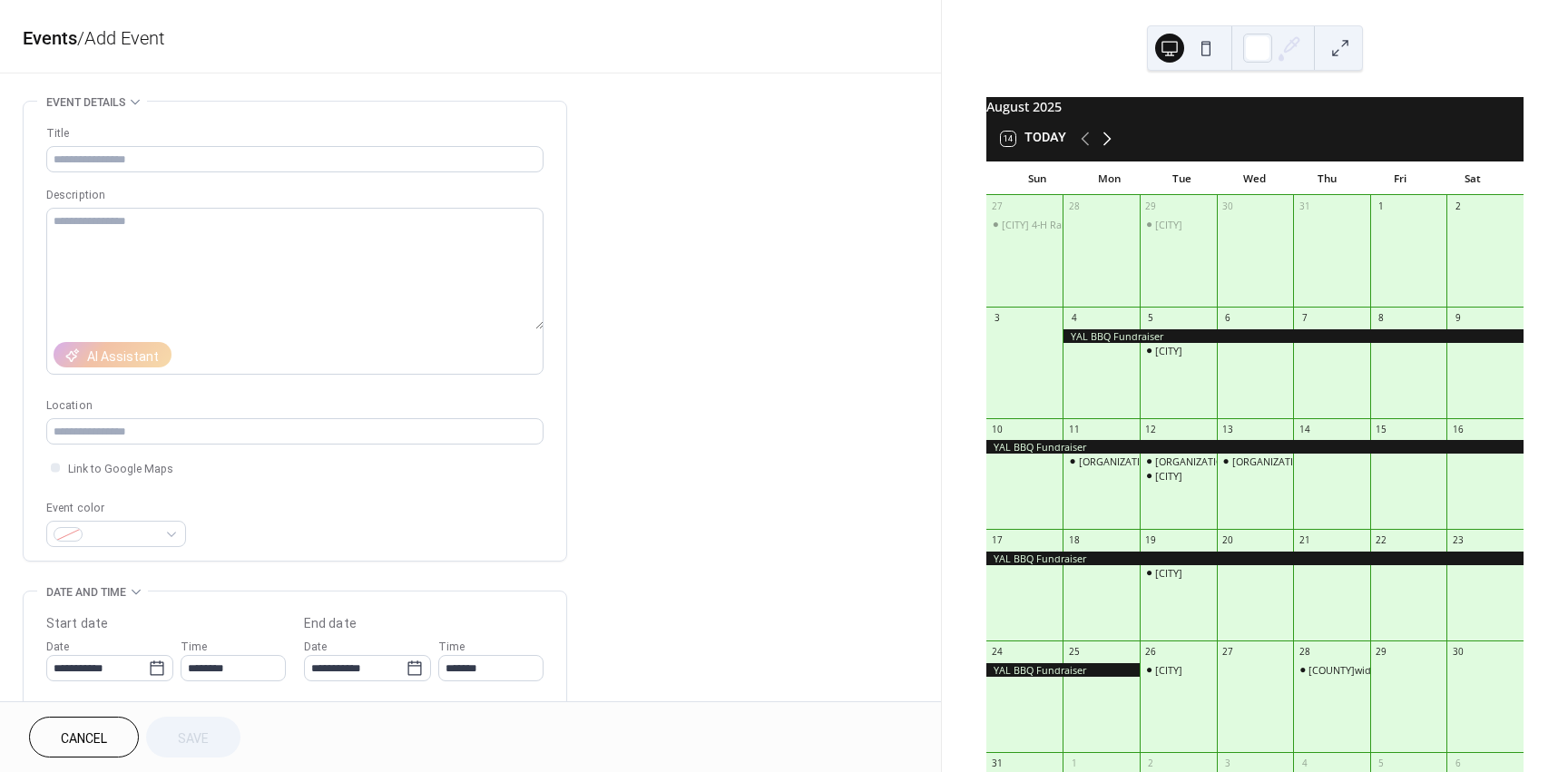 click 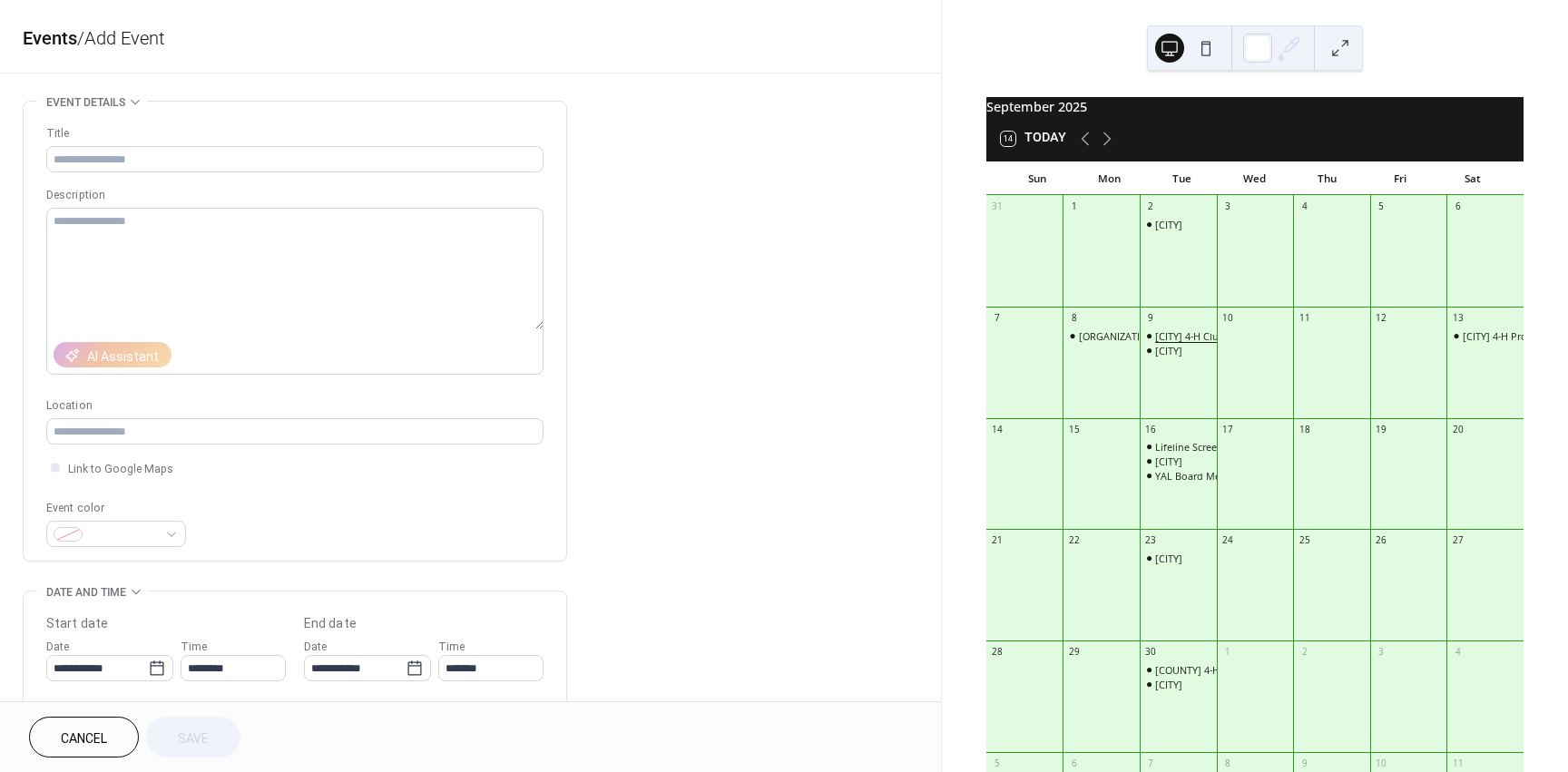 click on "[CITY] 4-H Club Meeting" at bounding box center [1210, 336] 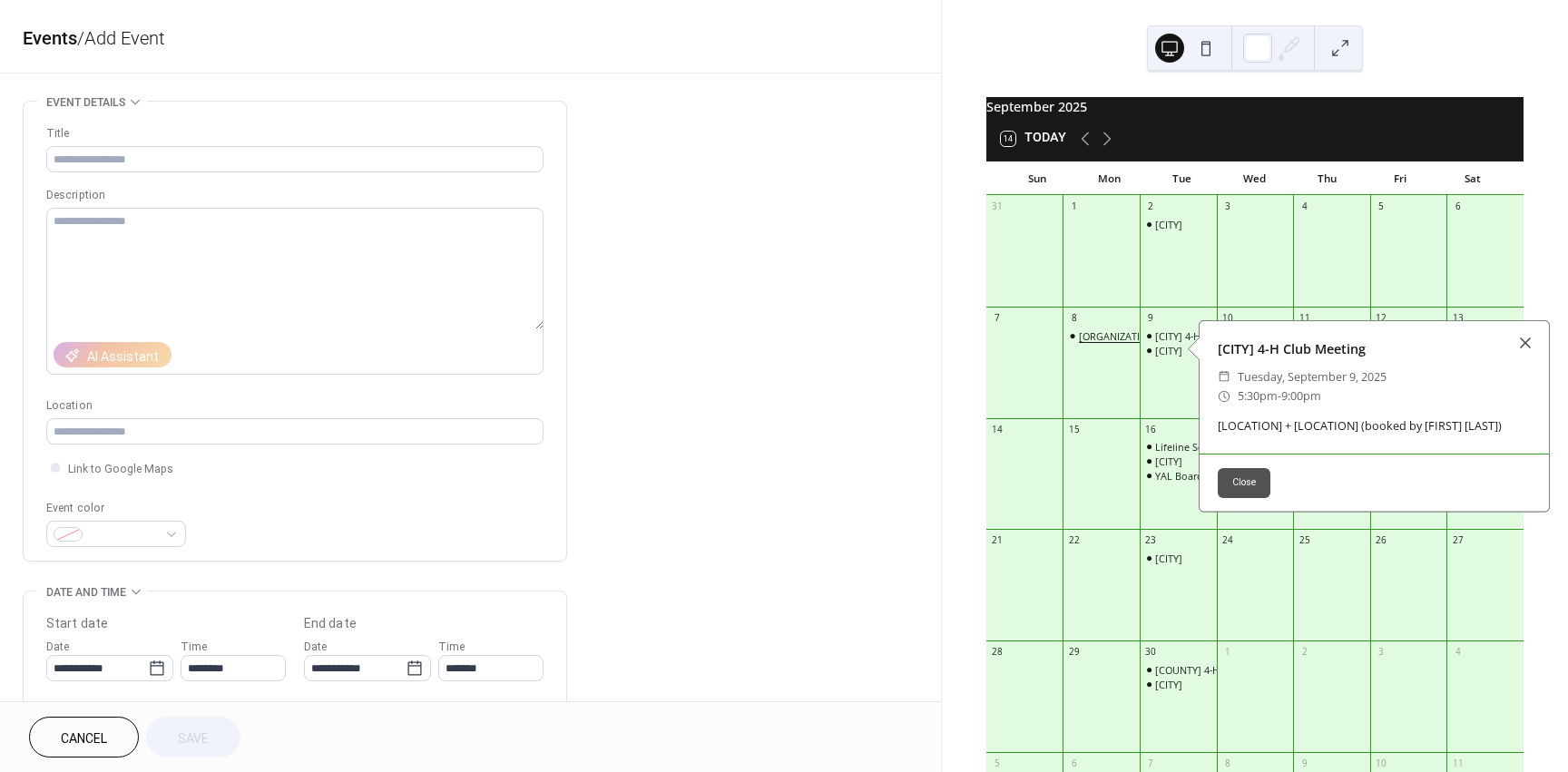 click on "[ORGANIZATION] Club Meeting" at bounding box center (1151, 336) 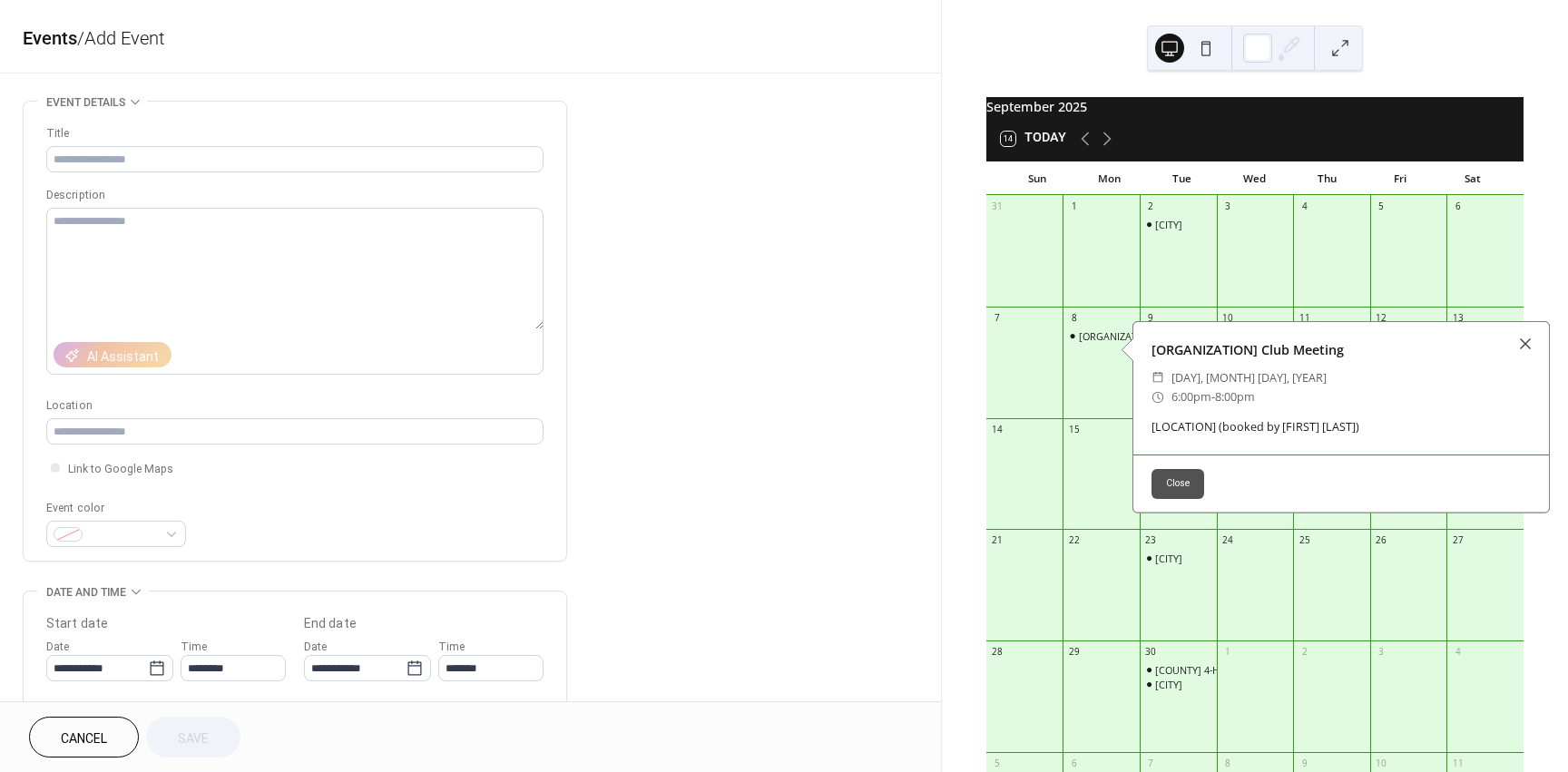 click on "Redwood 4-H Club Meeting" at bounding box center [1101, 371] 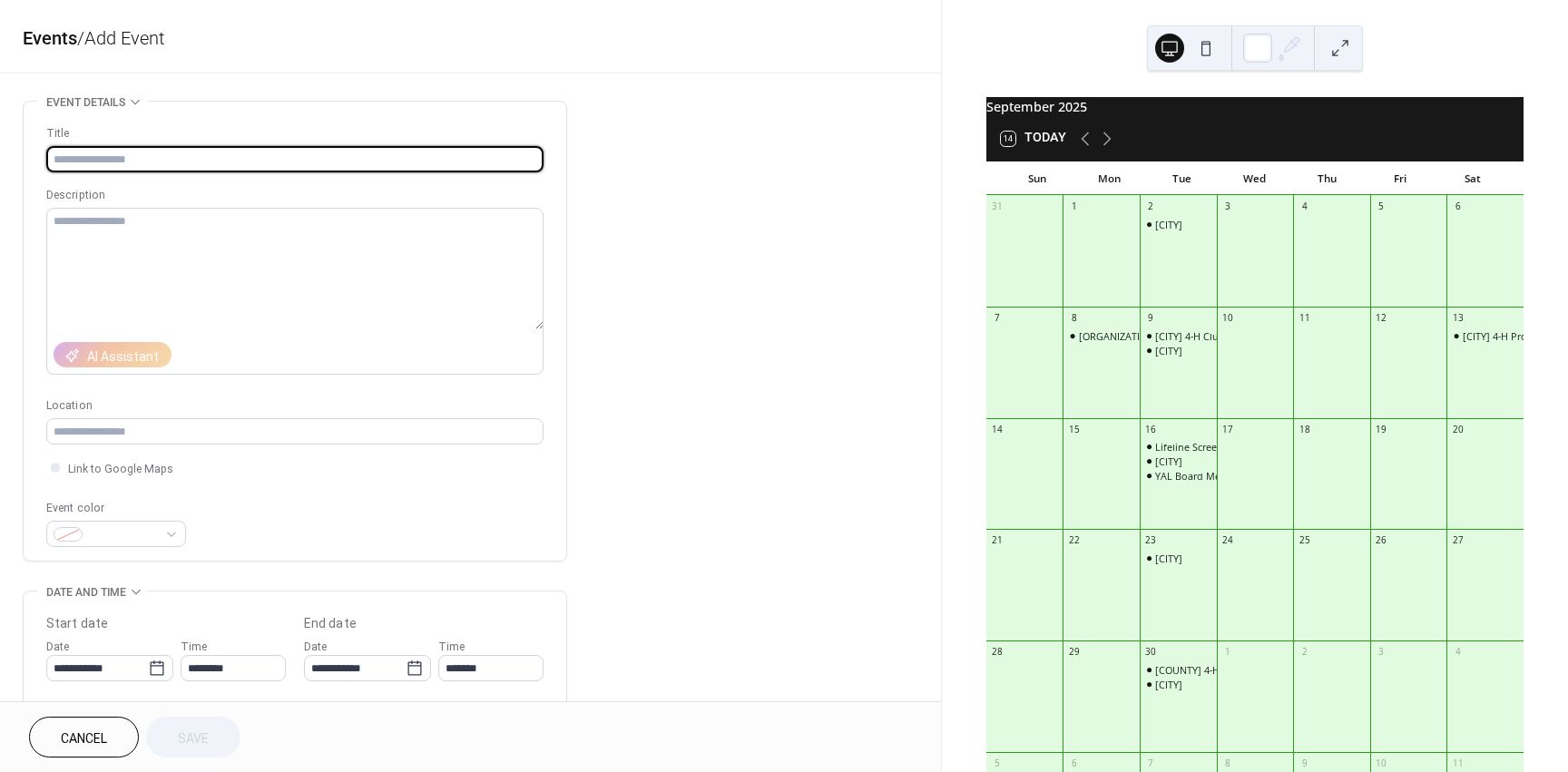 click at bounding box center (295, 159) 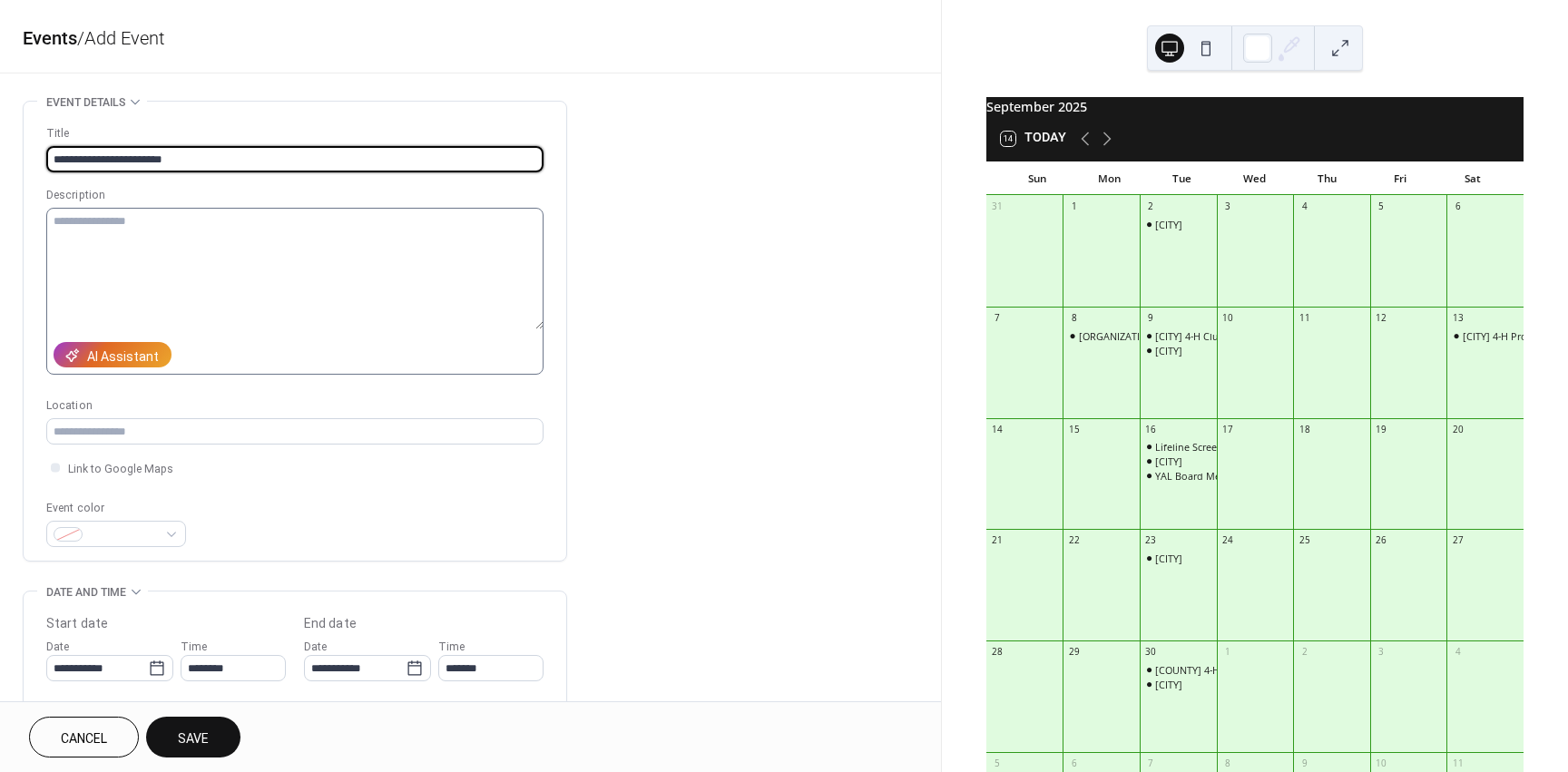 type on "**********" 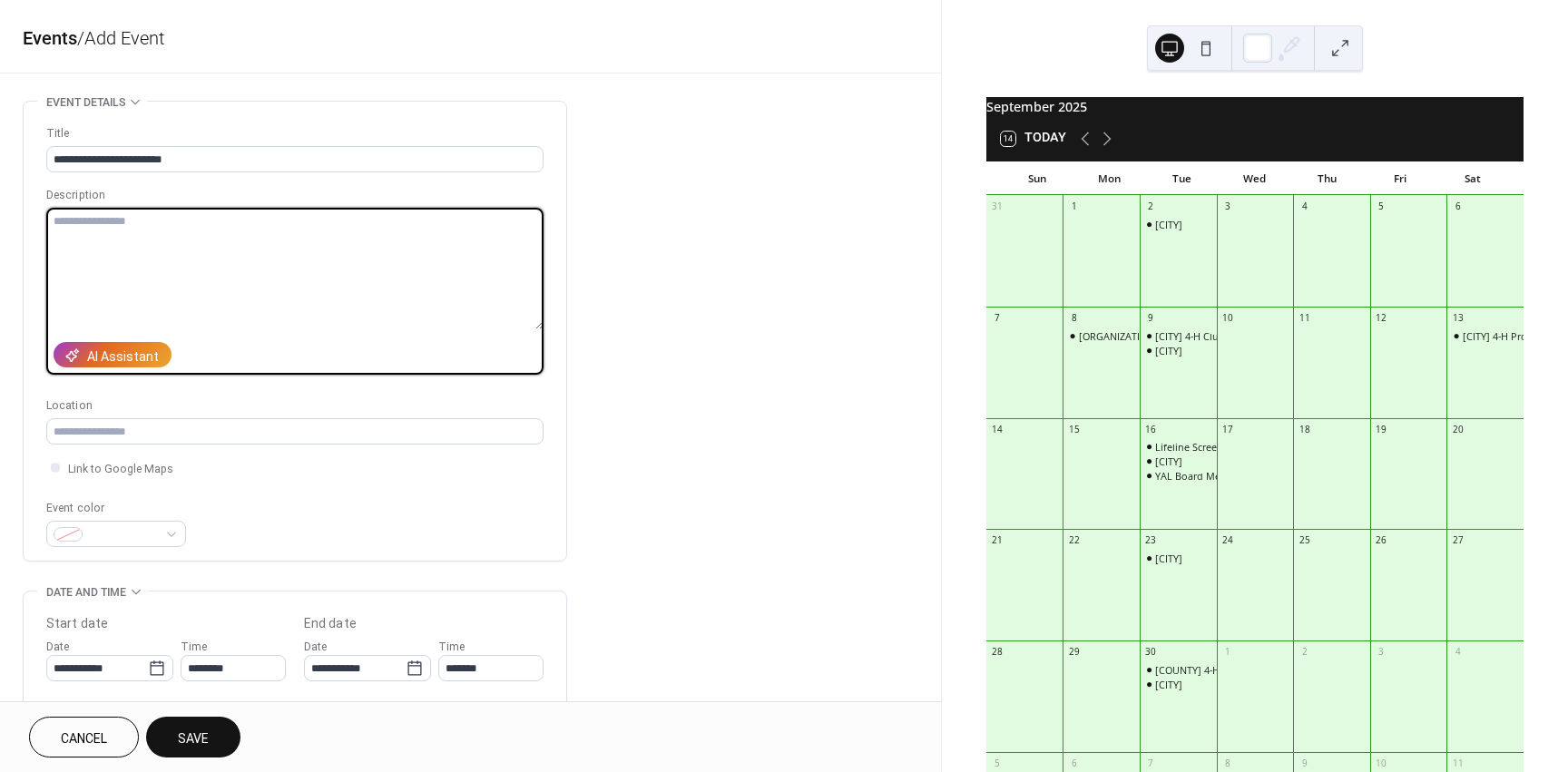 click at bounding box center [295, 269] 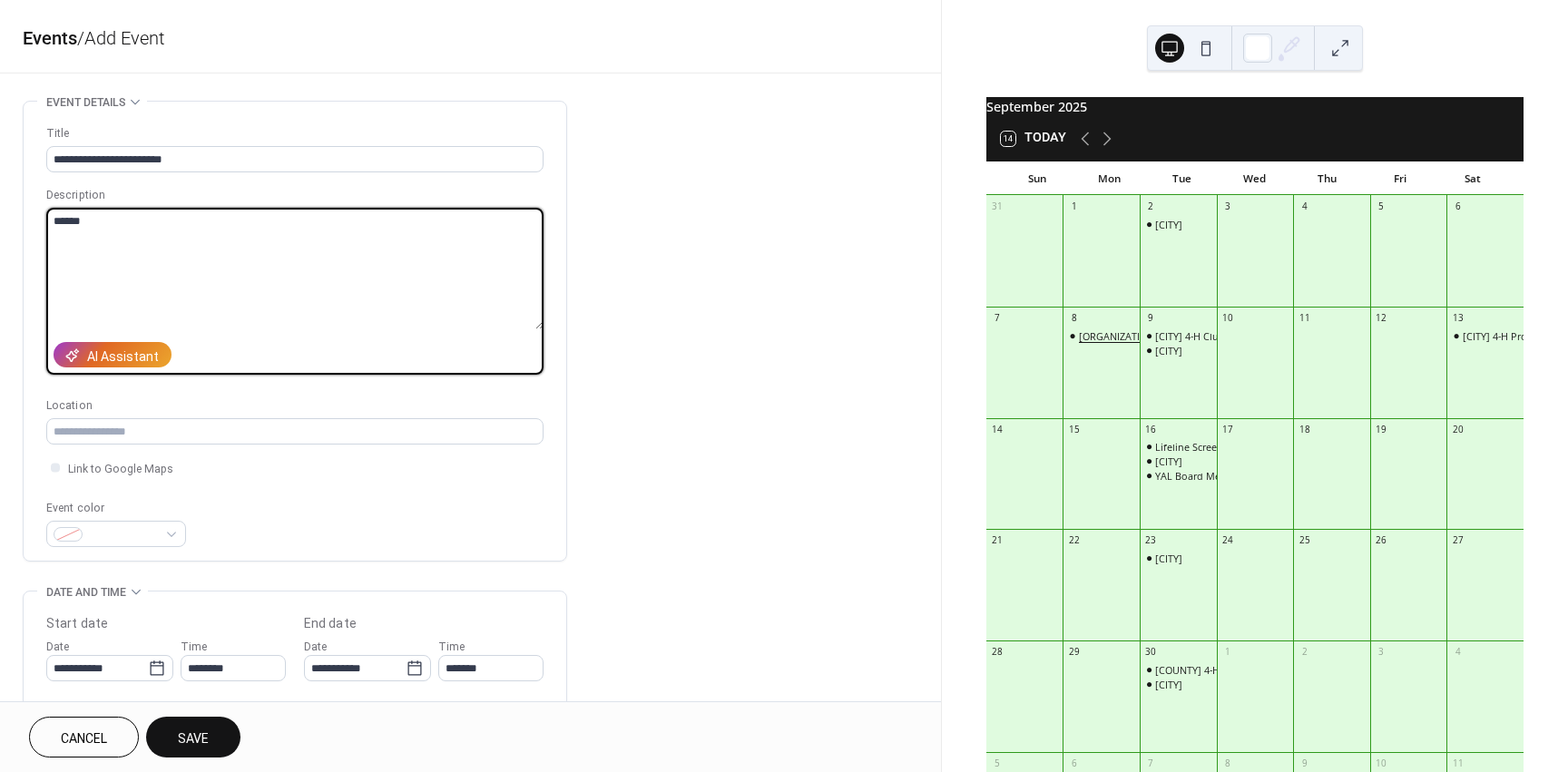 click on "Redwood 4-H Club Meeting" at bounding box center (1151, 336) 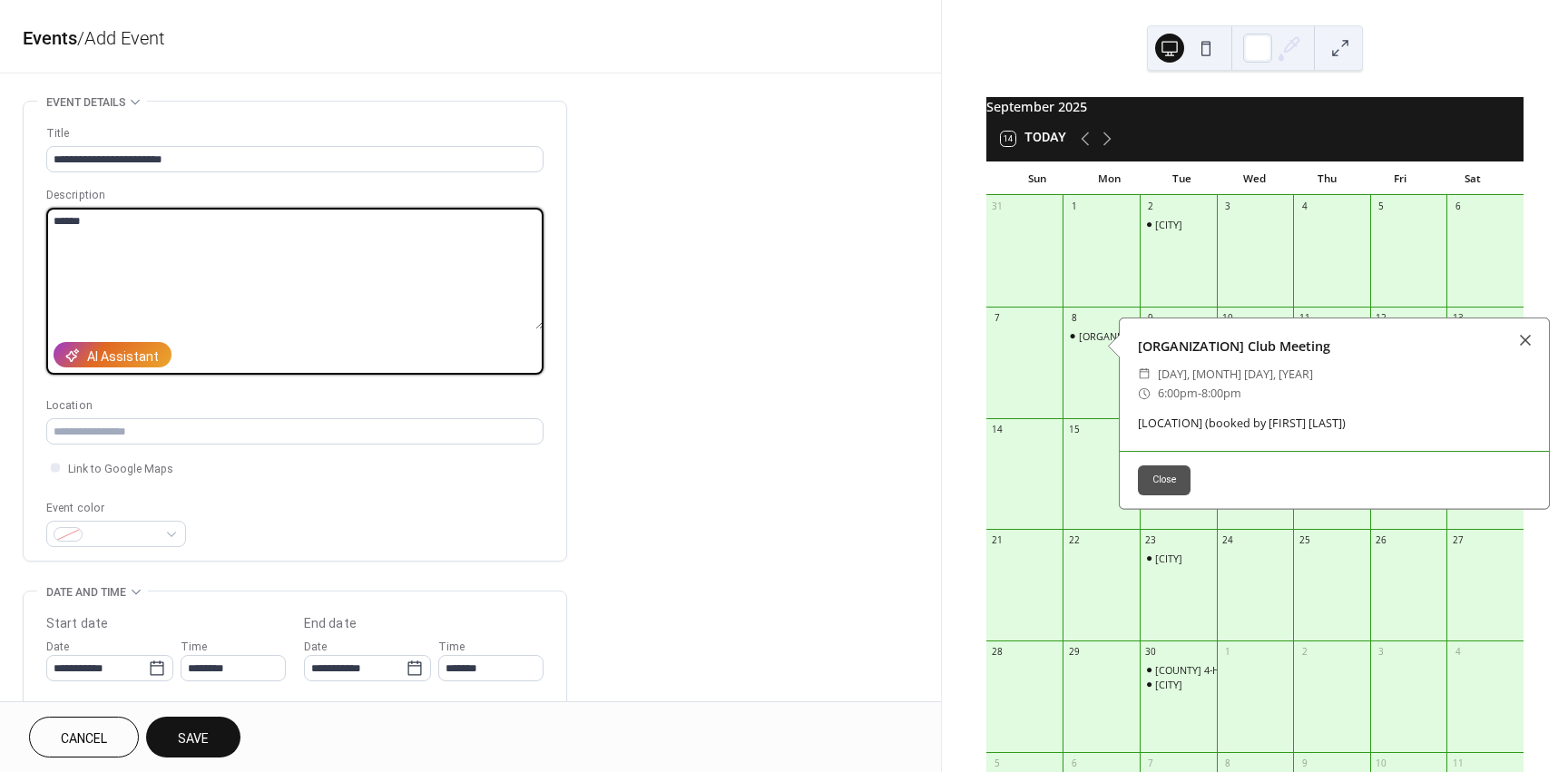 click on "*****" at bounding box center [295, 269] 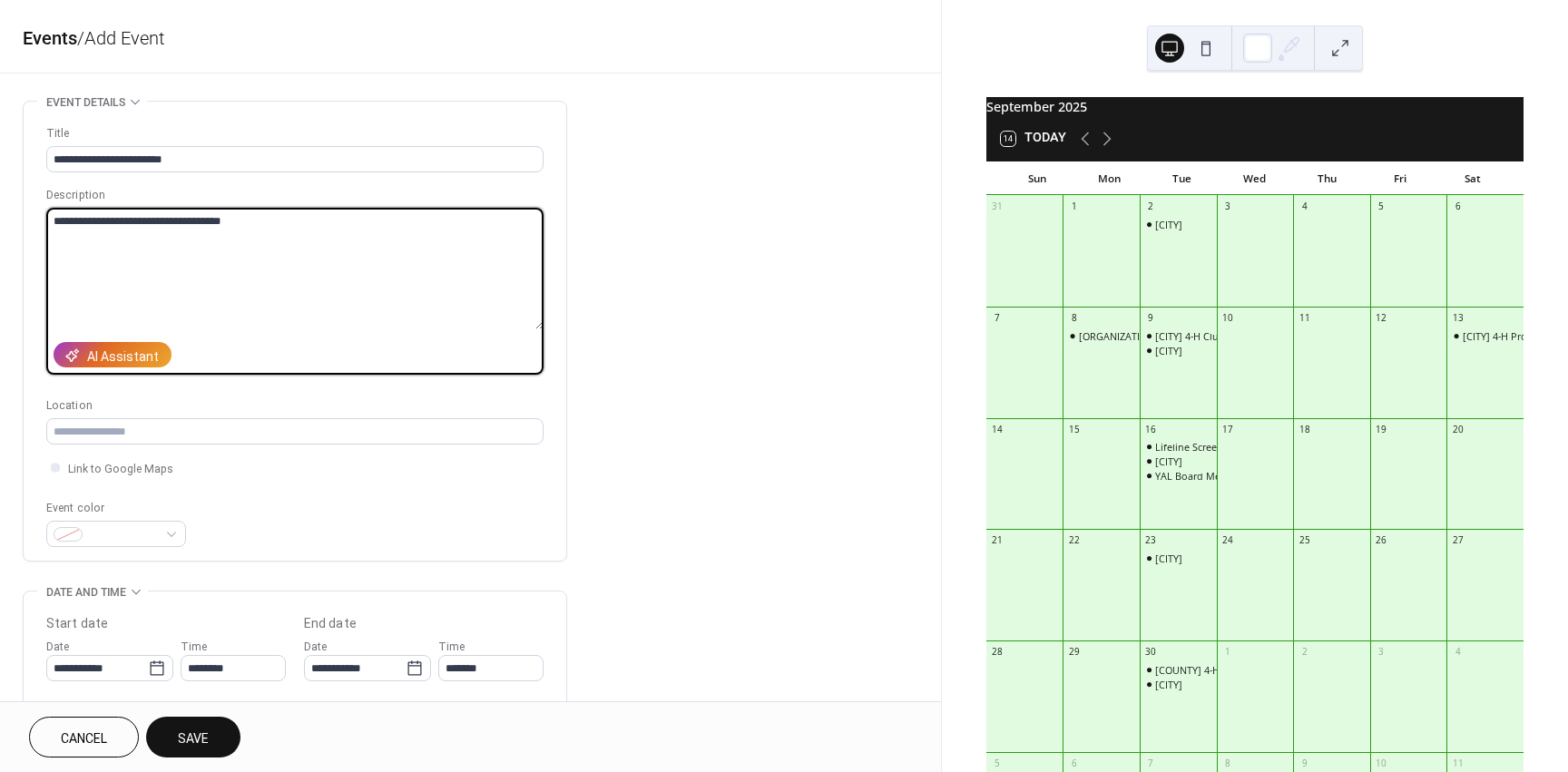 drag, startPoint x: 206, startPoint y: 223, endPoint x: 220, endPoint y: 250, distance: 30 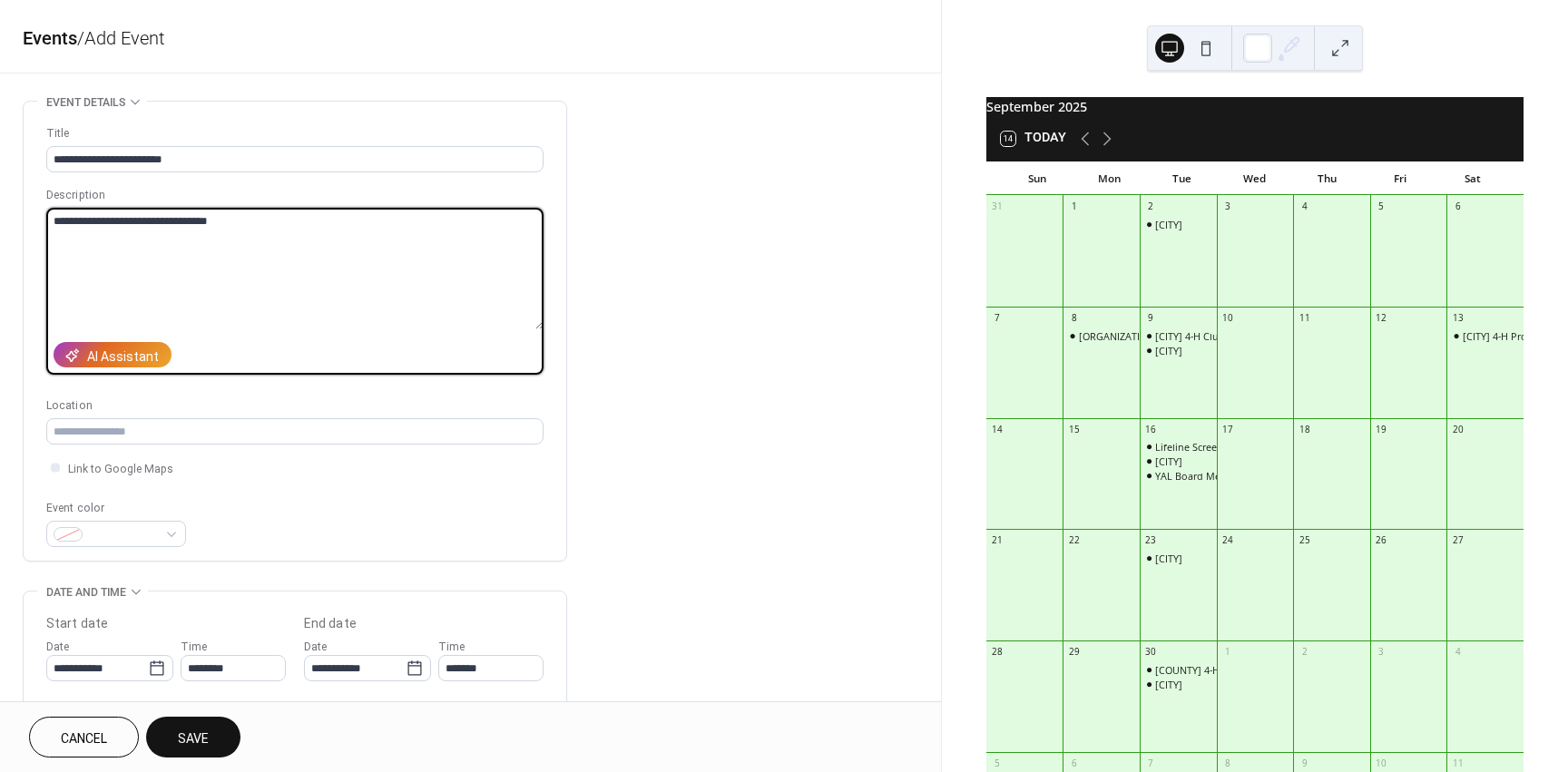 click on "**********" at bounding box center (295, 269) 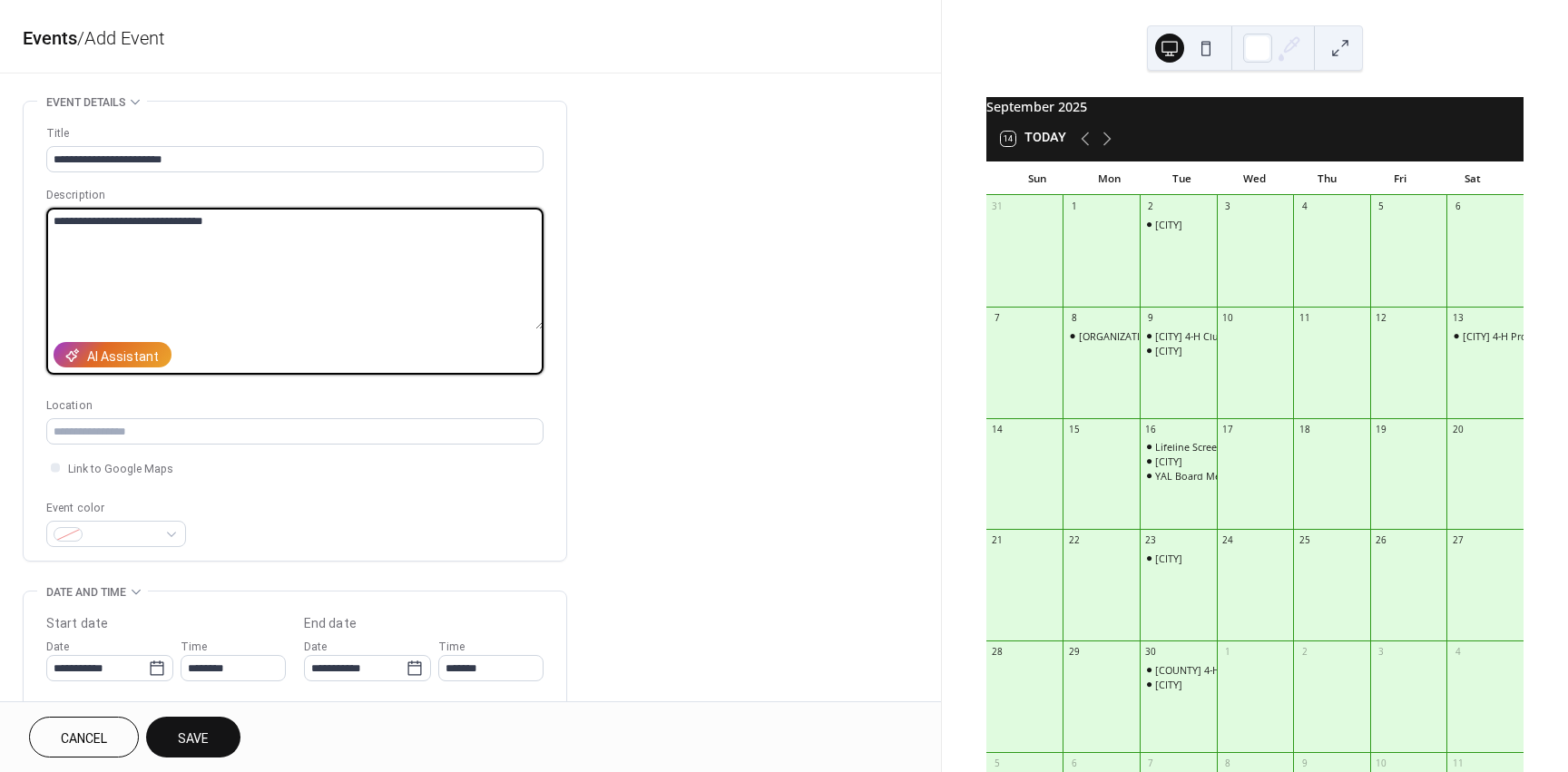 click on "**********" at bounding box center (295, 269) 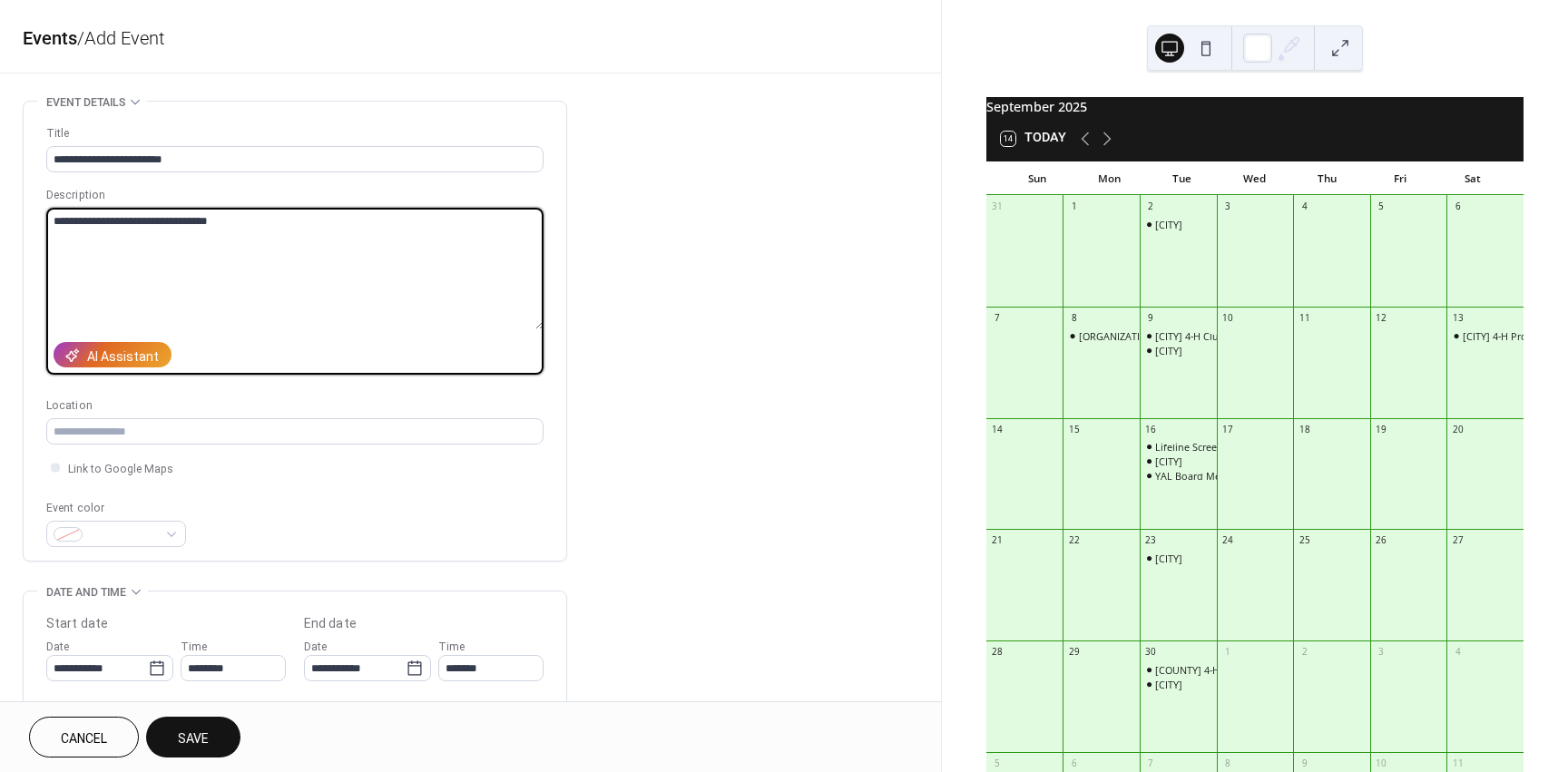 click on "**********" at bounding box center (295, 269) 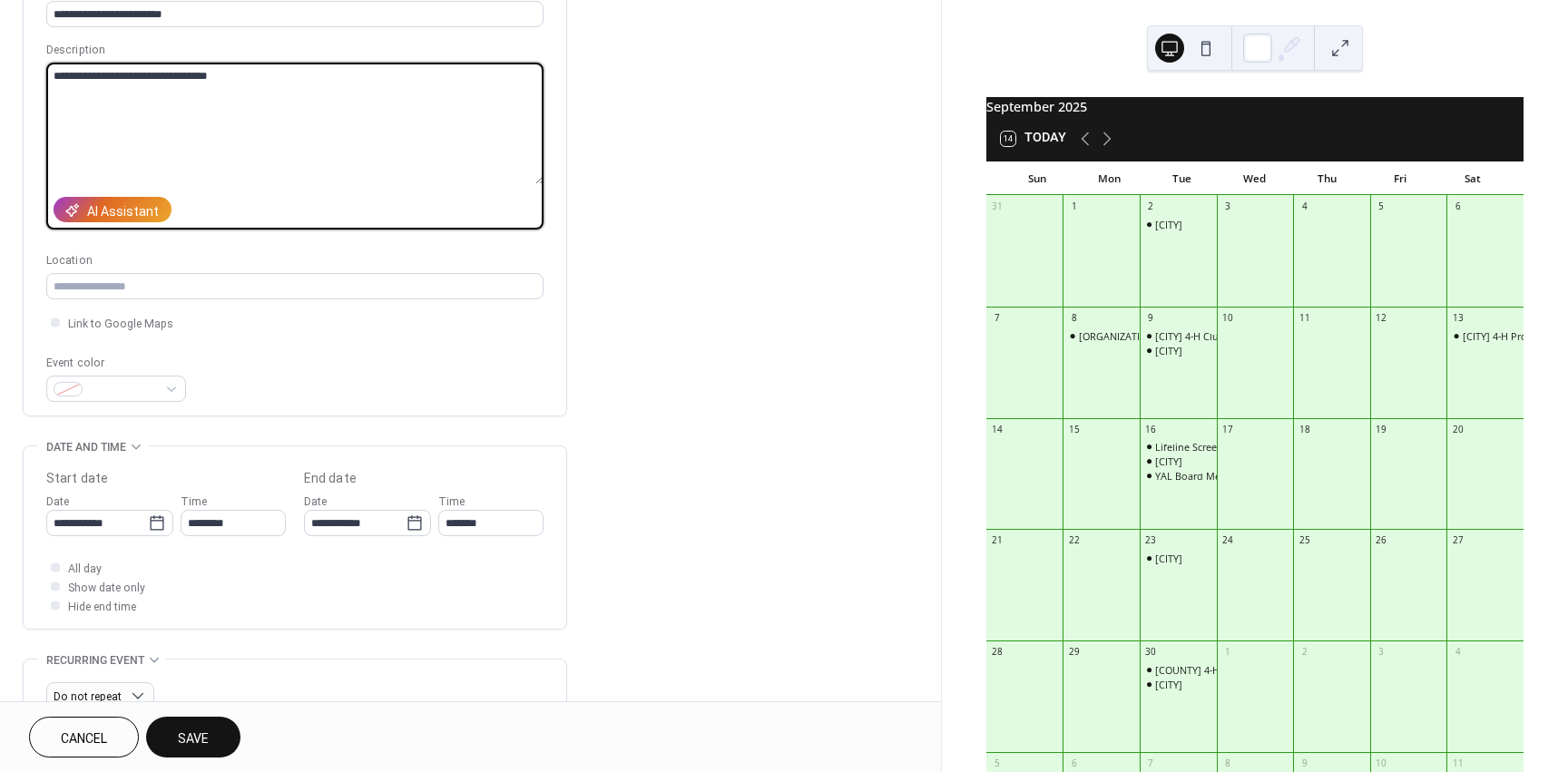 scroll, scrollTop: 181, scrollLeft: 0, axis: vertical 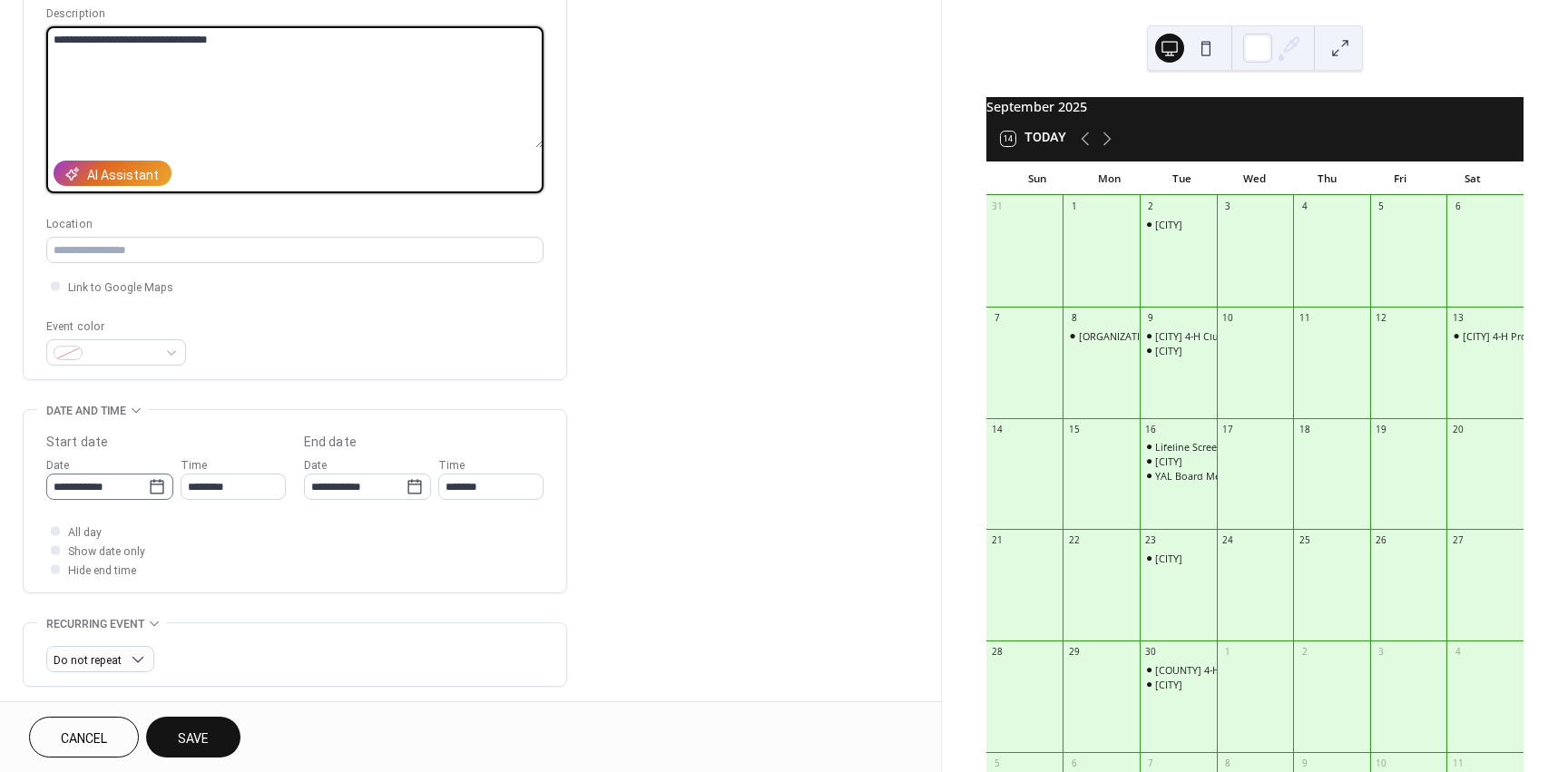 type on "**********" 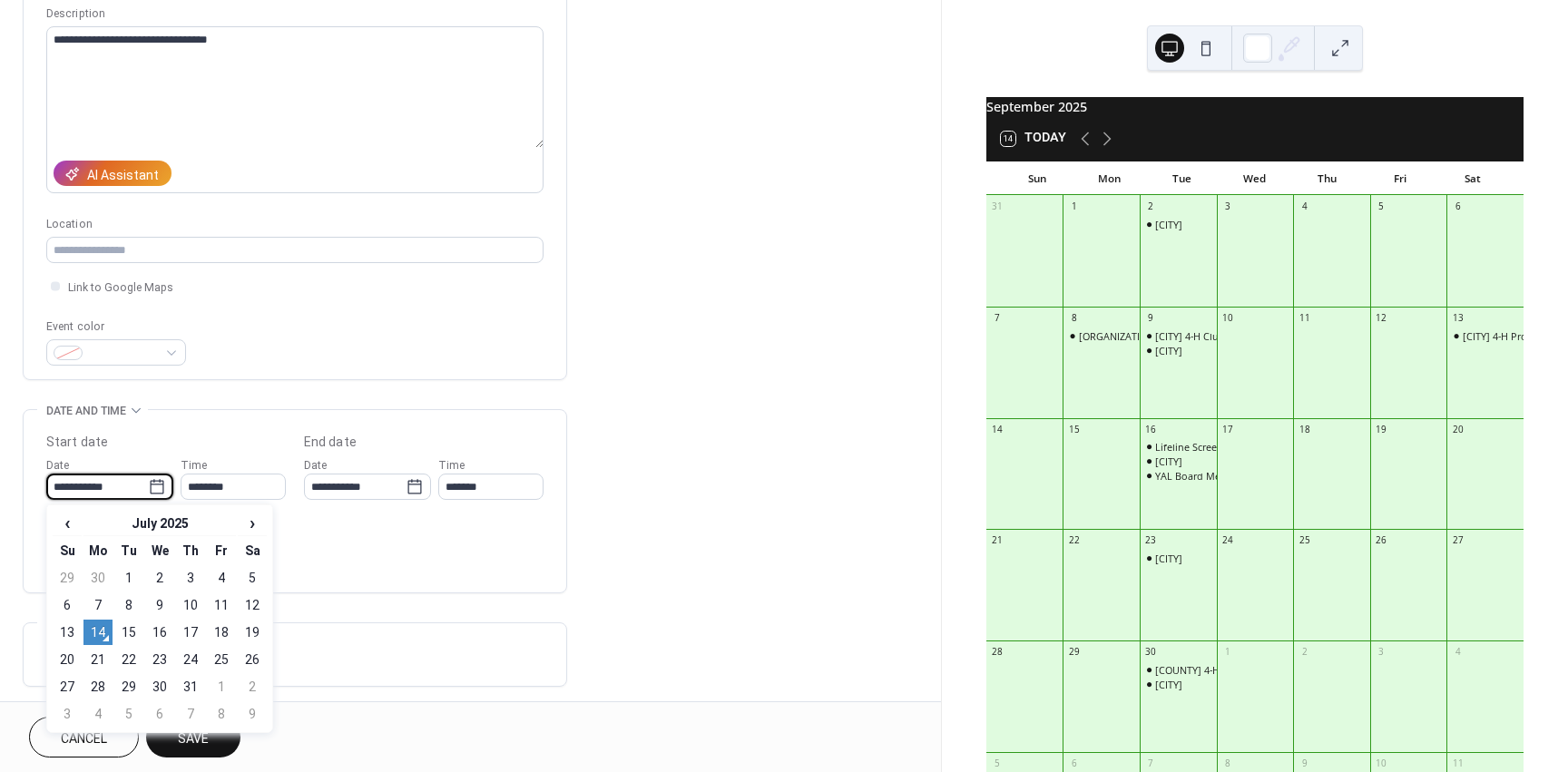 click on "**********" at bounding box center (97, 486) 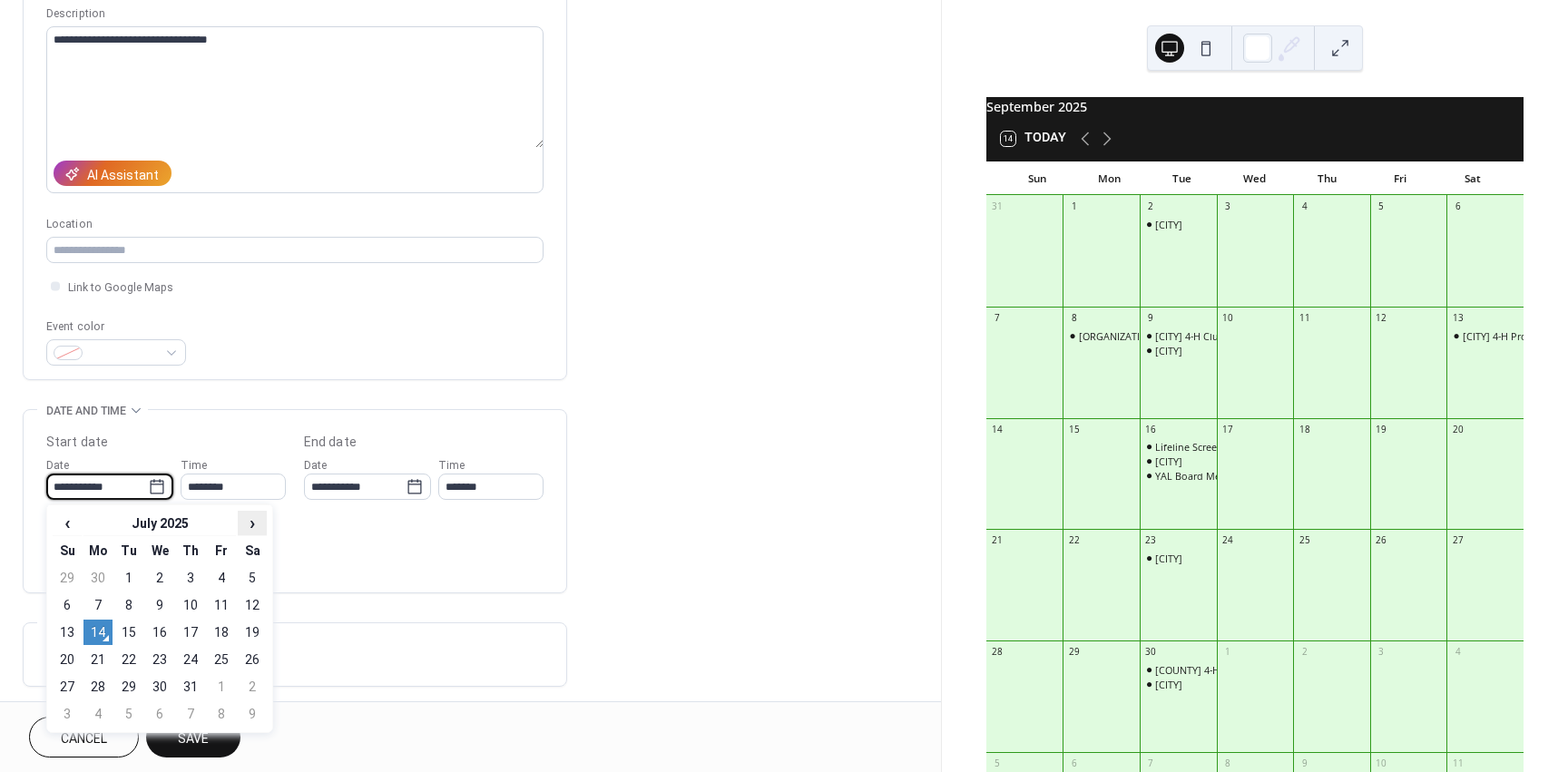 click on "›" at bounding box center (252, 523) 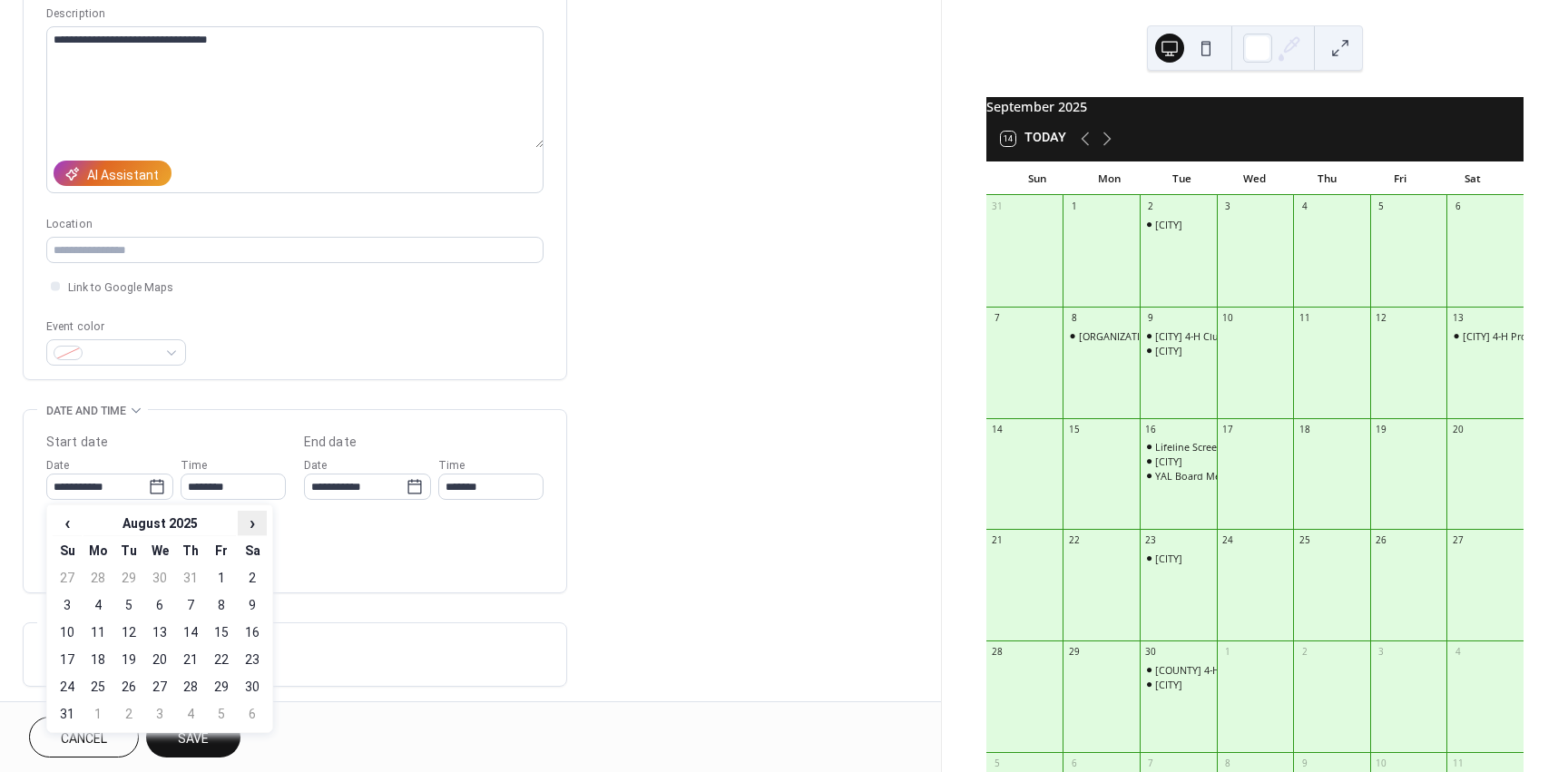 click on "›" at bounding box center [252, 523] 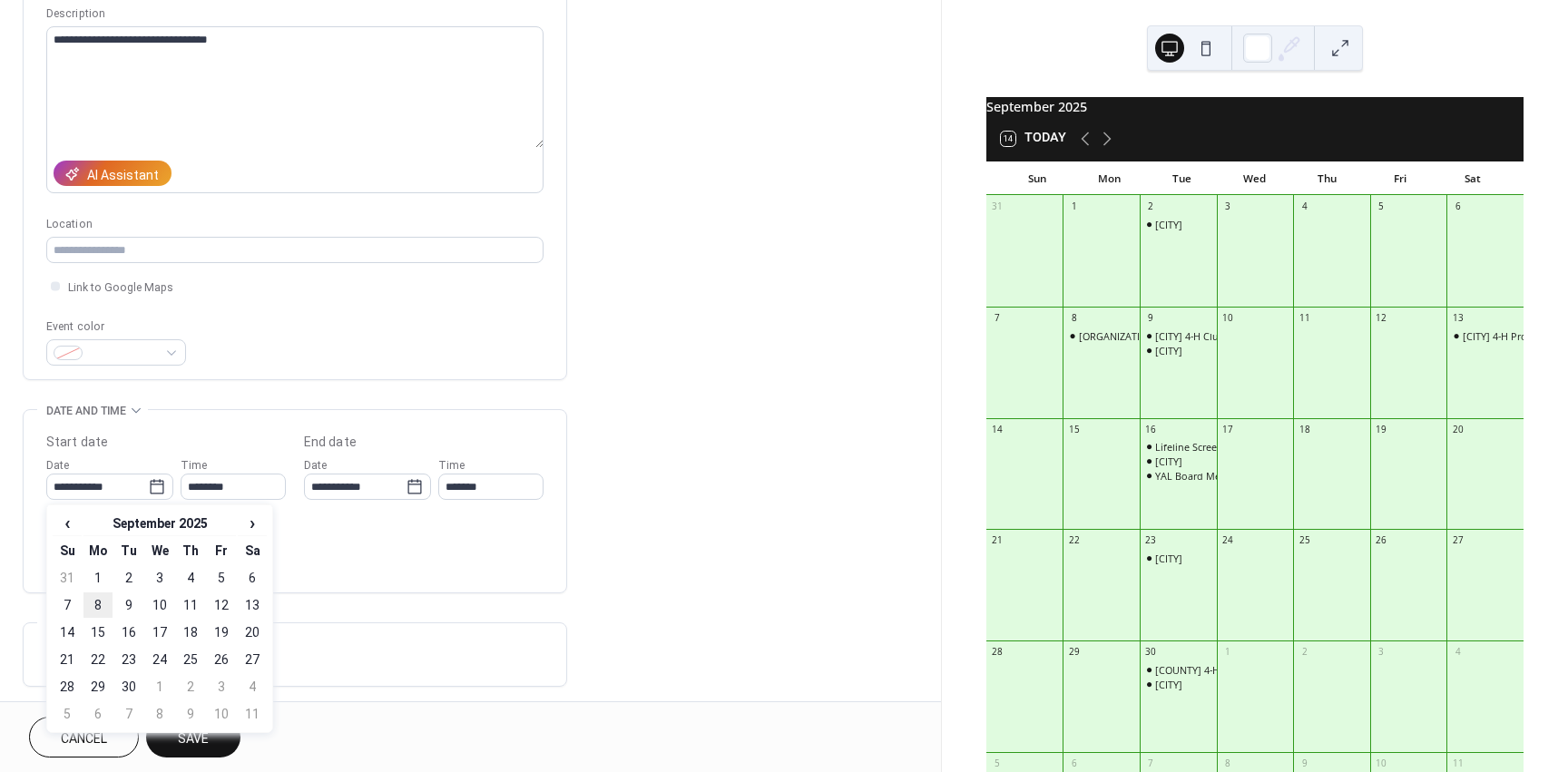 click on "8" at bounding box center (98, 605) 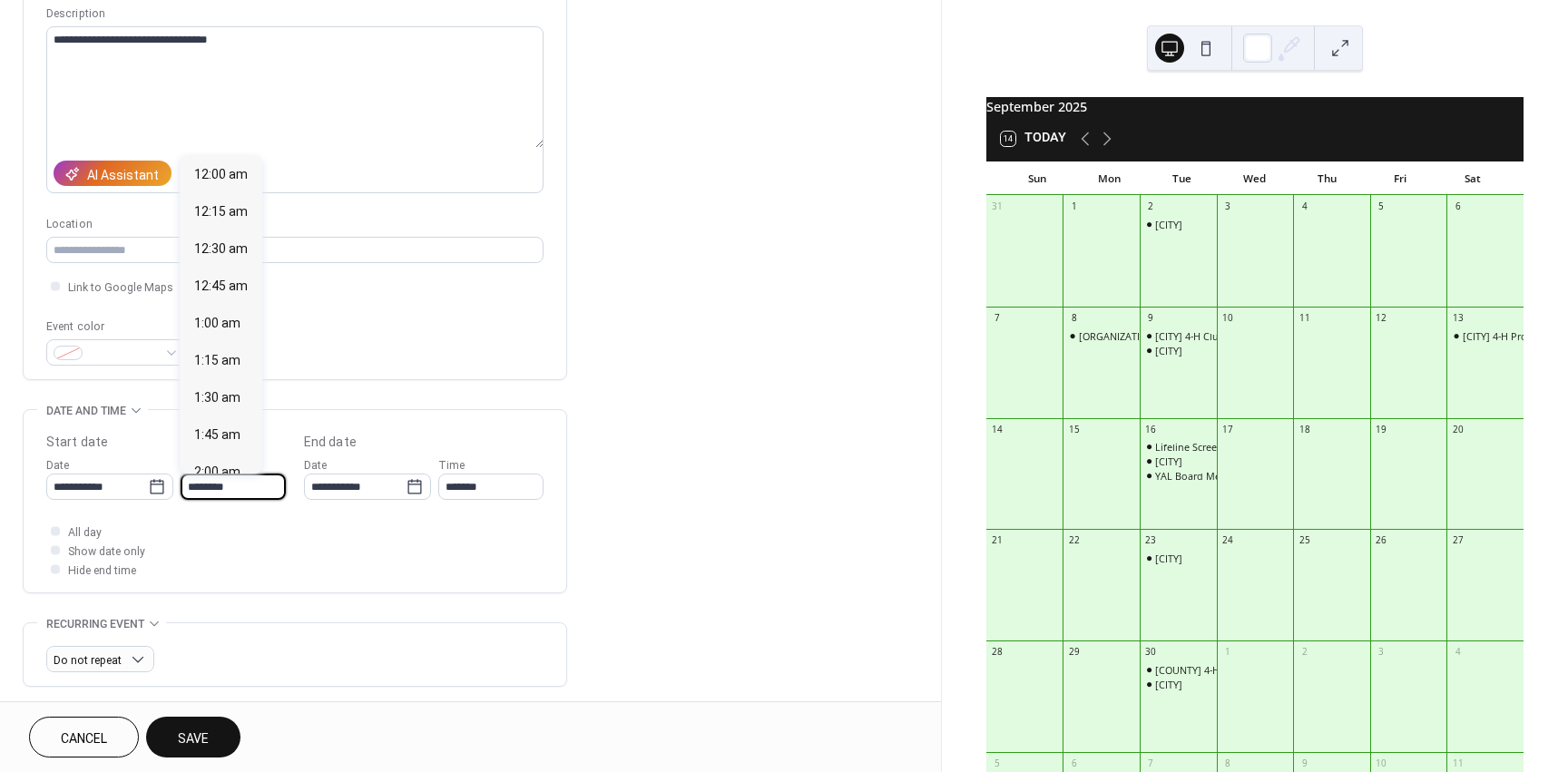 click on "********" at bounding box center [233, 486] 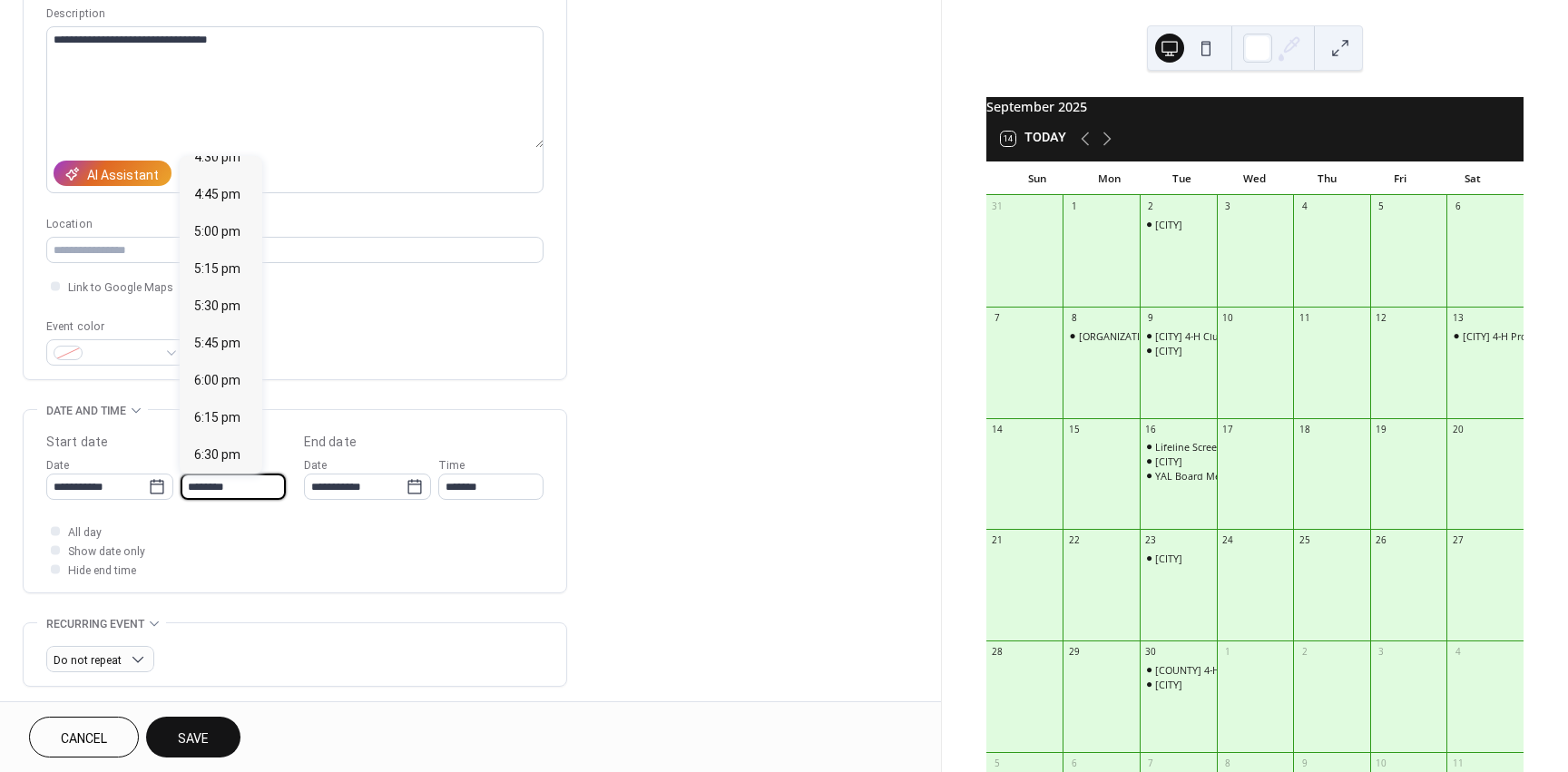 scroll, scrollTop: 2511, scrollLeft: 0, axis: vertical 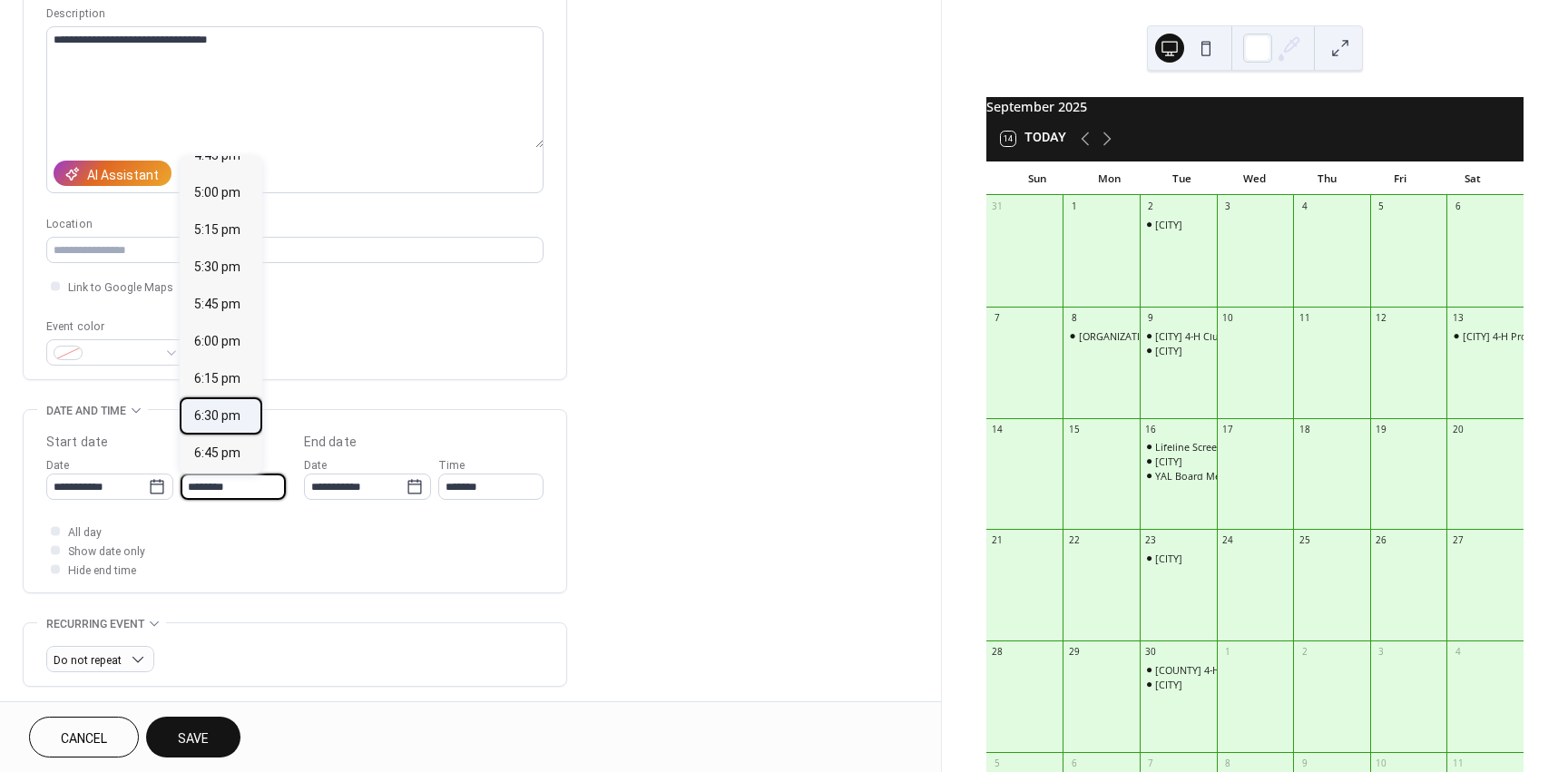 click on "6:30 pm" at bounding box center [217, 415] 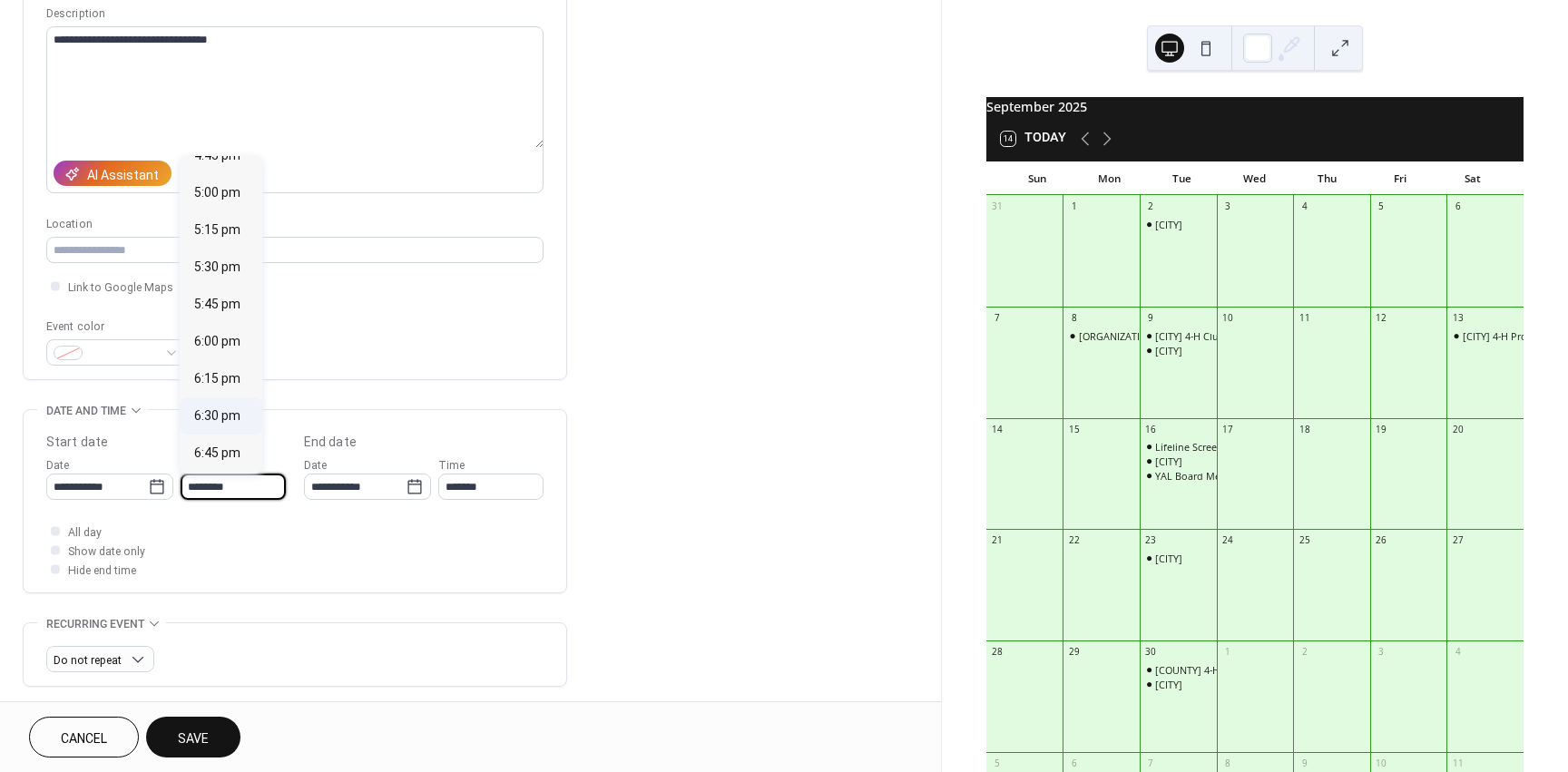 type on "*******" 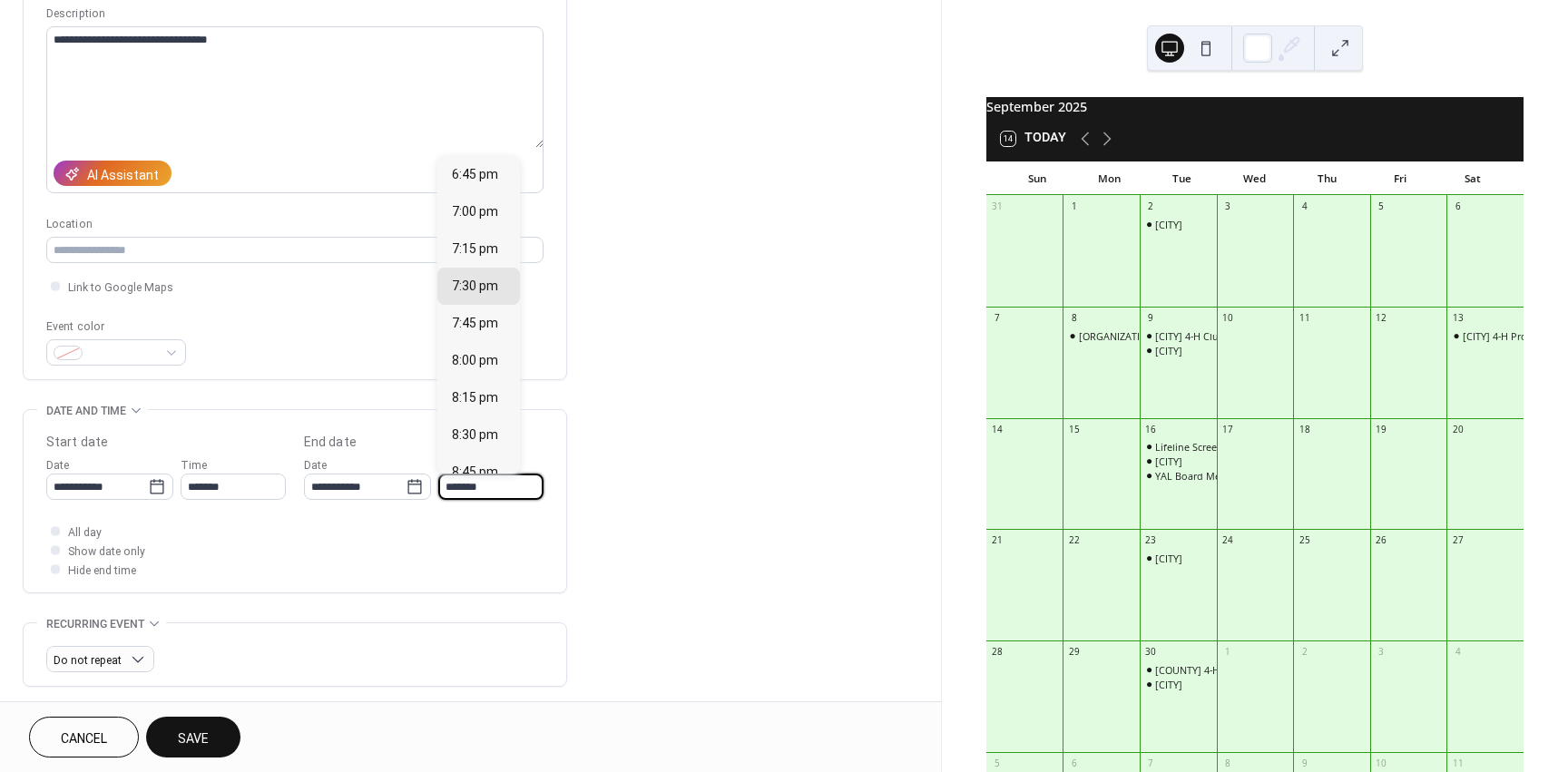 click on "*******" at bounding box center [491, 486] 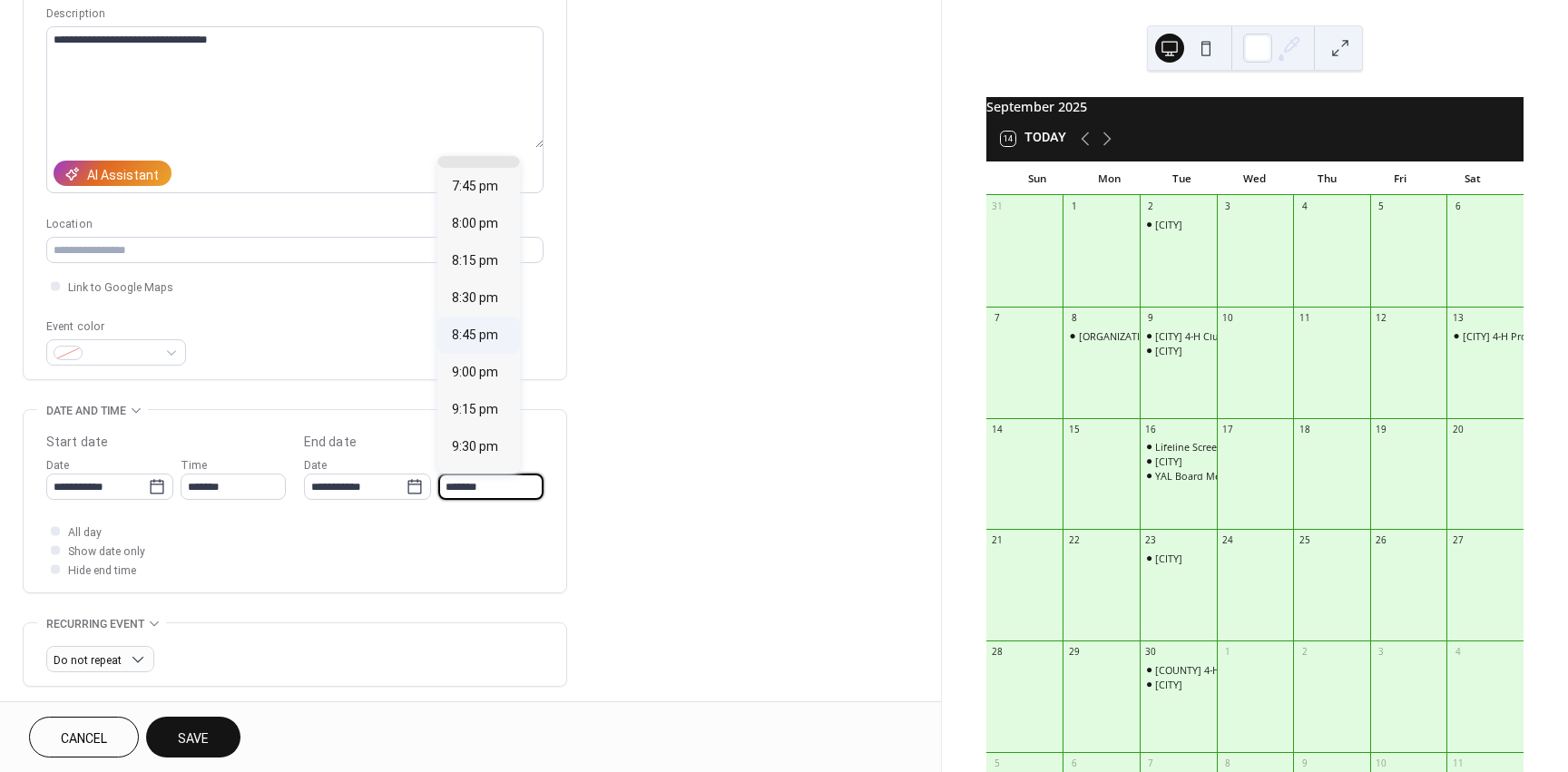 scroll, scrollTop: 181, scrollLeft: 0, axis: vertical 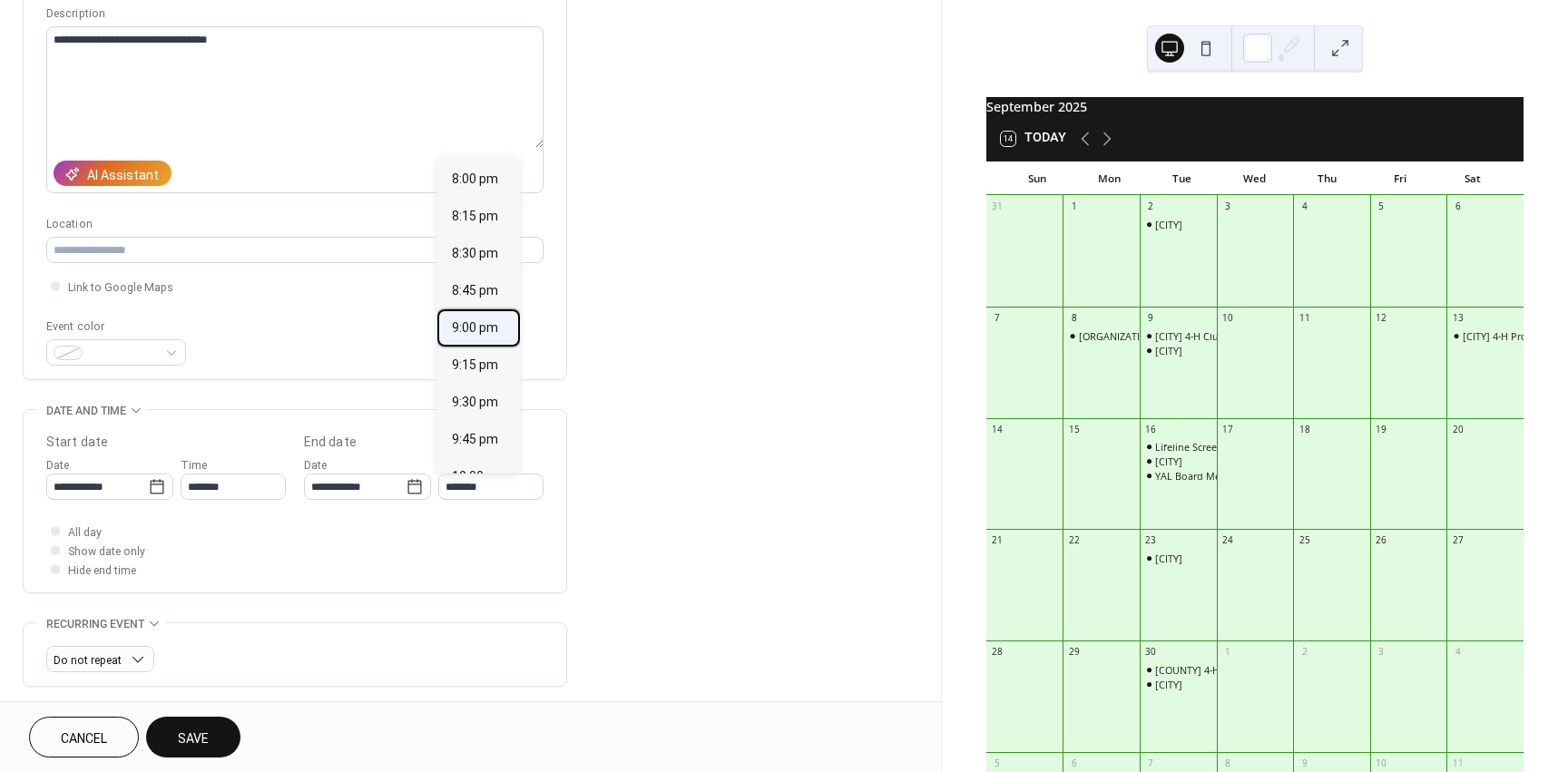 click on "9:00 pm" at bounding box center [475, 327] 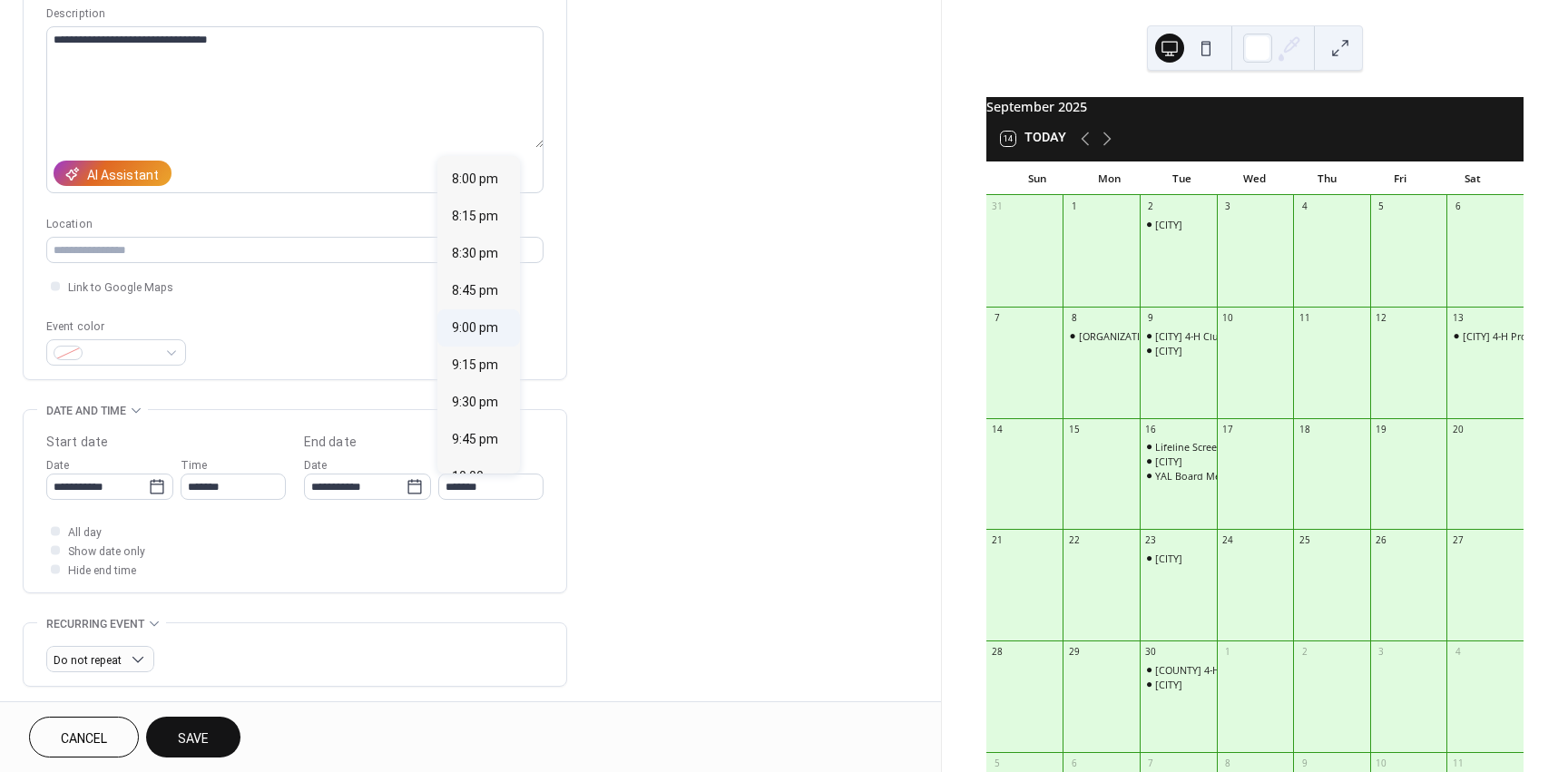 type on "*******" 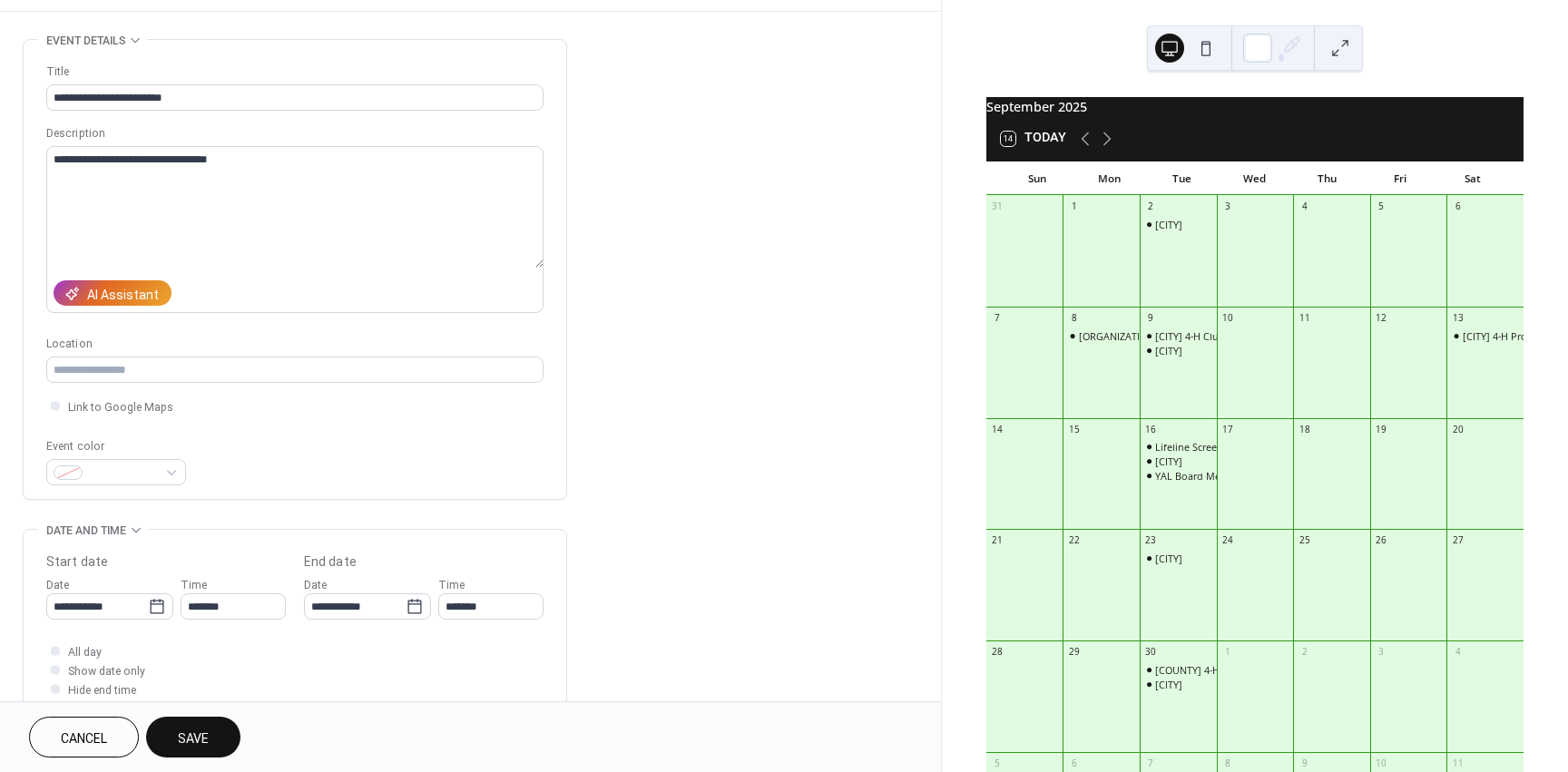 scroll, scrollTop: 51, scrollLeft: 0, axis: vertical 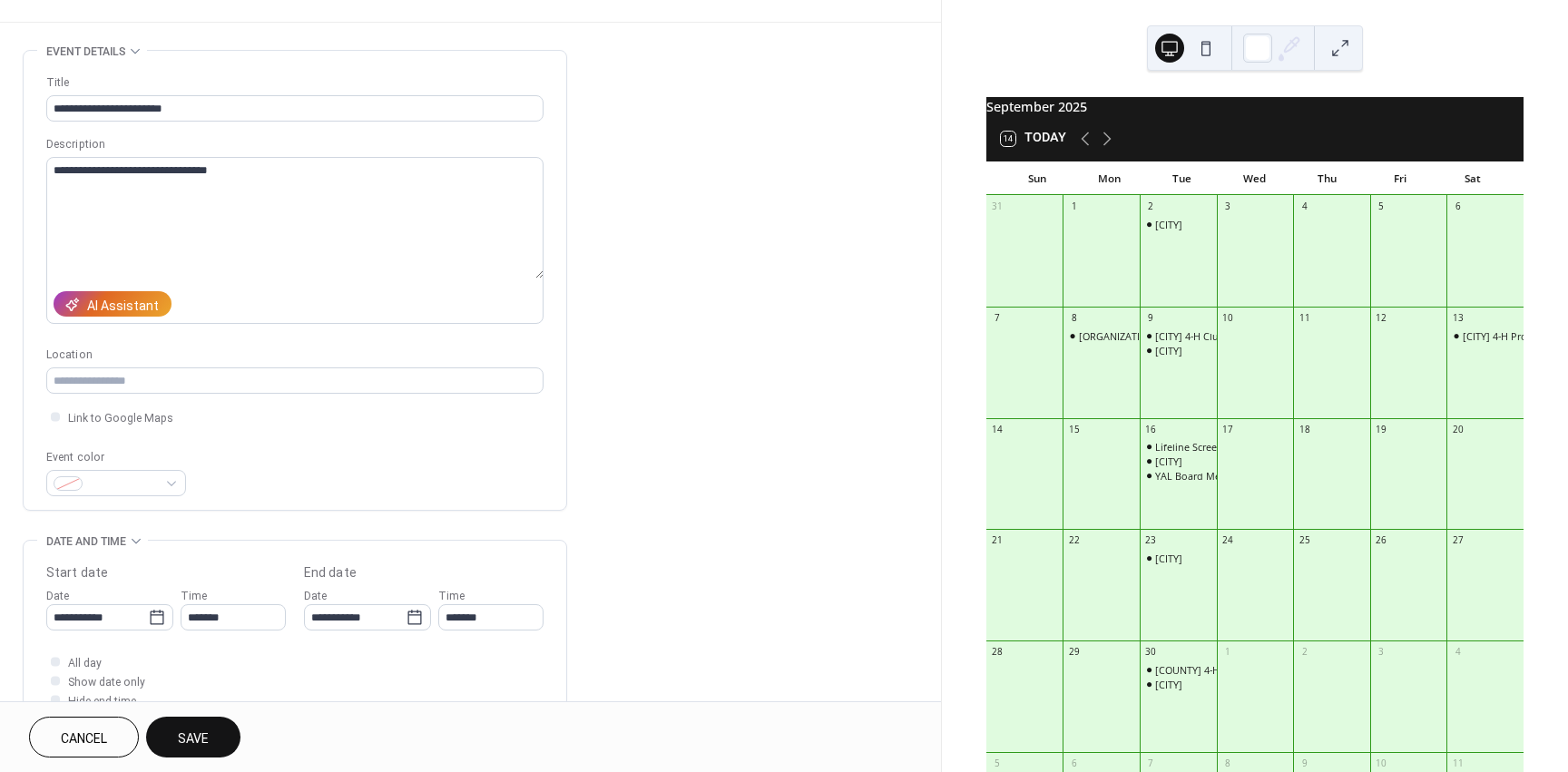 click on "Save" at bounding box center (193, 738) 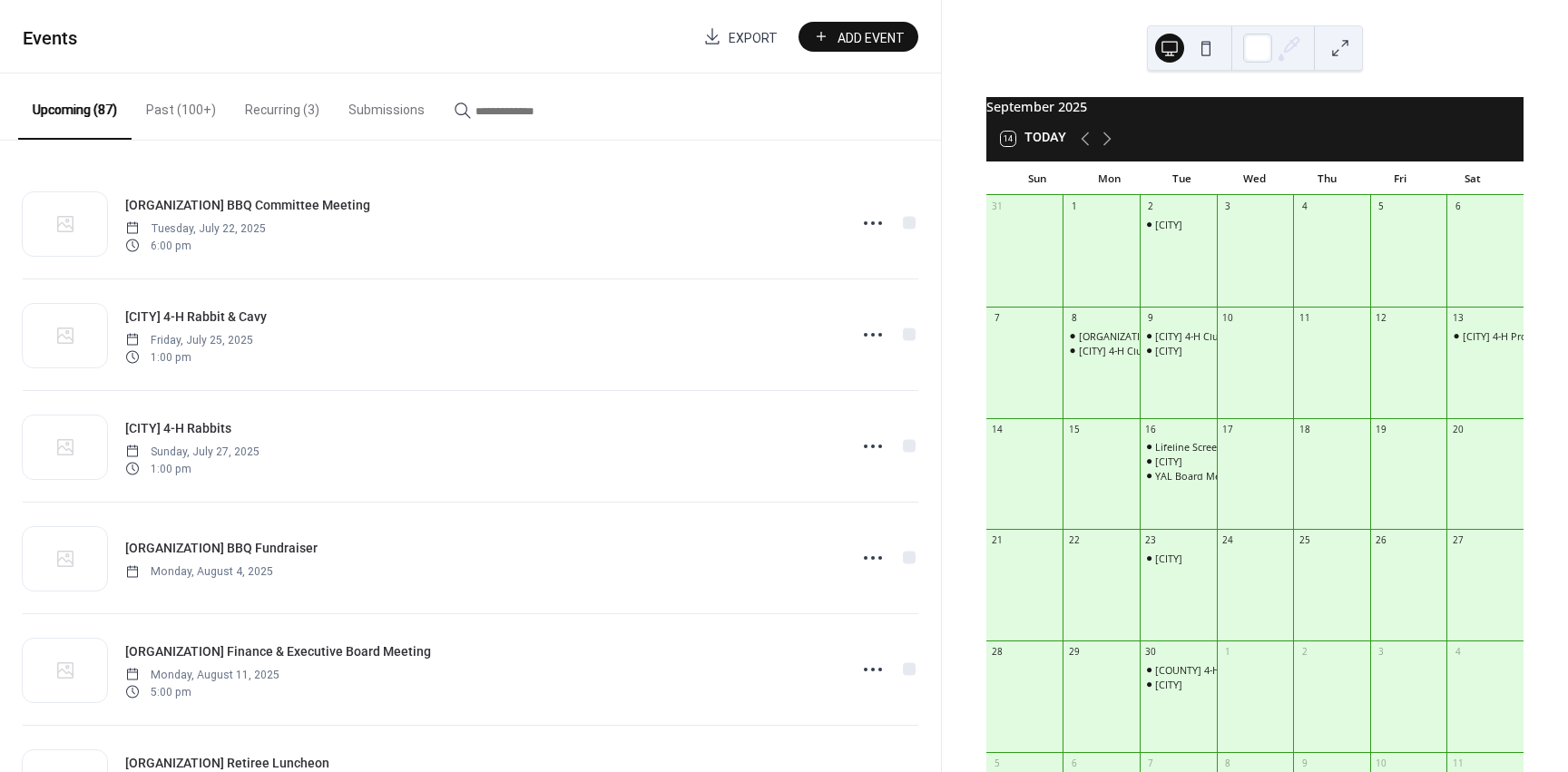 click on "Add Event" at bounding box center (858, 36) 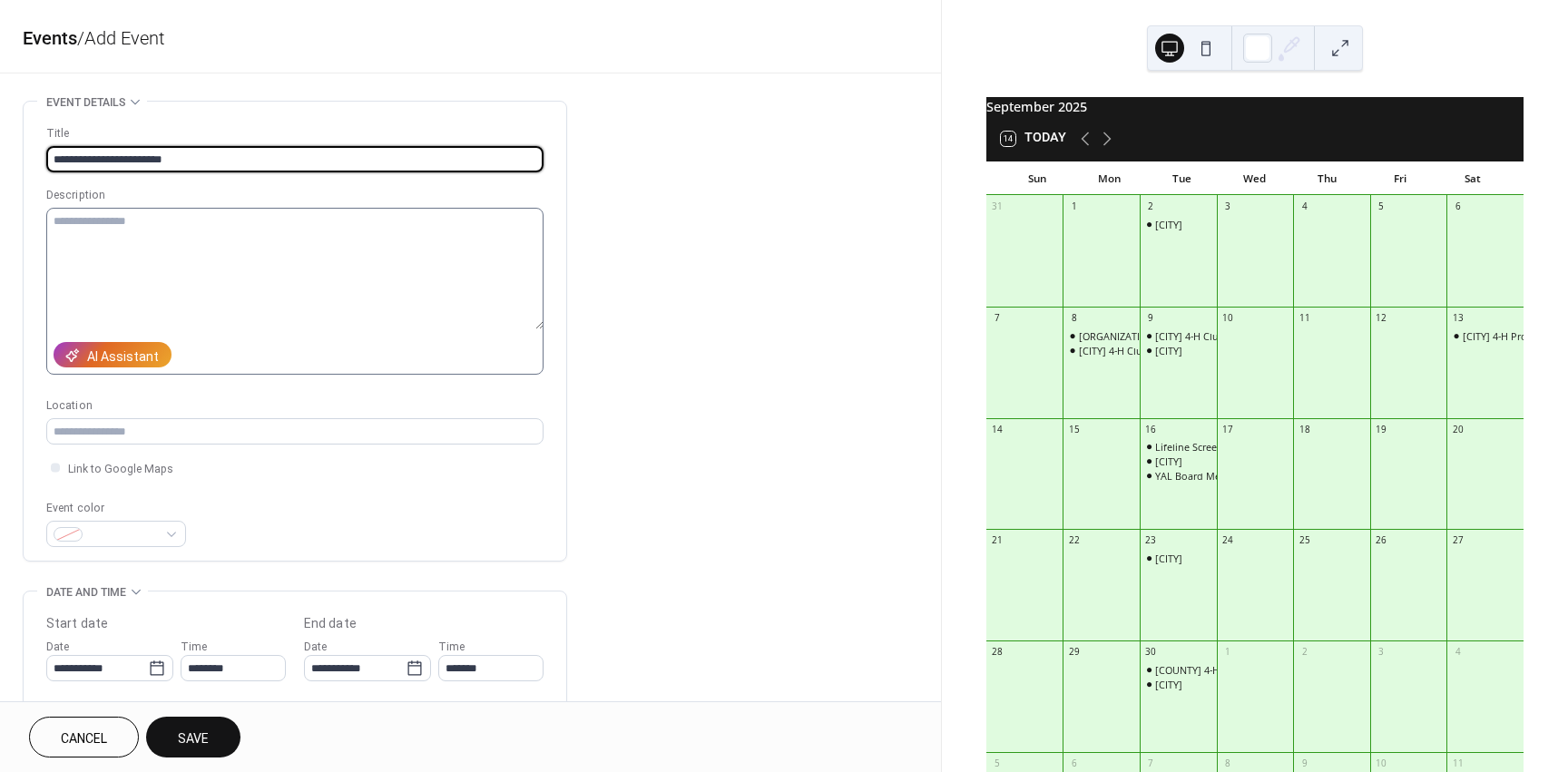 type on "**********" 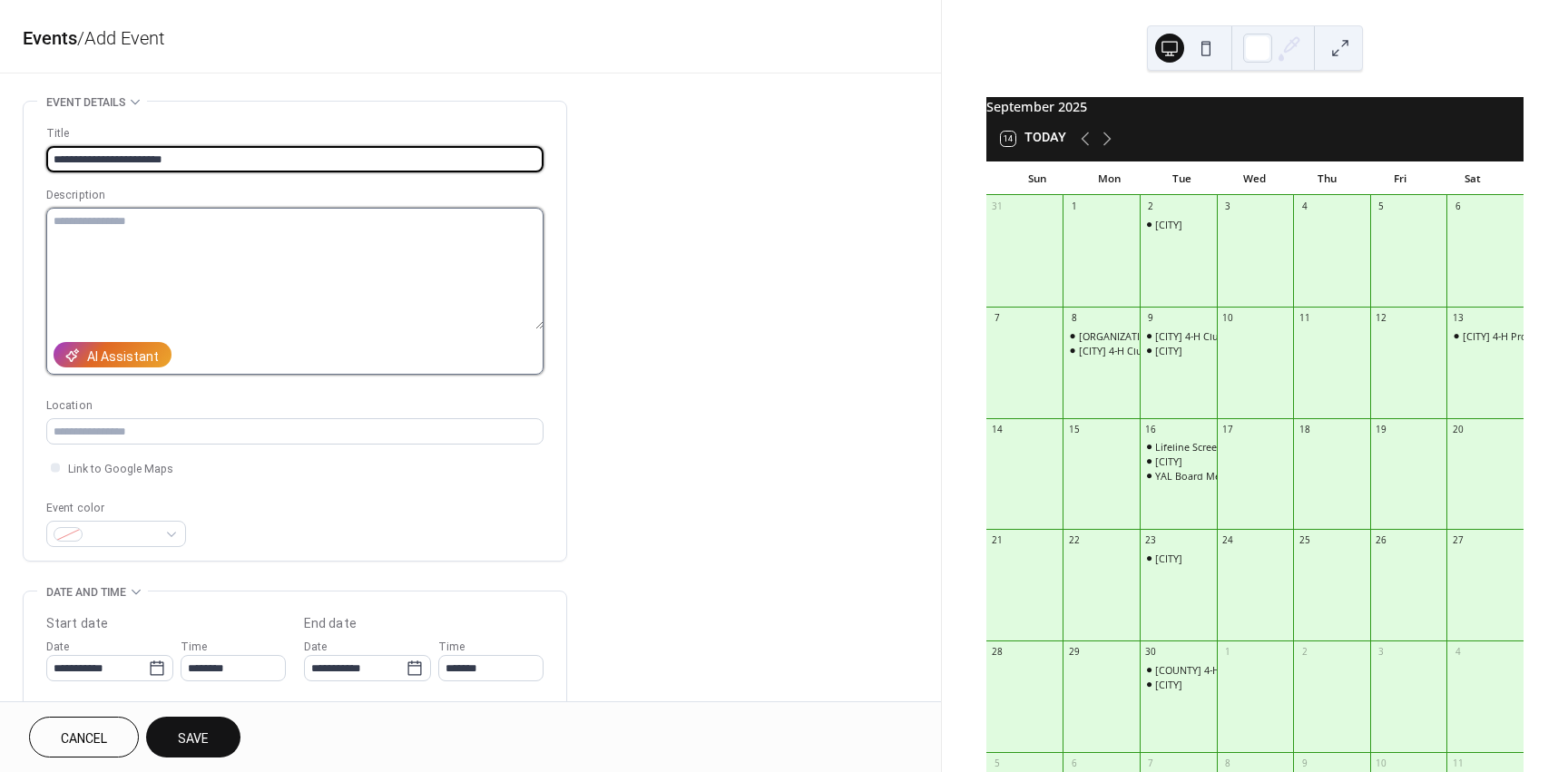 click at bounding box center (295, 269) 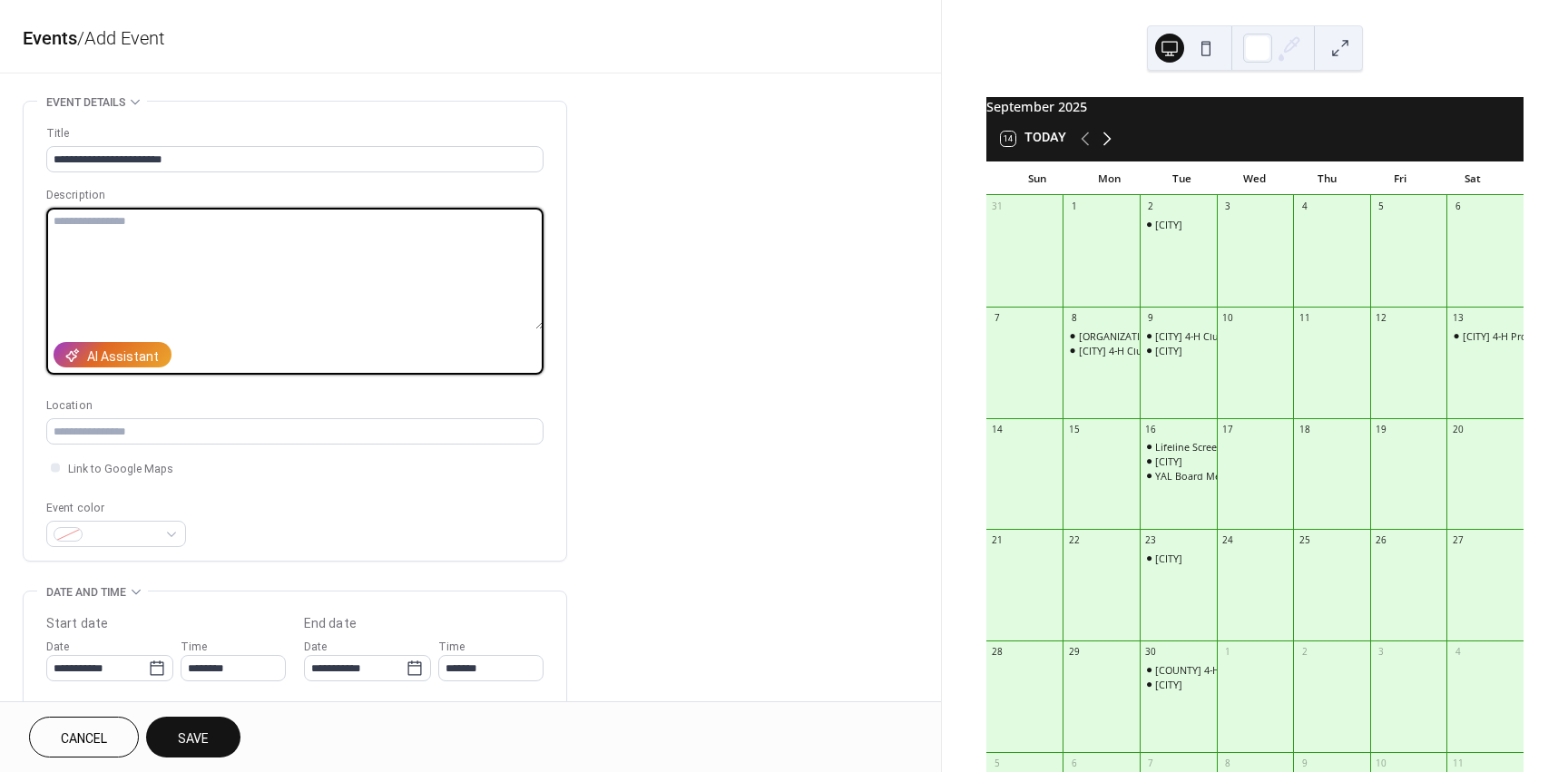 click 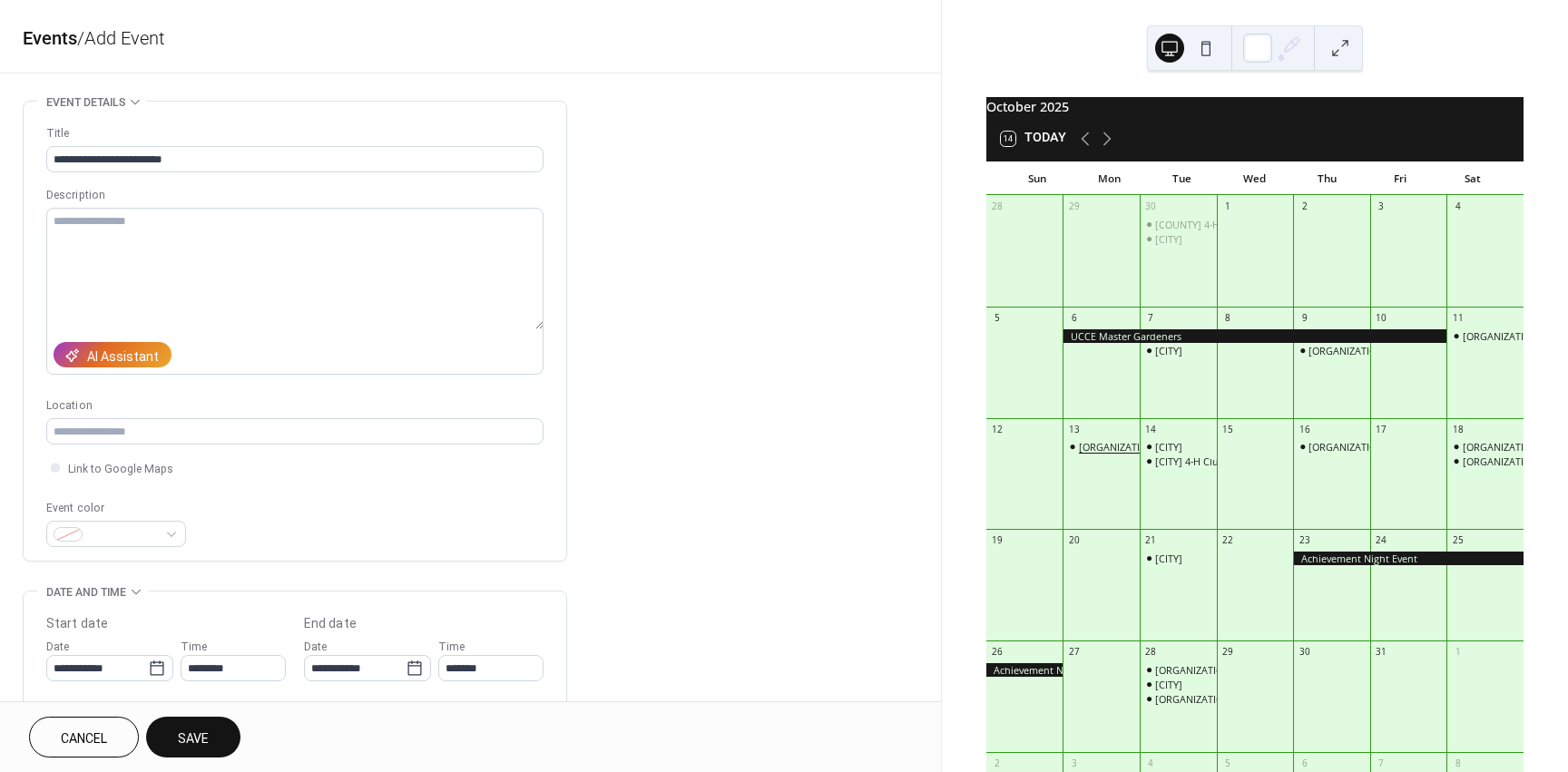 click on "Redwood 4-H Club Meeting" at bounding box center [1151, 446] 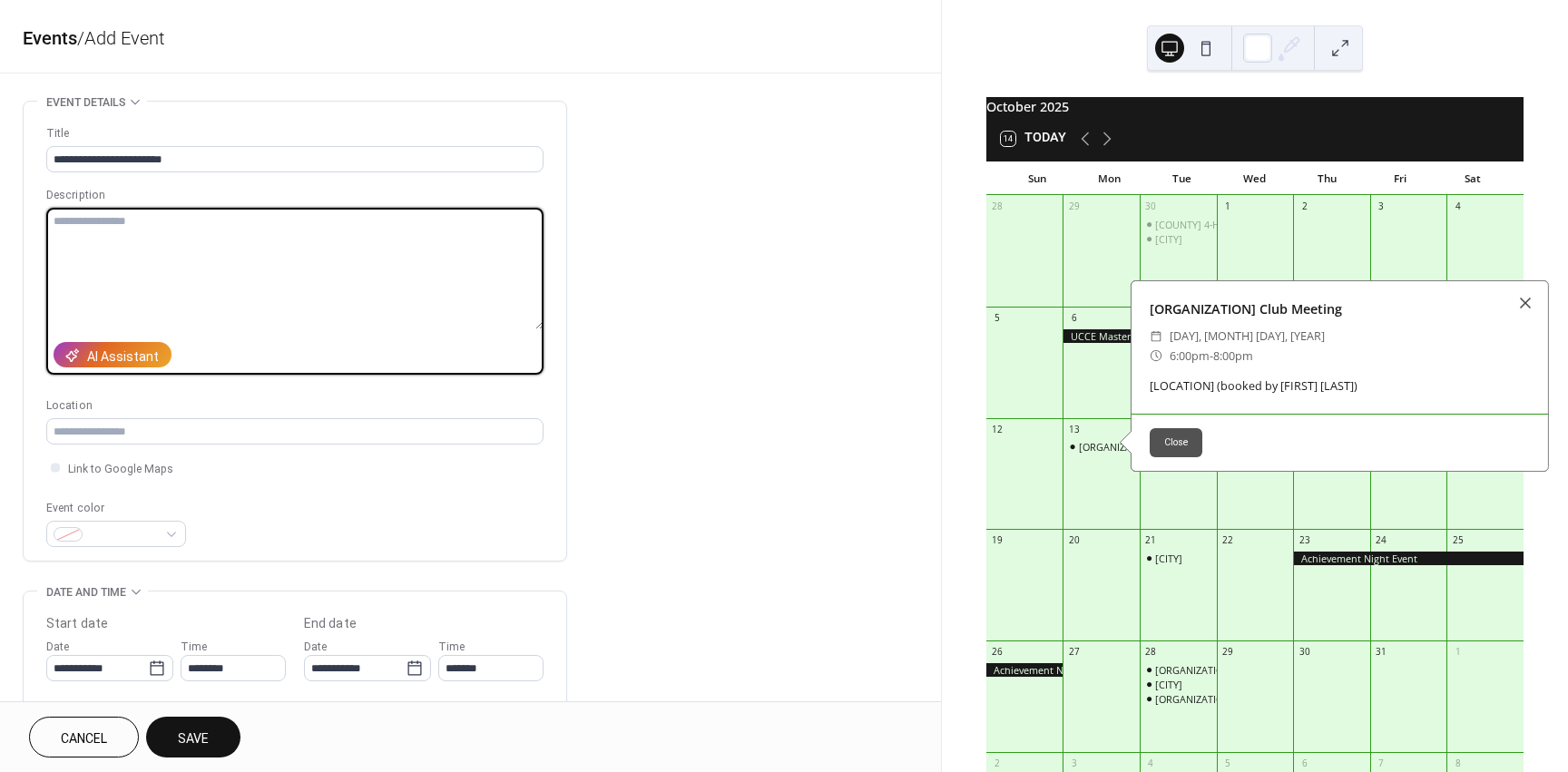 click at bounding box center [295, 269] 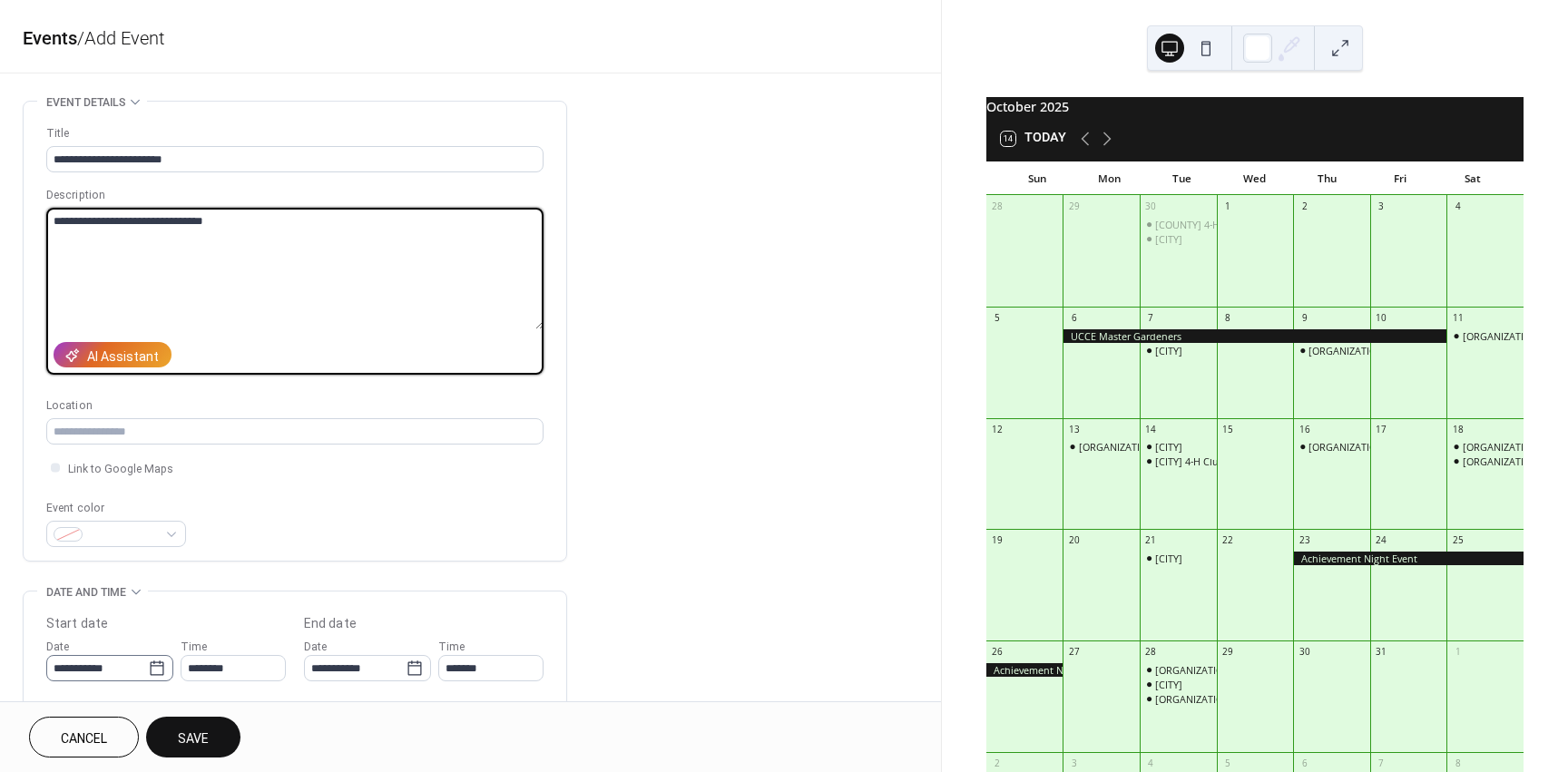 type on "**********" 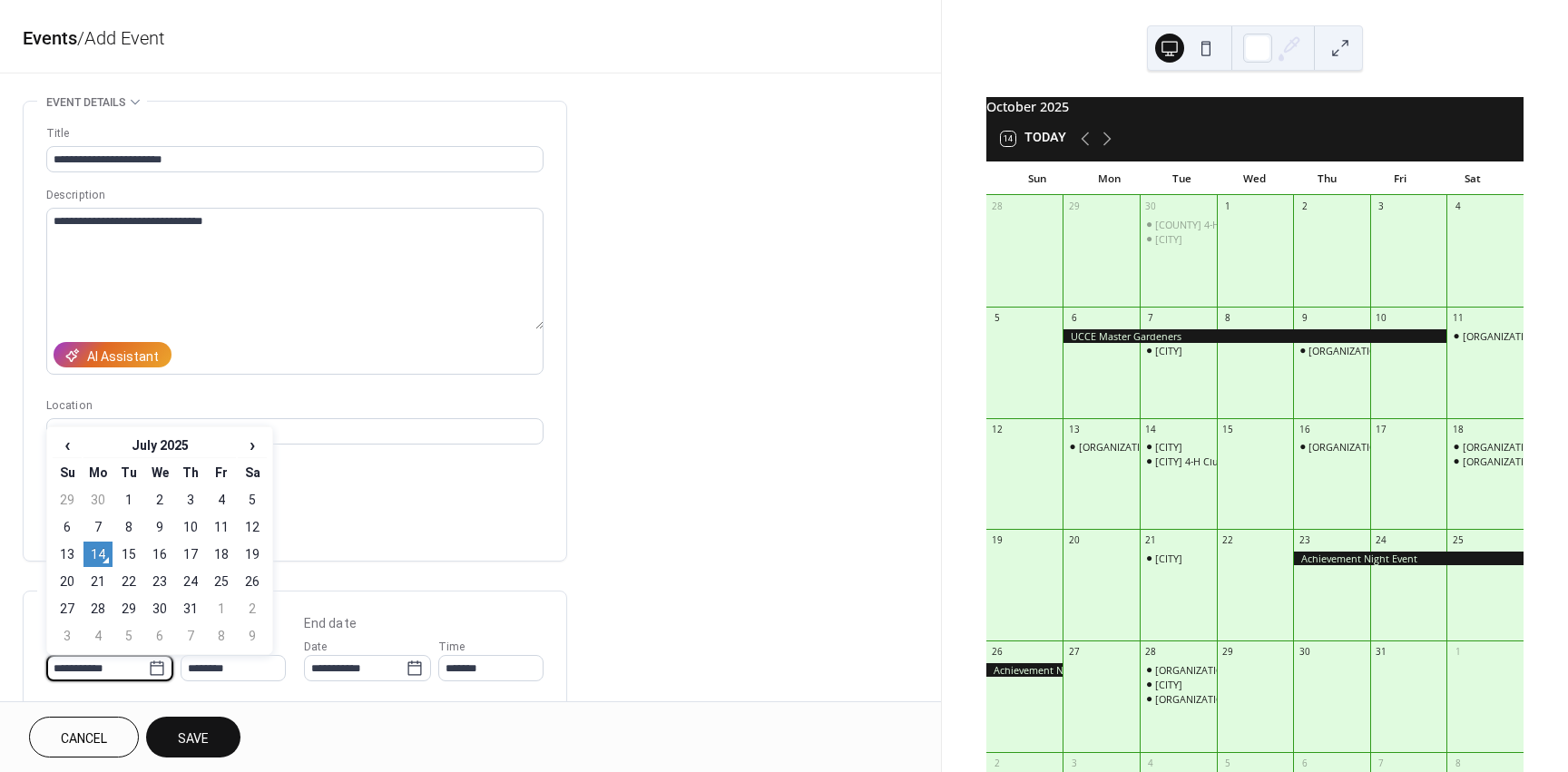 click on "**********" at bounding box center [97, 668] 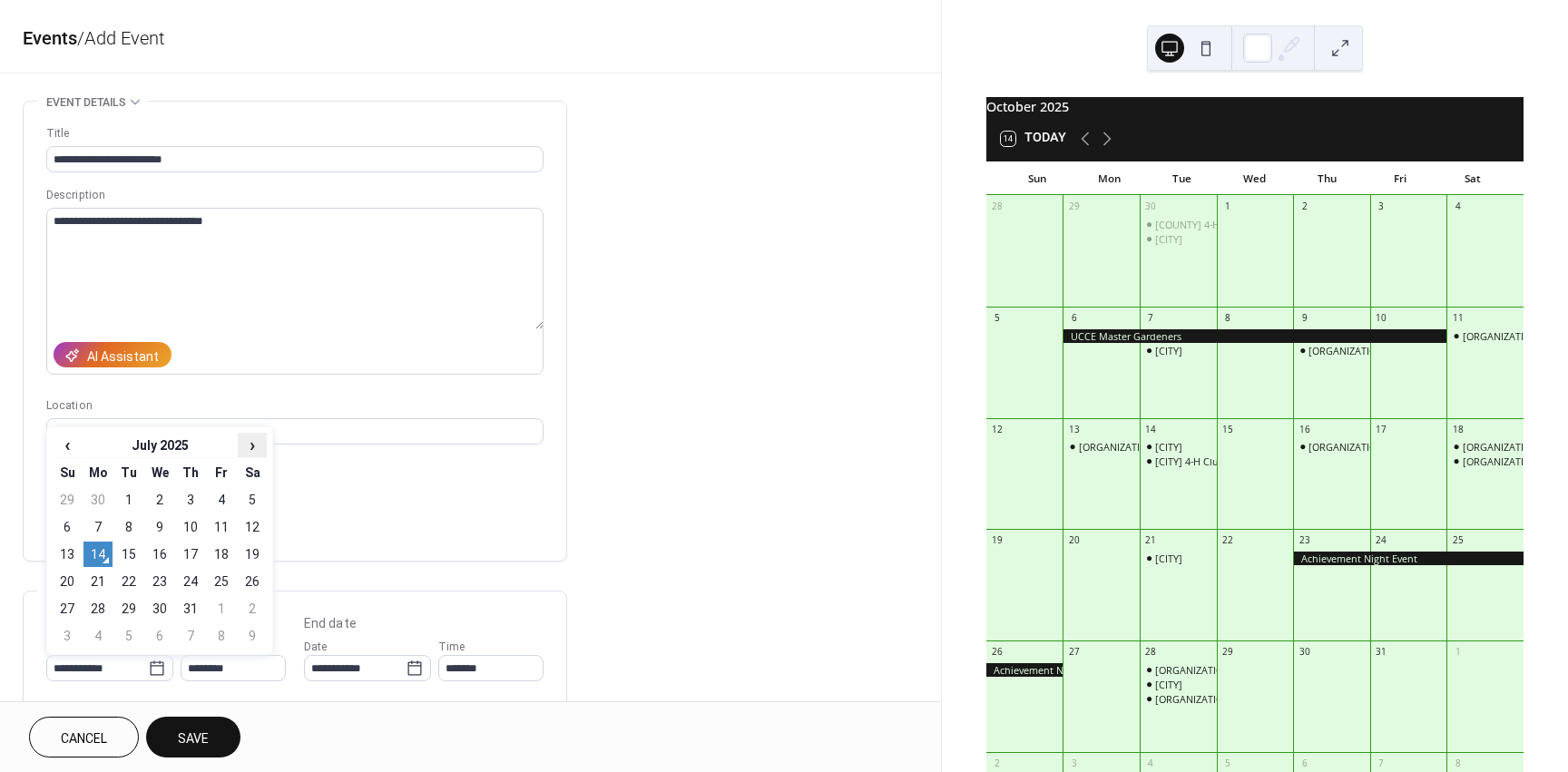 click on "›" at bounding box center [252, 445] 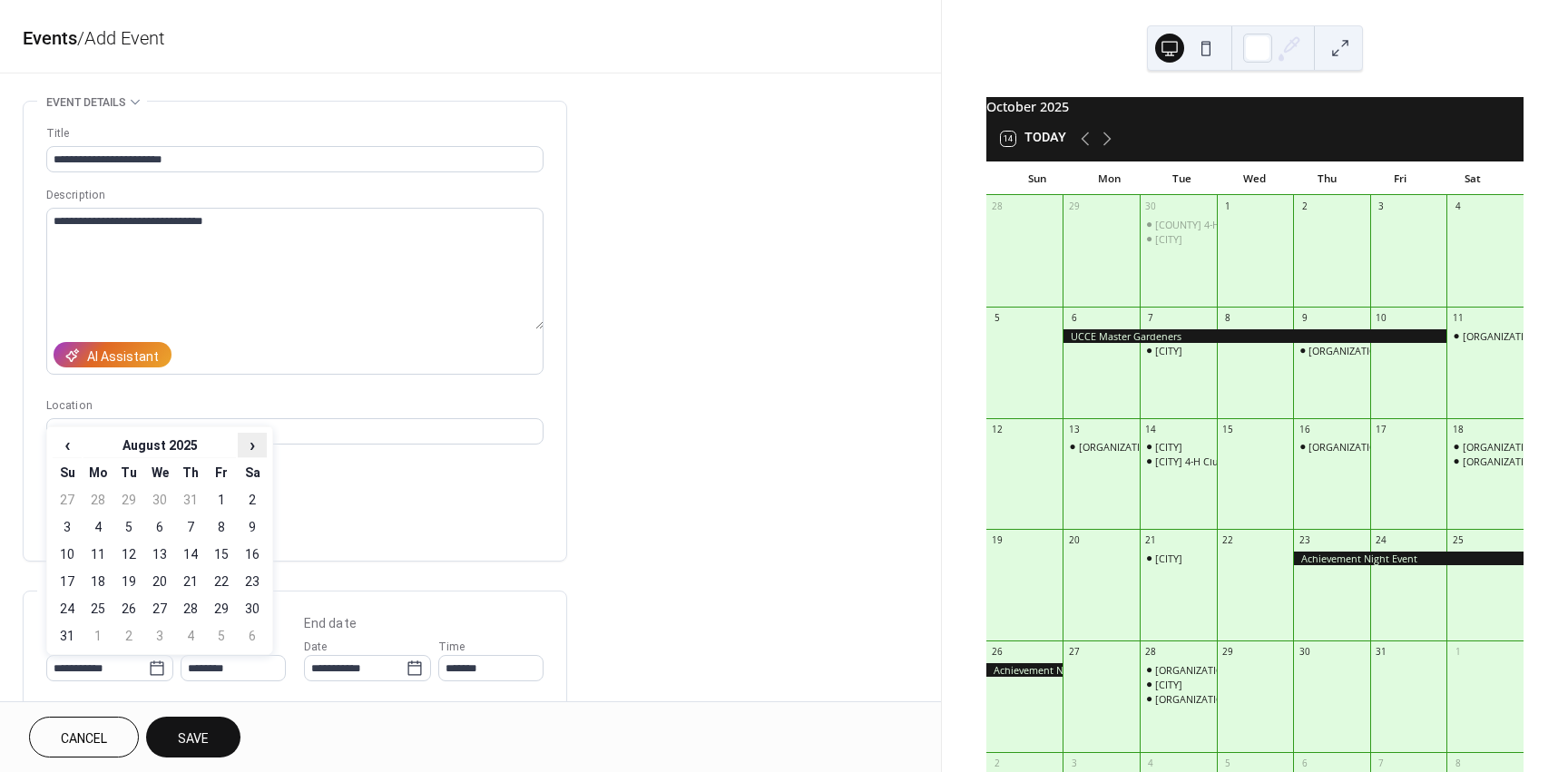 click on "›" at bounding box center [252, 445] 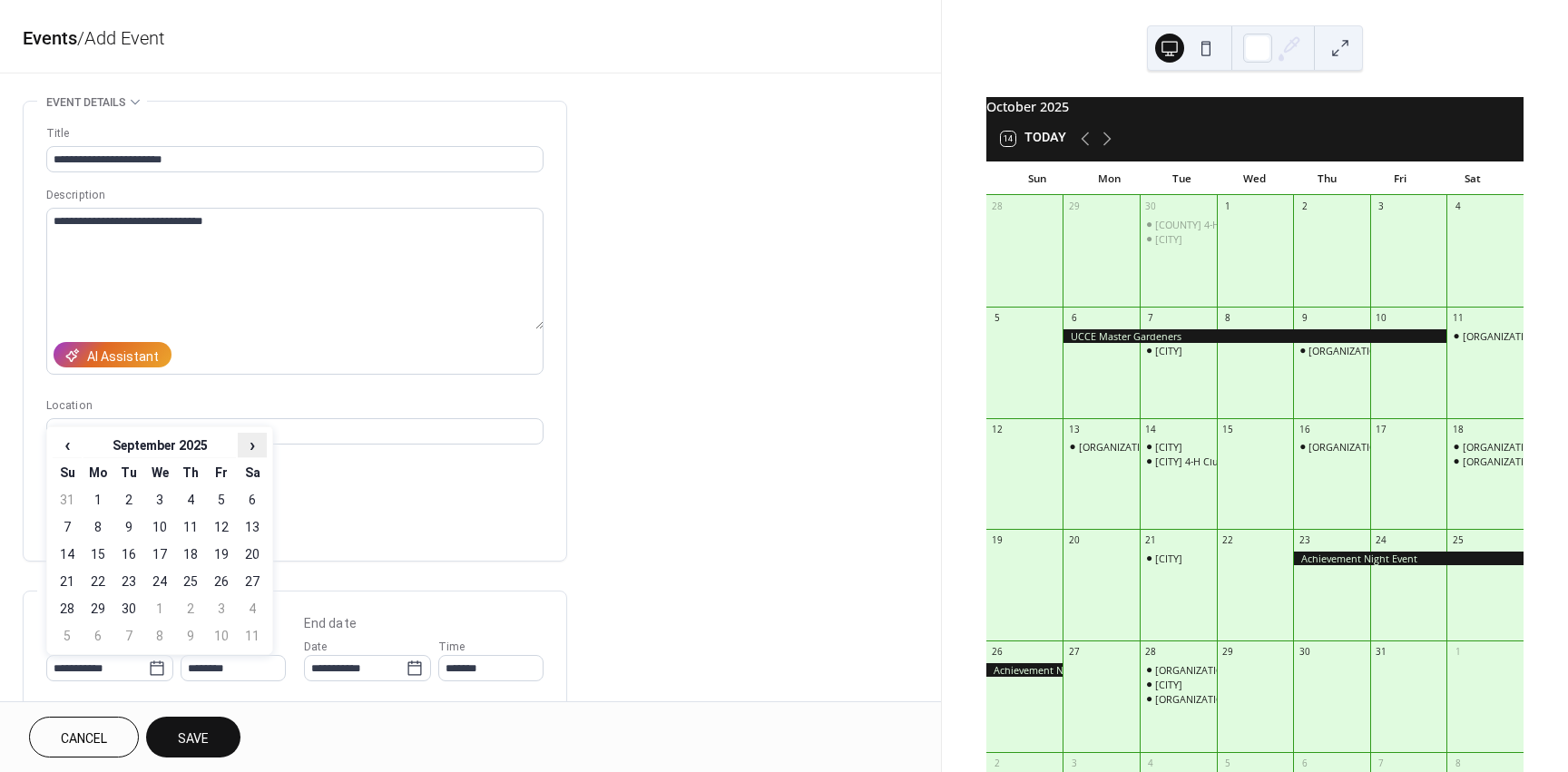 click on "›" at bounding box center (252, 445) 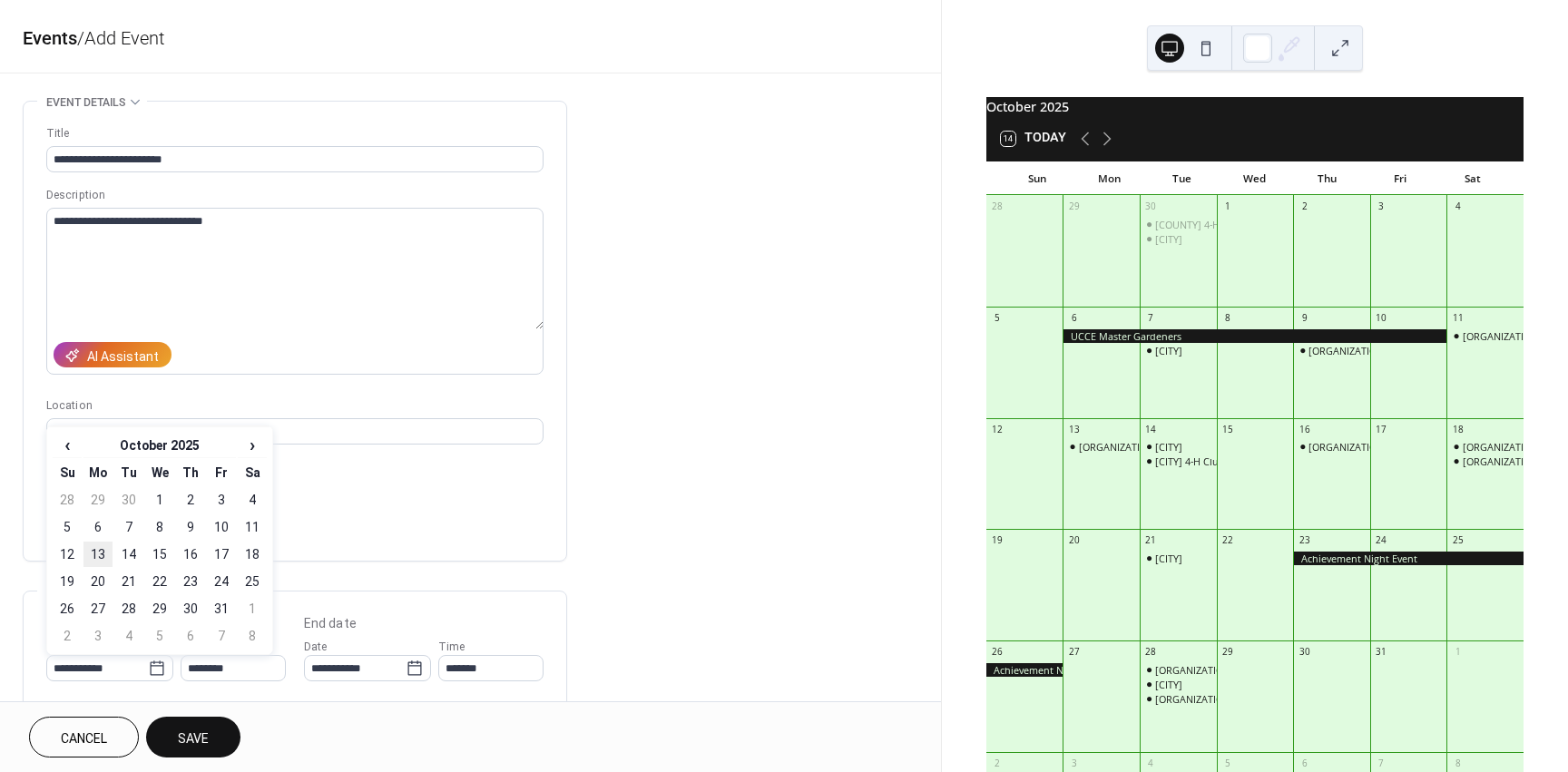 click on "13" at bounding box center (98, 554) 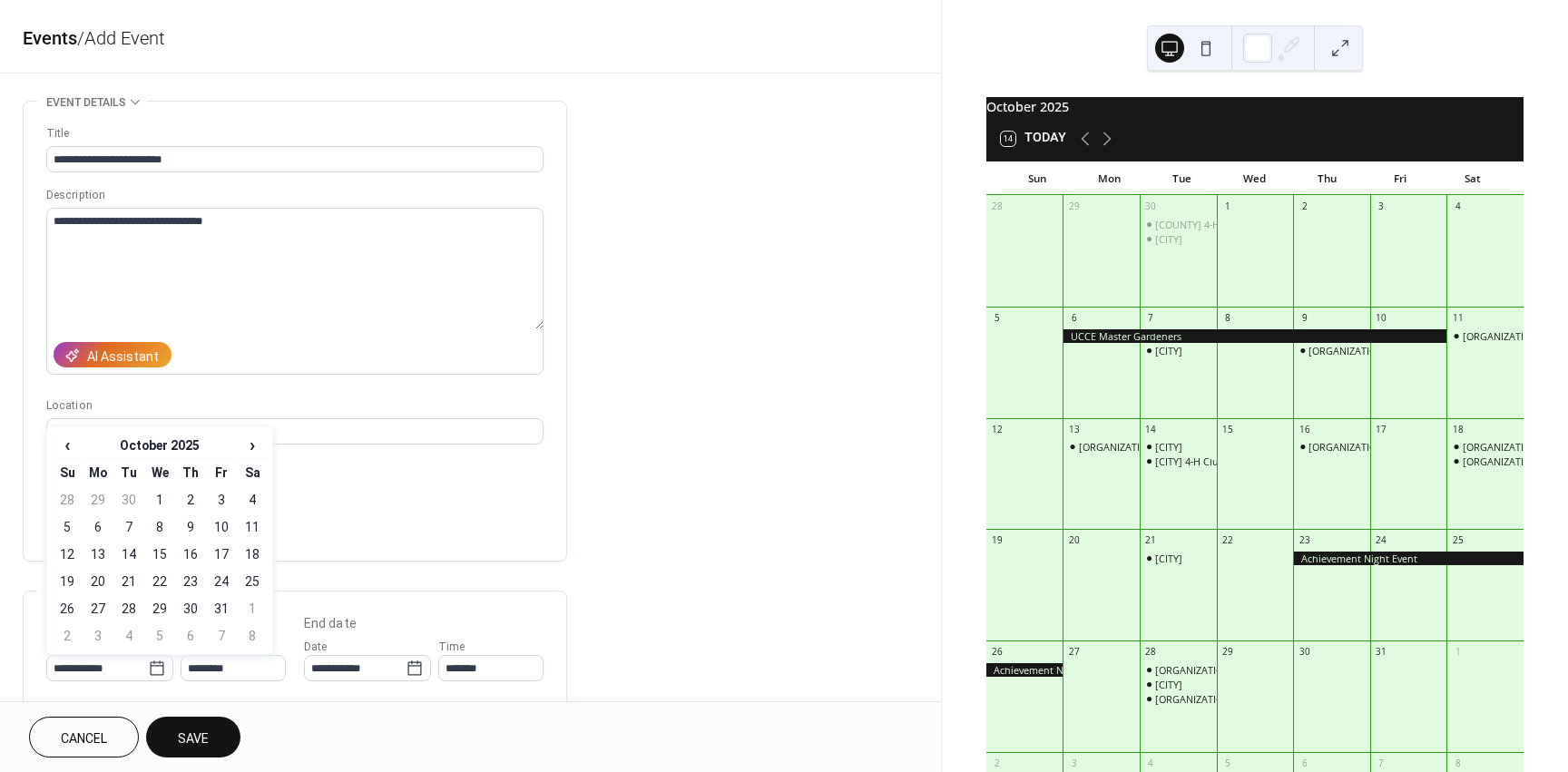 type on "**********" 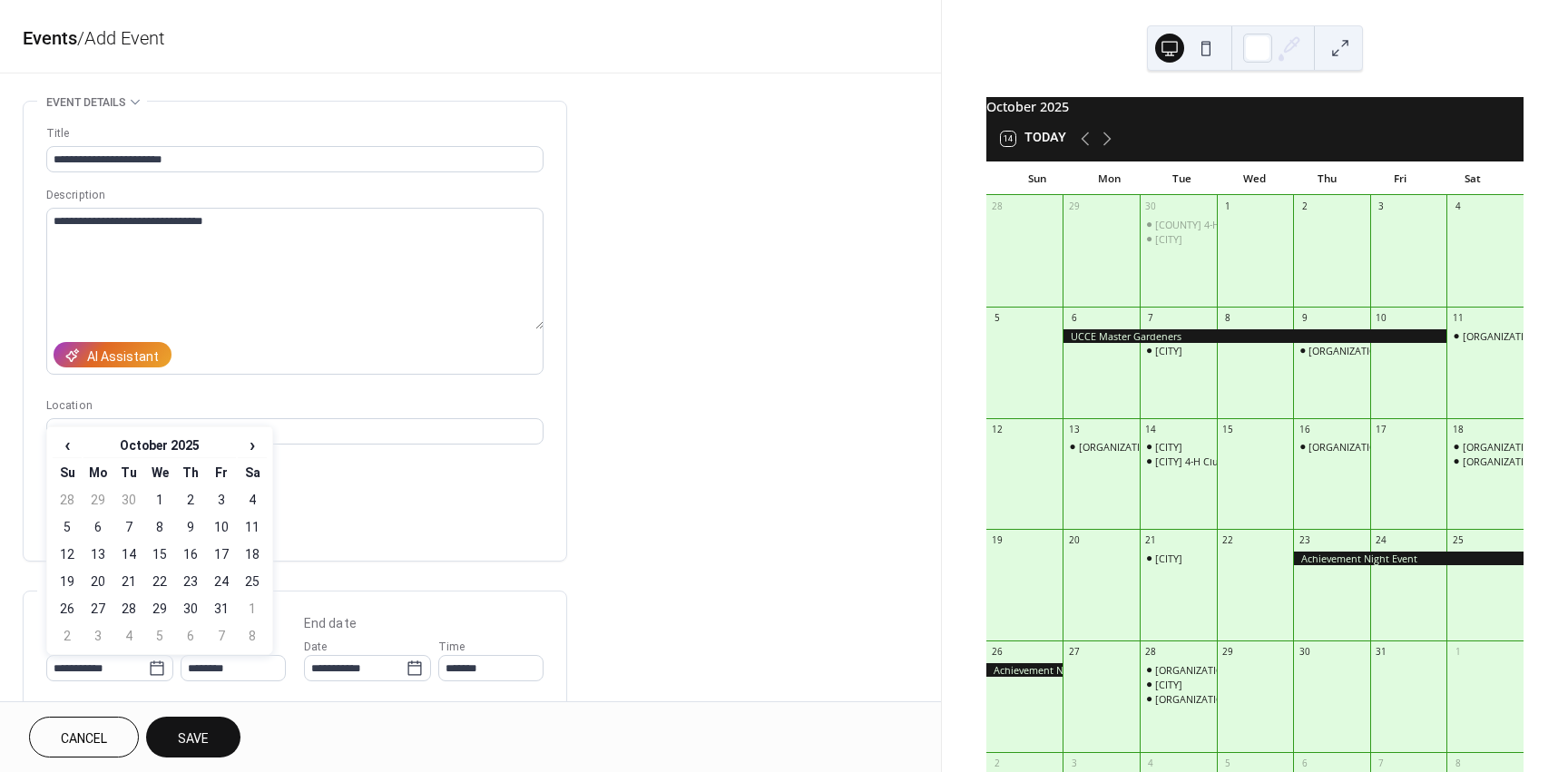 type on "**********" 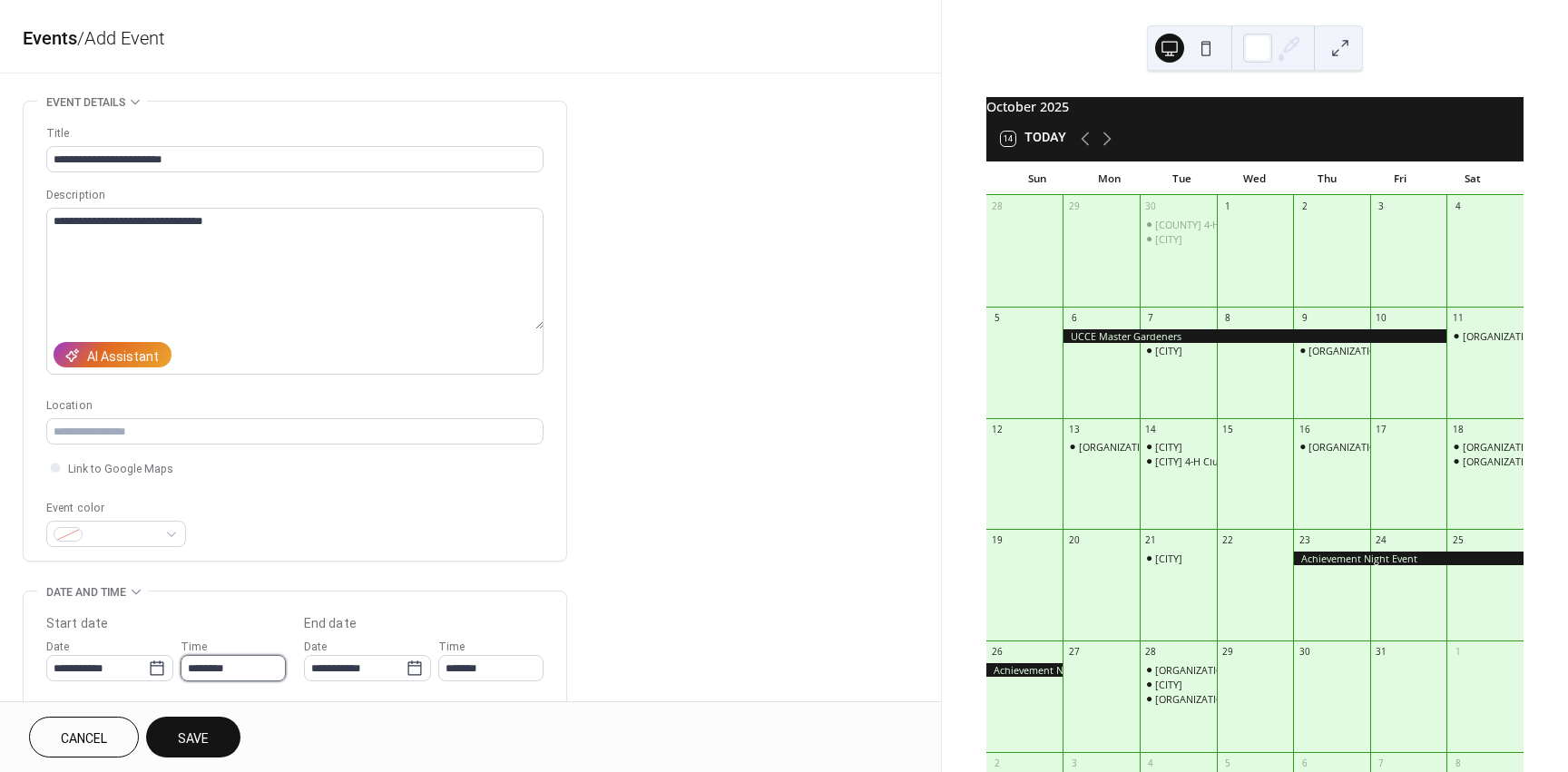 click on "********" at bounding box center (233, 668) 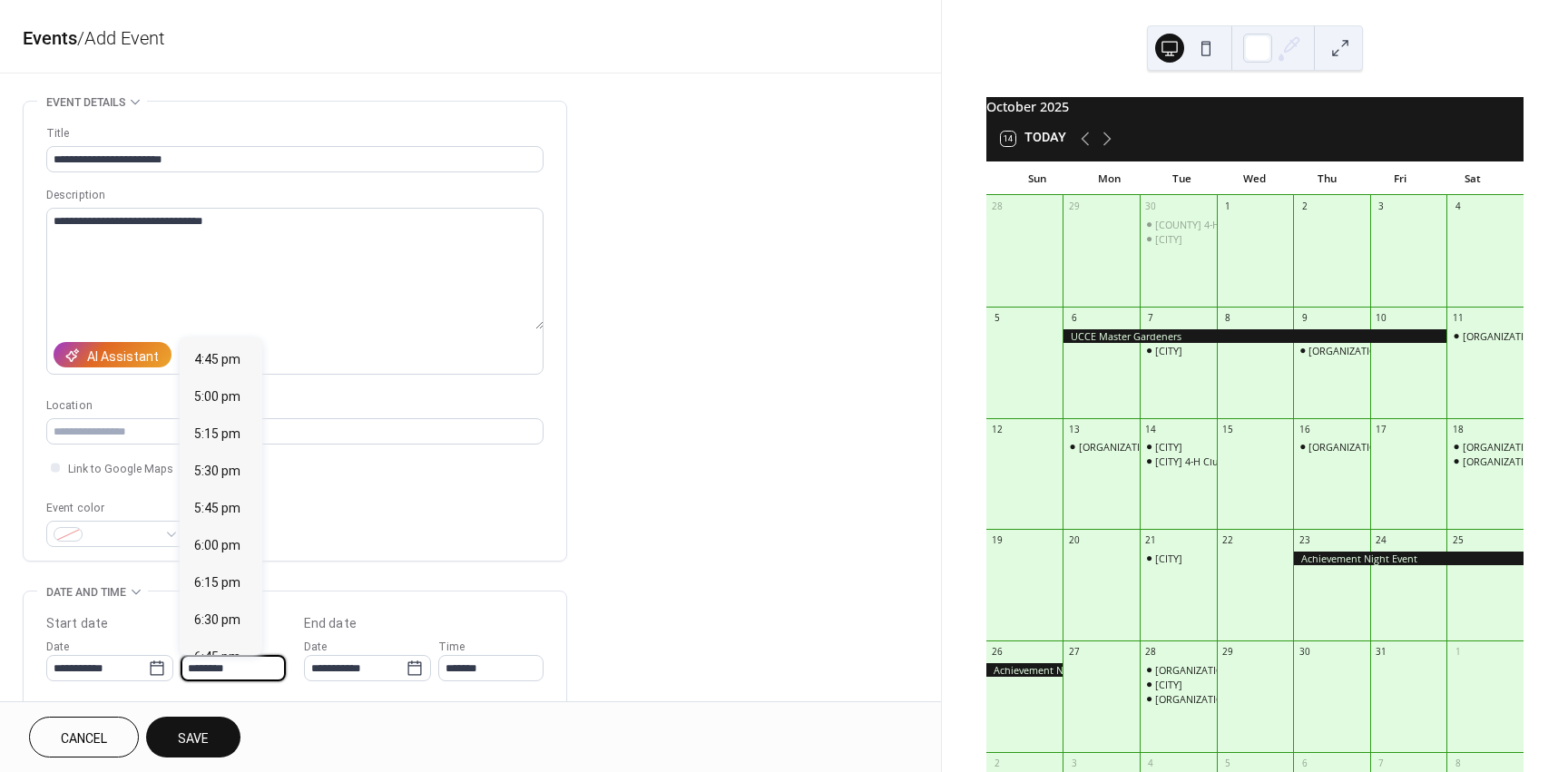 scroll, scrollTop: 2602, scrollLeft: 0, axis: vertical 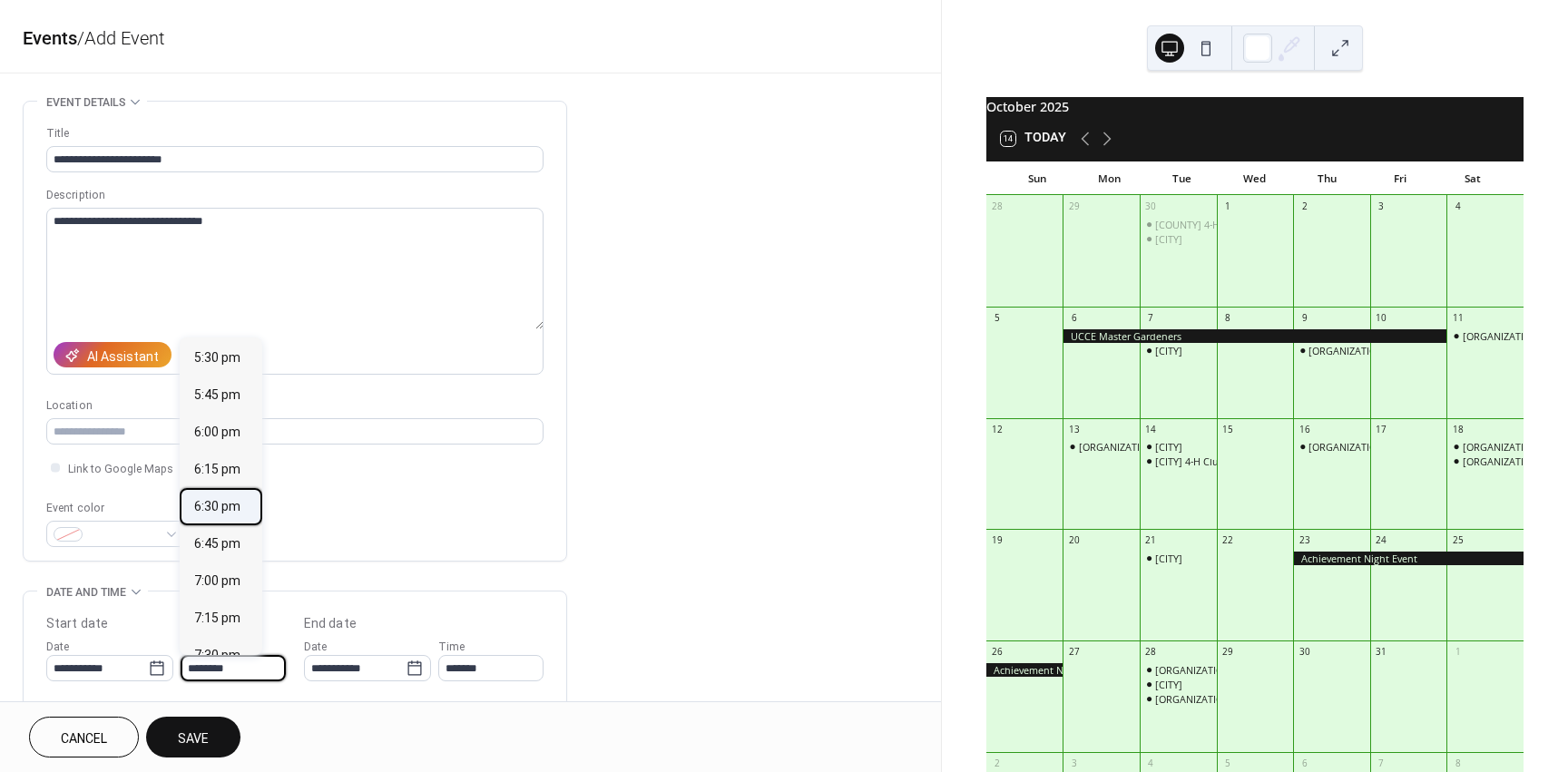 click on "6:30 pm" at bounding box center (217, 506) 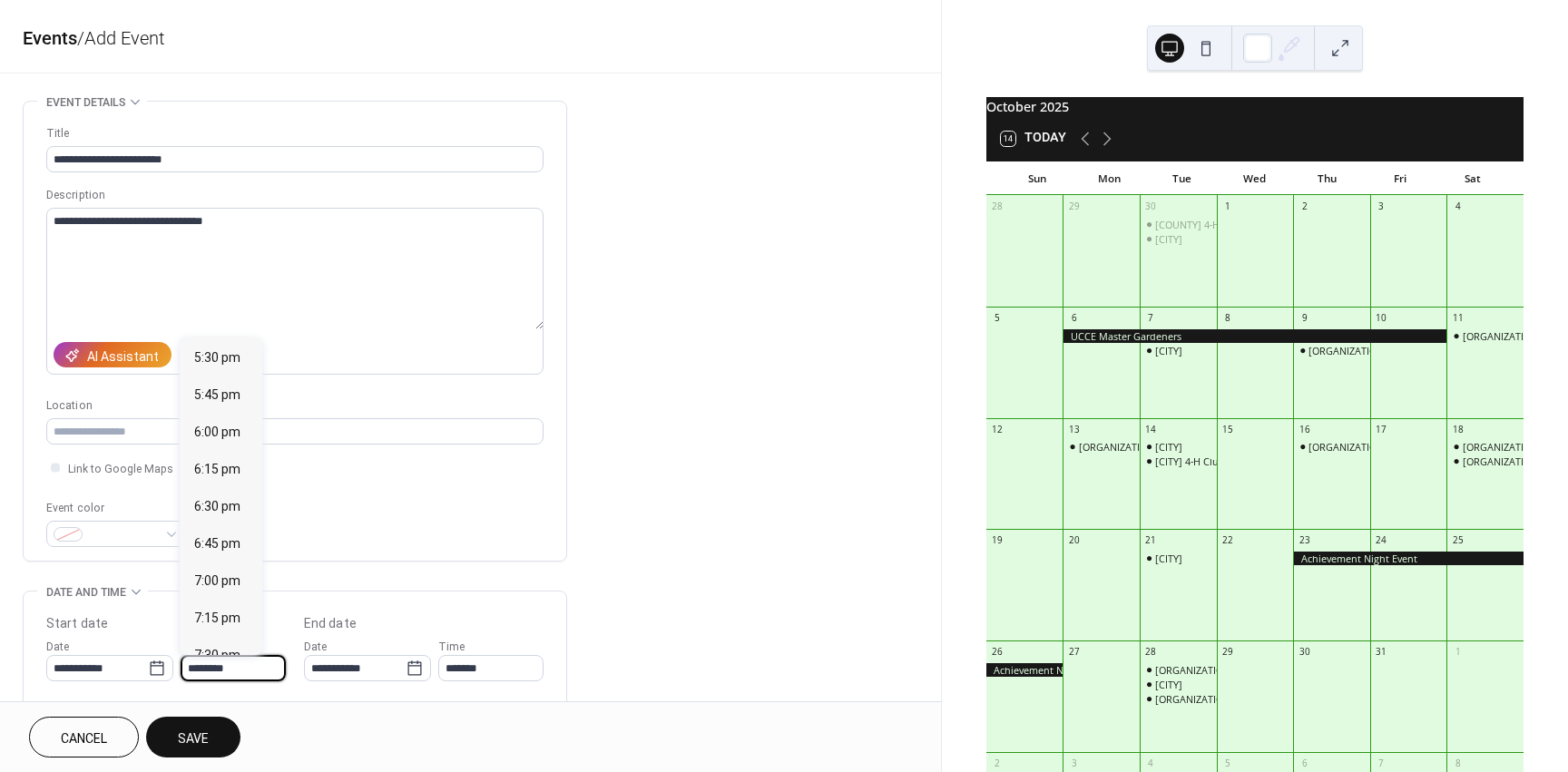 type on "*******" 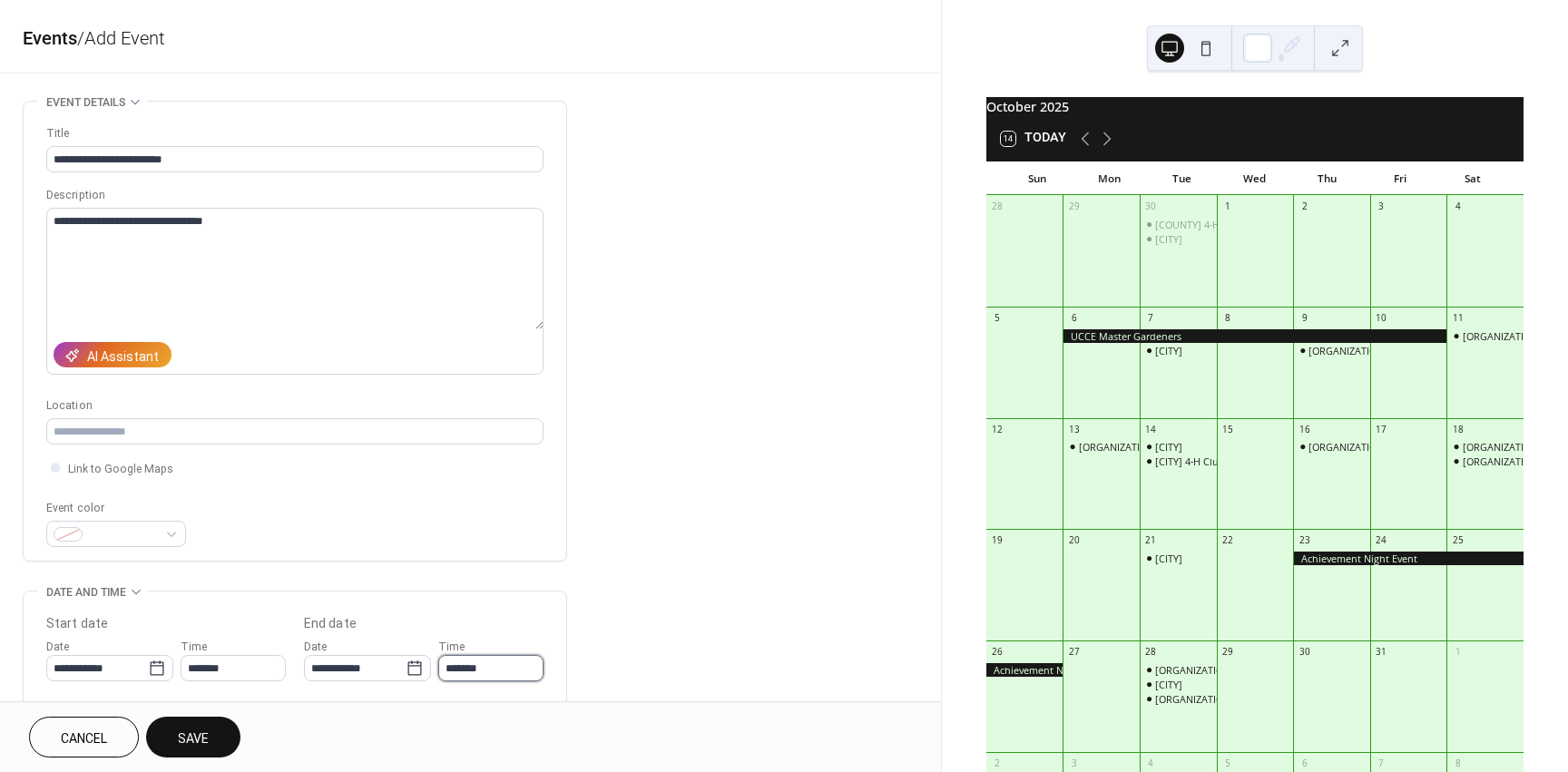 click on "*******" at bounding box center [491, 668] 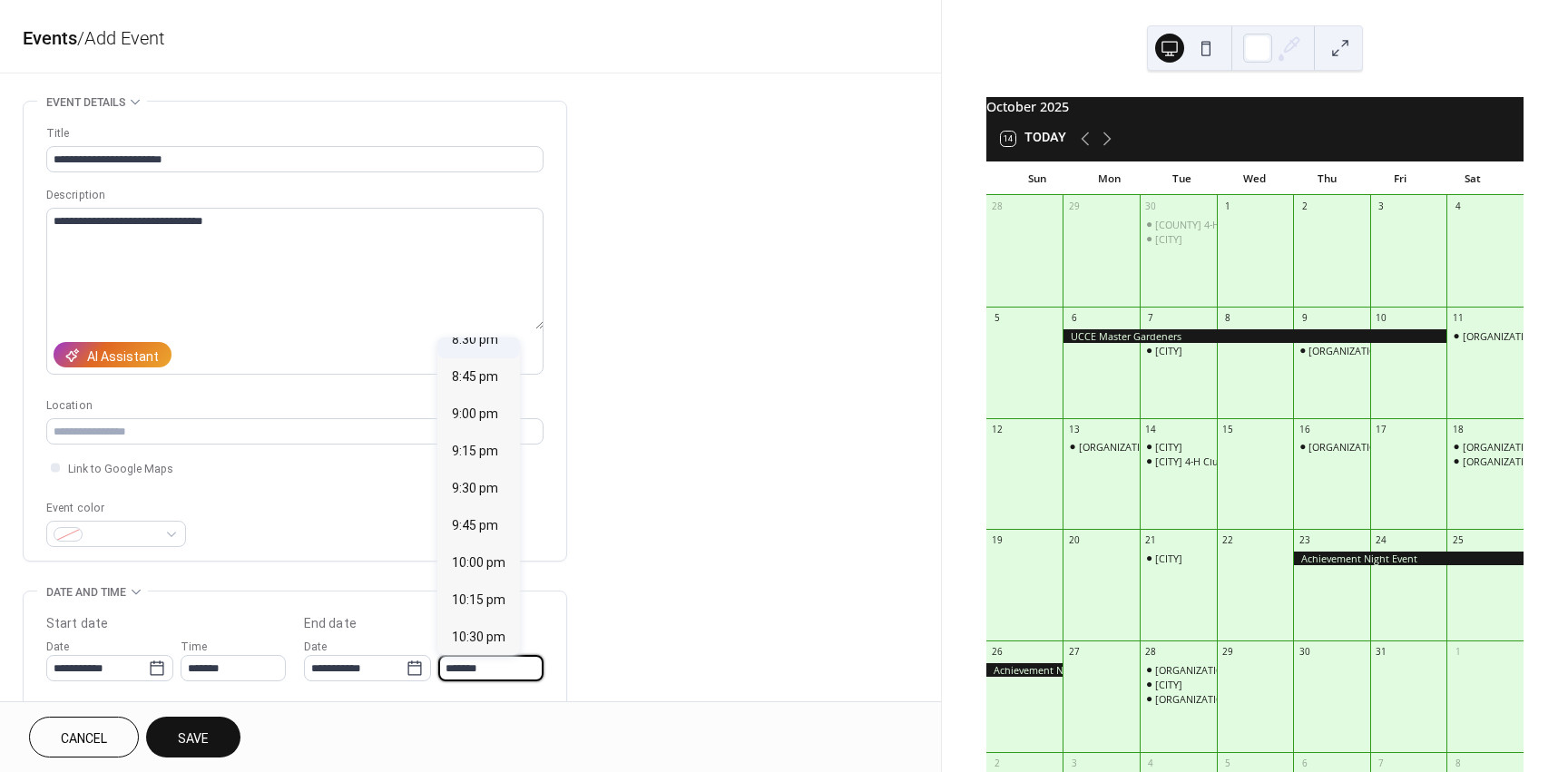 scroll, scrollTop: 272, scrollLeft: 0, axis: vertical 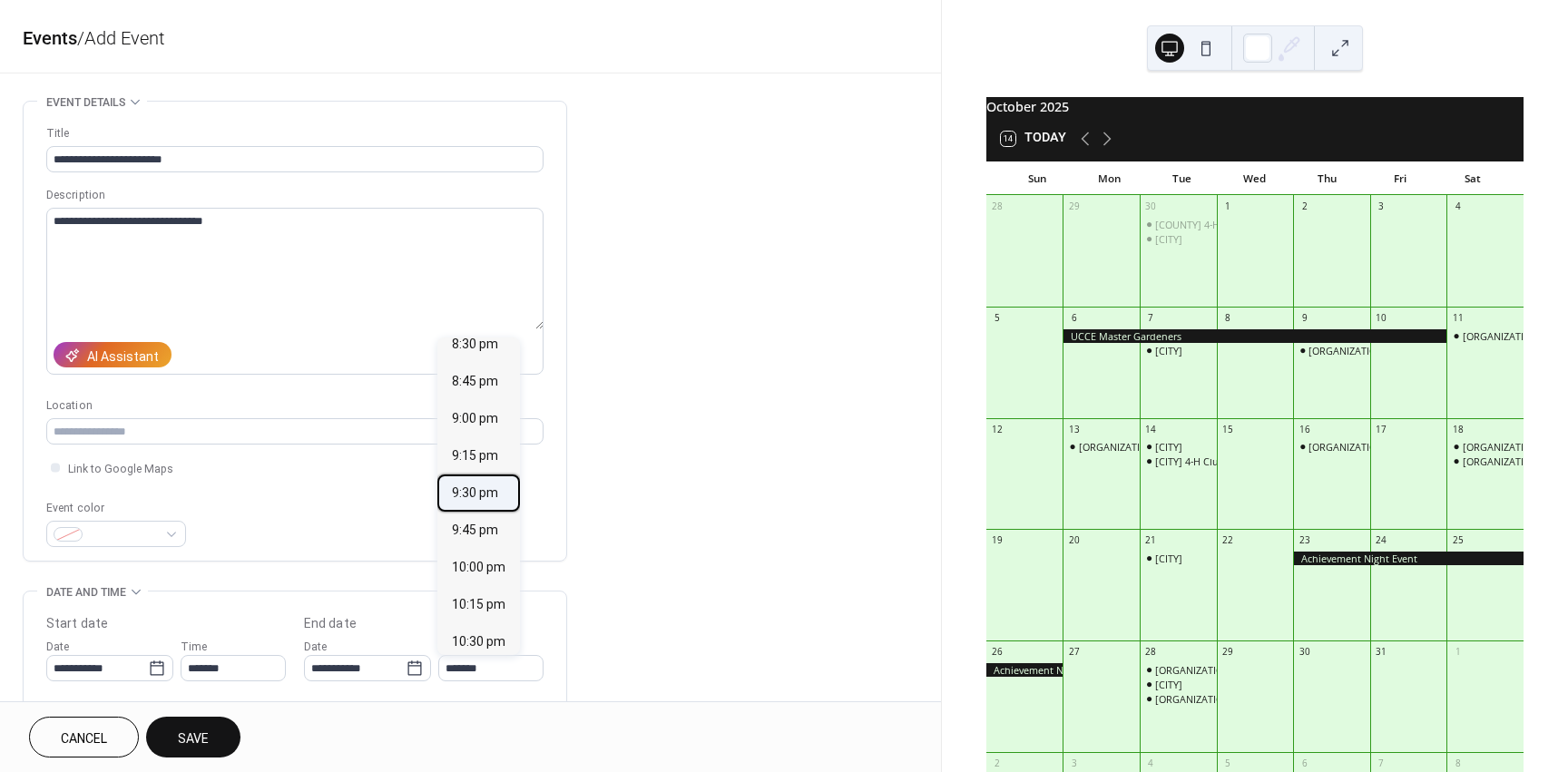 click on "9:30 pm" at bounding box center (475, 493) 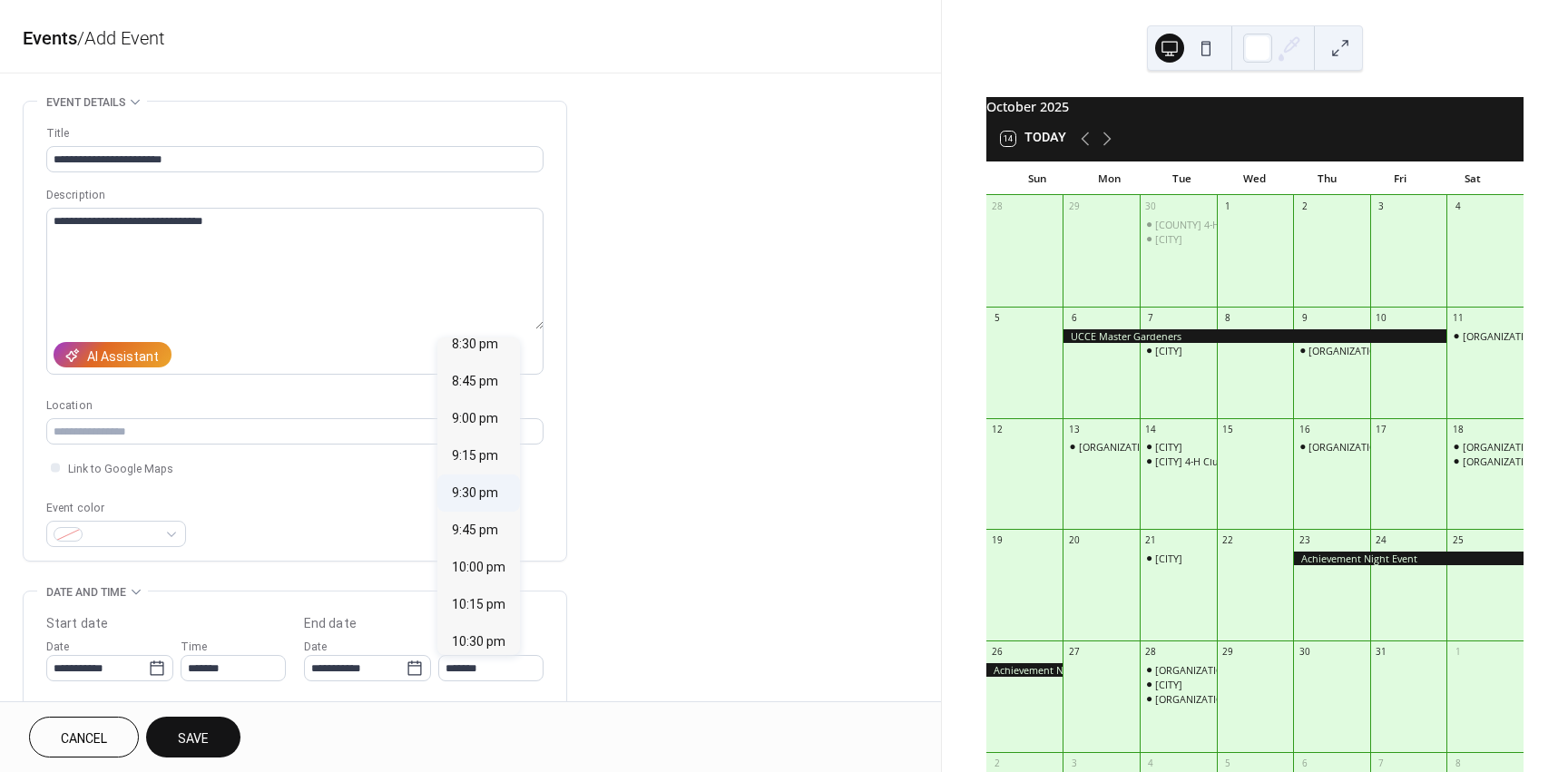 type on "*******" 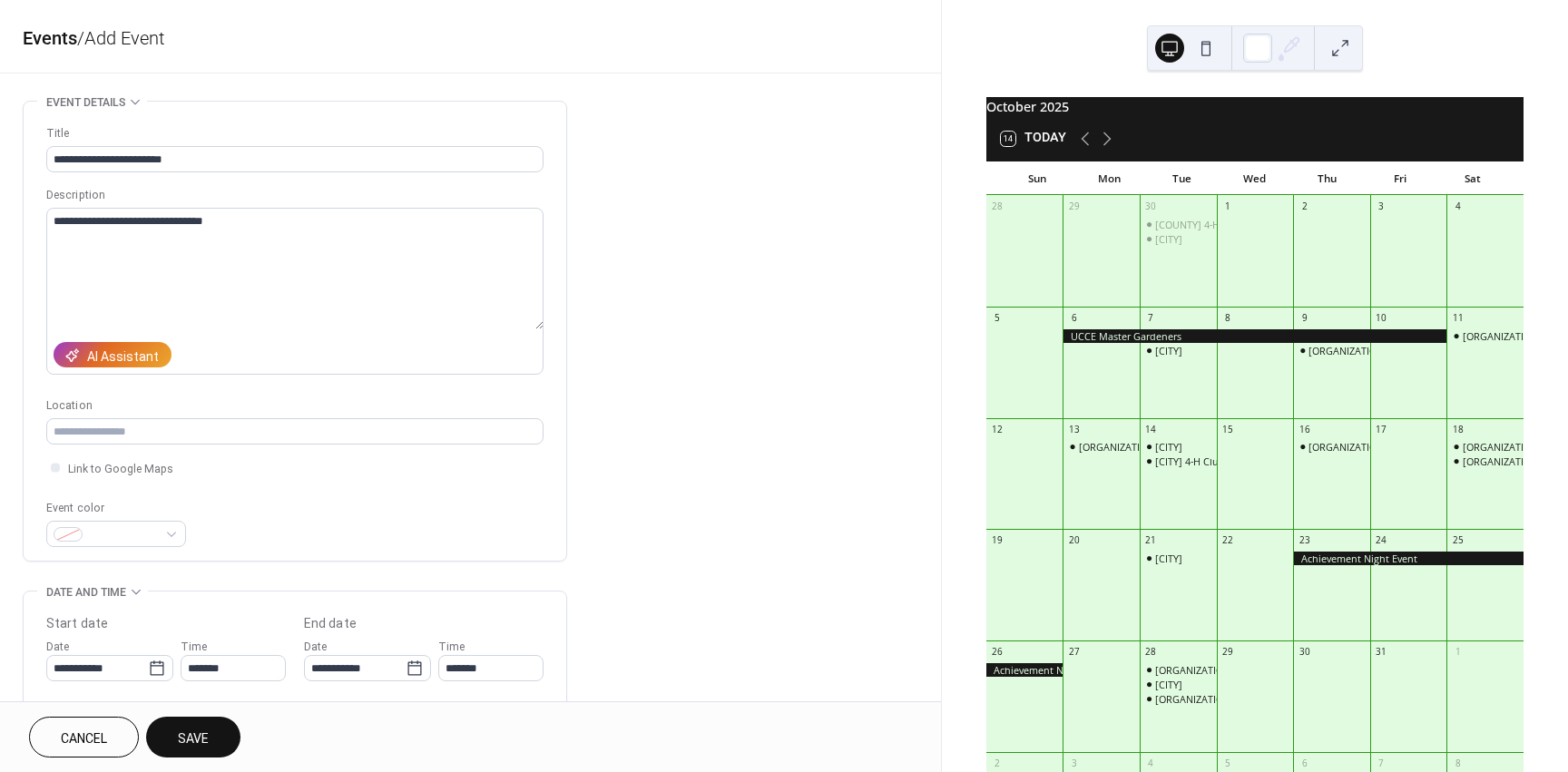 click on "Save" at bounding box center [193, 738] 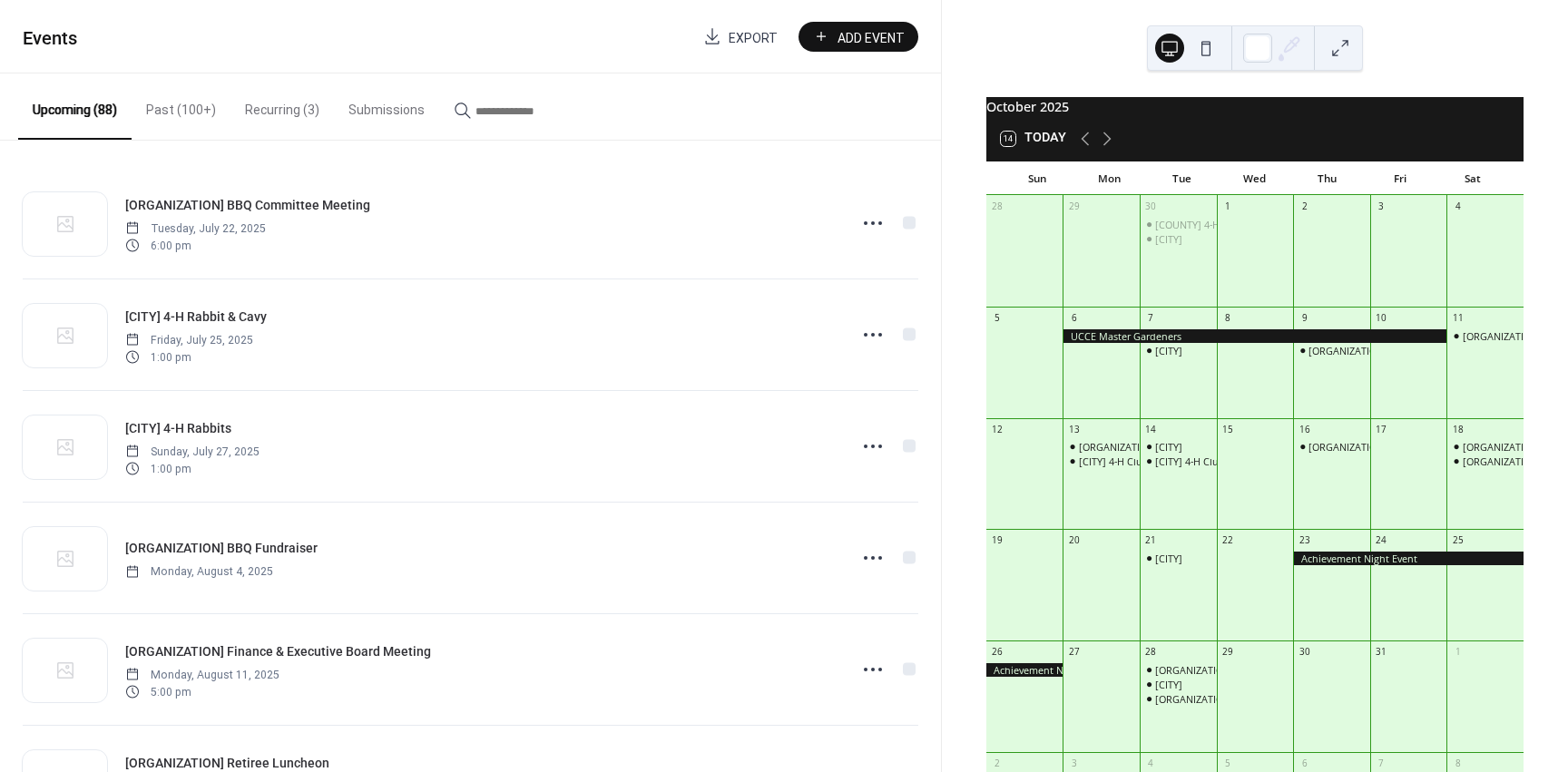 drag, startPoint x: 828, startPoint y: 57, endPoint x: 867, endPoint y: 33, distance: 45.79301 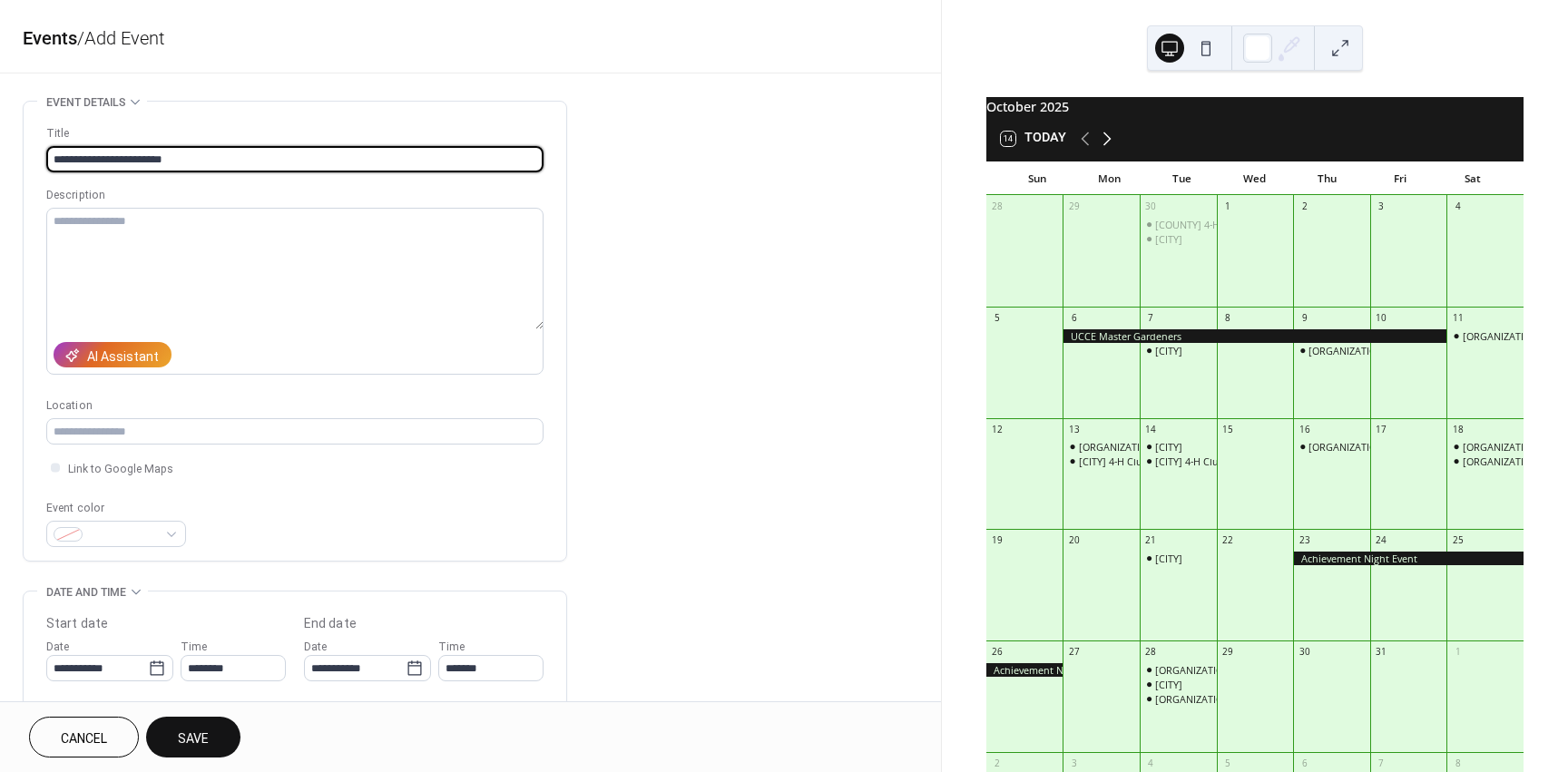 type on "**********" 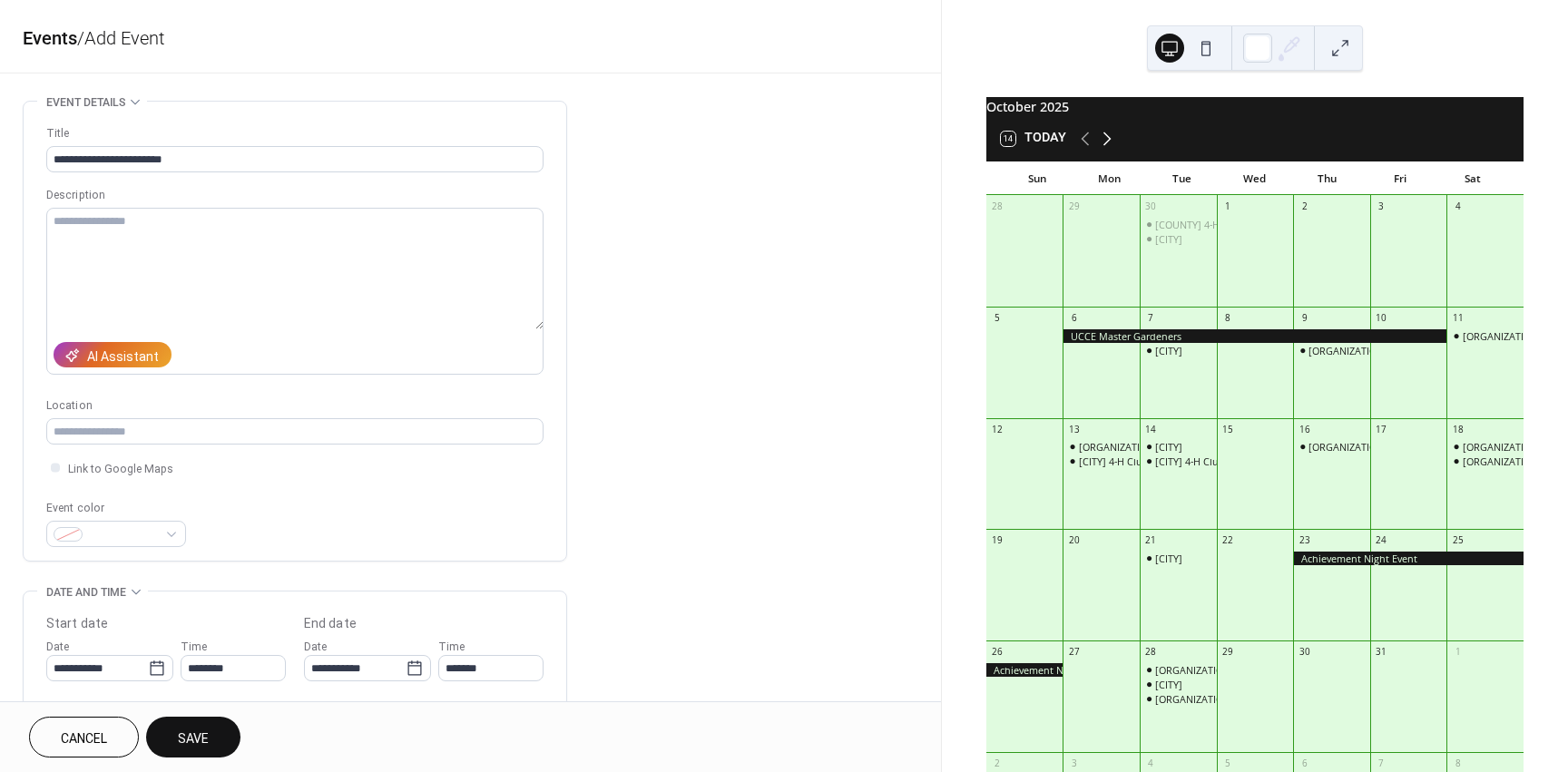 click 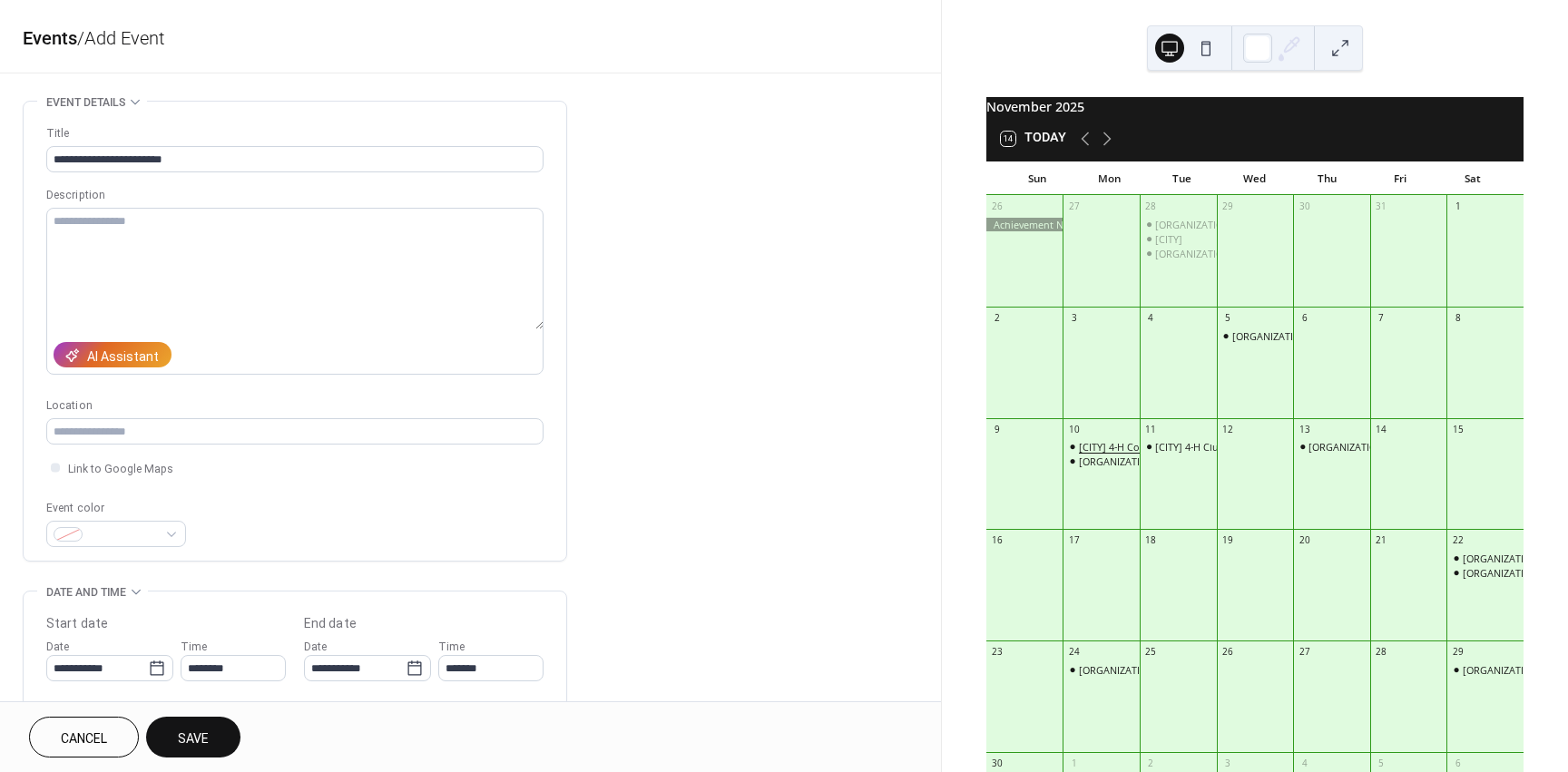 click on "[REGION] 4-H Cooking" at bounding box center (1122, 446) 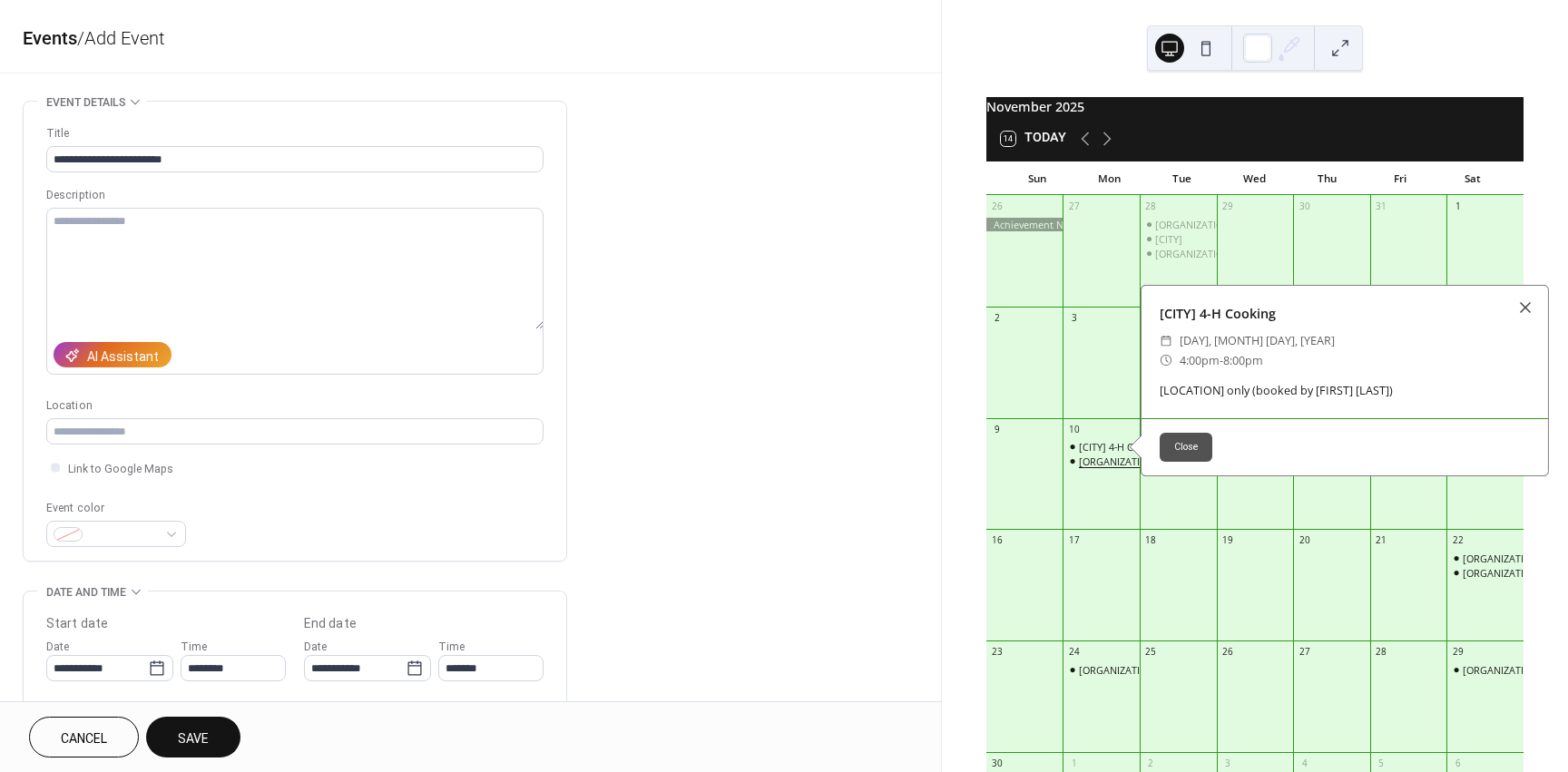 click on "Redwood 4-H Club Meeting" at bounding box center (1151, 461) 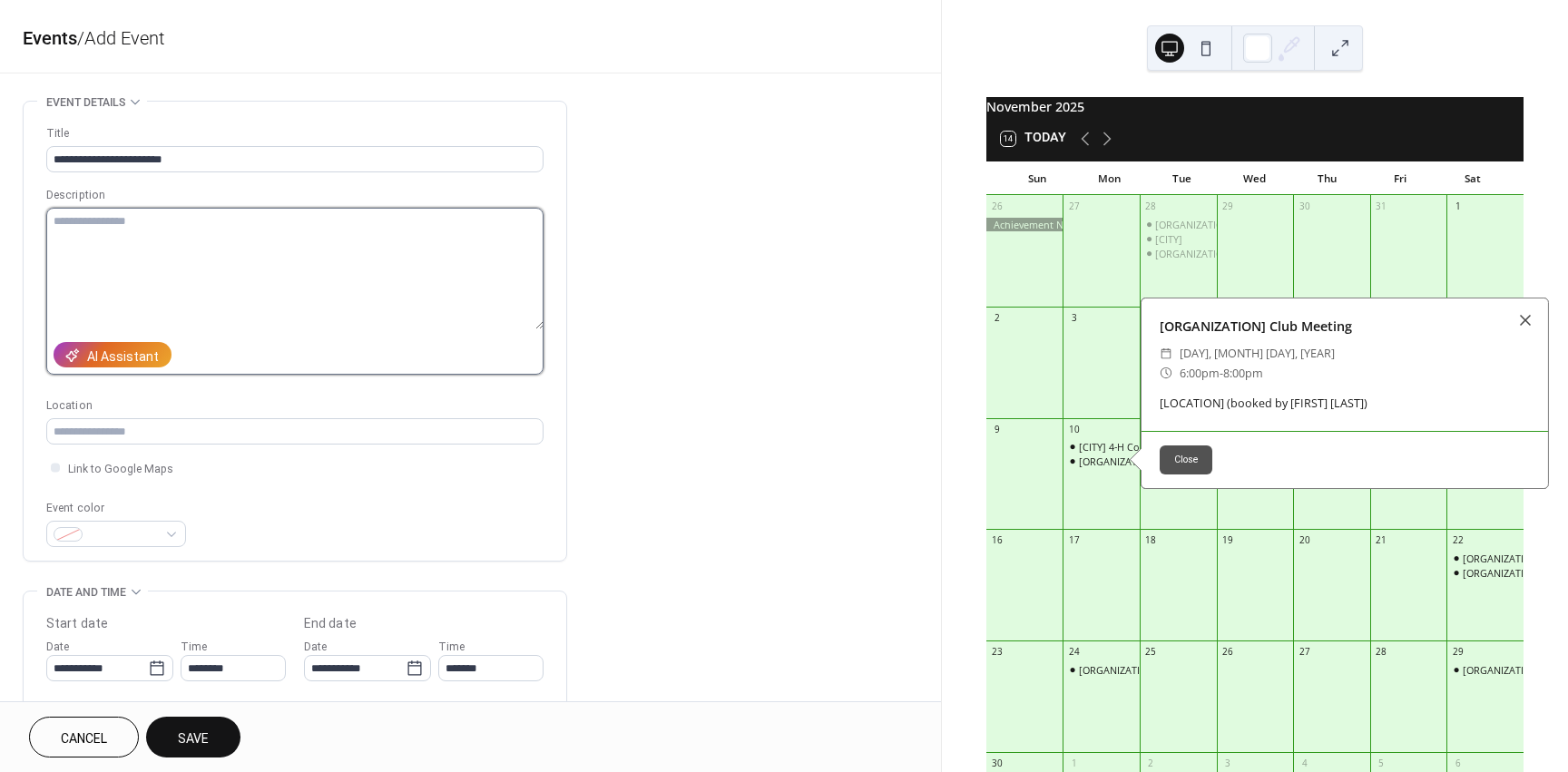 click at bounding box center [295, 269] 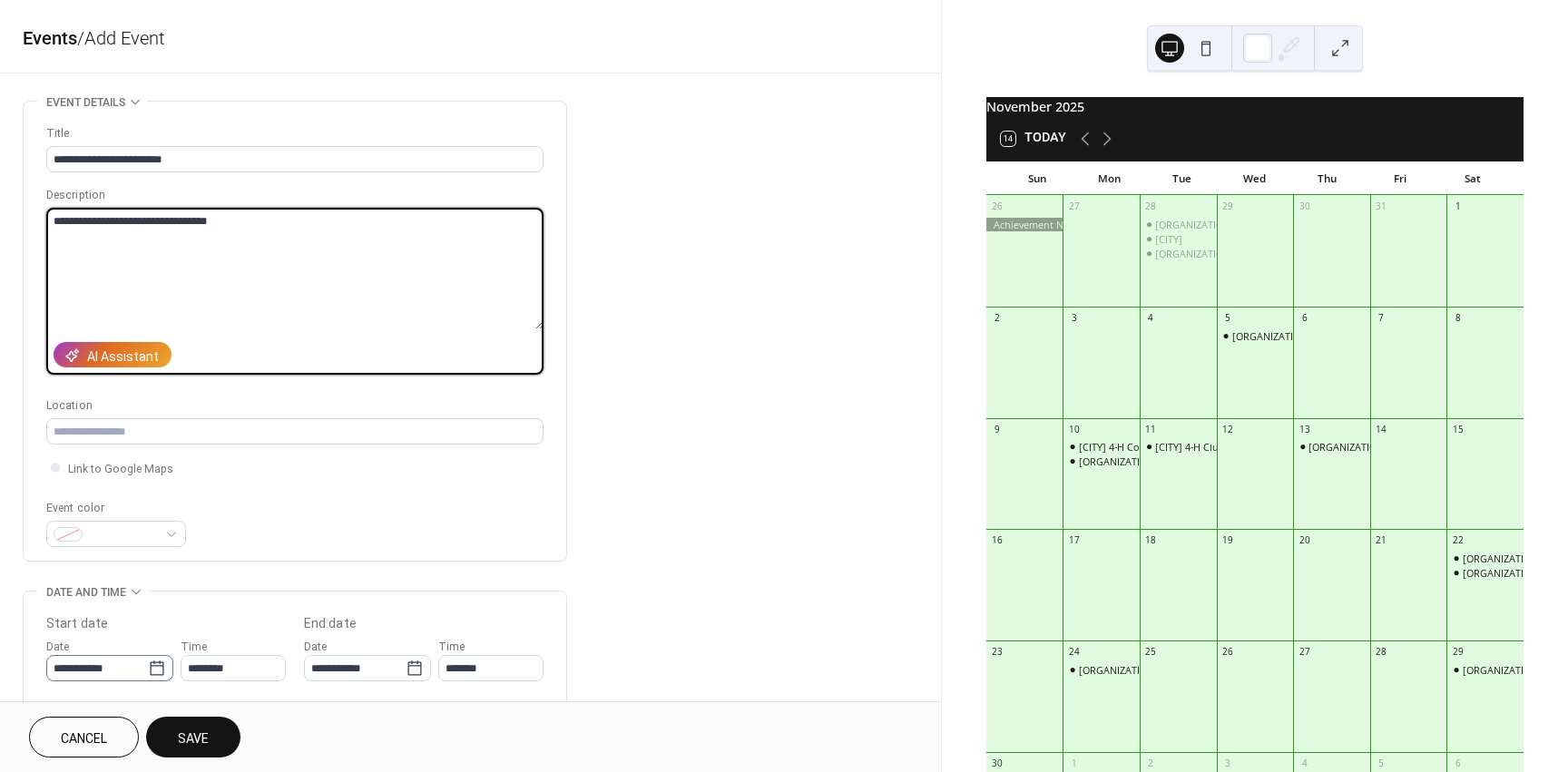 type on "**********" 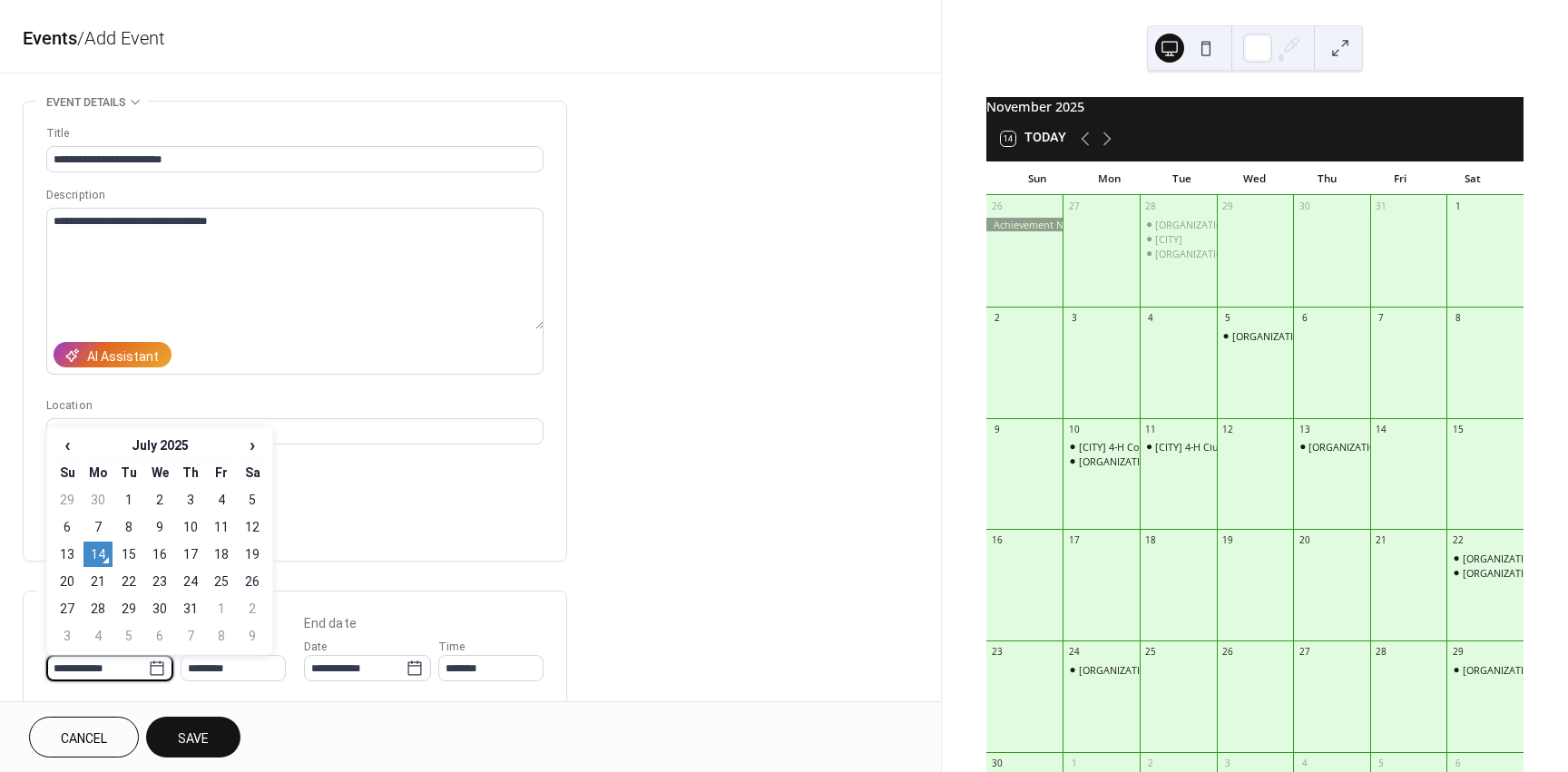 click on "**********" at bounding box center (97, 668) 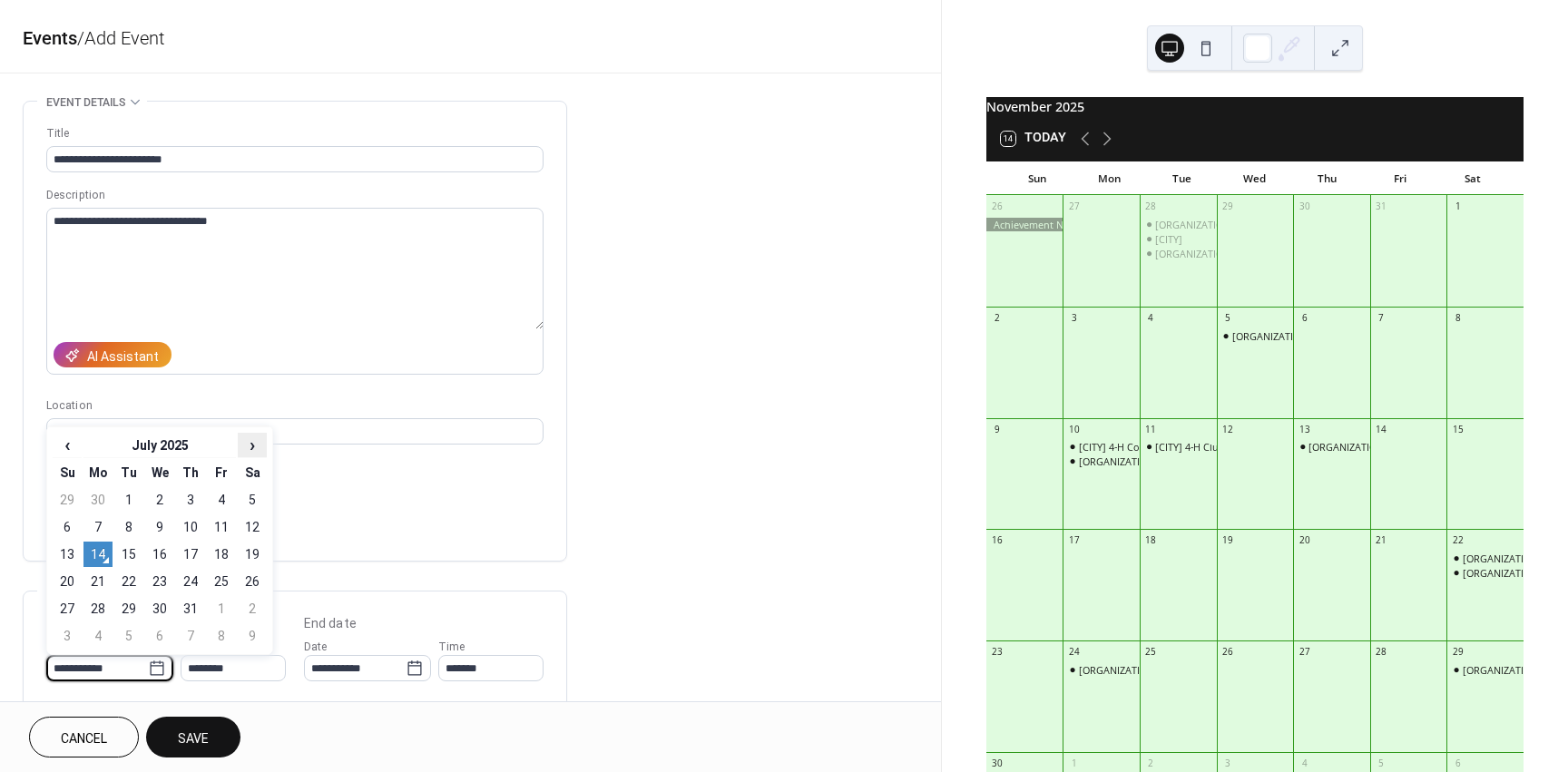 click on "›" at bounding box center (252, 445) 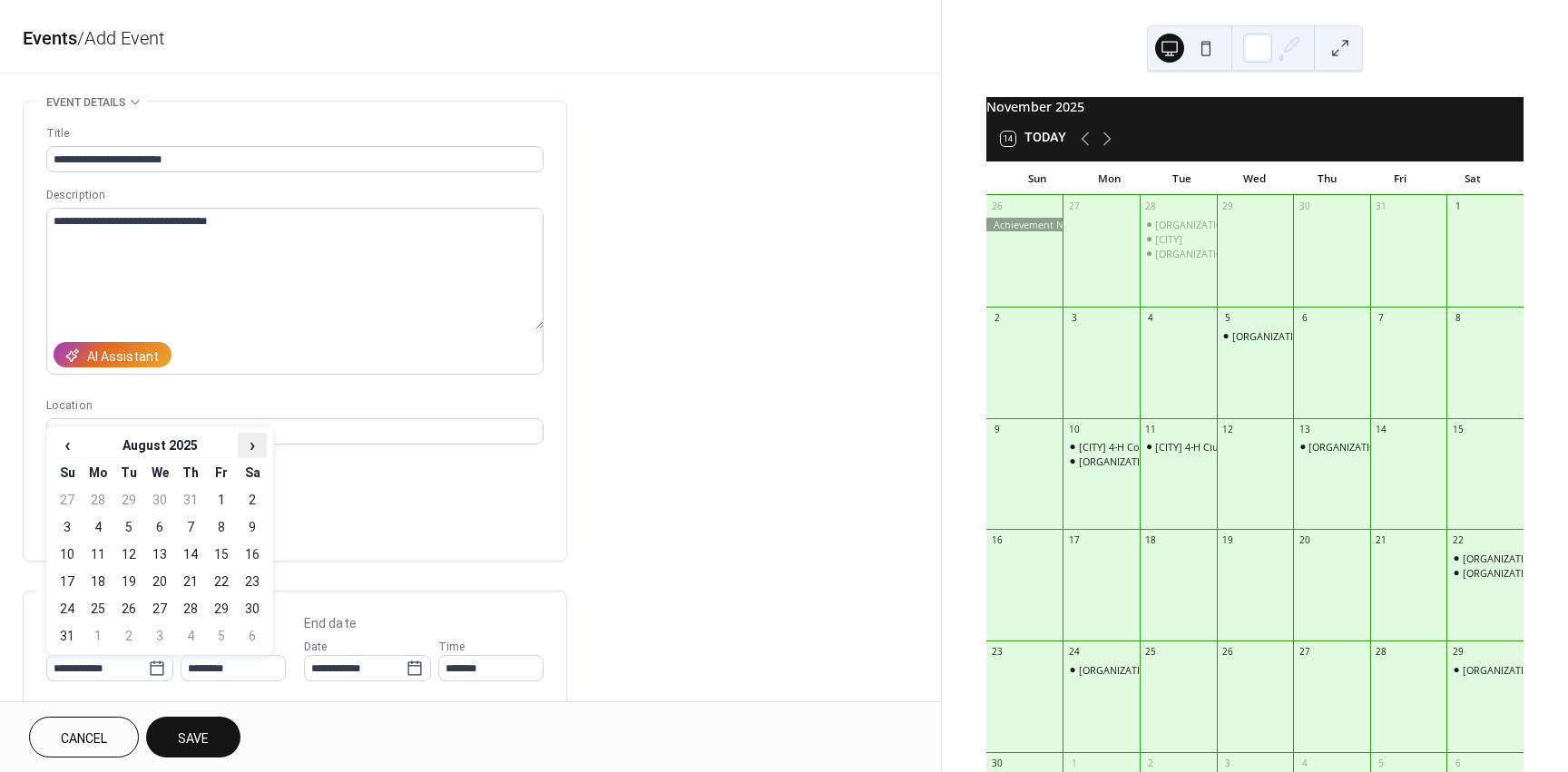 click on "›" at bounding box center [252, 445] 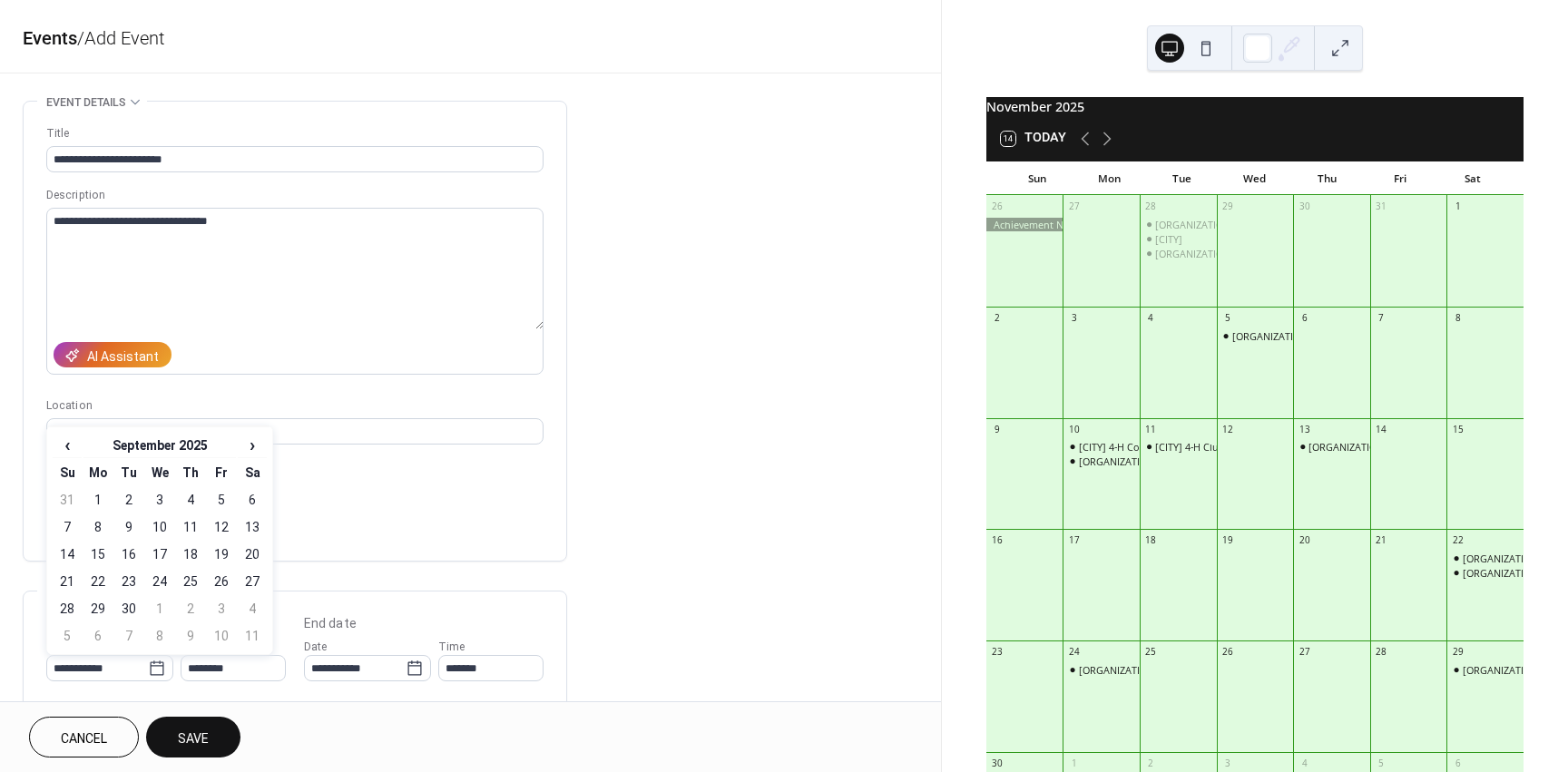 drag, startPoint x: 253, startPoint y: 447, endPoint x: 253, endPoint y: 458, distance: 11 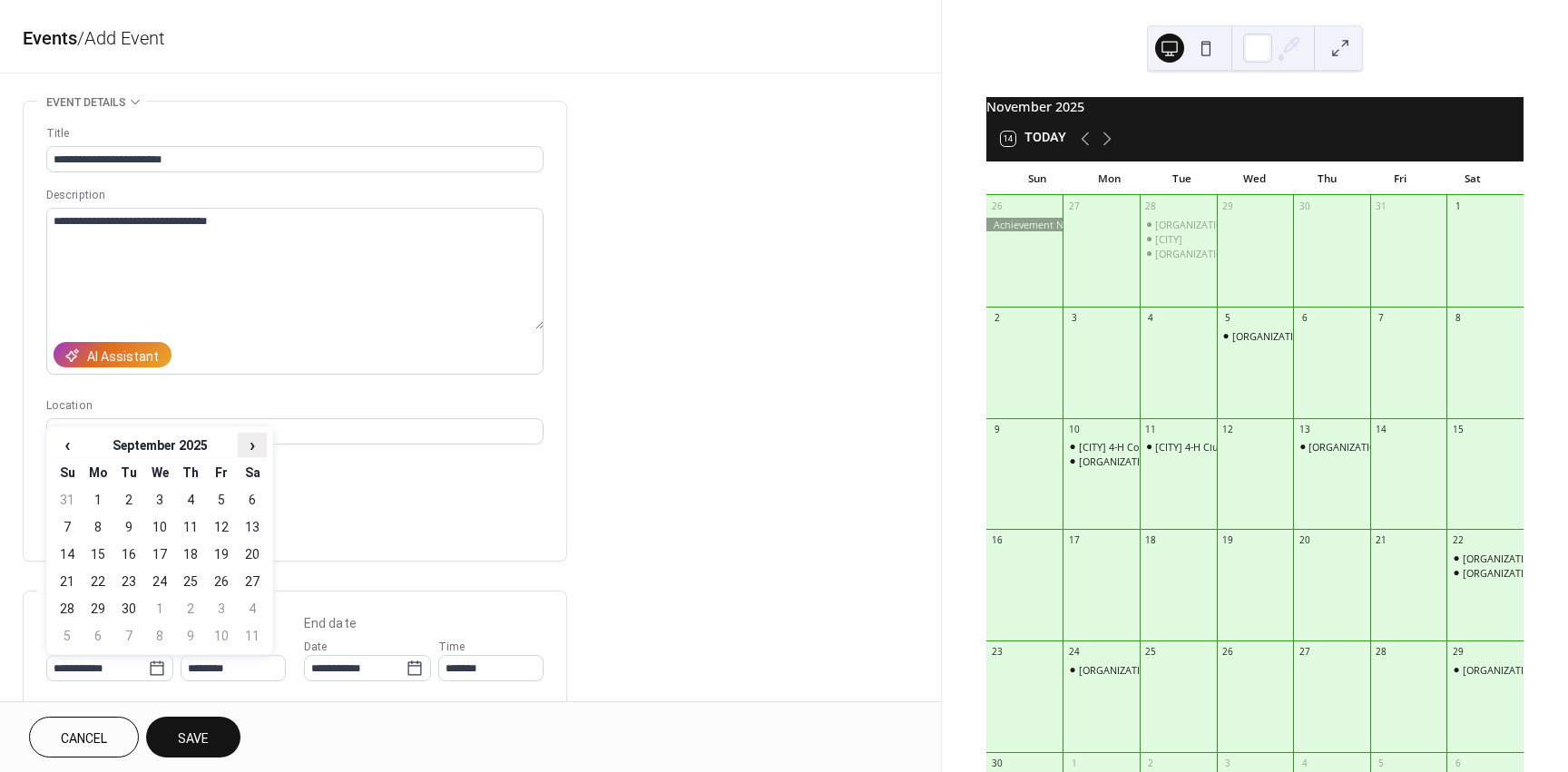 click on "›" at bounding box center [252, 445] 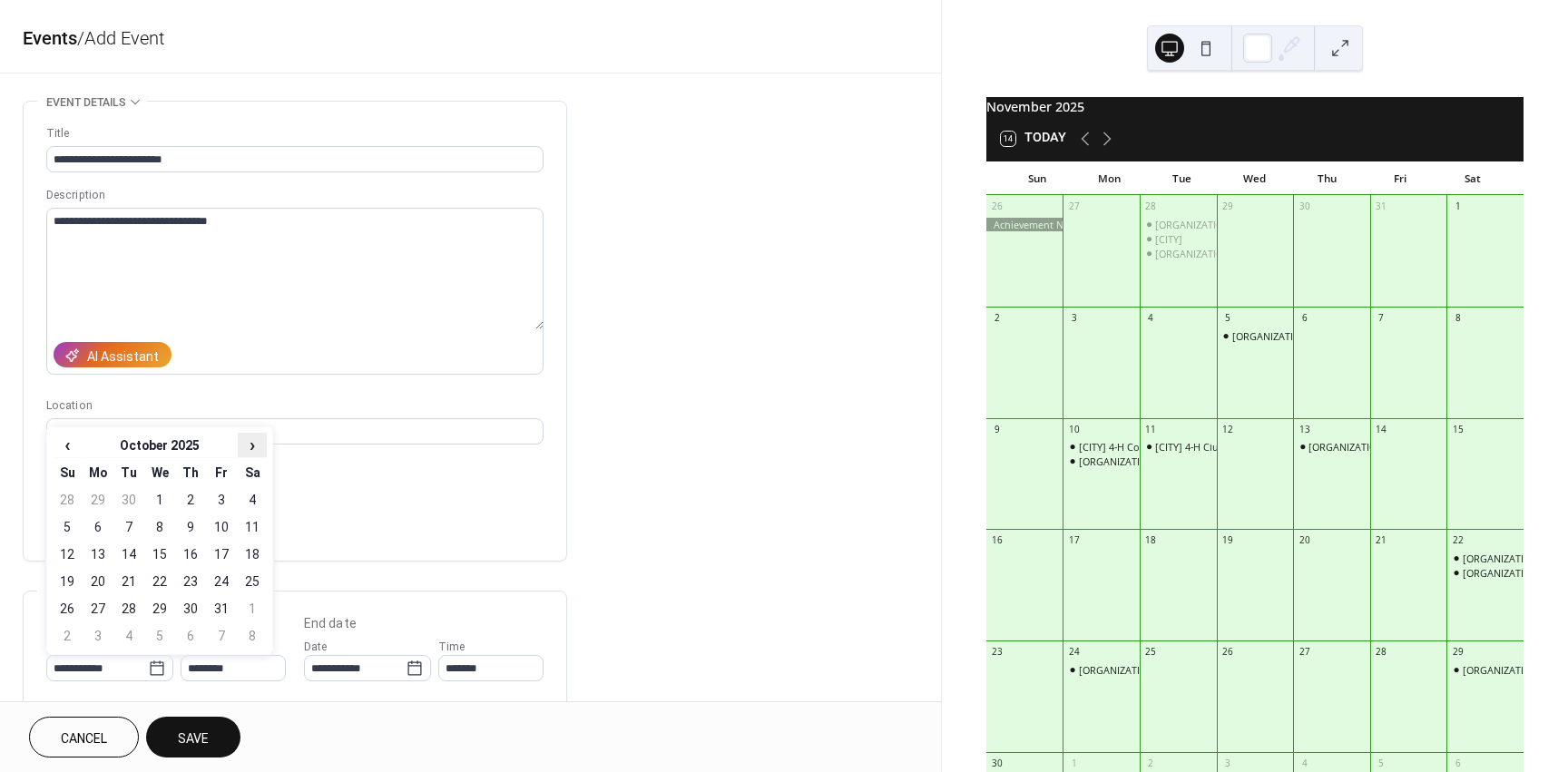 click on "›" at bounding box center (252, 445) 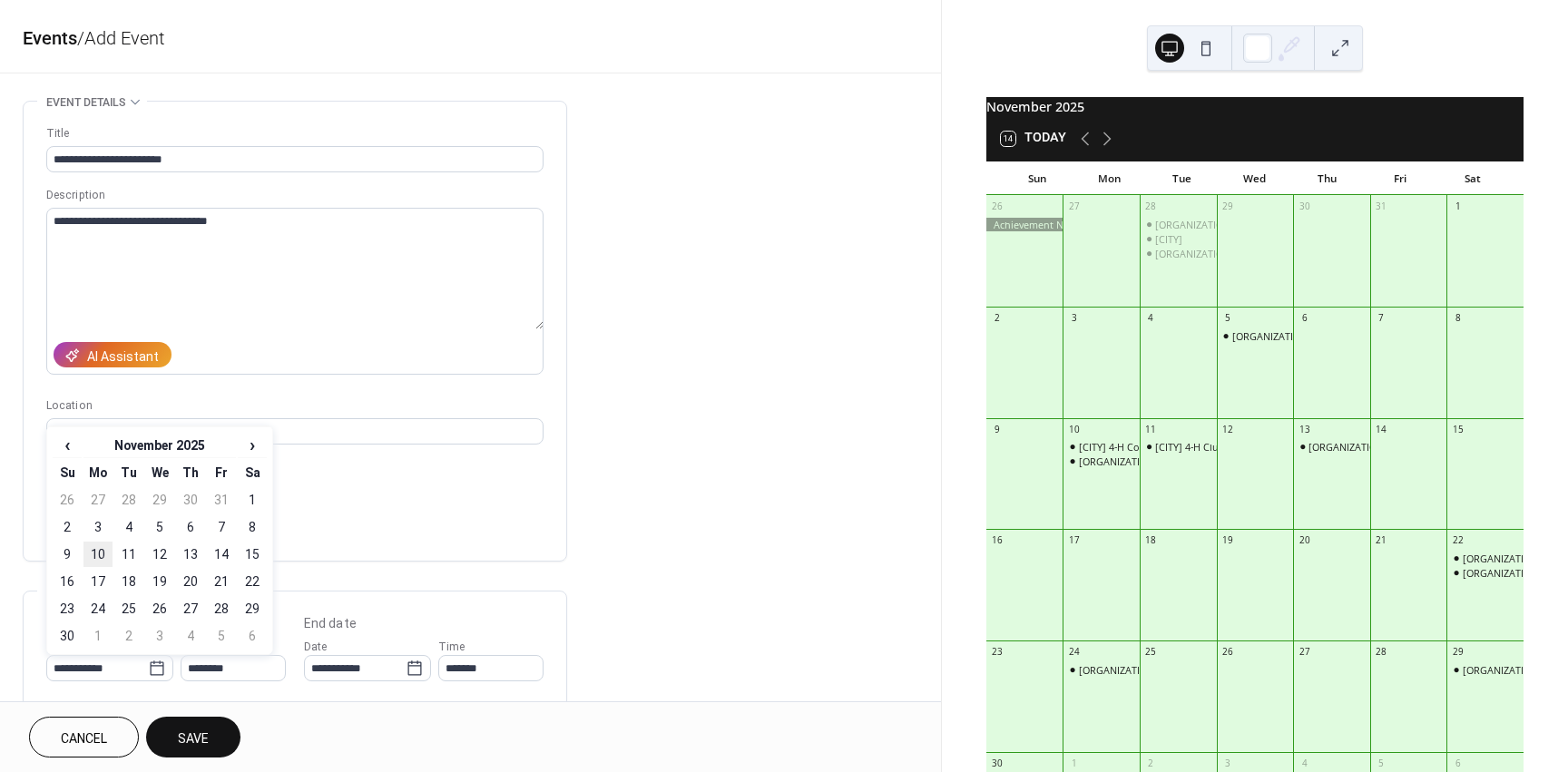 click on "10" at bounding box center (98, 554) 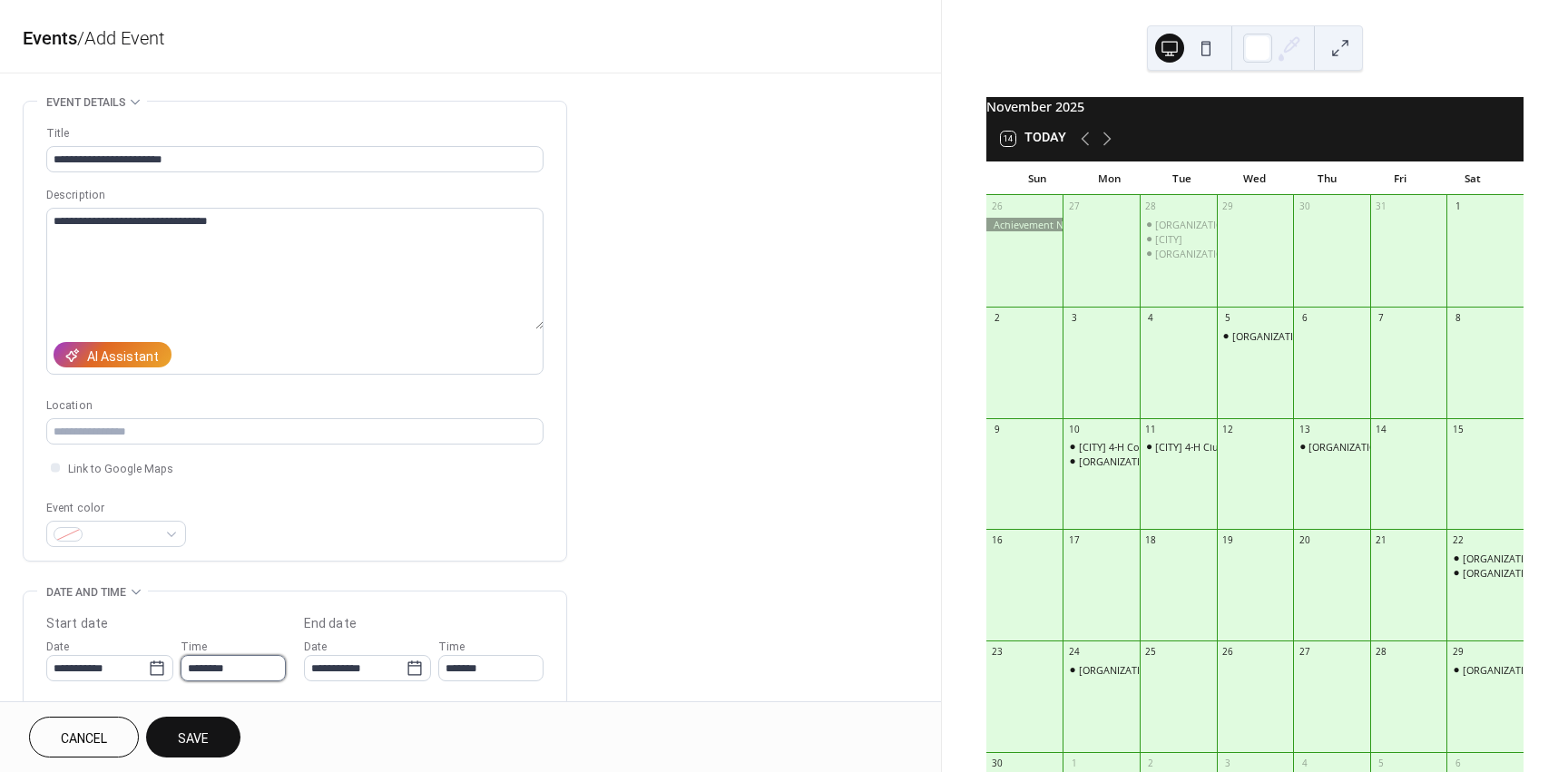 click on "********" at bounding box center (233, 668) 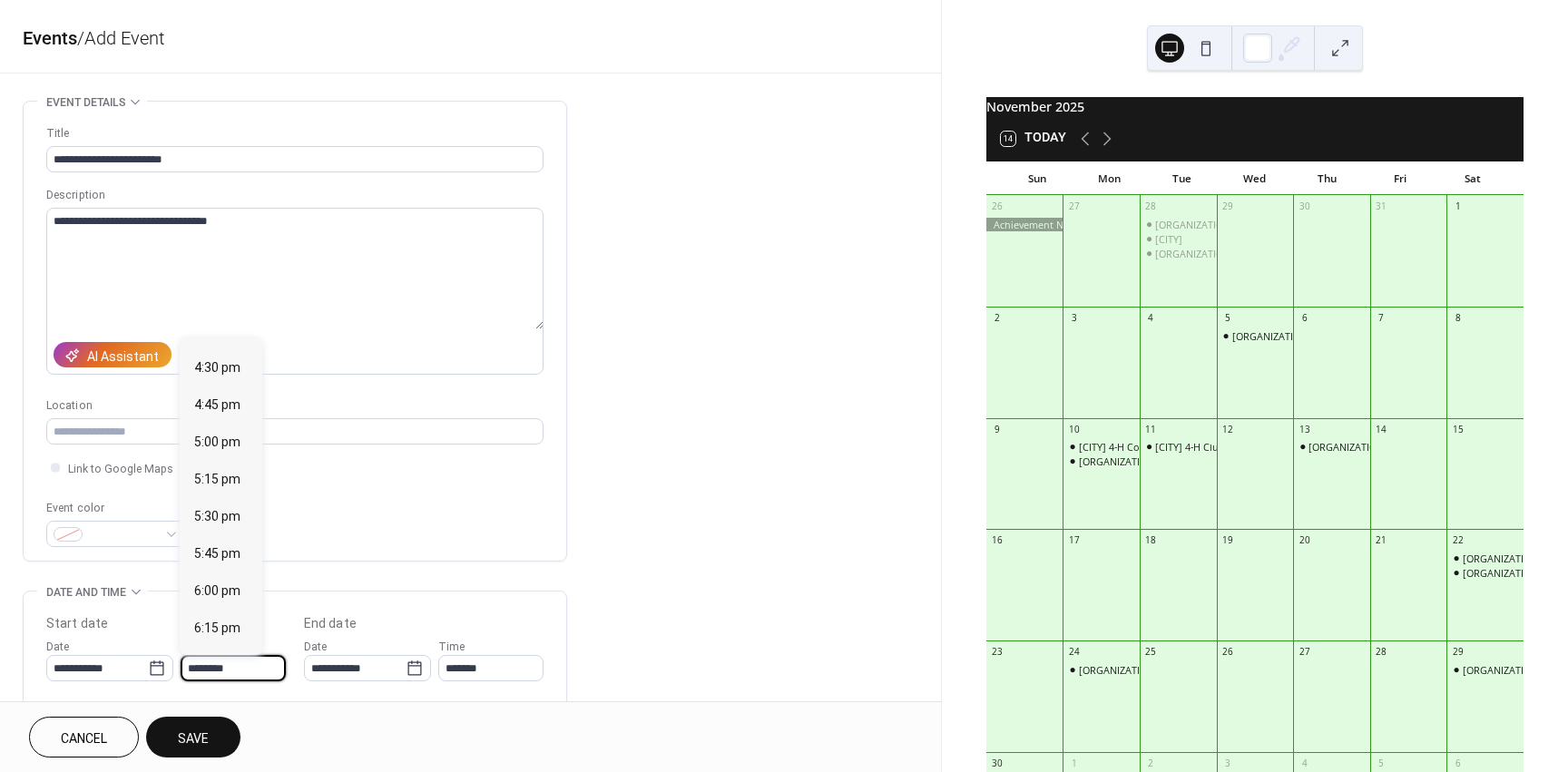 scroll, scrollTop: 2511, scrollLeft: 0, axis: vertical 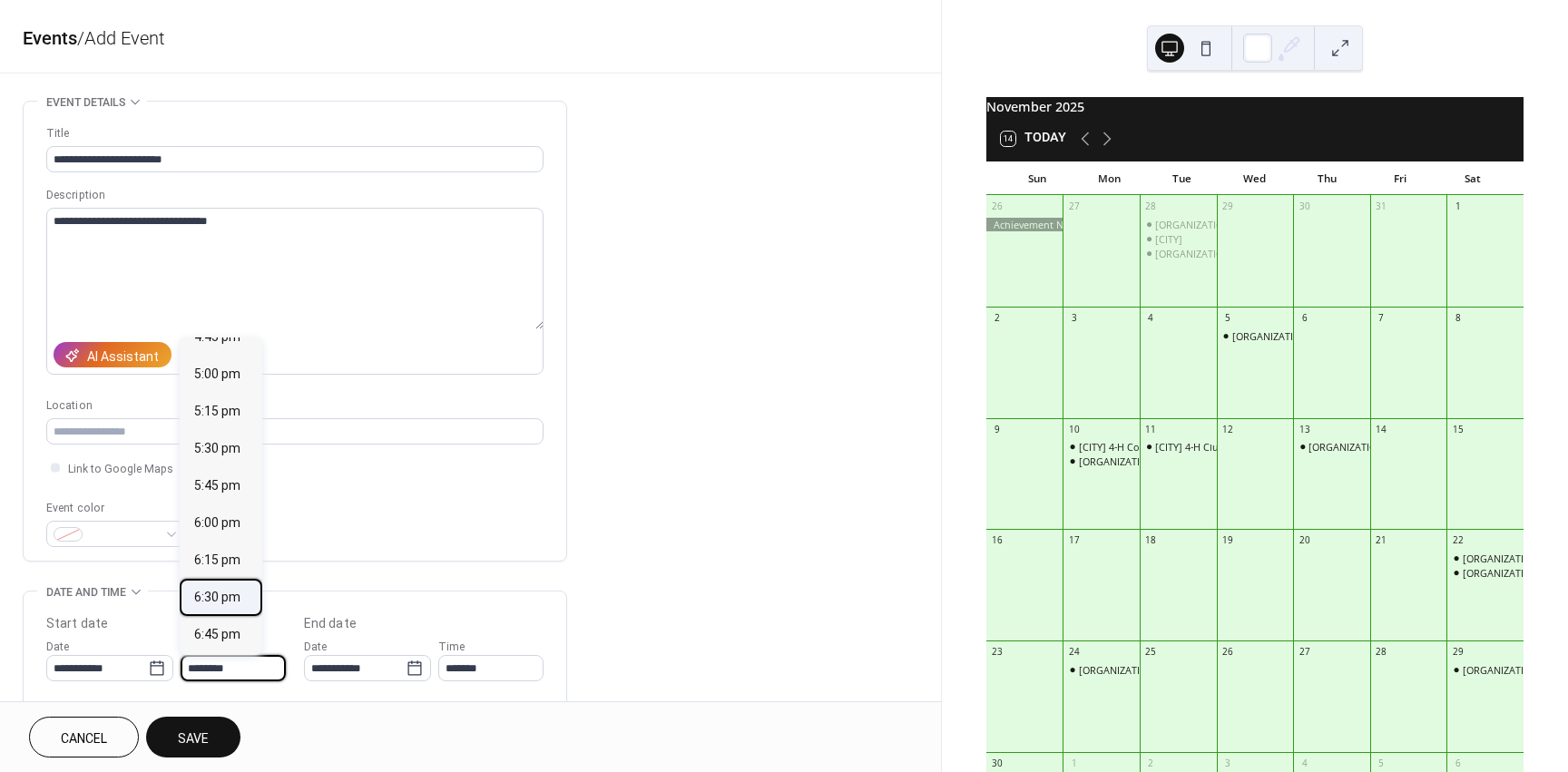 click on "6:30 pm" at bounding box center [217, 597] 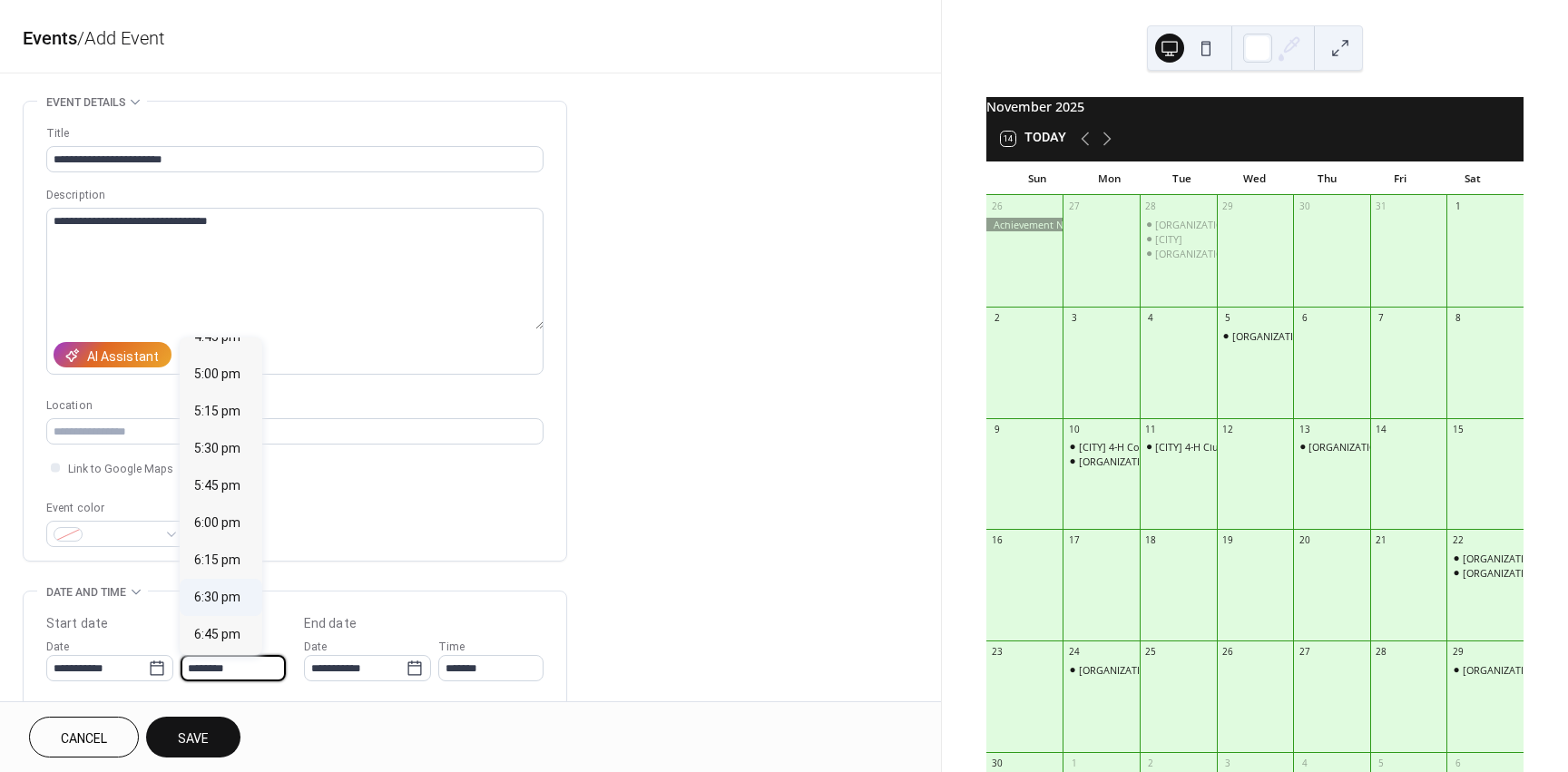 type on "*******" 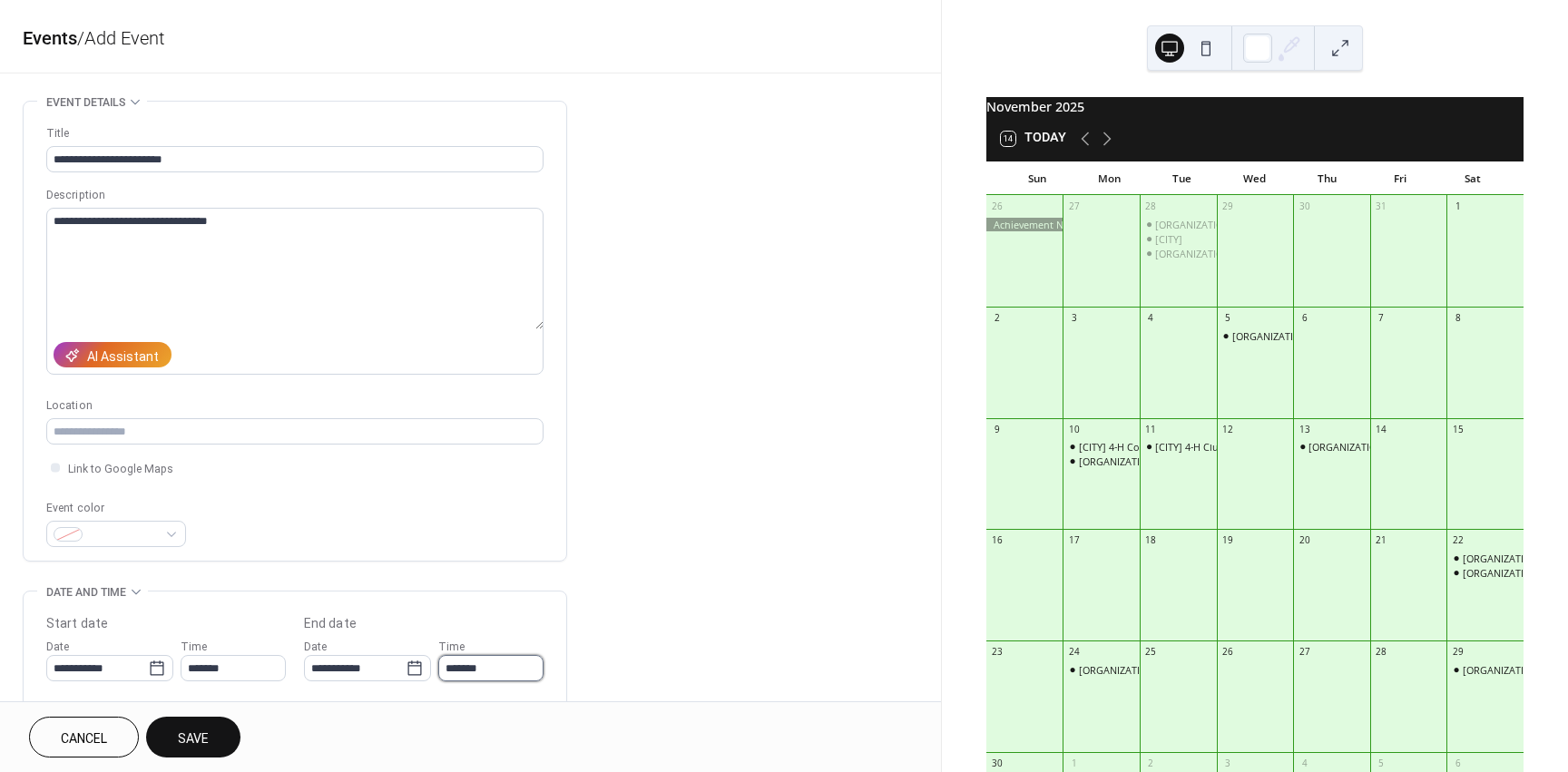 click on "*******" at bounding box center (491, 668) 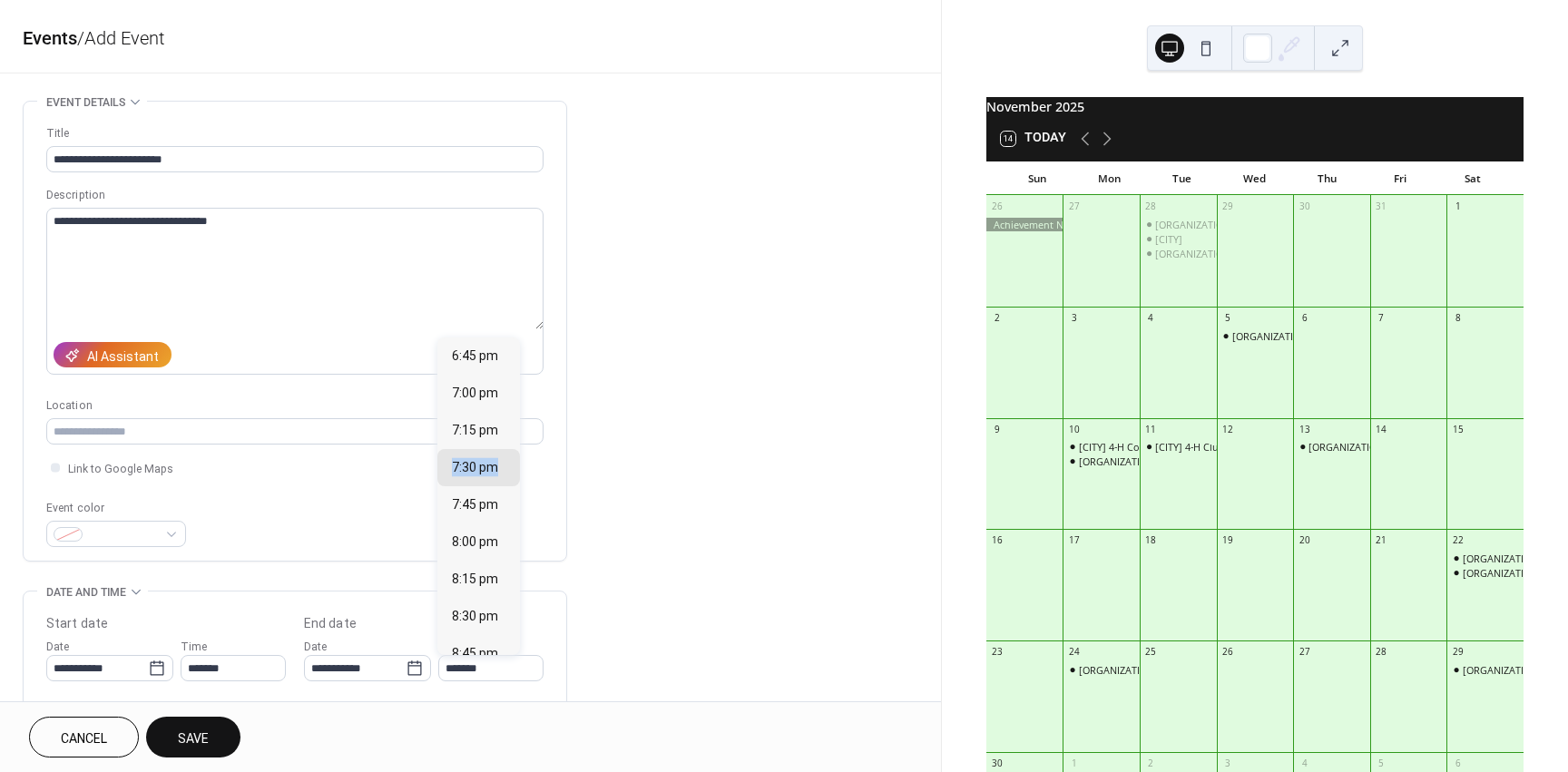 drag, startPoint x: 524, startPoint y: 448, endPoint x: 524, endPoint y: 479, distance: 31 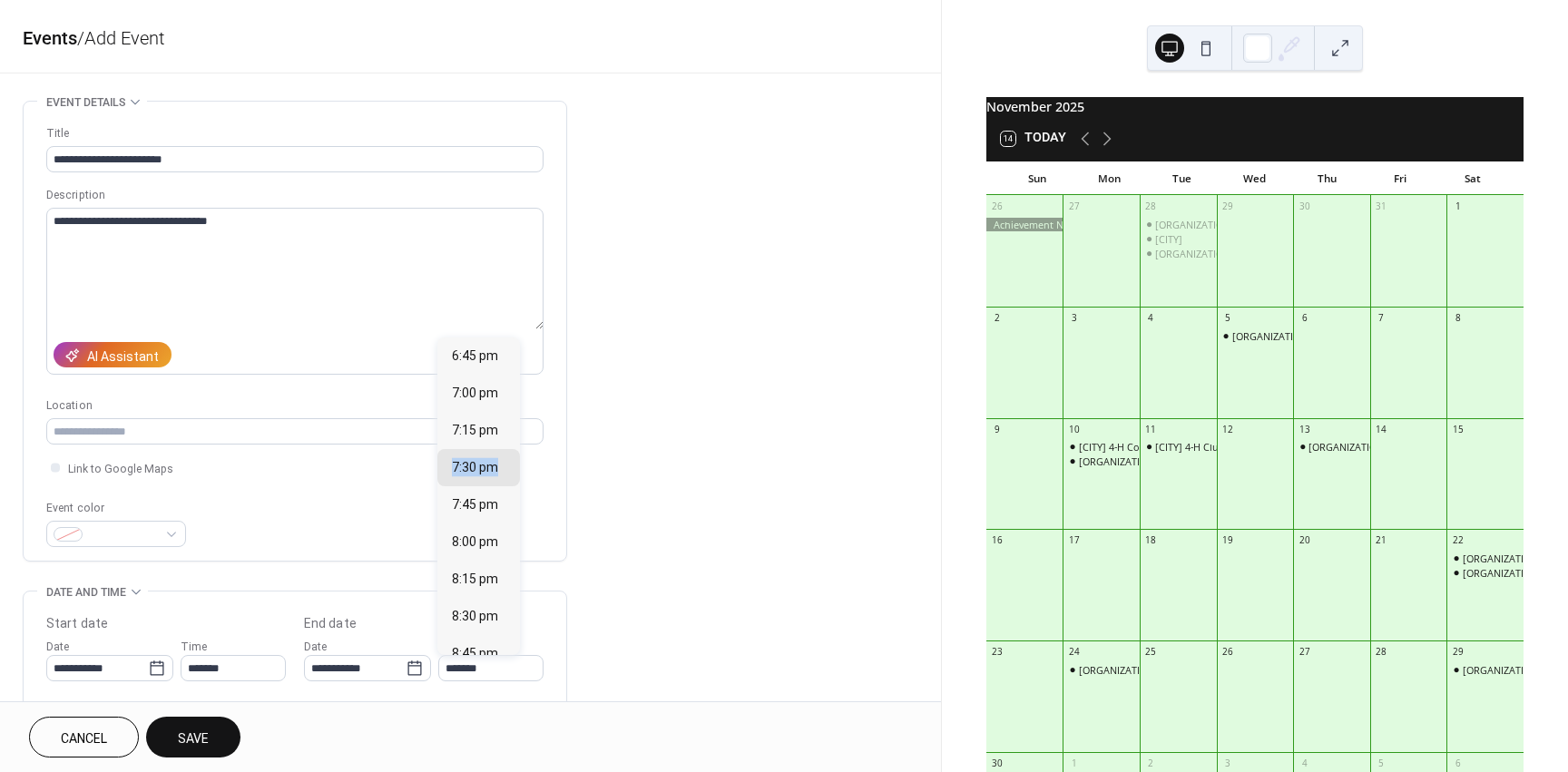 click on "6:45 pm 7:00 pm 7:15 pm 7:30 pm 7:45 pm 8:00 pm 8:15 pm 8:30 pm 8:45 pm 9:00 pm 9:15 pm 9:30 pm 9:45 pm 10:00 pm 10:15 pm 10:30 pm 10:45 pm 11:00 pm 11:15 pm 11:30 pm 11:45 pm" at bounding box center [478, 496] 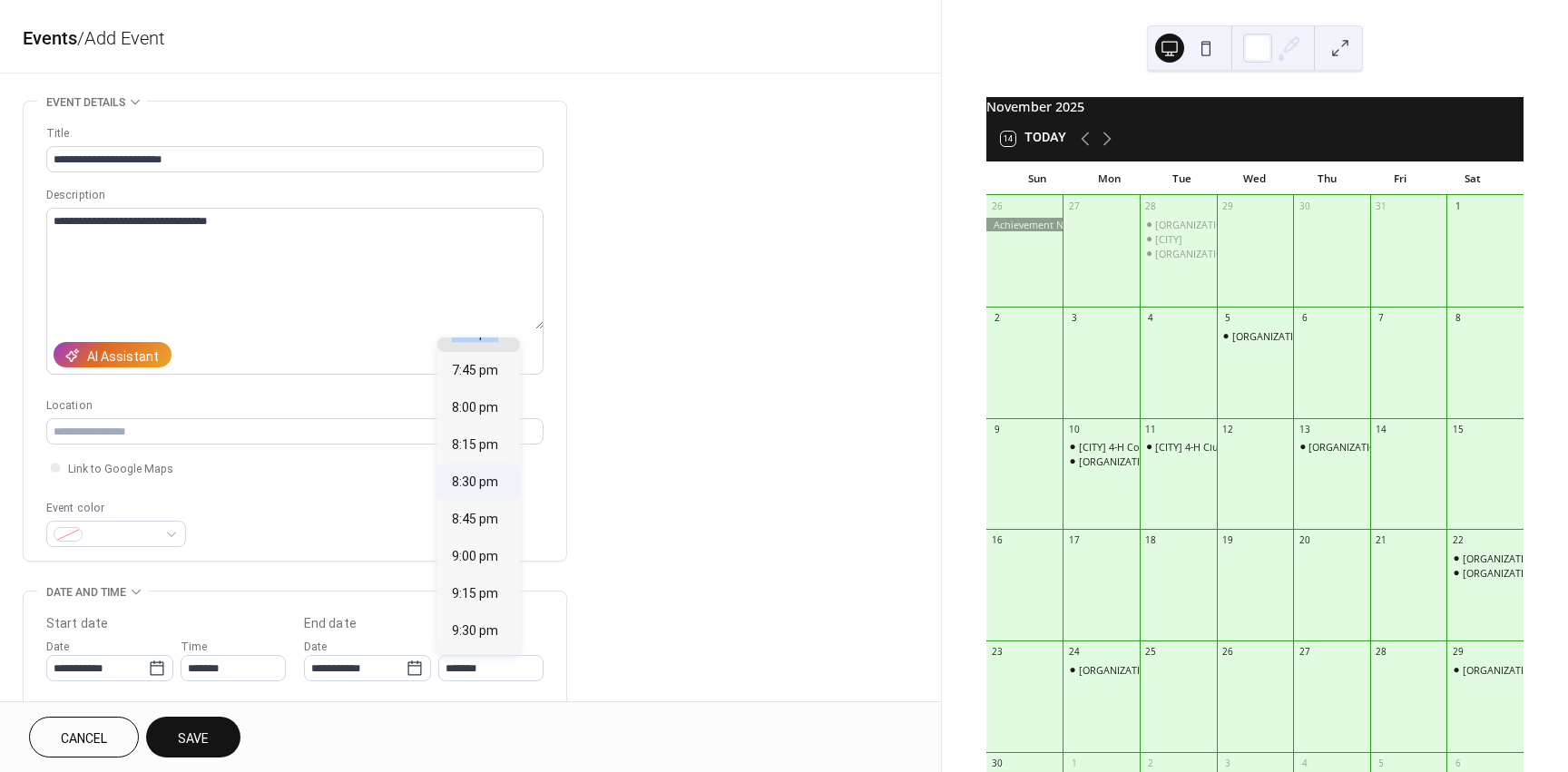 scroll, scrollTop: 181, scrollLeft: 0, axis: vertical 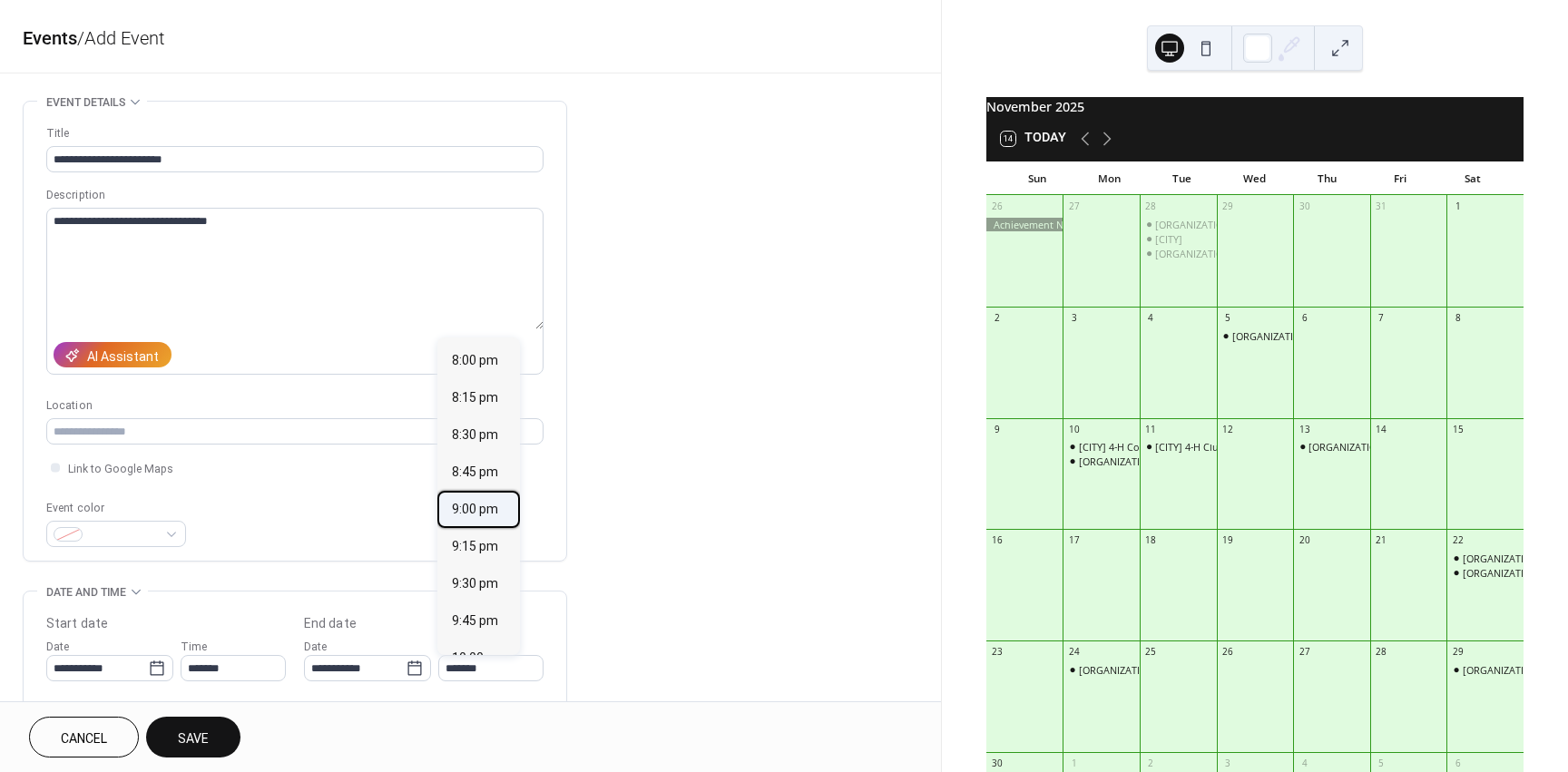 click on "9:00 pm" at bounding box center (475, 509) 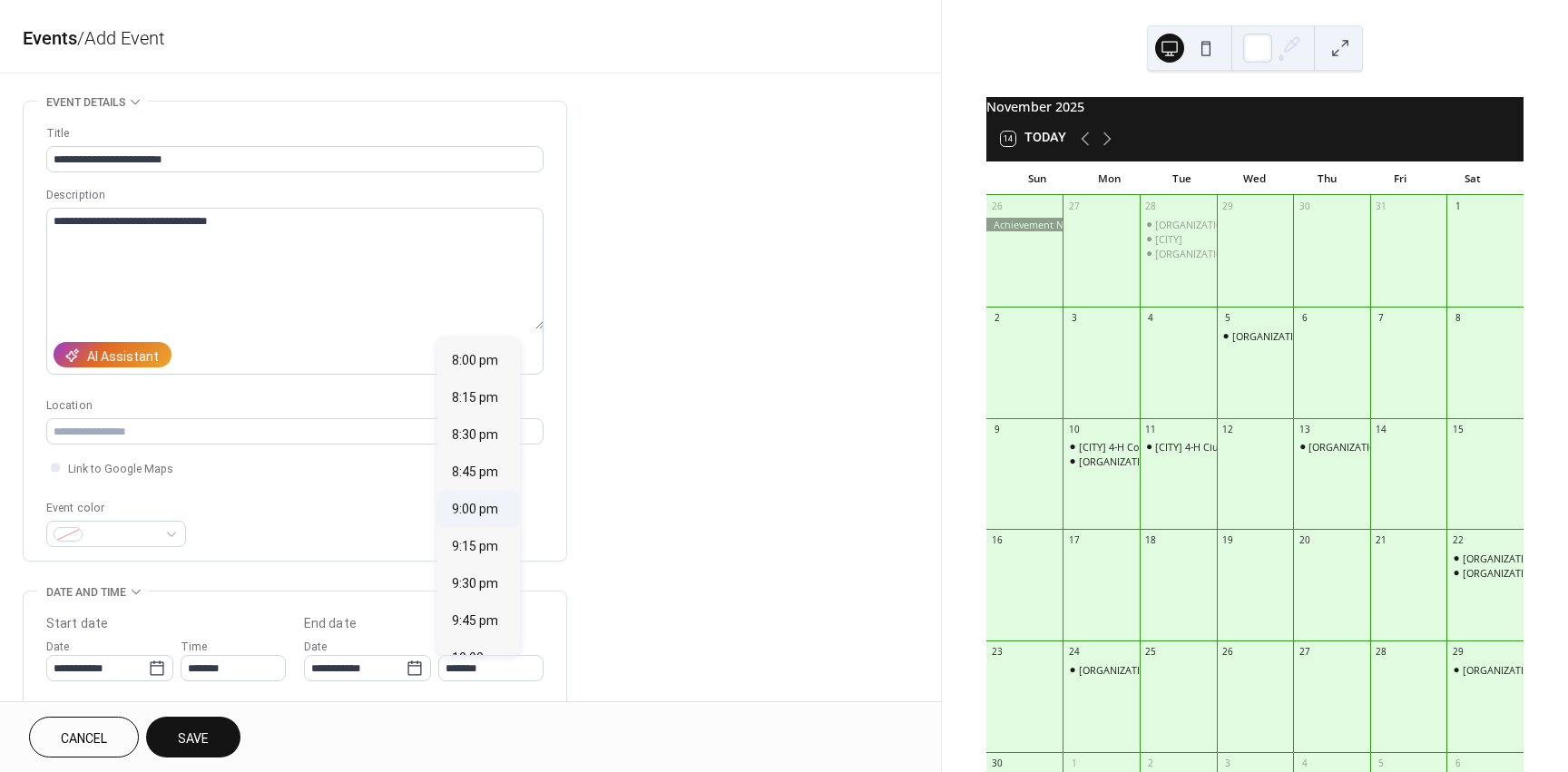 type on "*******" 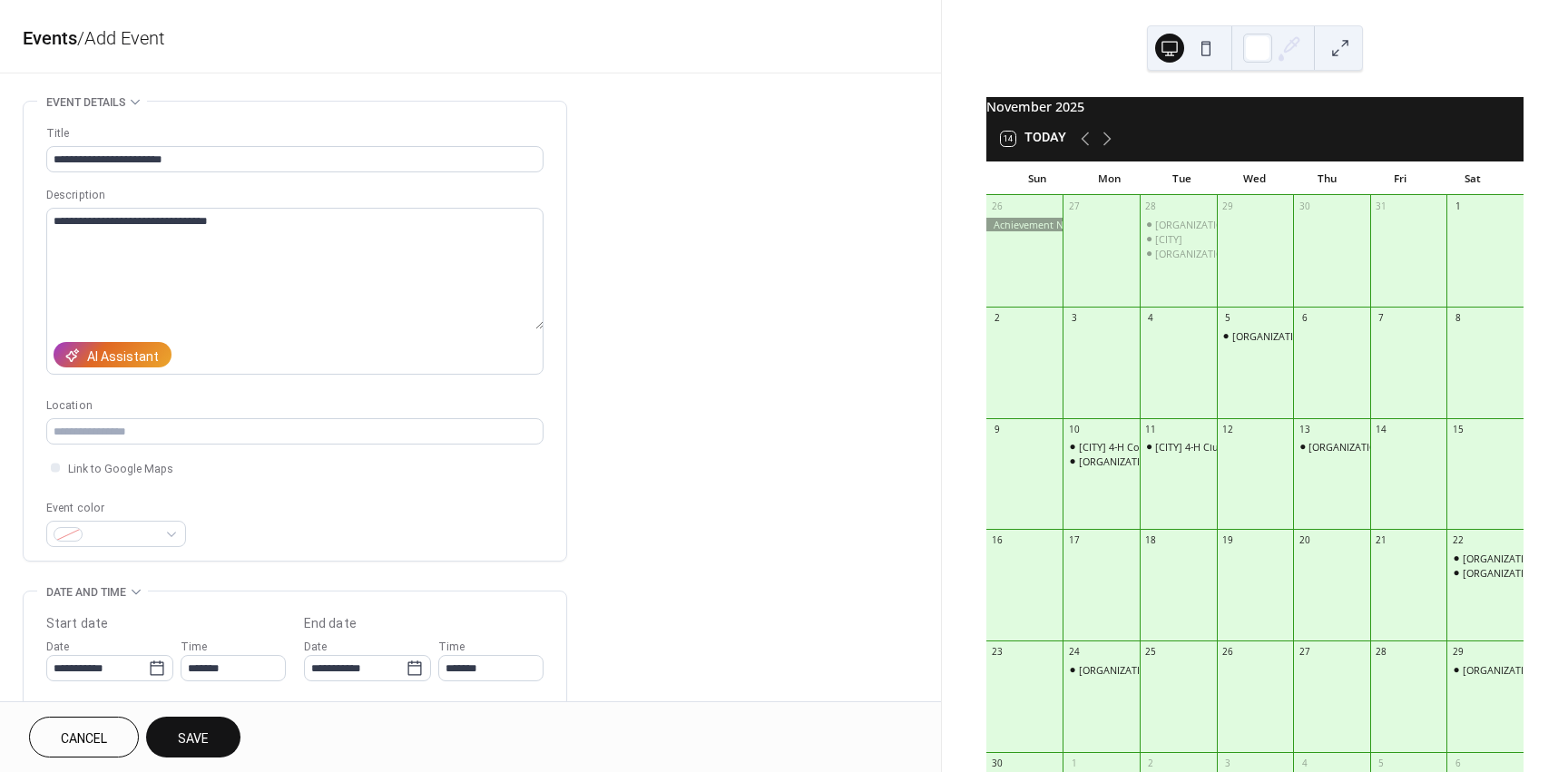 click on "Save" at bounding box center (193, 737) 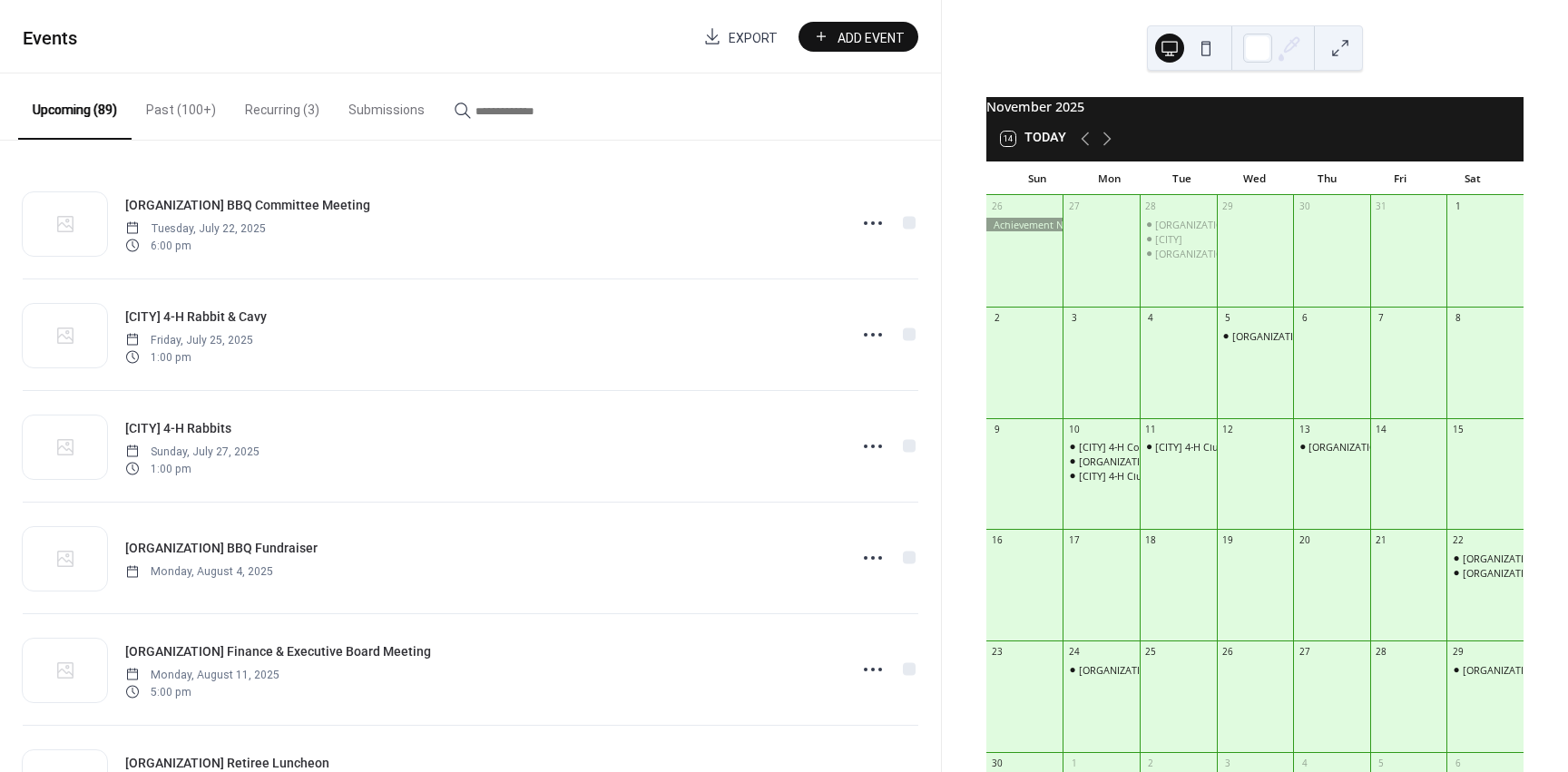 click on "Add Event" at bounding box center [858, 36] 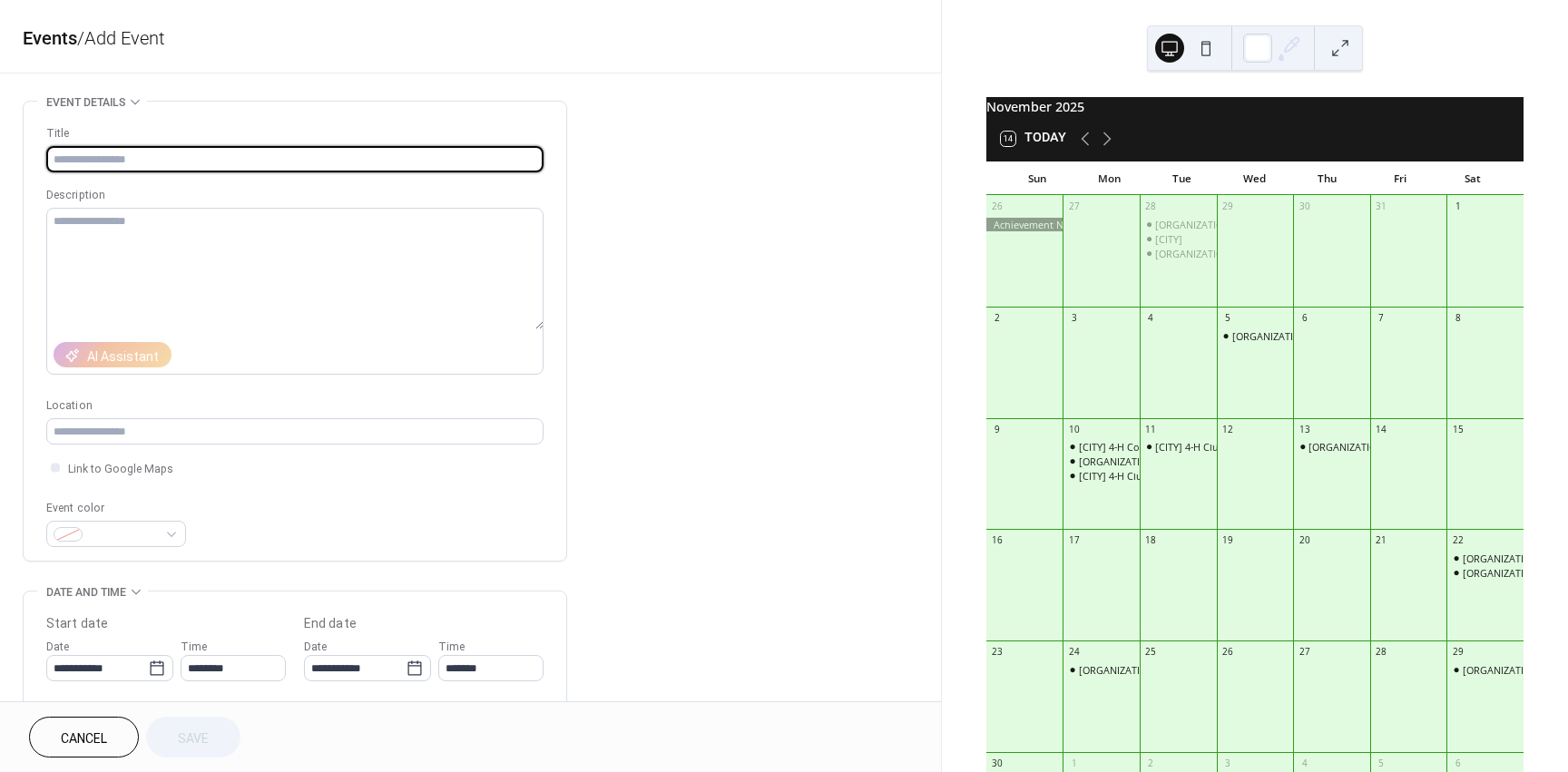 click at bounding box center [295, 159] 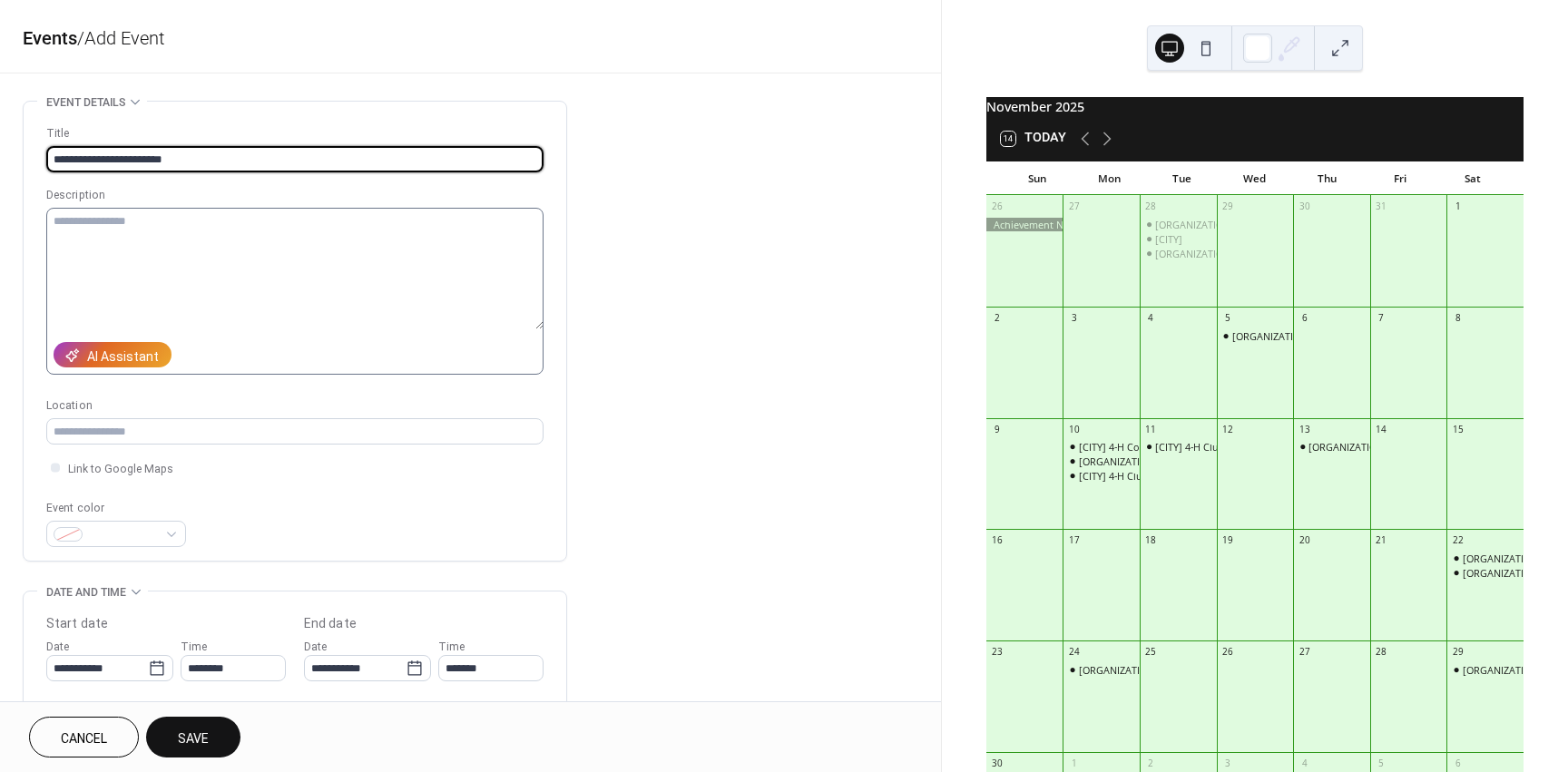 type on "**********" 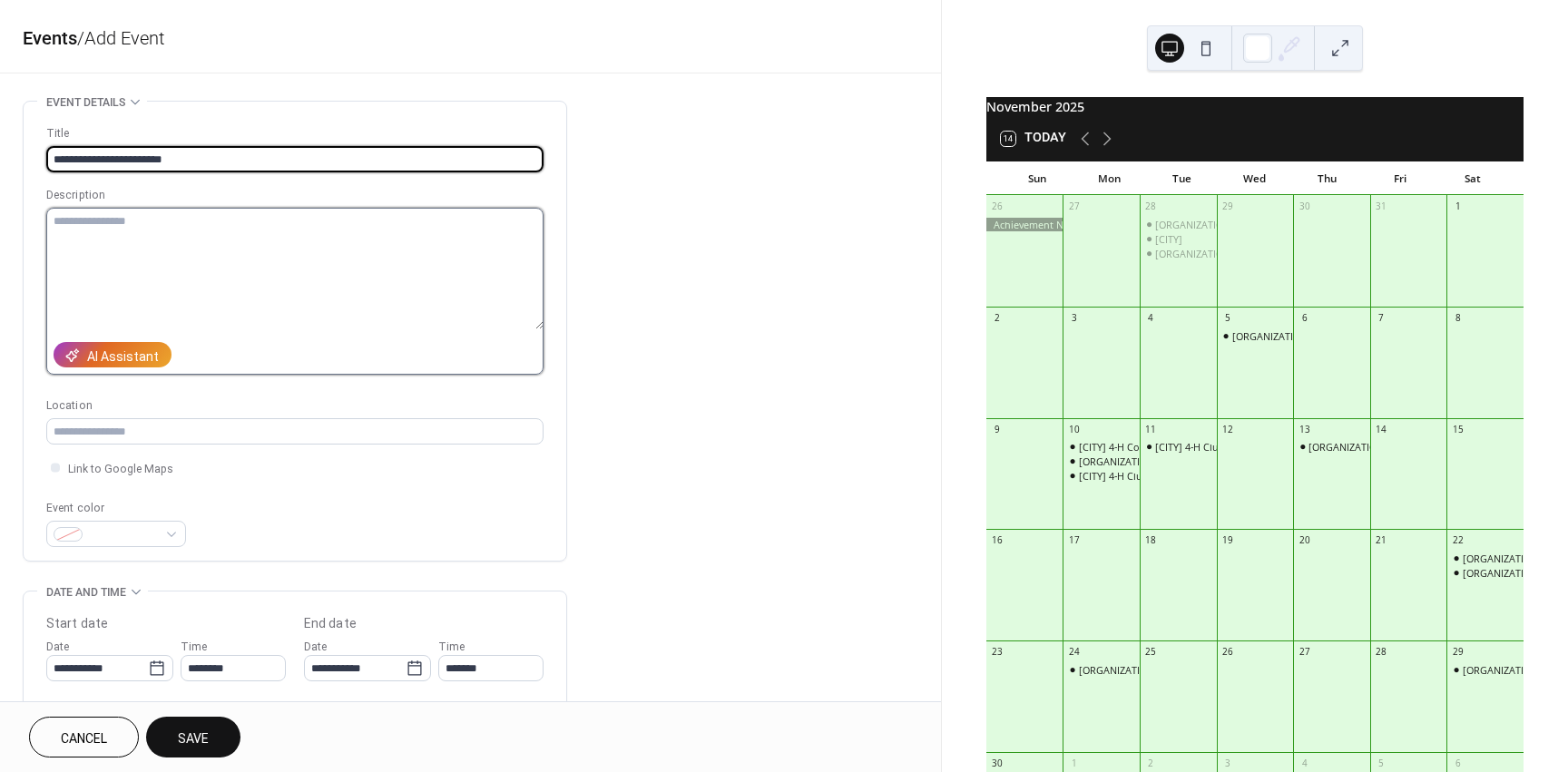 click at bounding box center (295, 269) 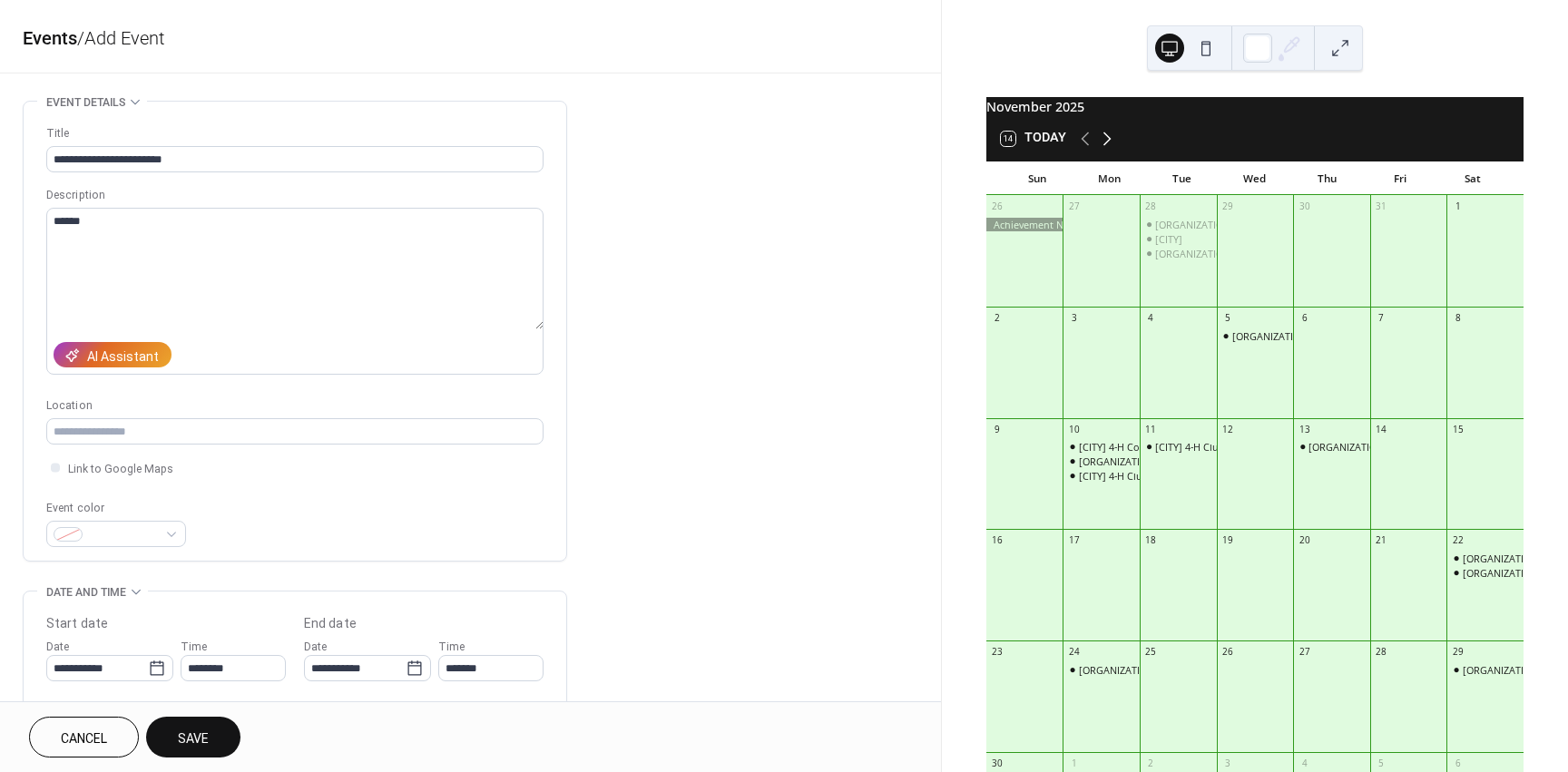 click 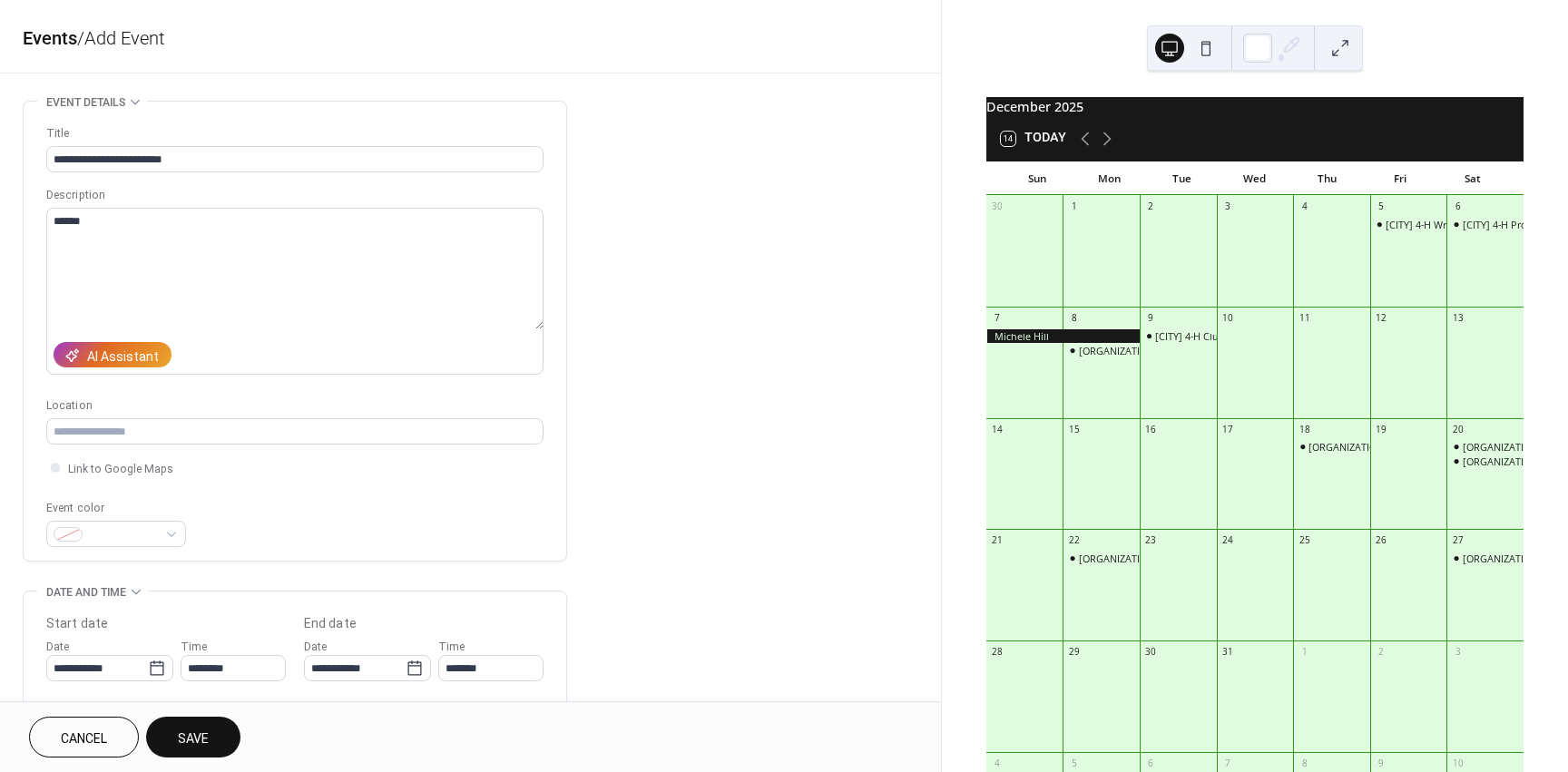 click at bounding box center (1063, 336) 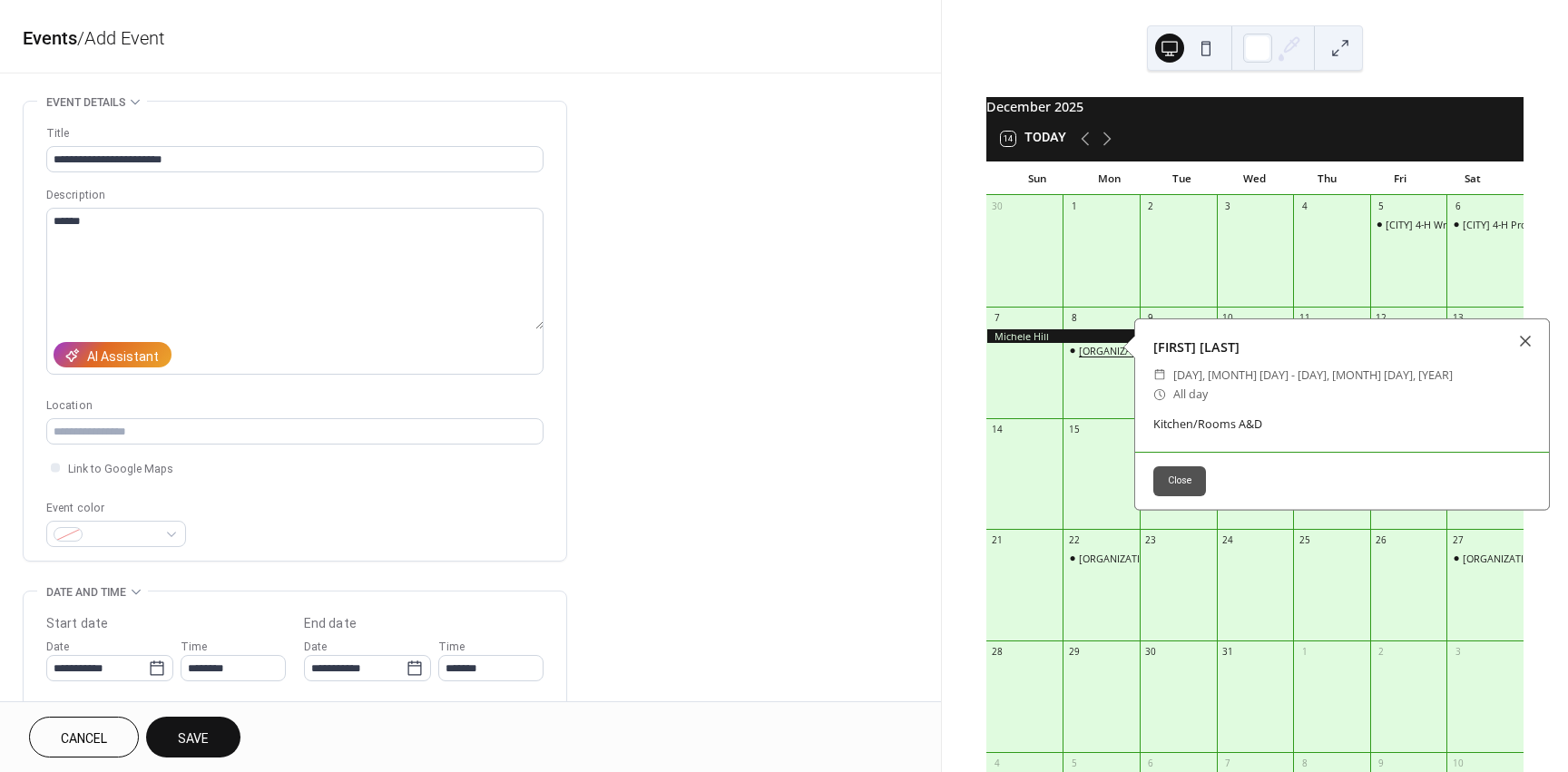 click on "Redwood 4-H Club Meeting" at bounding box center (1151, 350) 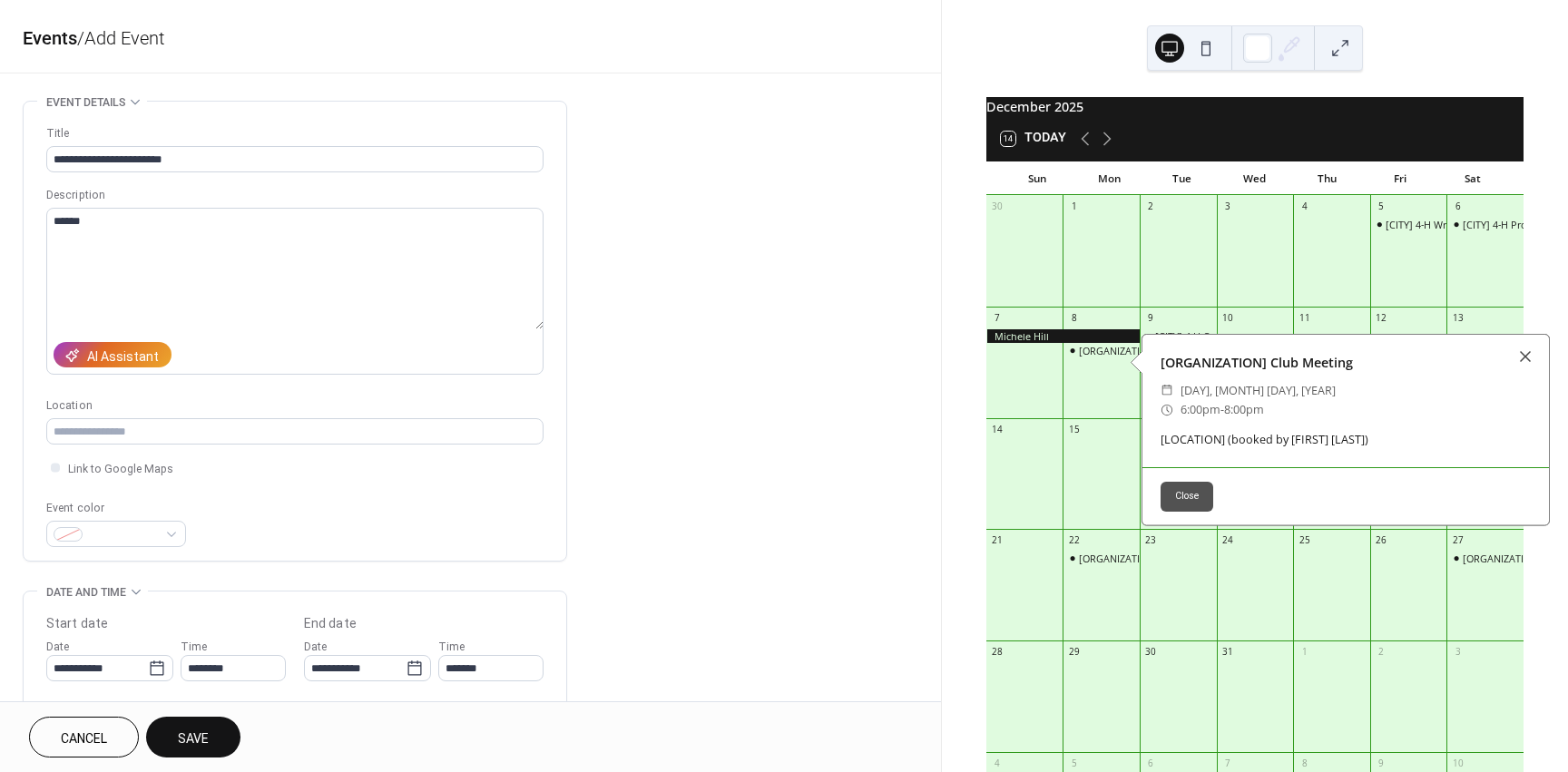 click at bounding box center (1063, 336) 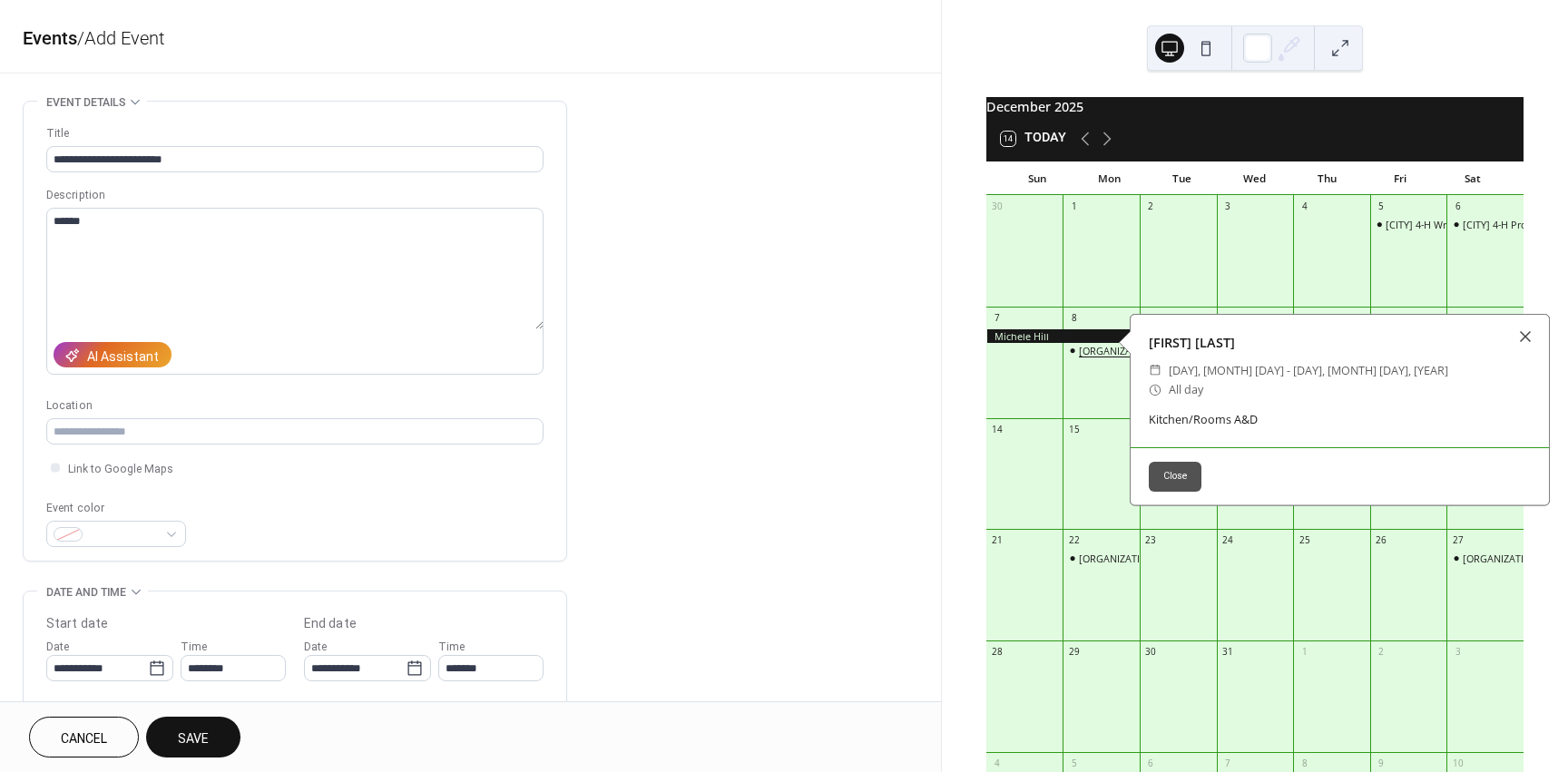 click on "Redwood 4-H Club Meeting" at bounding box center (1151, 350) 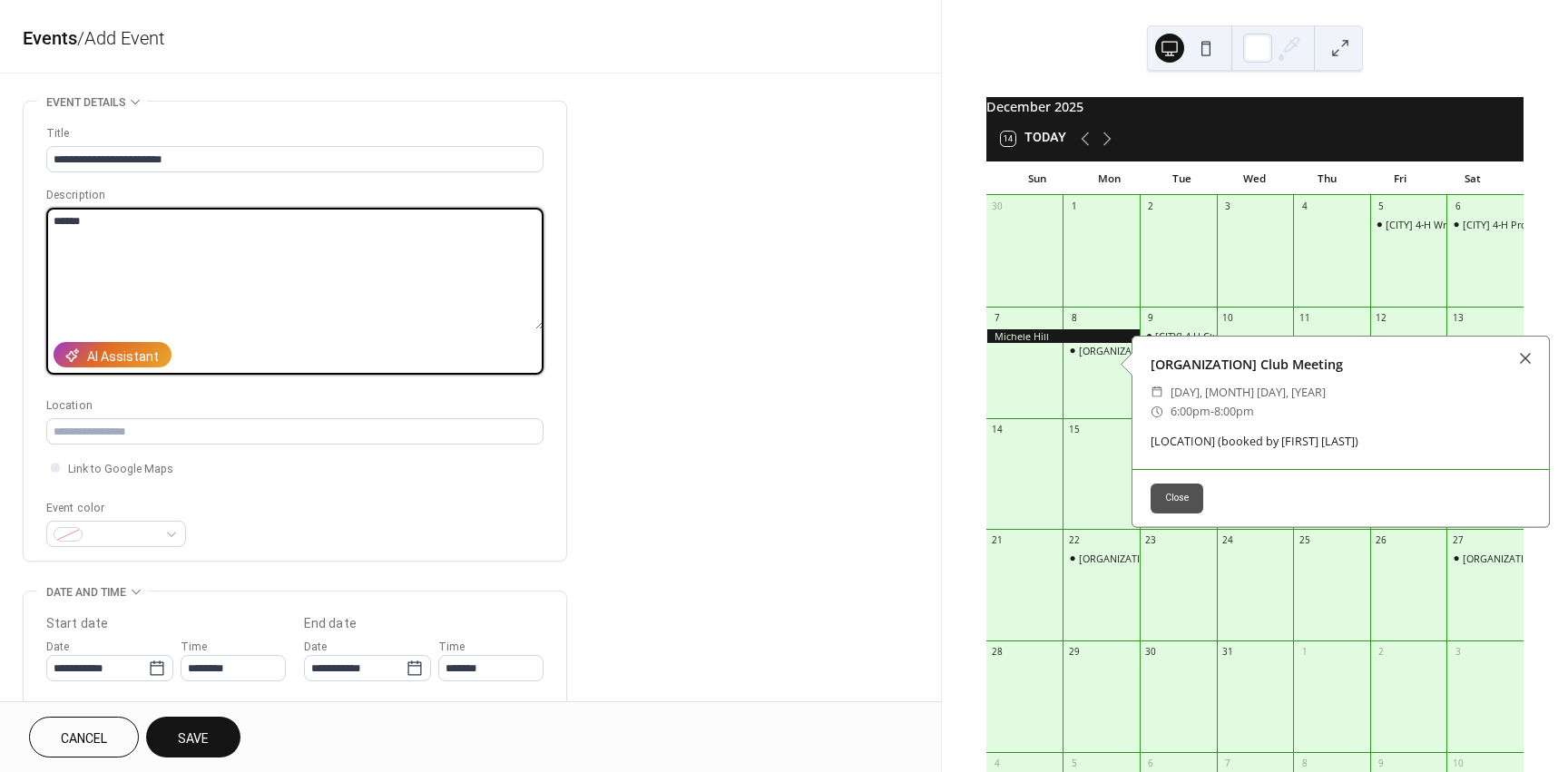 click on "*****" at bounding box center (295, 269) 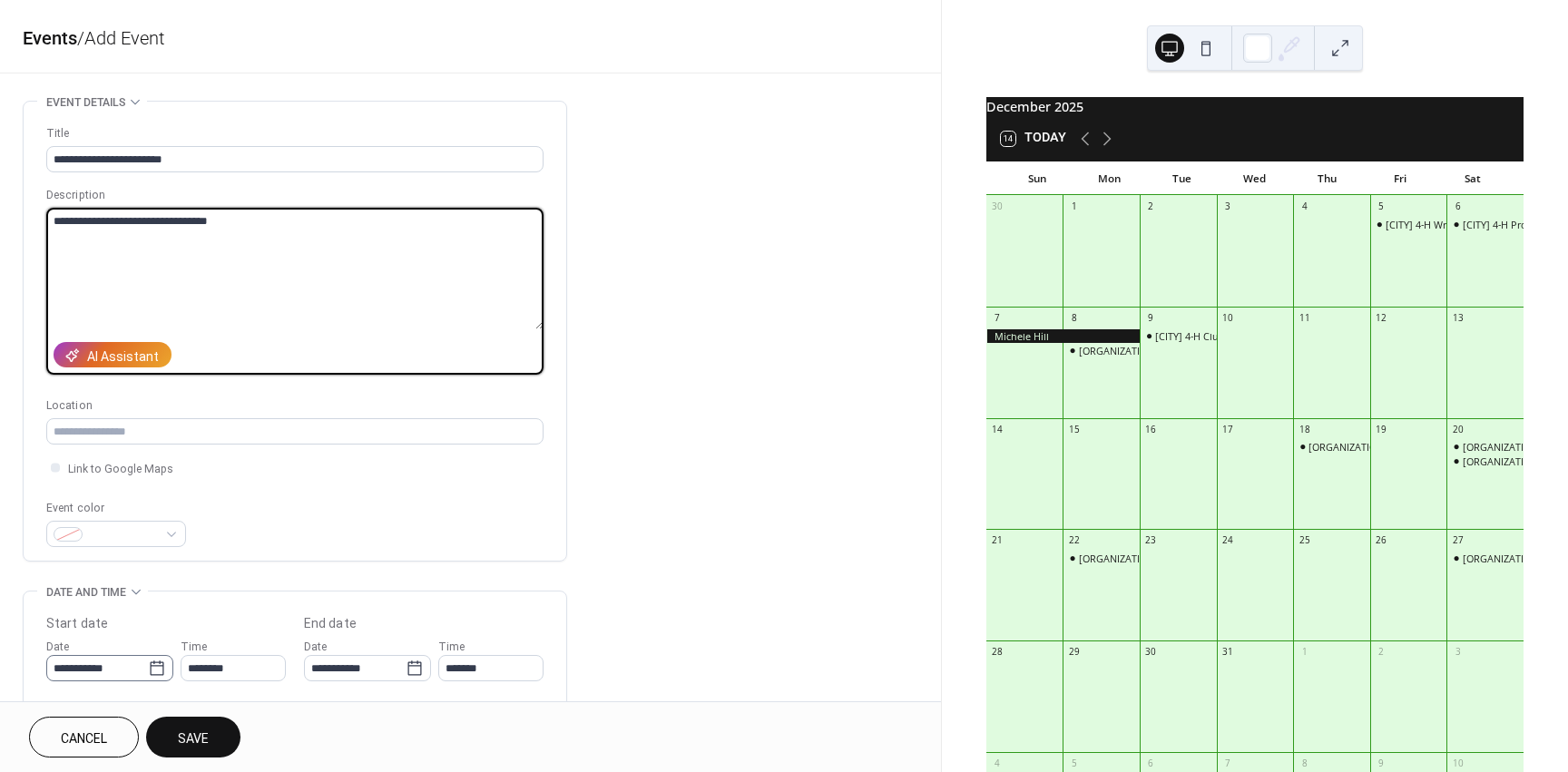 type on "**********" 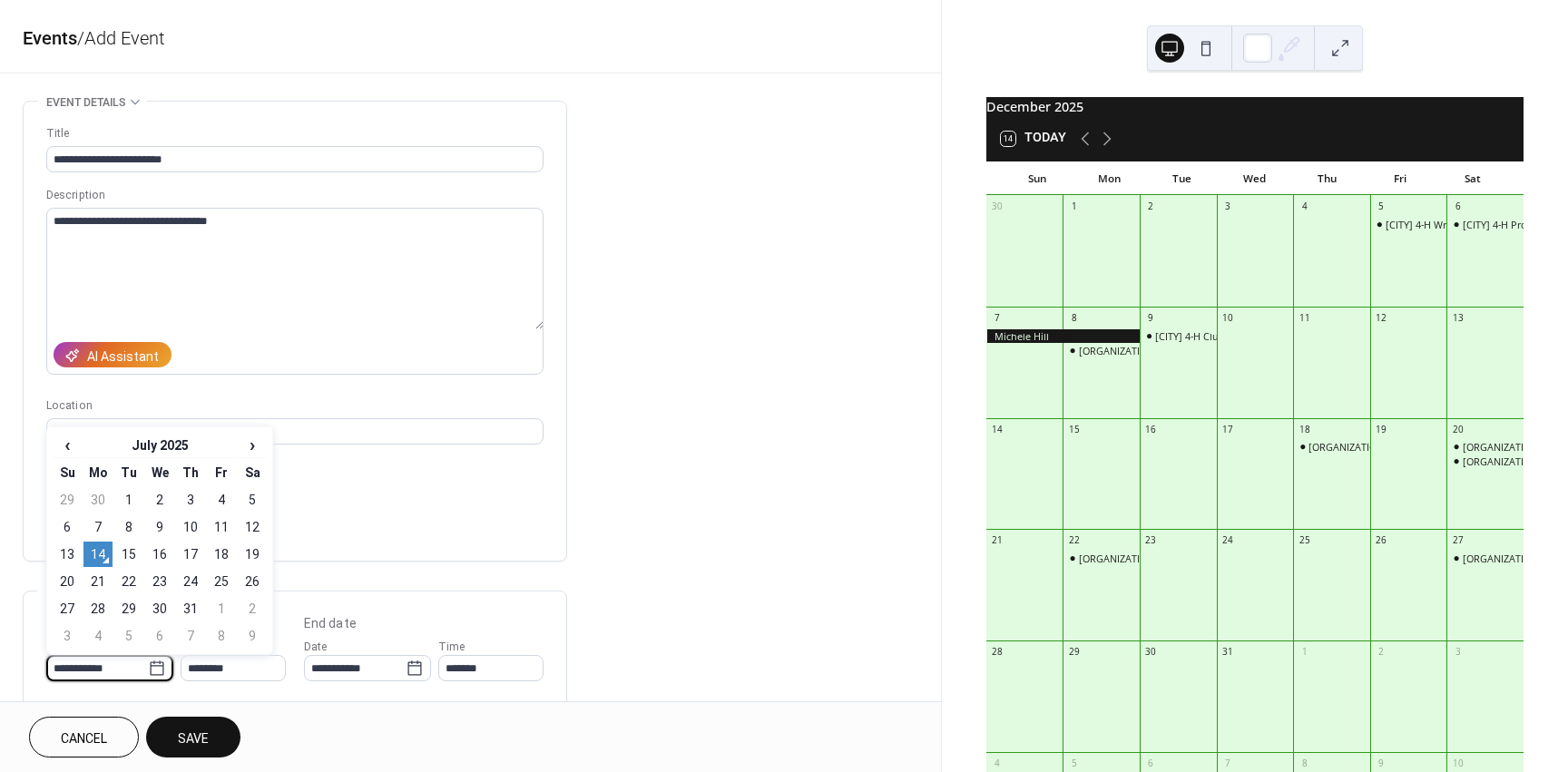 click on "**********" at bounding box center (97, 668) 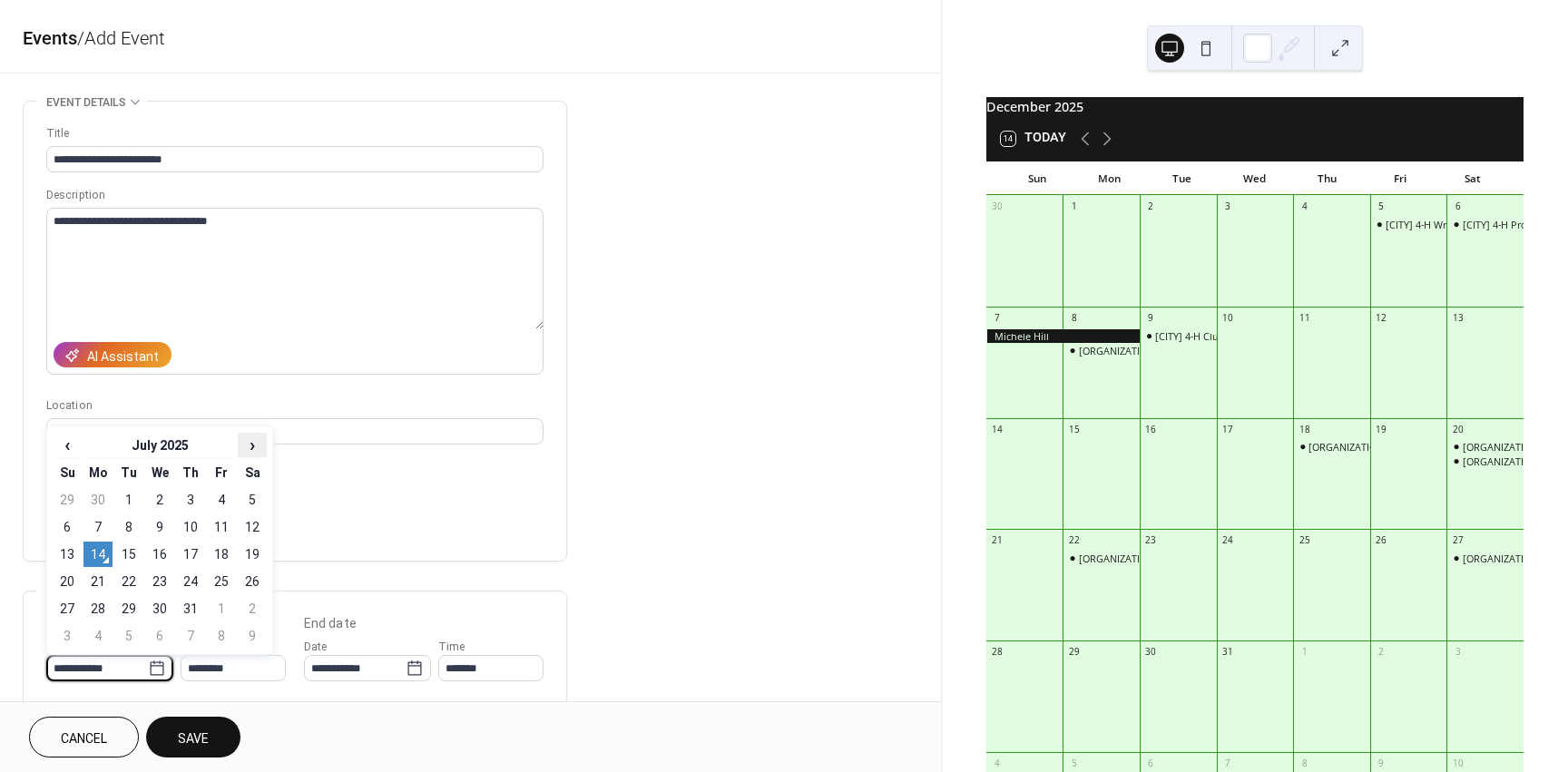 click on "›" at bounding box center [252, 445] 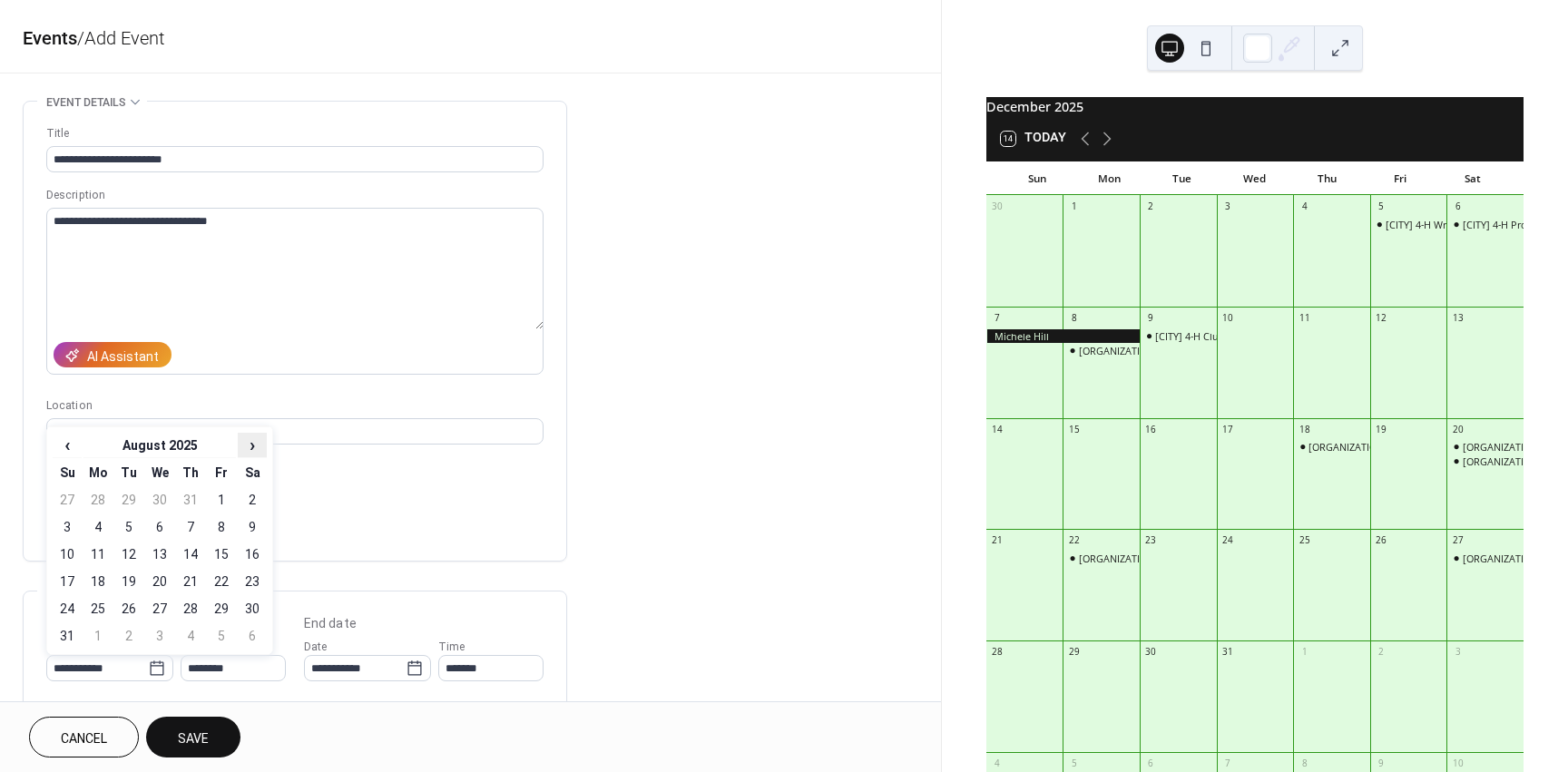 click on "›" at bounding box center (252, 445) 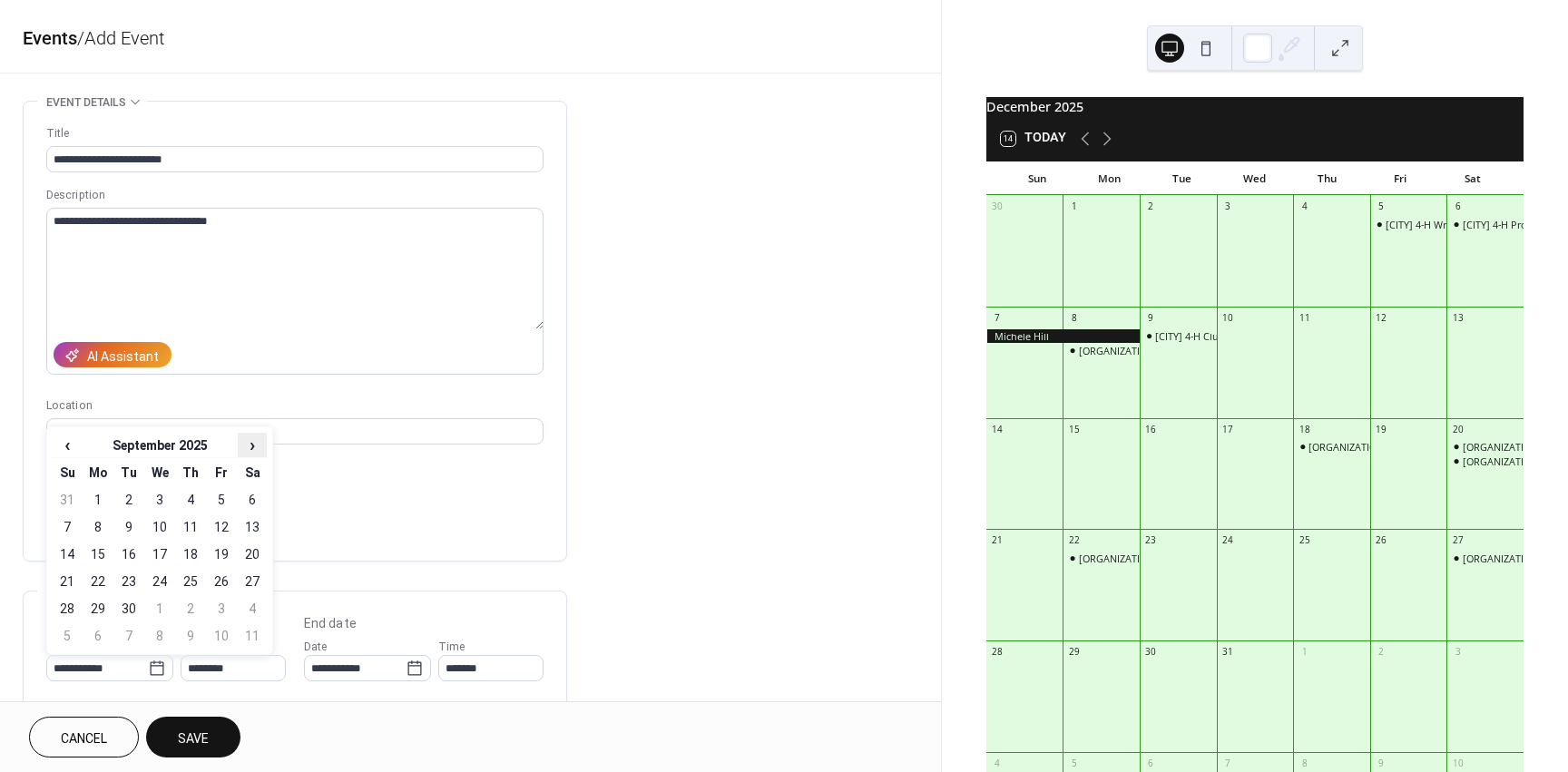 click on "›" at bounding box center [252, 445] 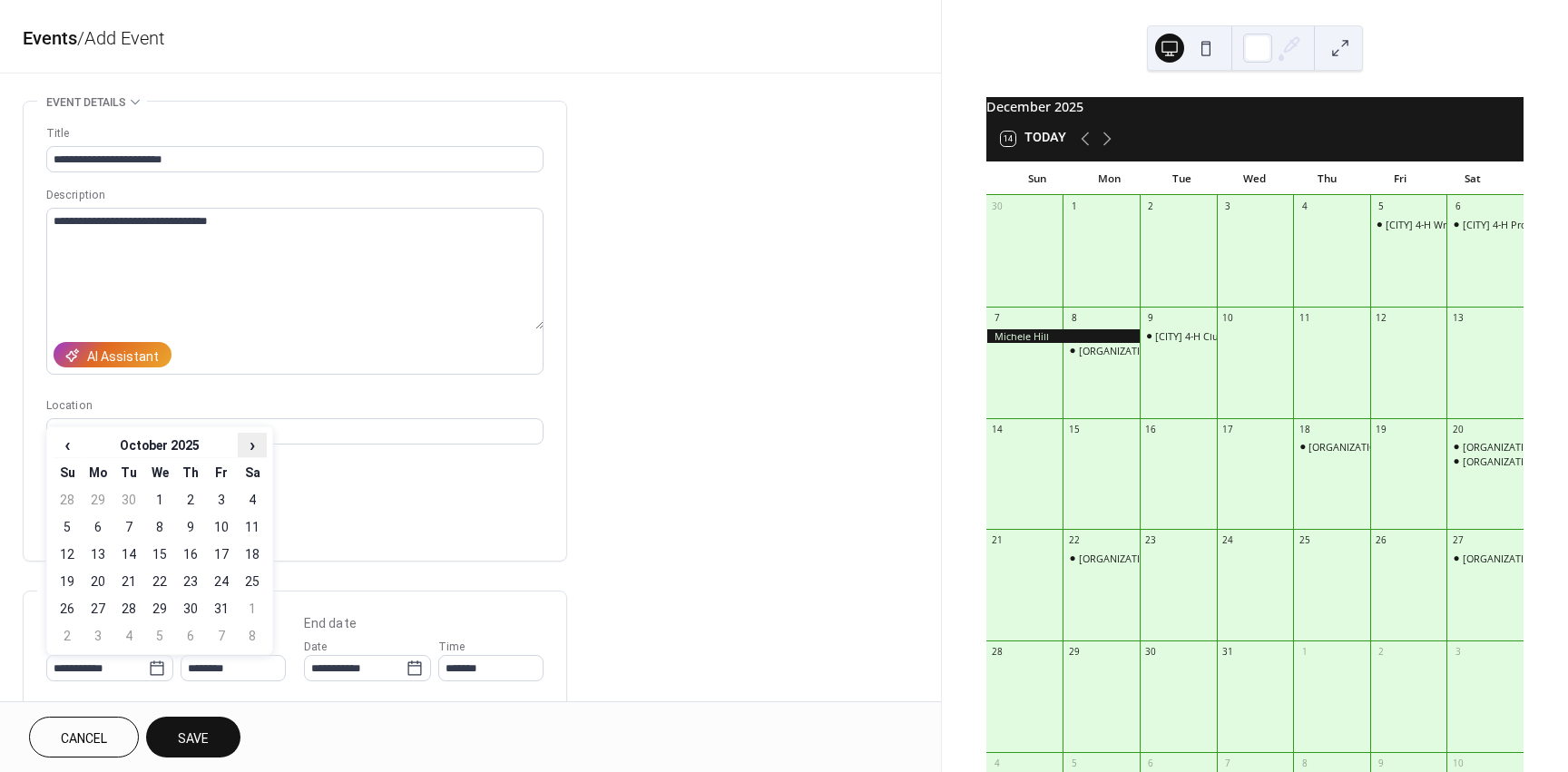 click on "›" at bounding box center [252, 445] 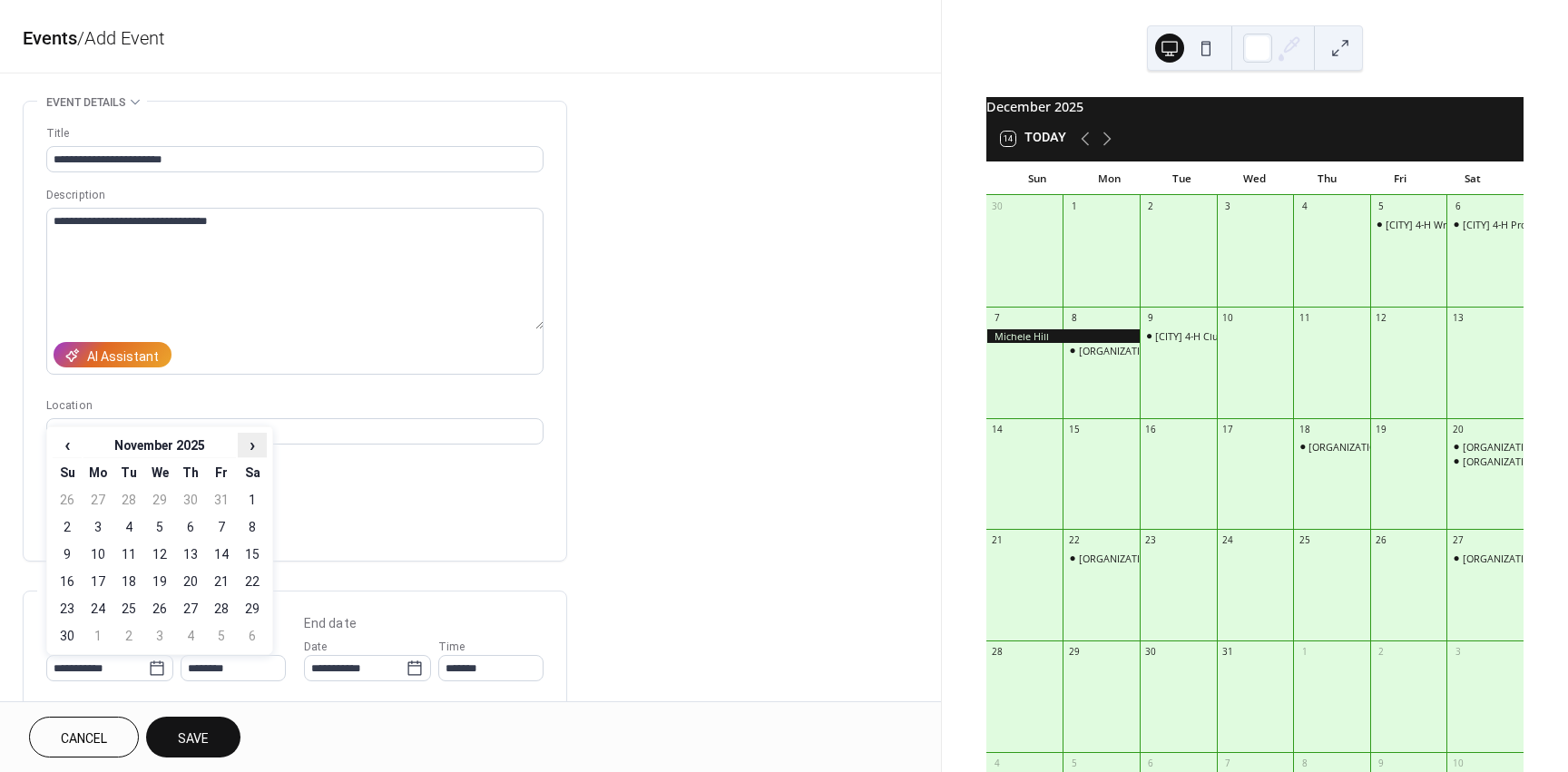 click on "›" at bounding box center [252, 445] 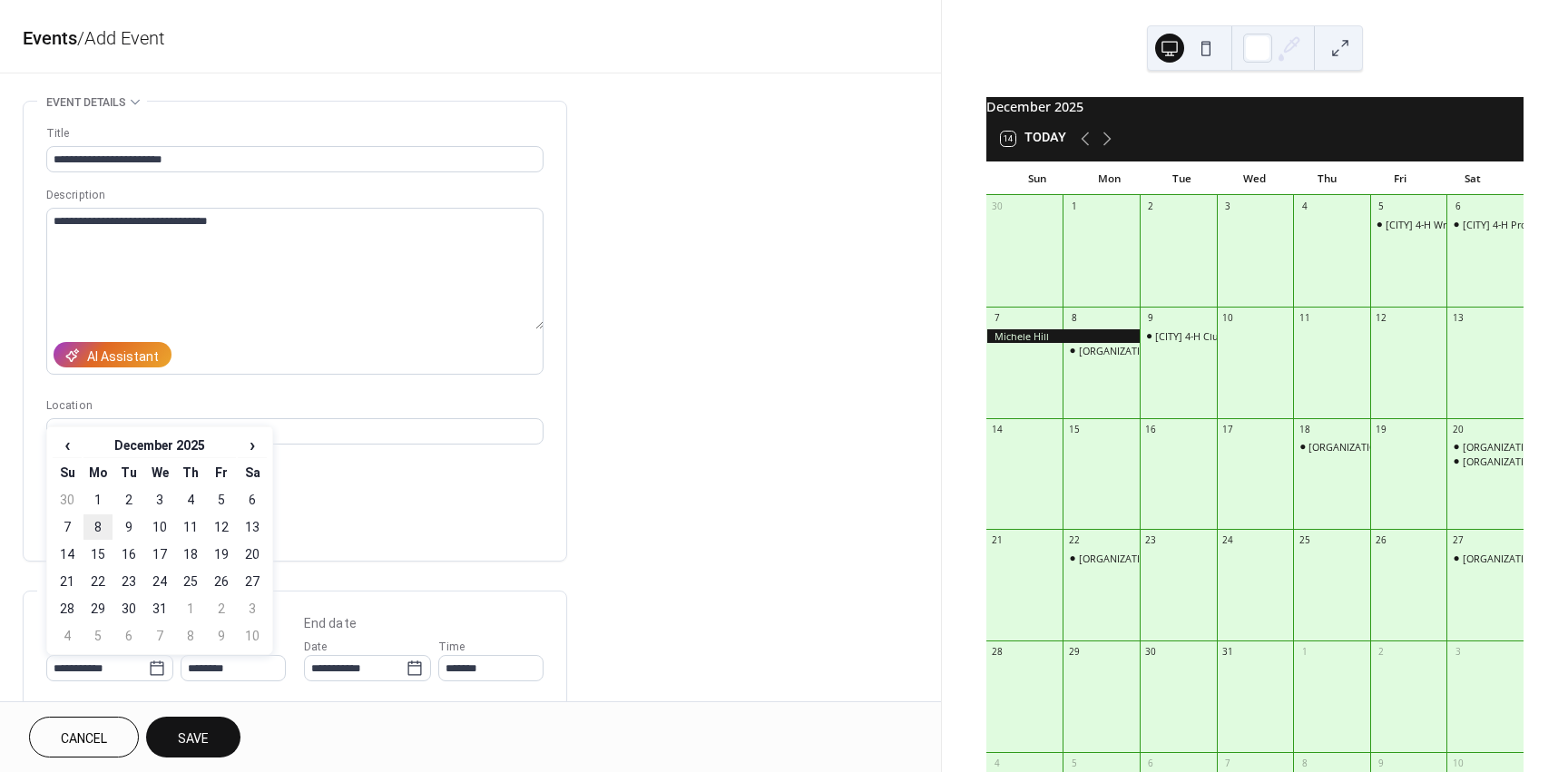 click on "8" at bounding box center (98, 527) 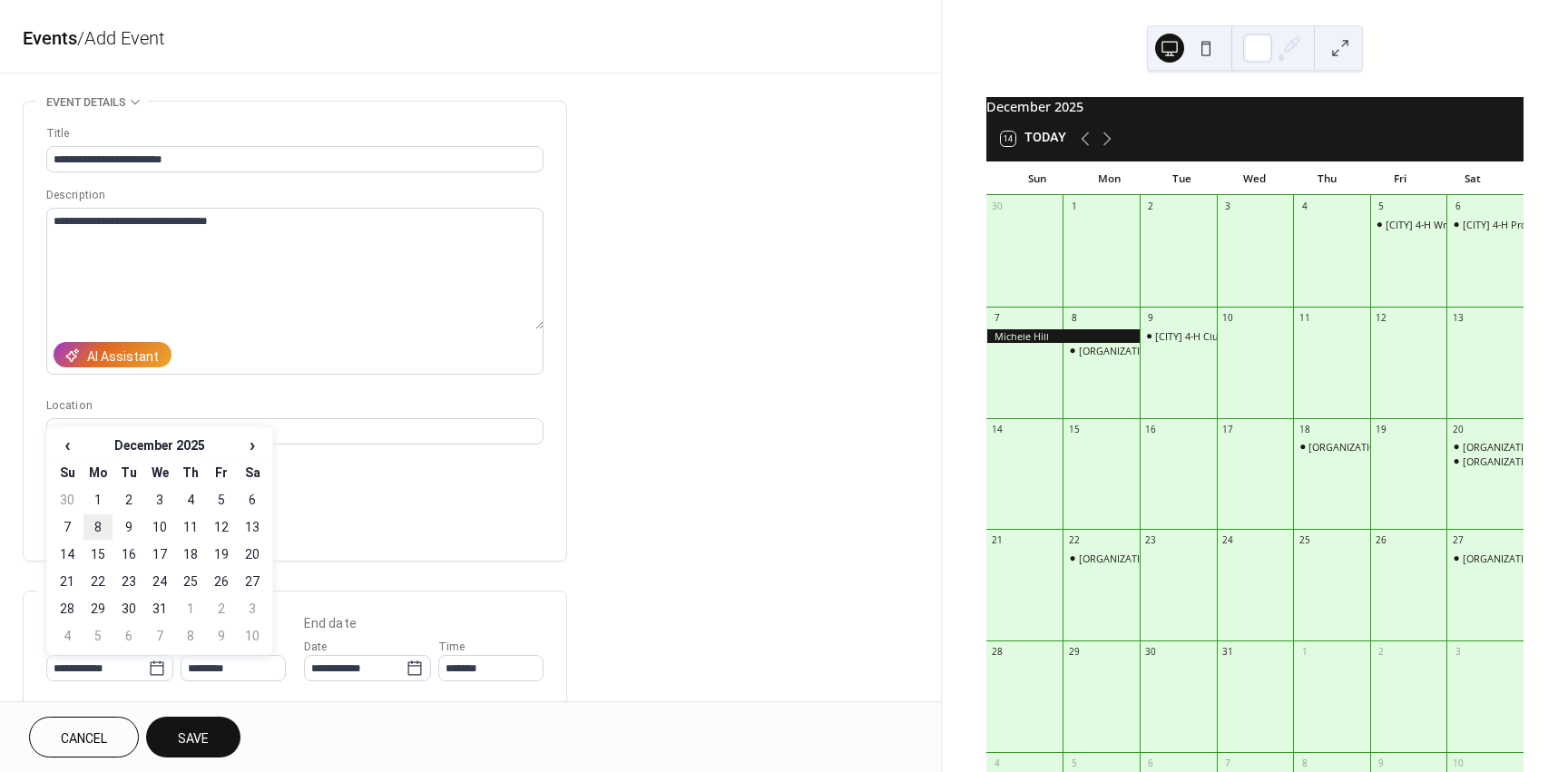 type on "**********" 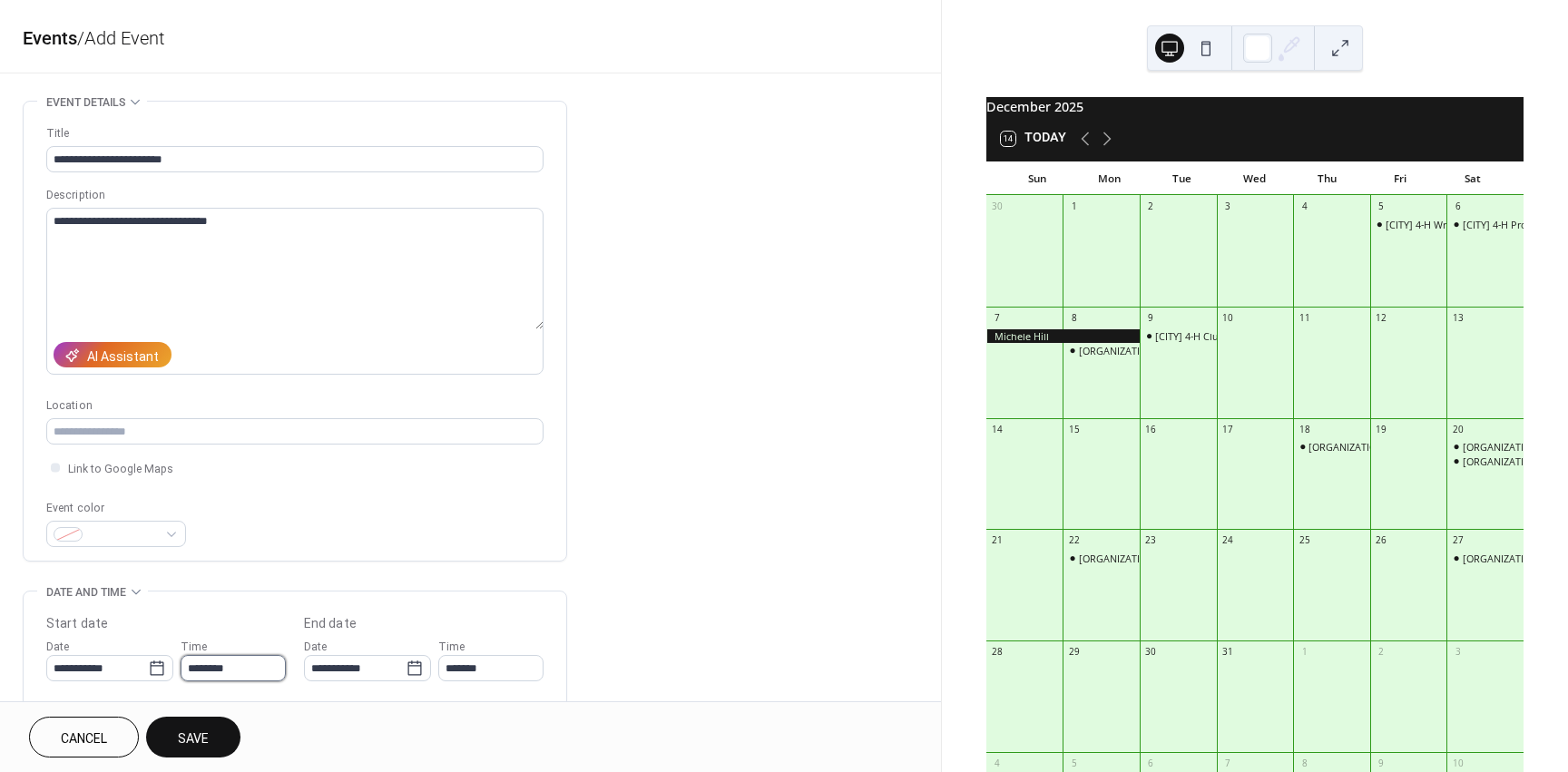 click on "********" at bounding box center [233, 668] 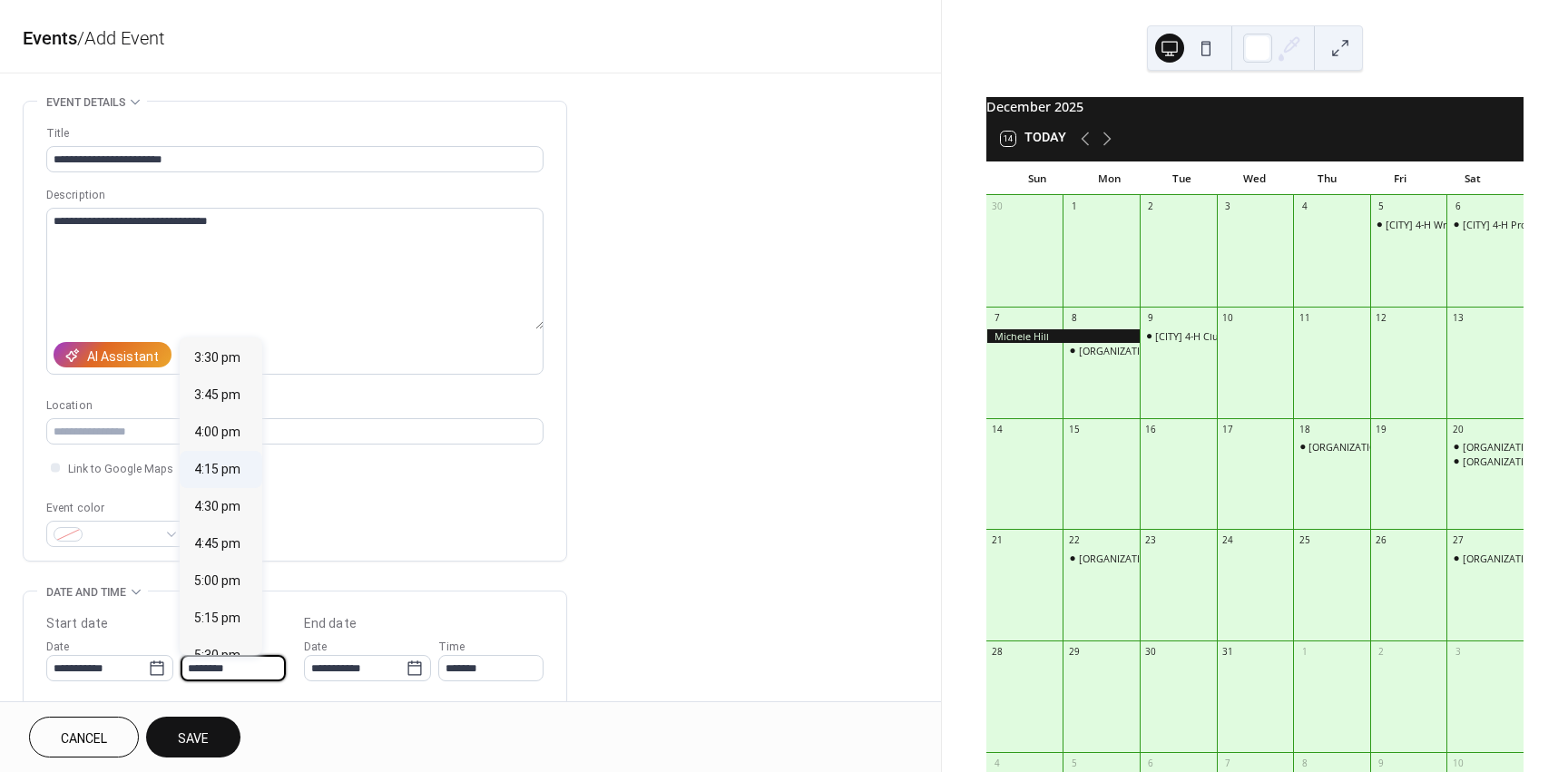 scroll, scrollTop: 2511, scrollLeft: 0, axis: vertical 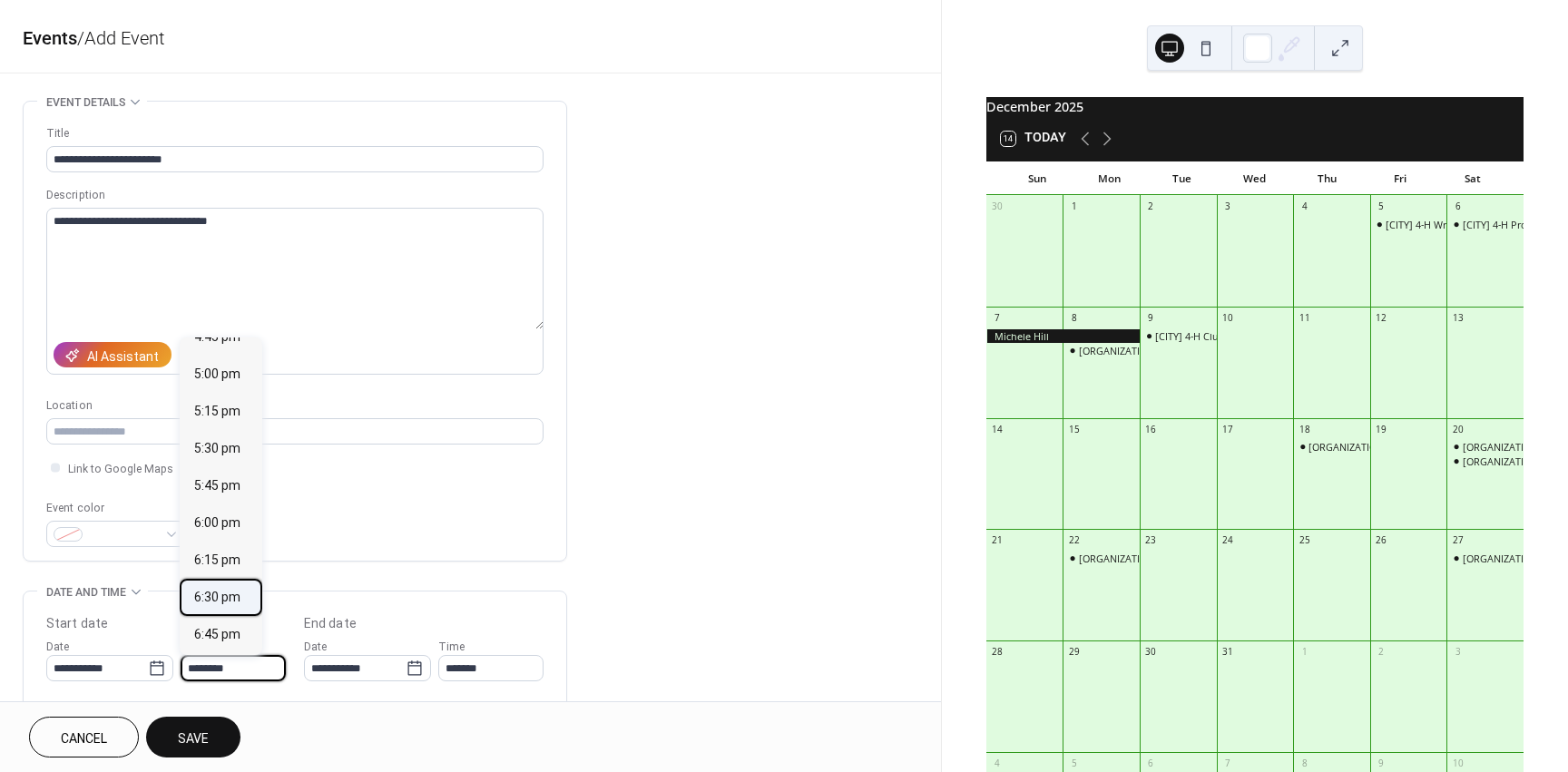 click on "6:30 pm" at bounding box center (217, 597) 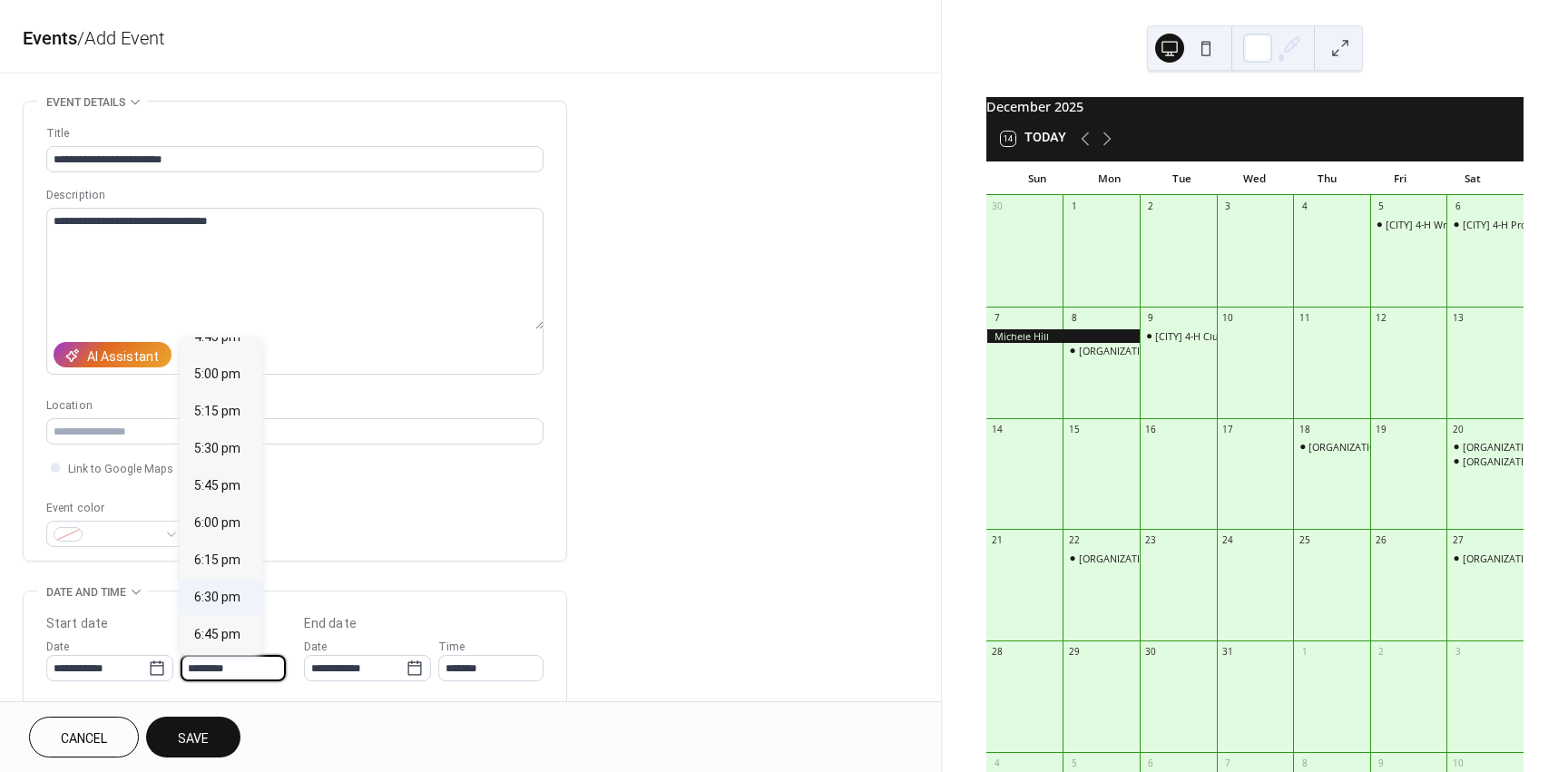 type on "*******" 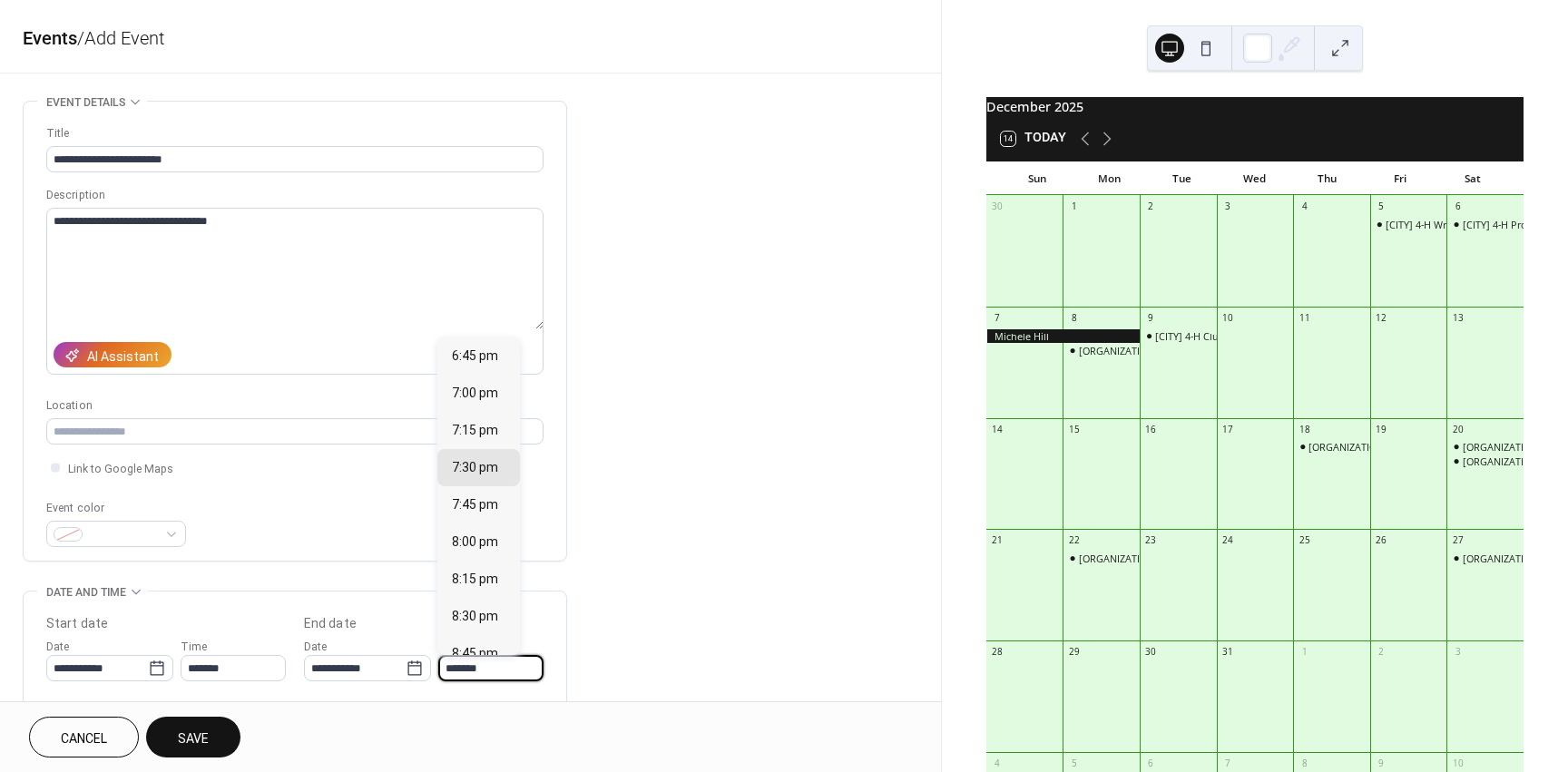 click on "*******" at bounding box center (491, 668) 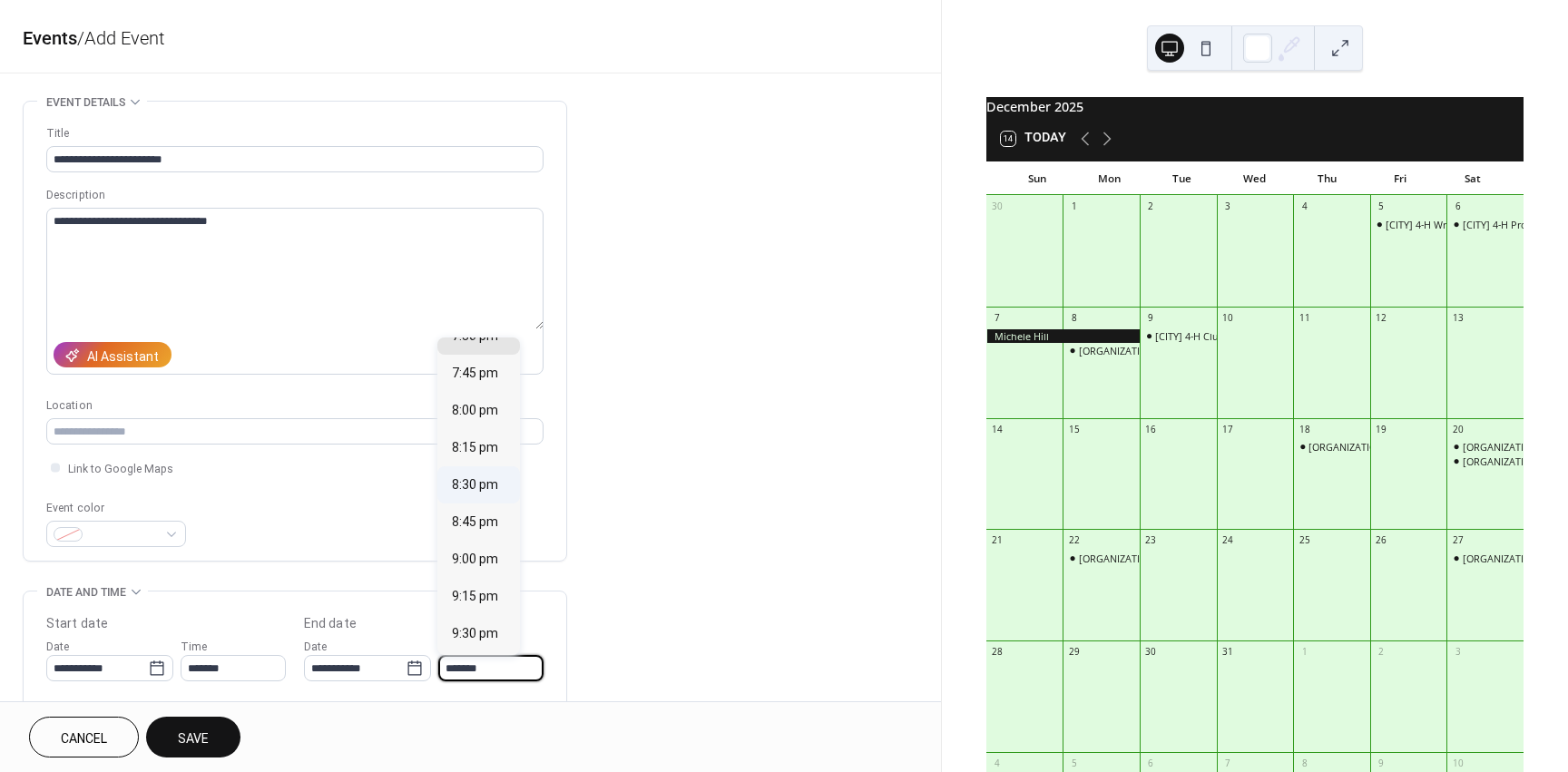 scroll, scrollTop: 181, scrollLeft: 0, axis: vertical 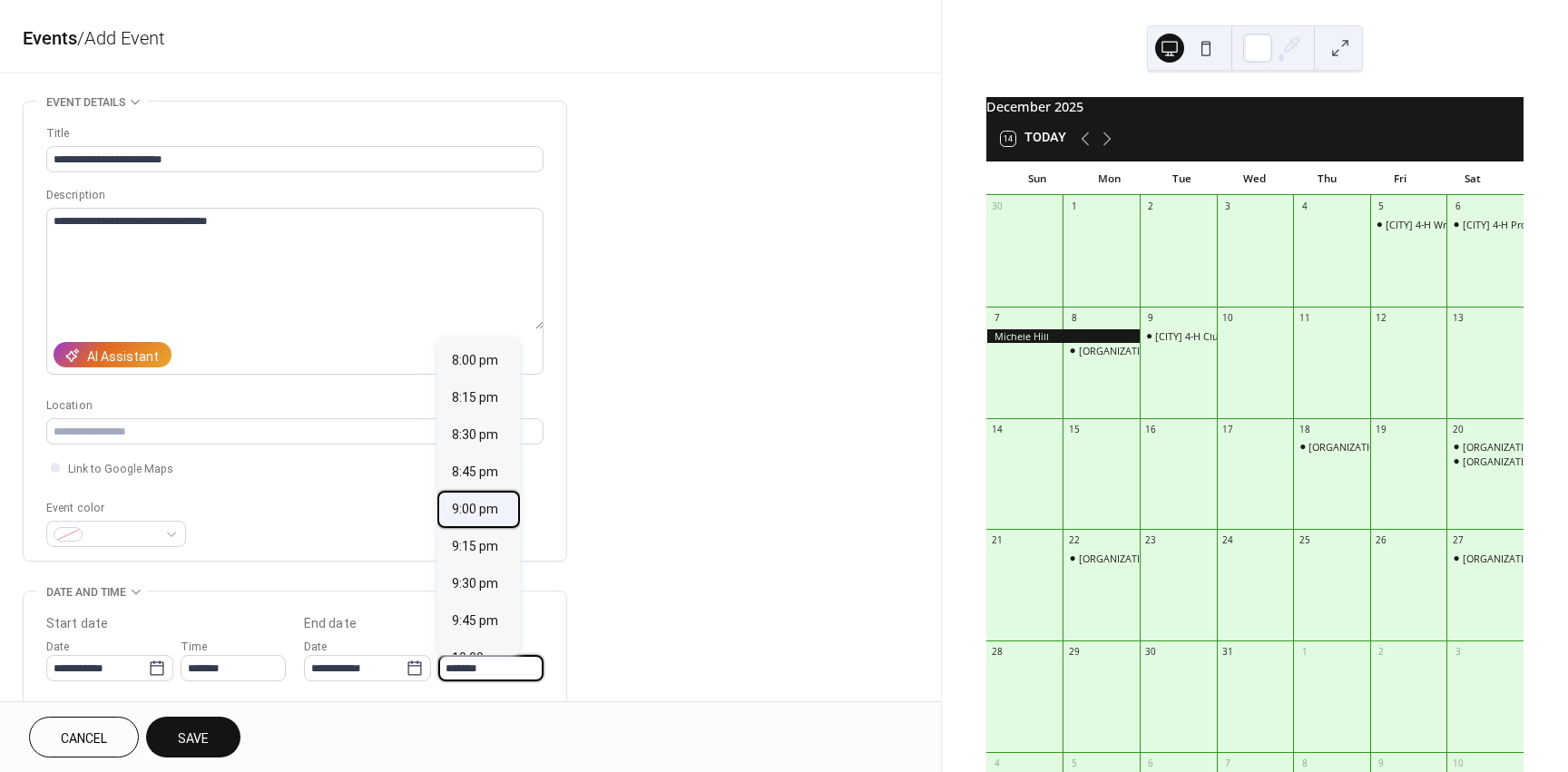click on "9:00 pm" at bounding box center (475, 509) 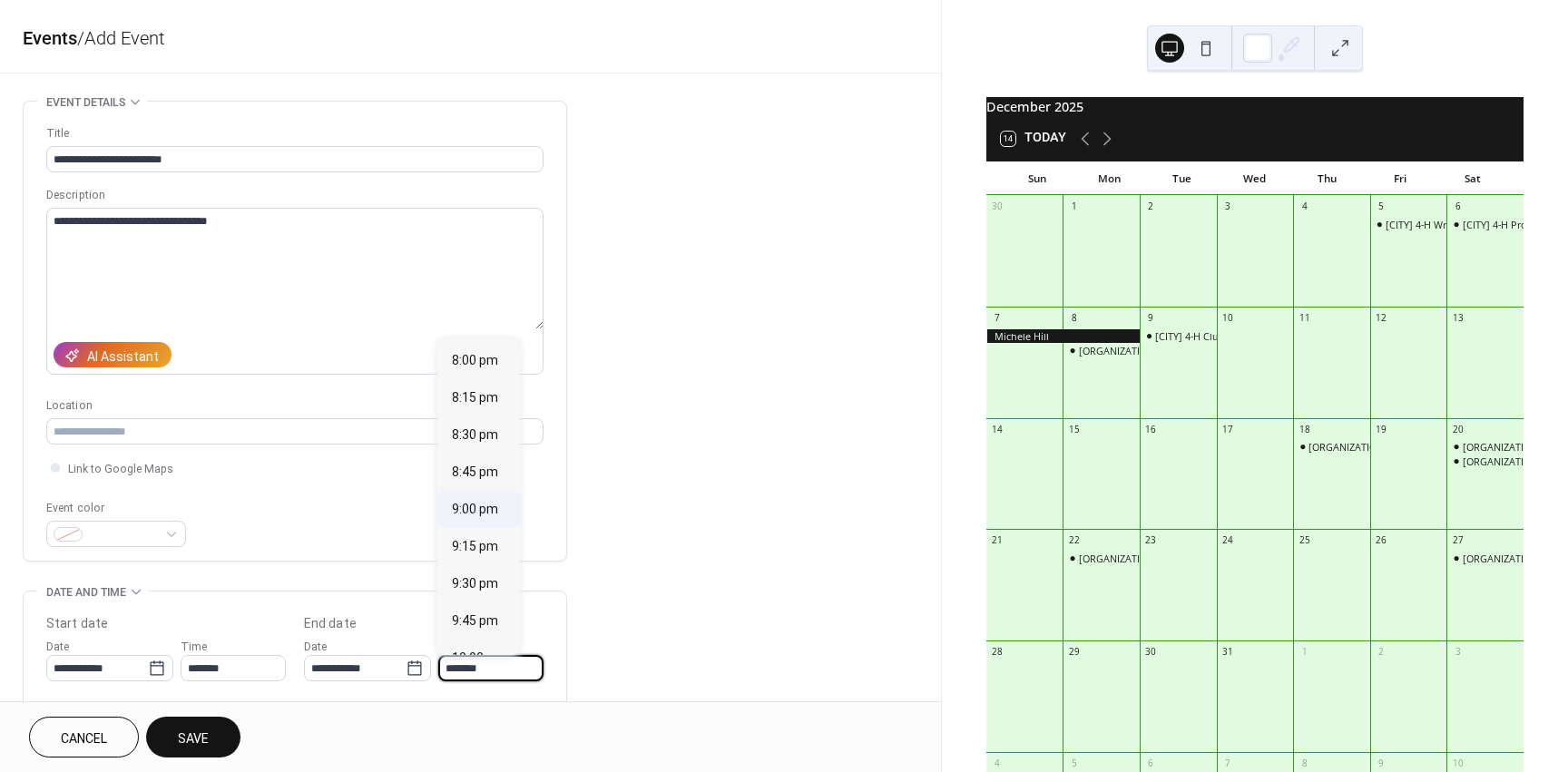 type on "*******" 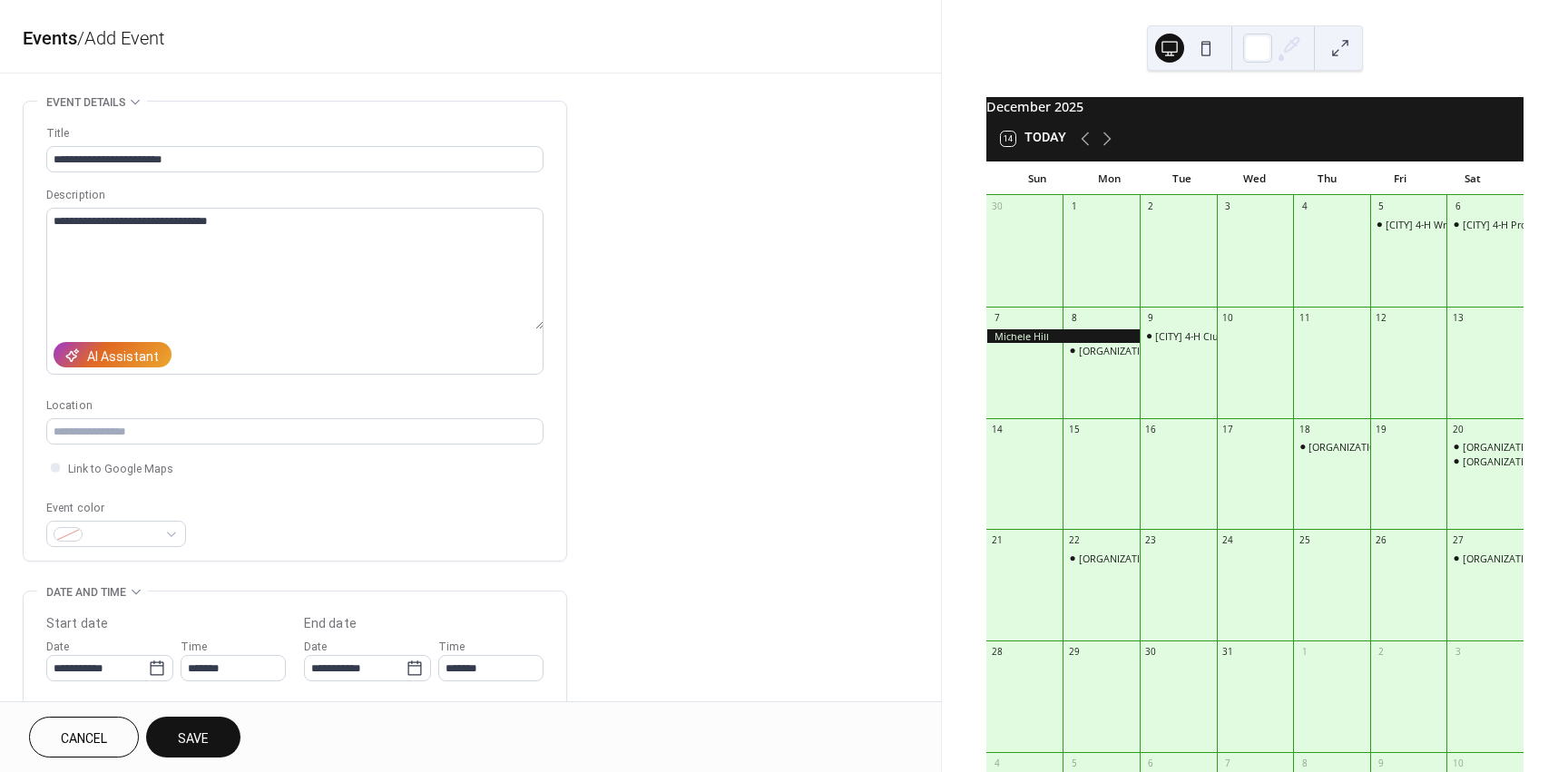 click on "Save" at bounding box center (193, 738) 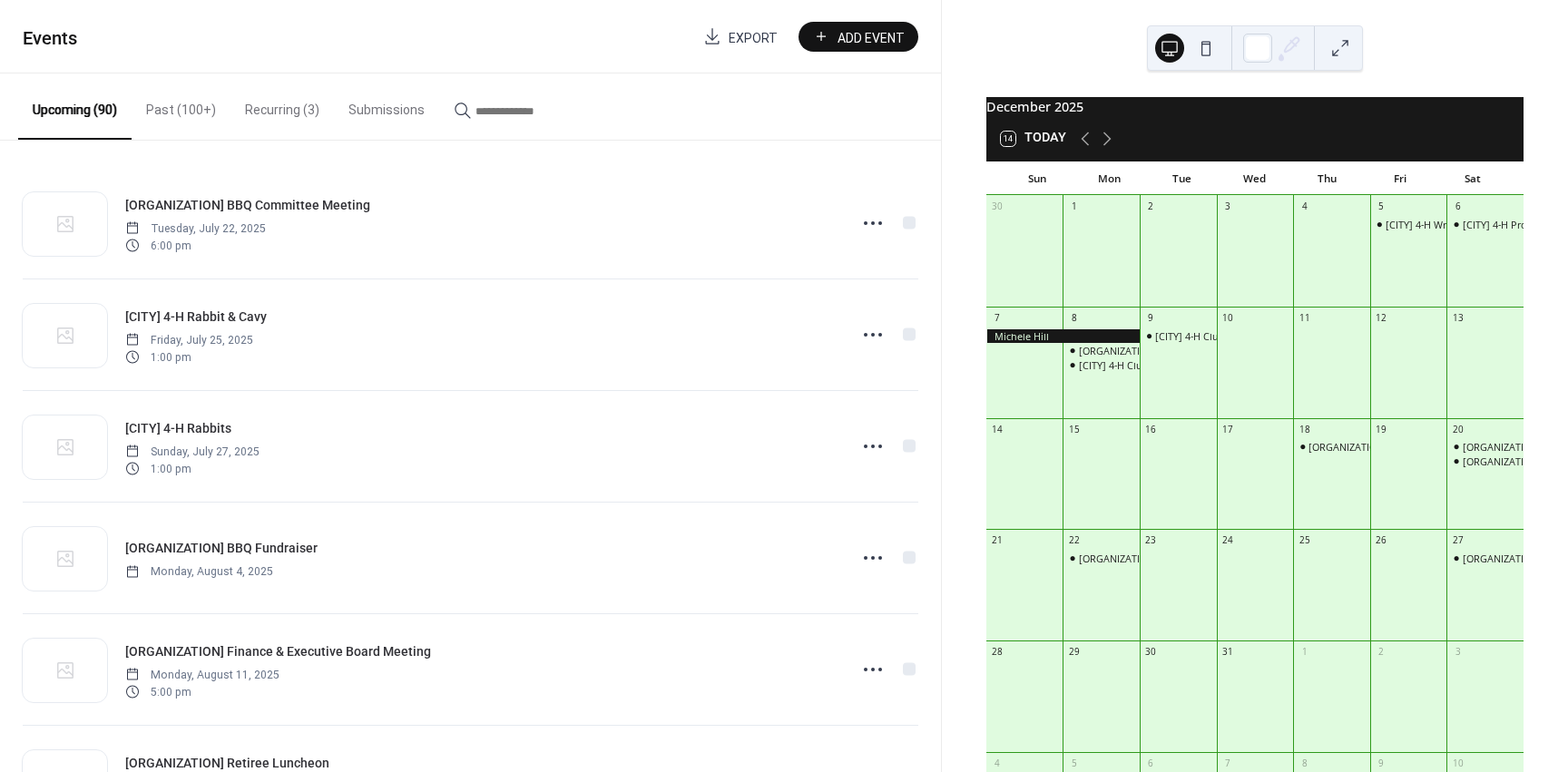 click on "Add Event" at bounding box center (871, 37) 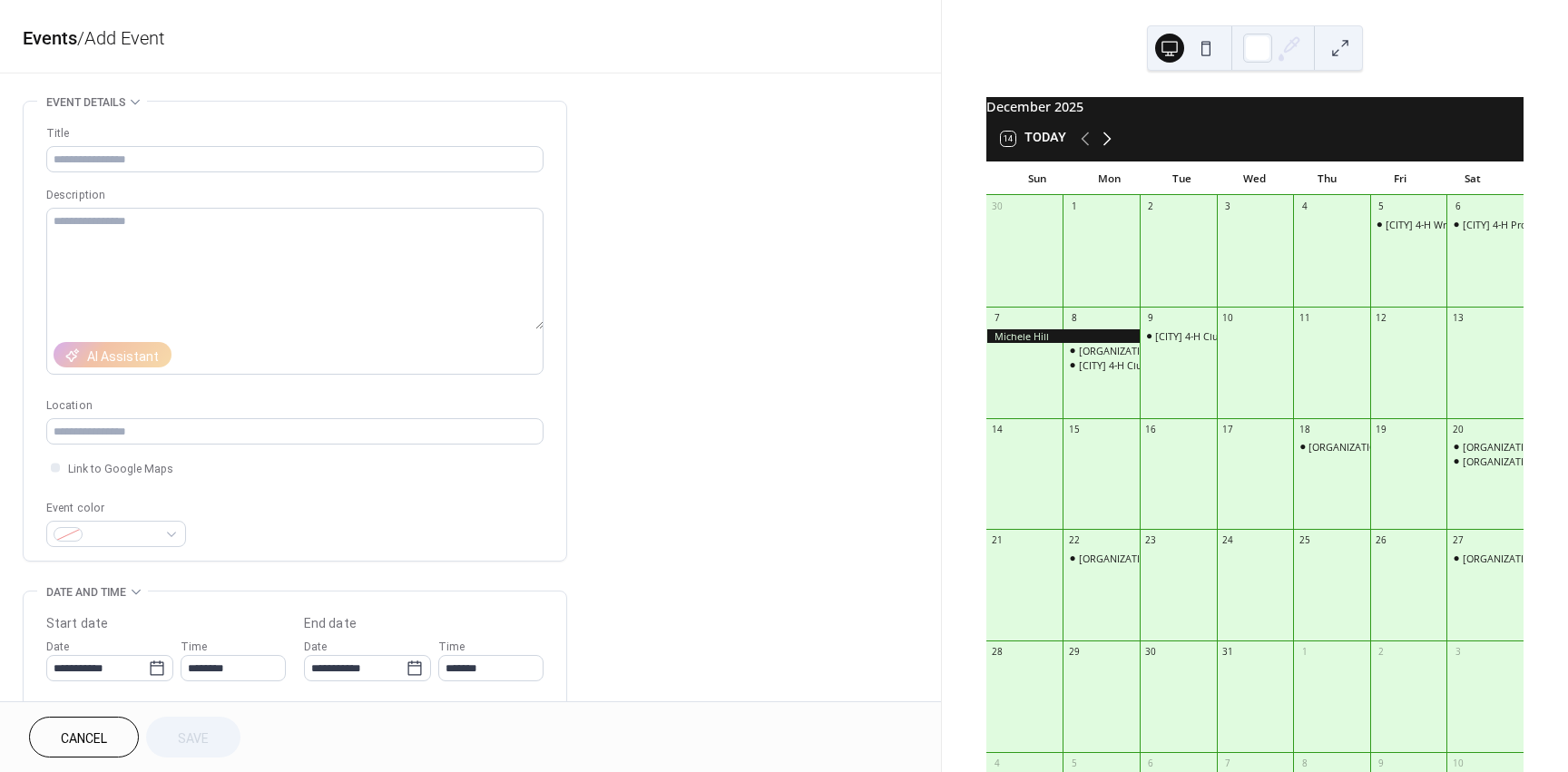 click 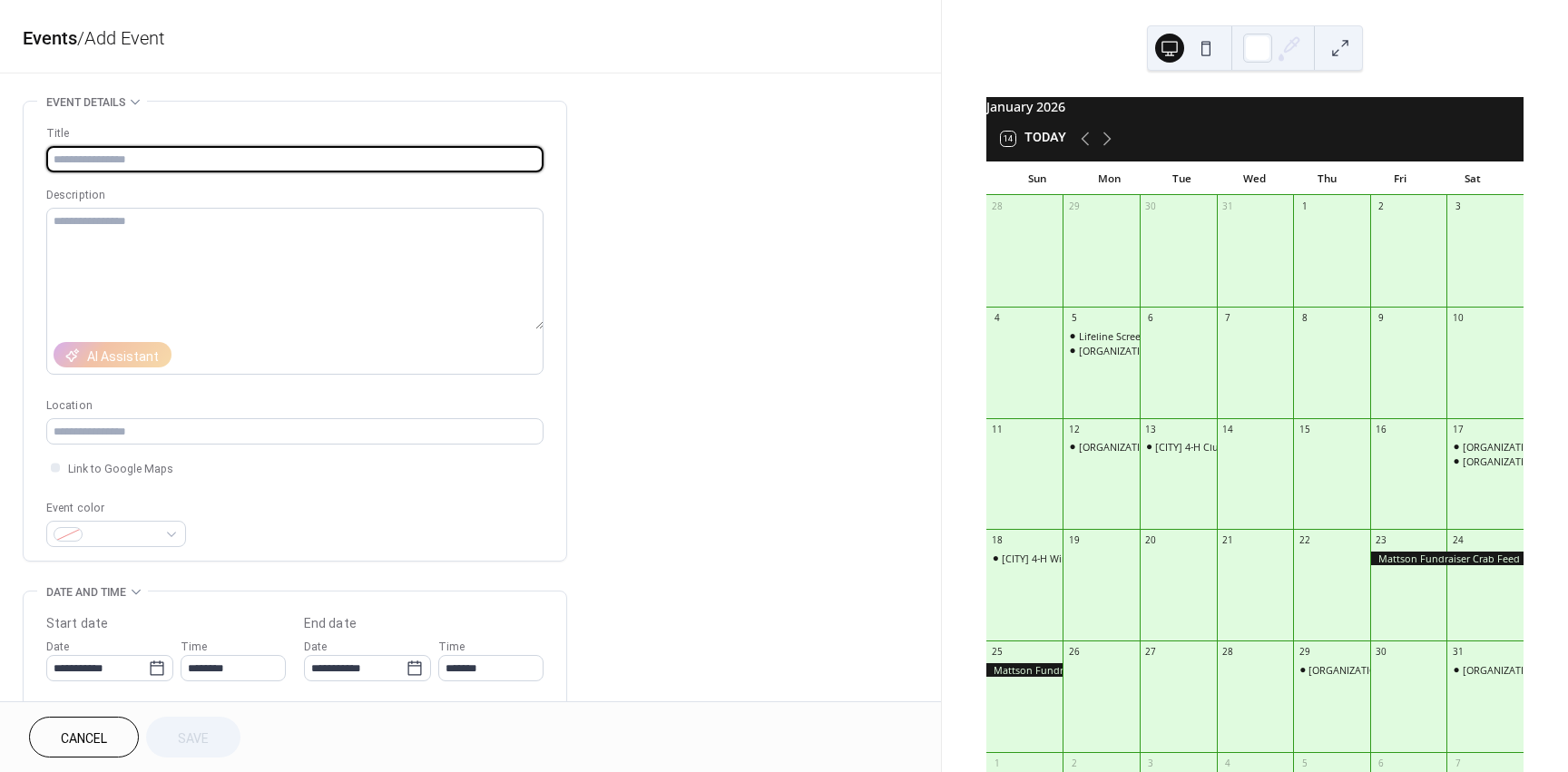 click at bounding box center [295, 159] 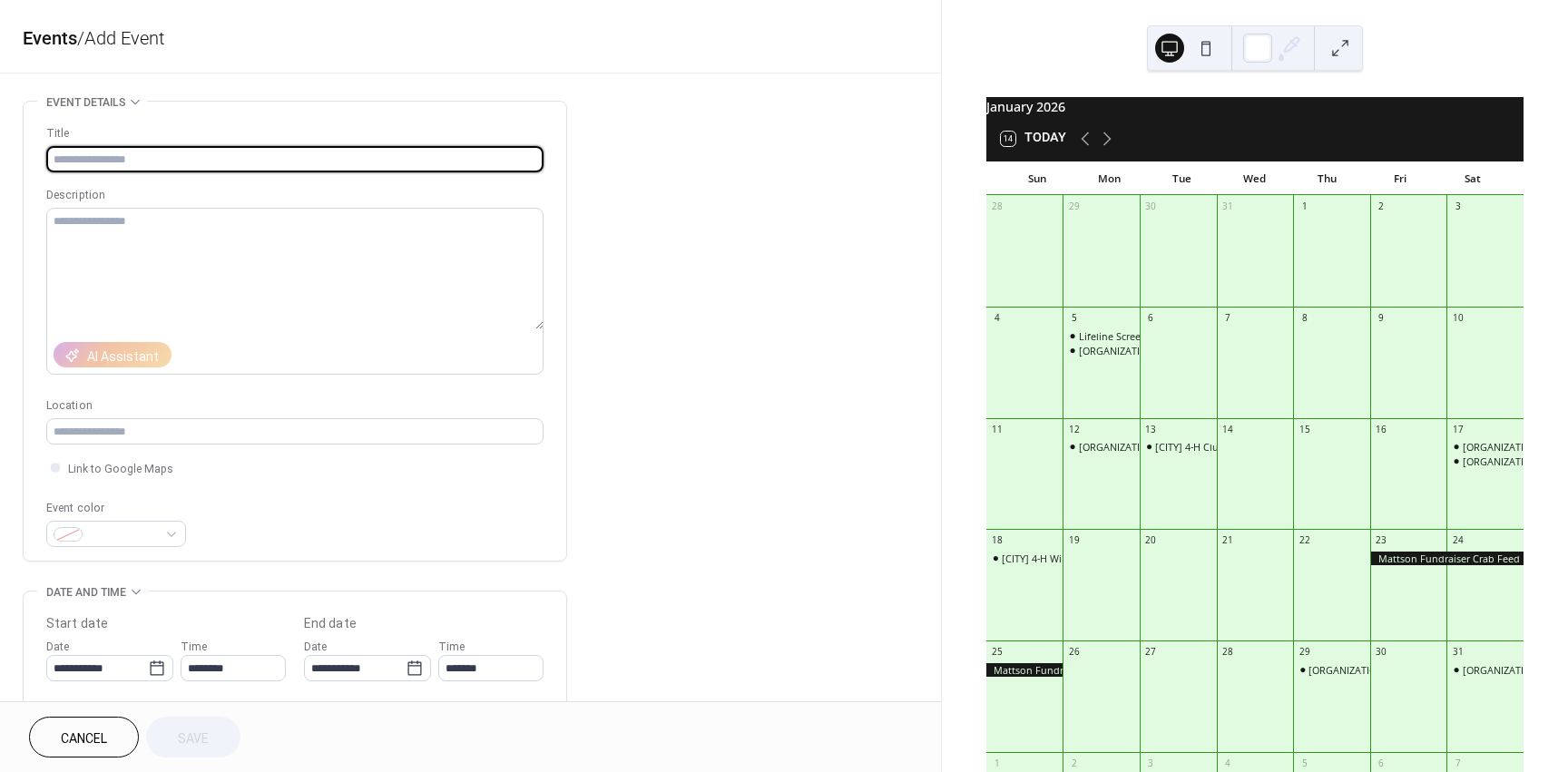 paste on "**********" 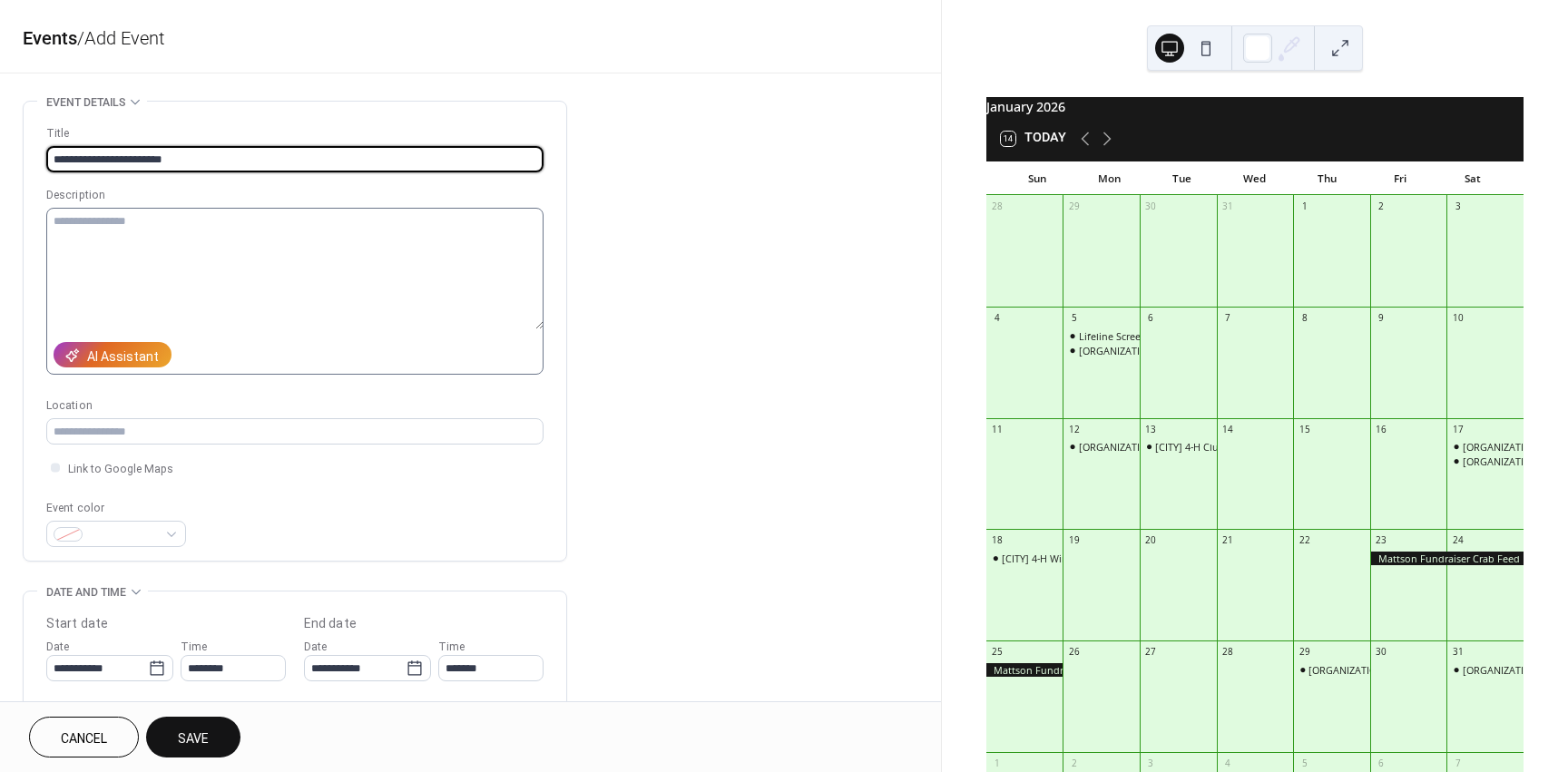 type on "**********" 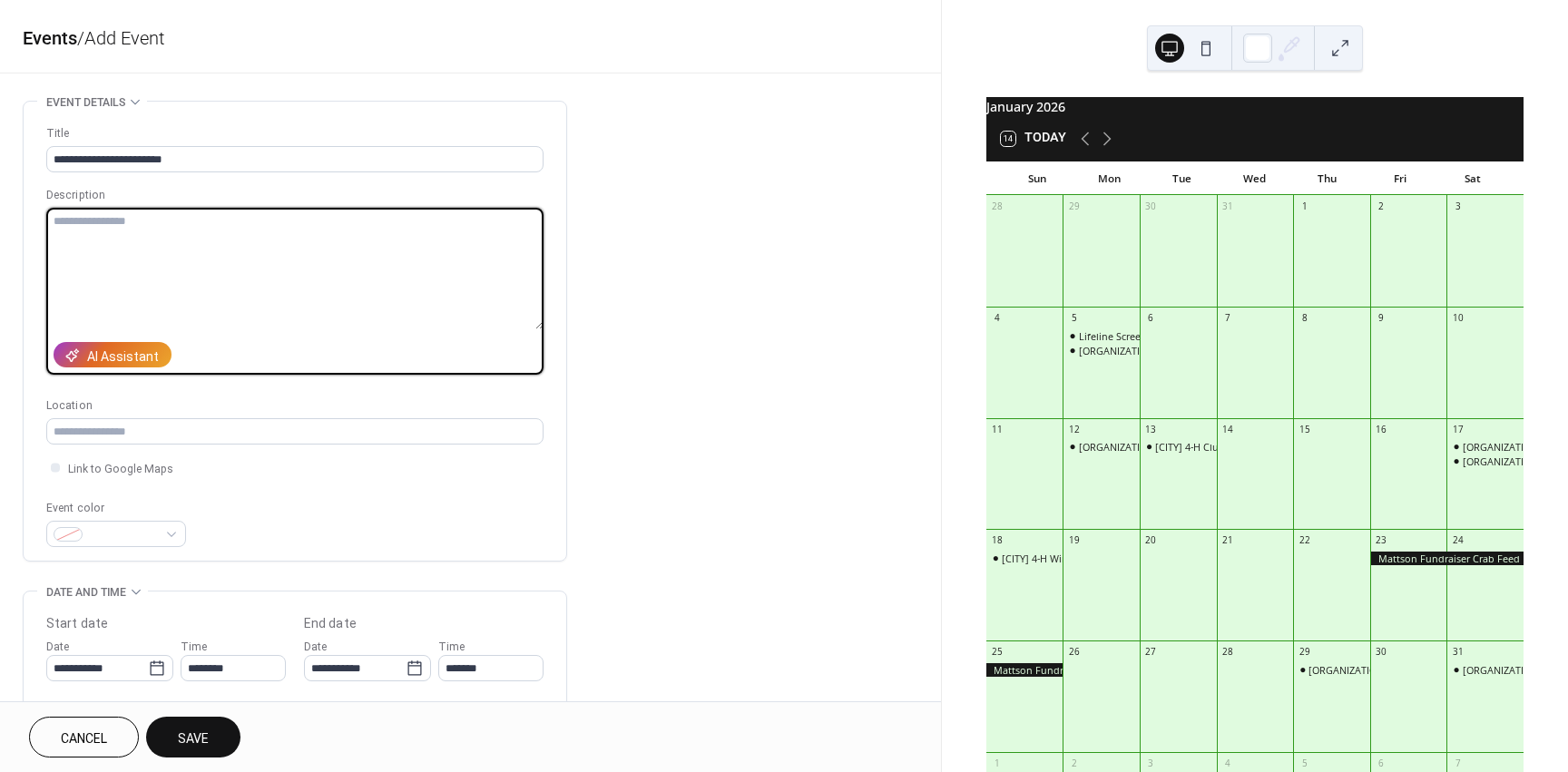 click at bounding box center [295, 269] 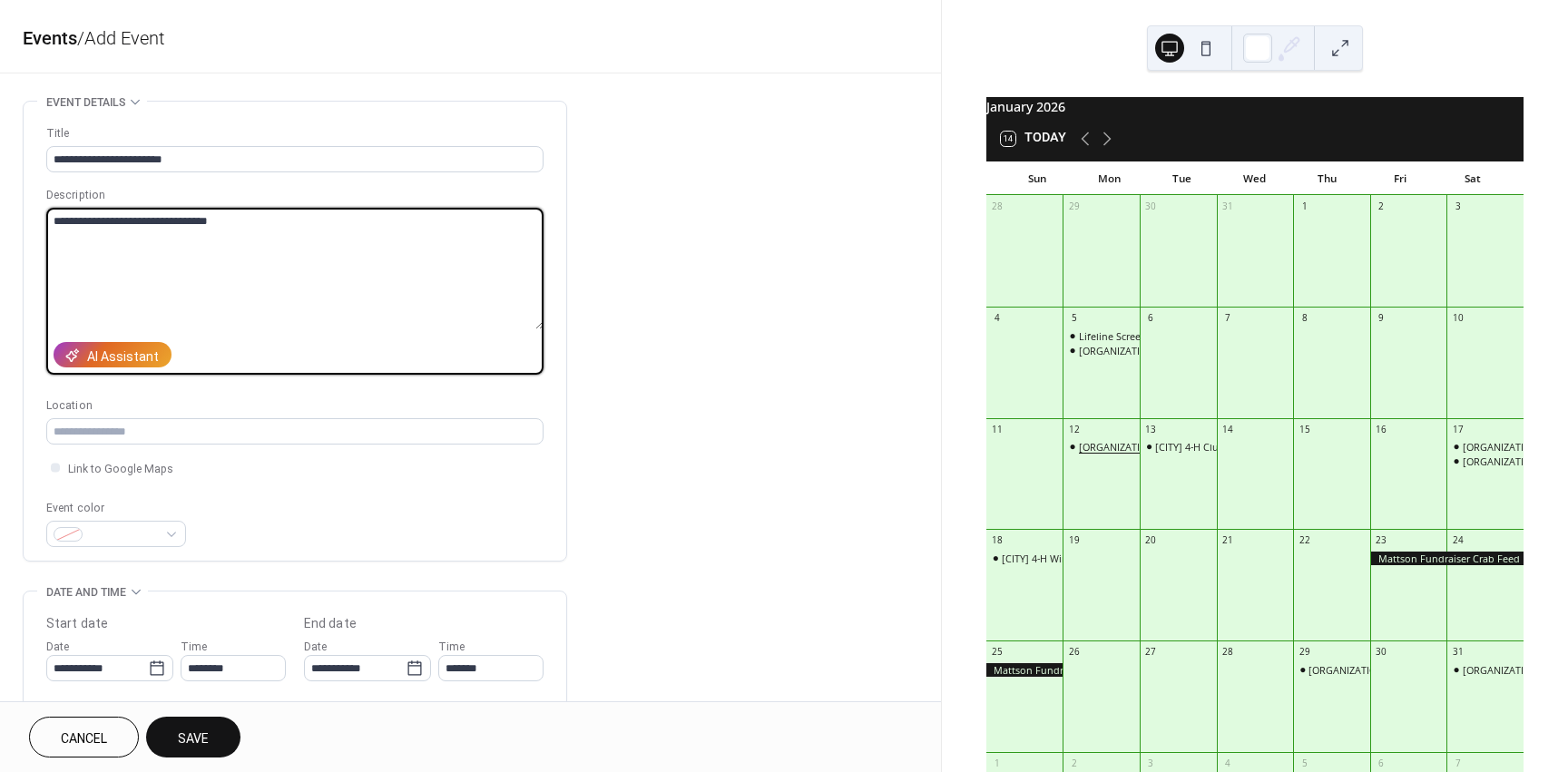 type on "**********" 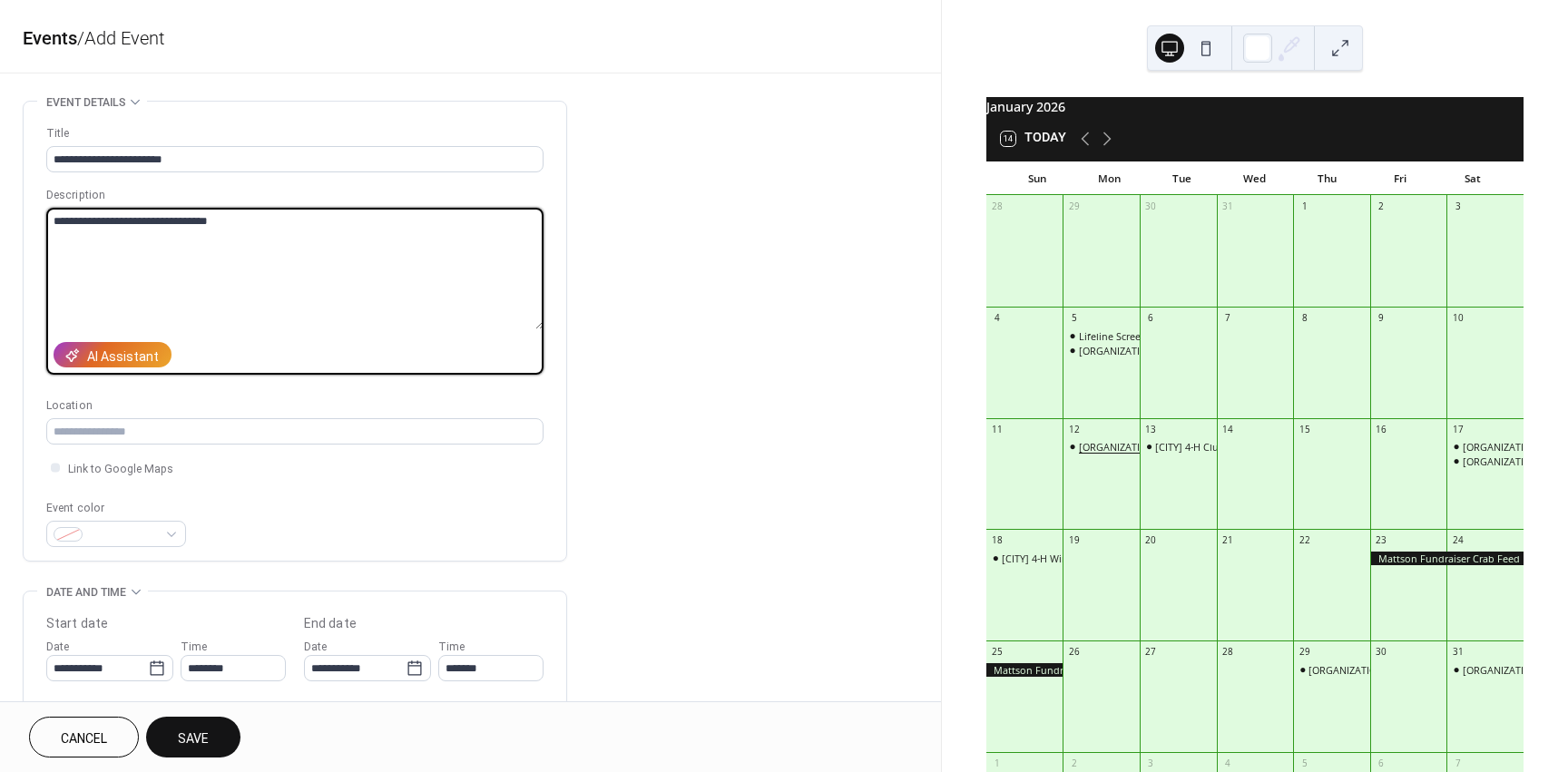 click on "Redwood 4-H Club Meeting" at bounding box center [1151, 446] 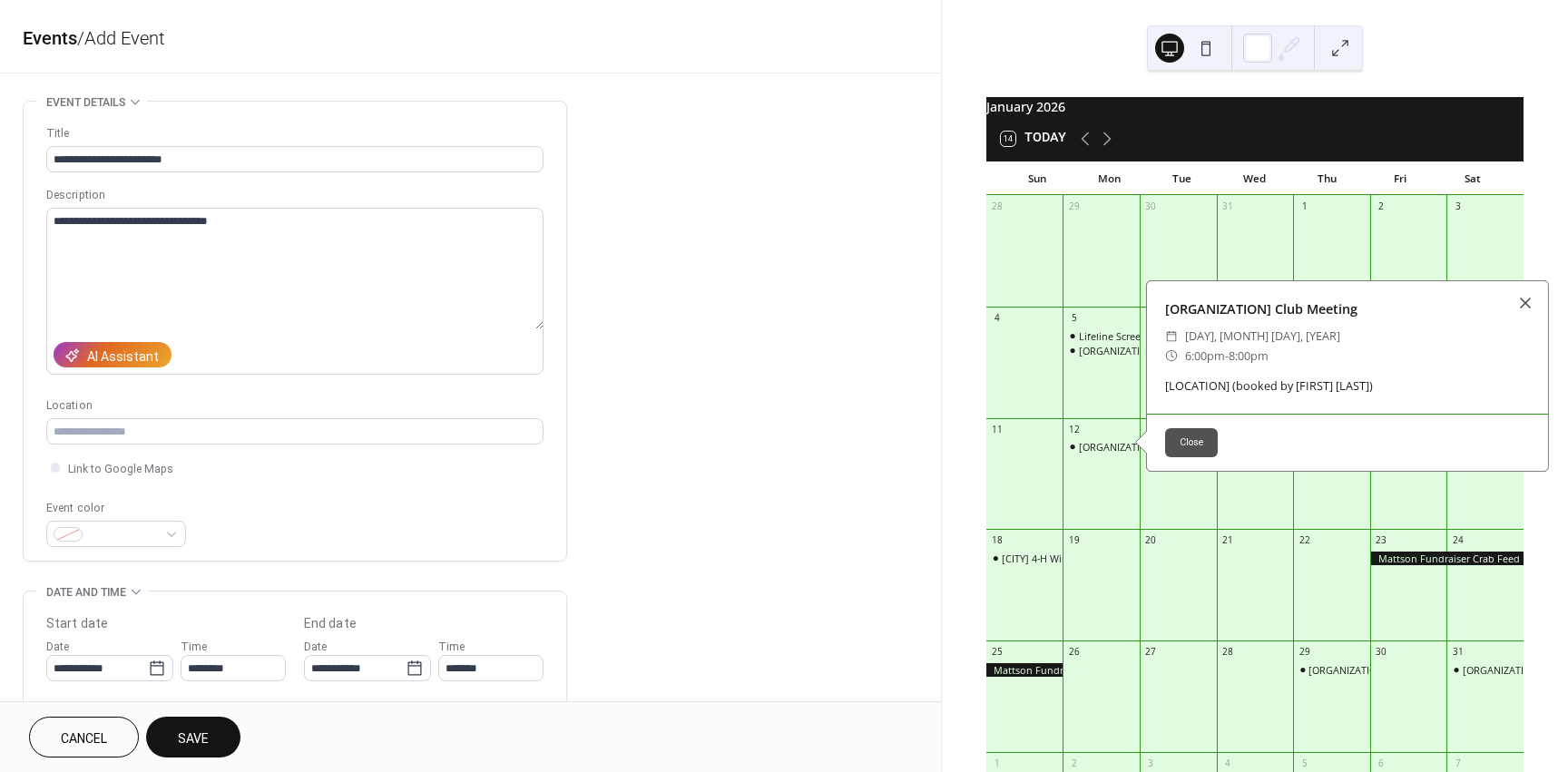 click on "Redwood 4-H Club Meeting" at bounding box center [1101, 482] 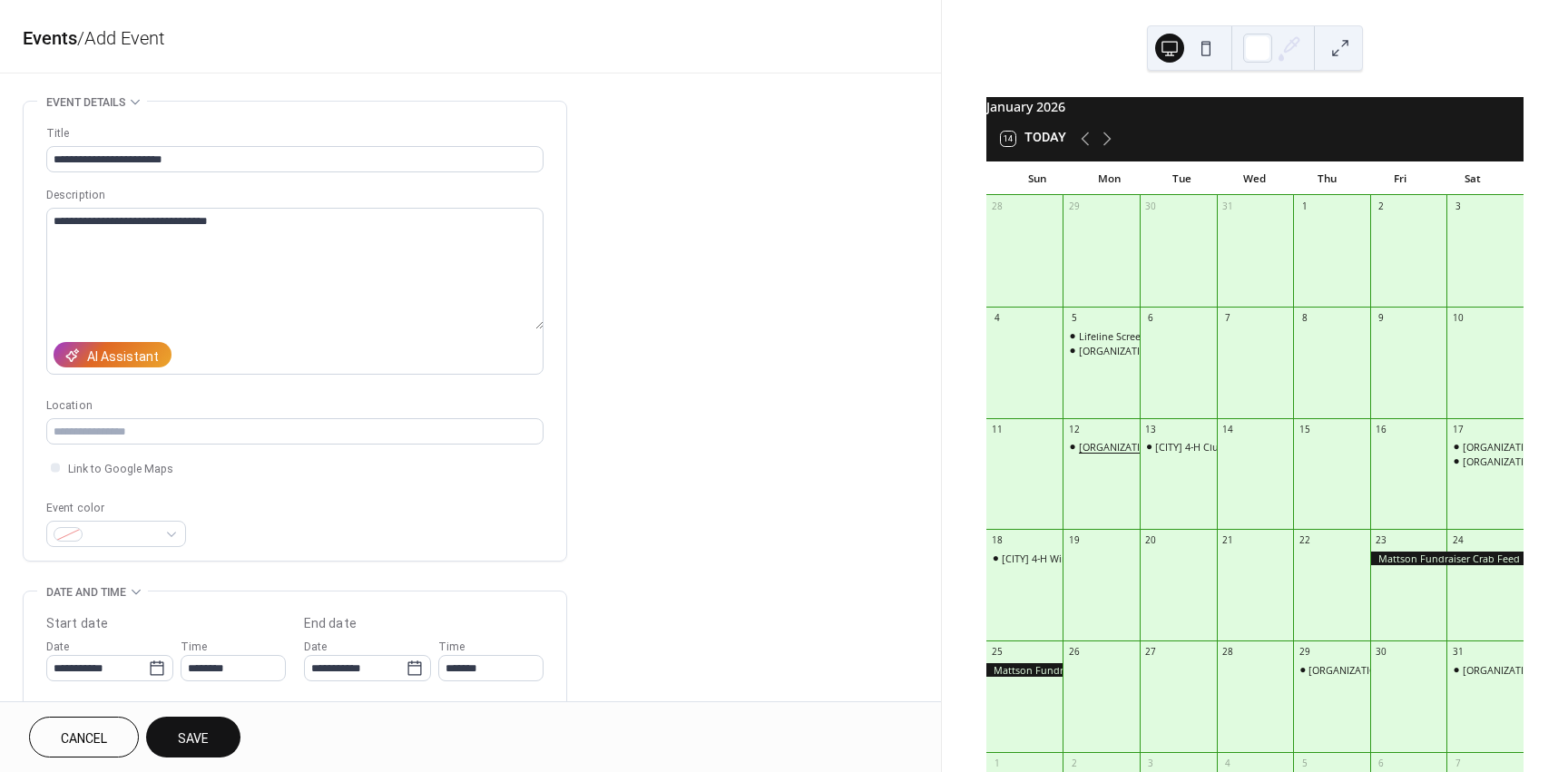 click on "Redwood 4-H Club Meeting" at bounding box center [1151, 446] 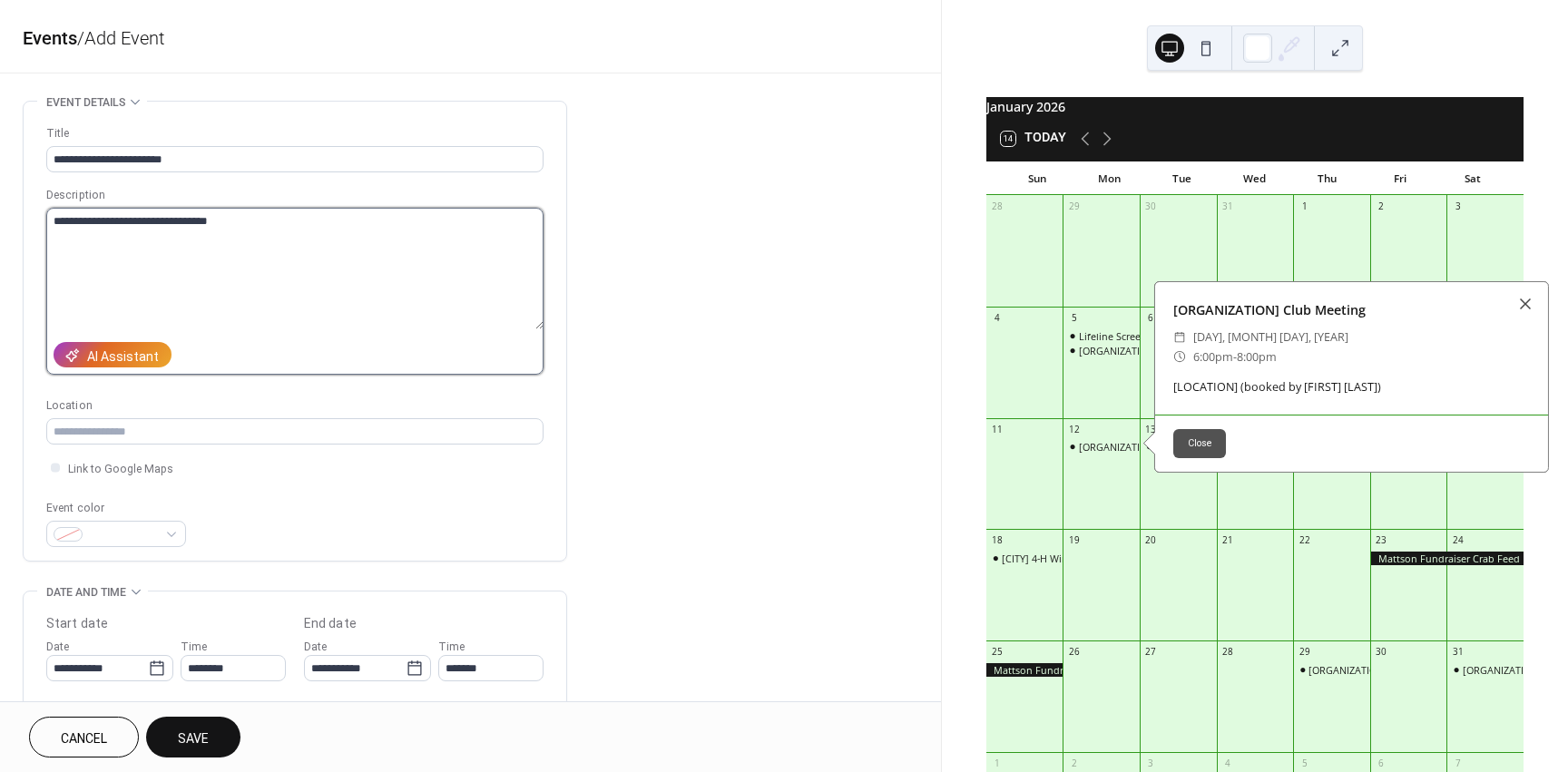 click on "**********" at bounding box center (295, 269) 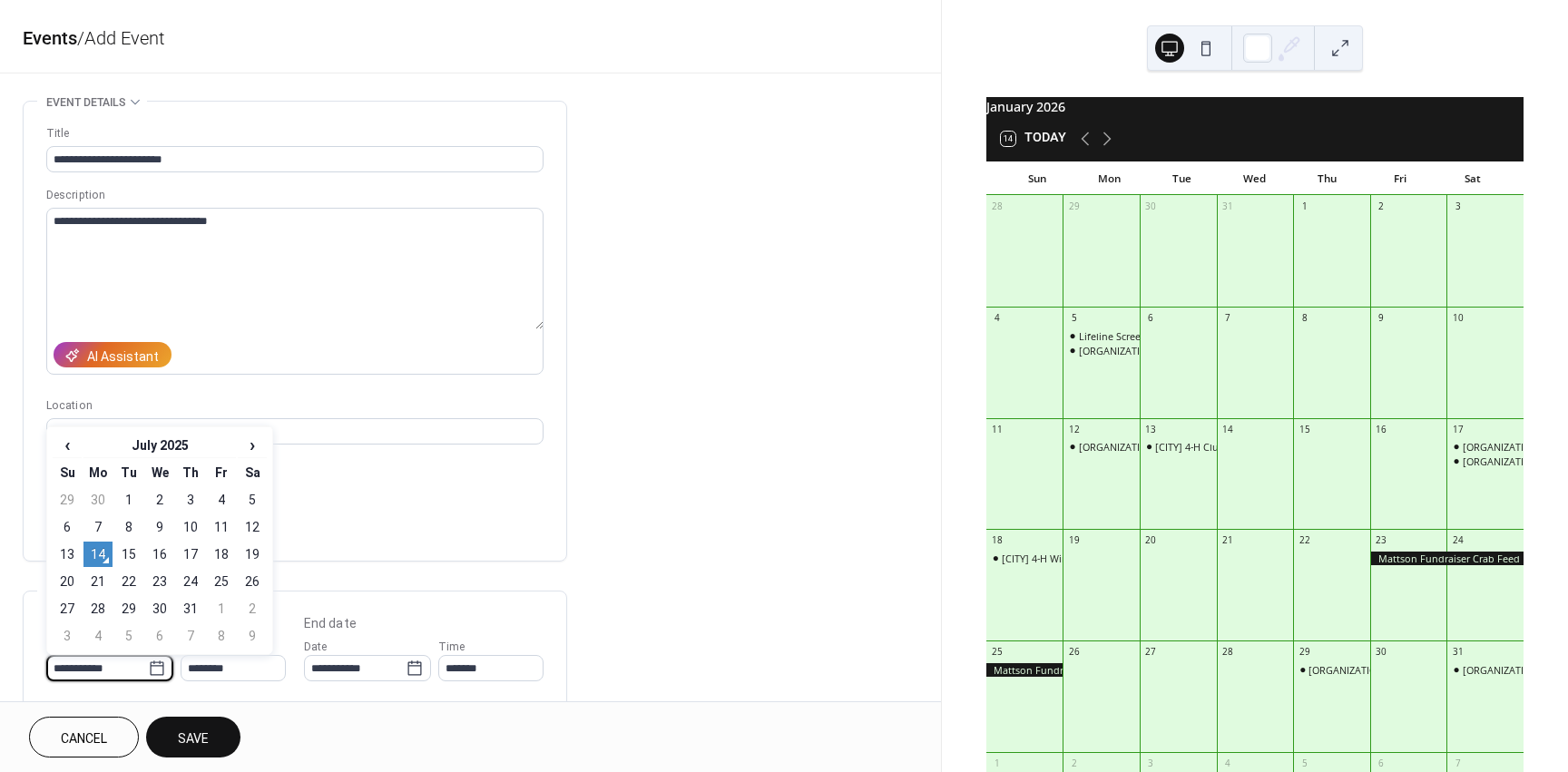 click on "**********" at bounding box center [97, 668] 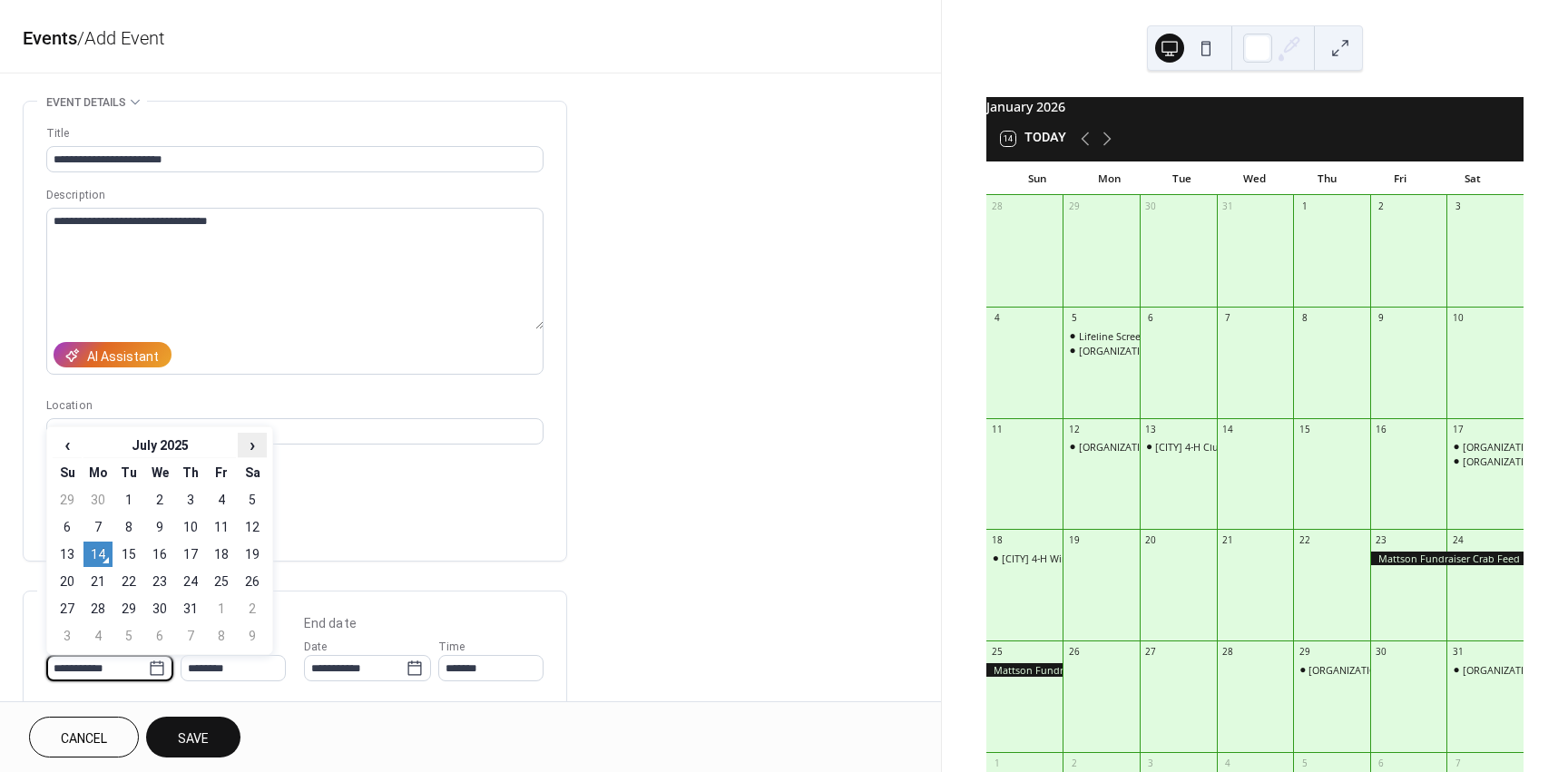 click on "›" at bounding box center (252, 445) 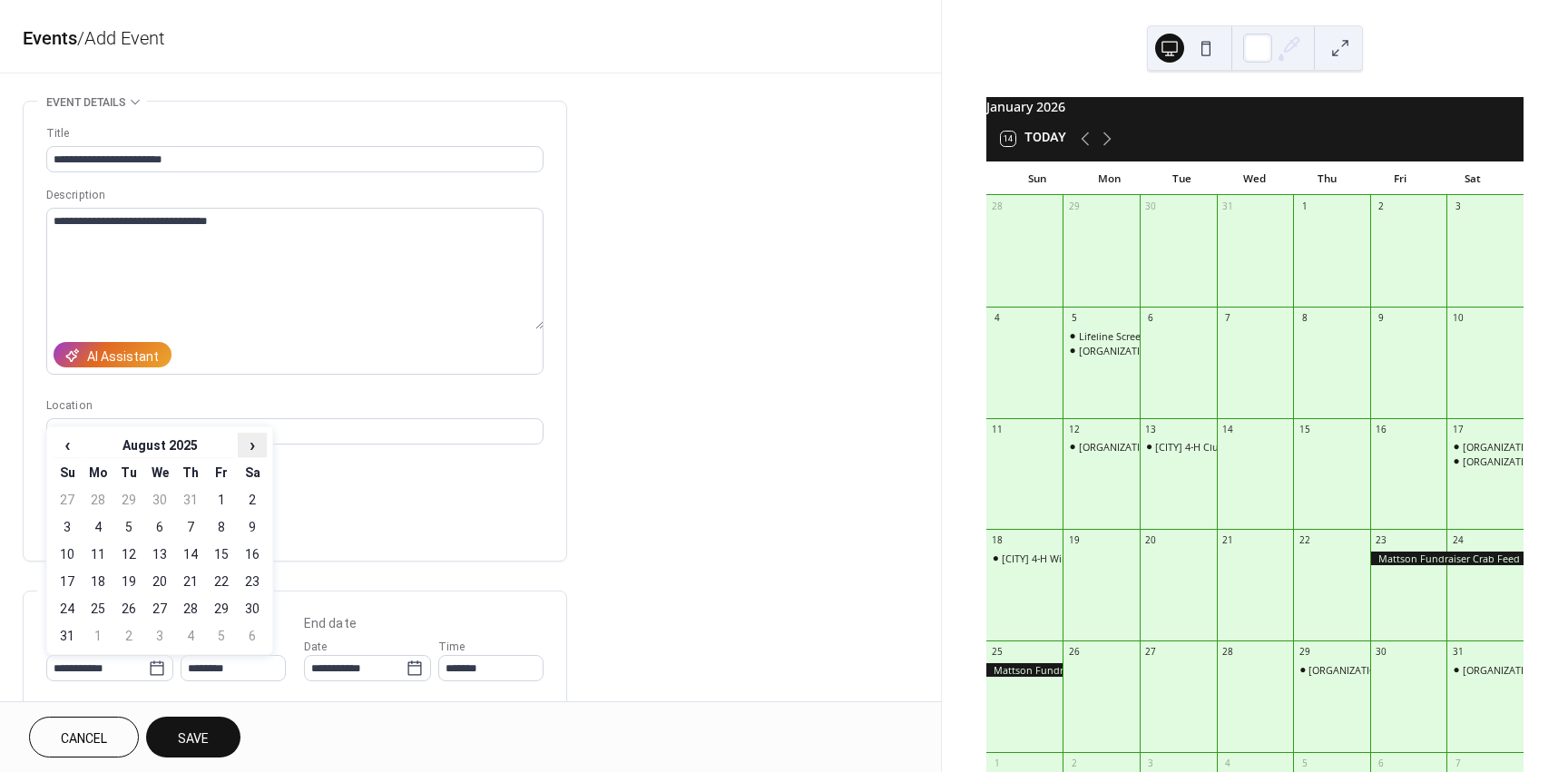 click on "›" at bounding box center (252, 445) 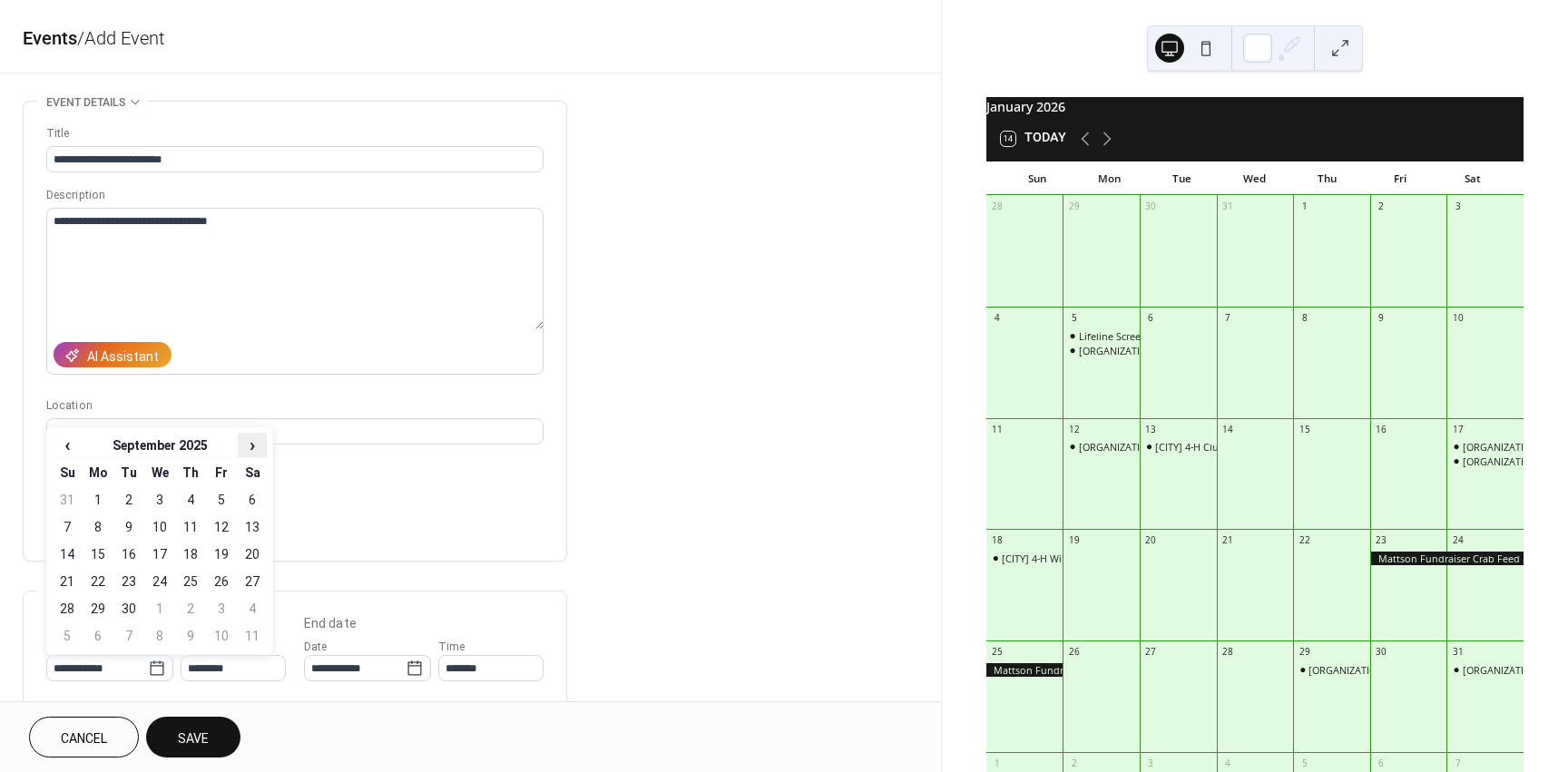 click on "›" at bounding box center (252, 445) 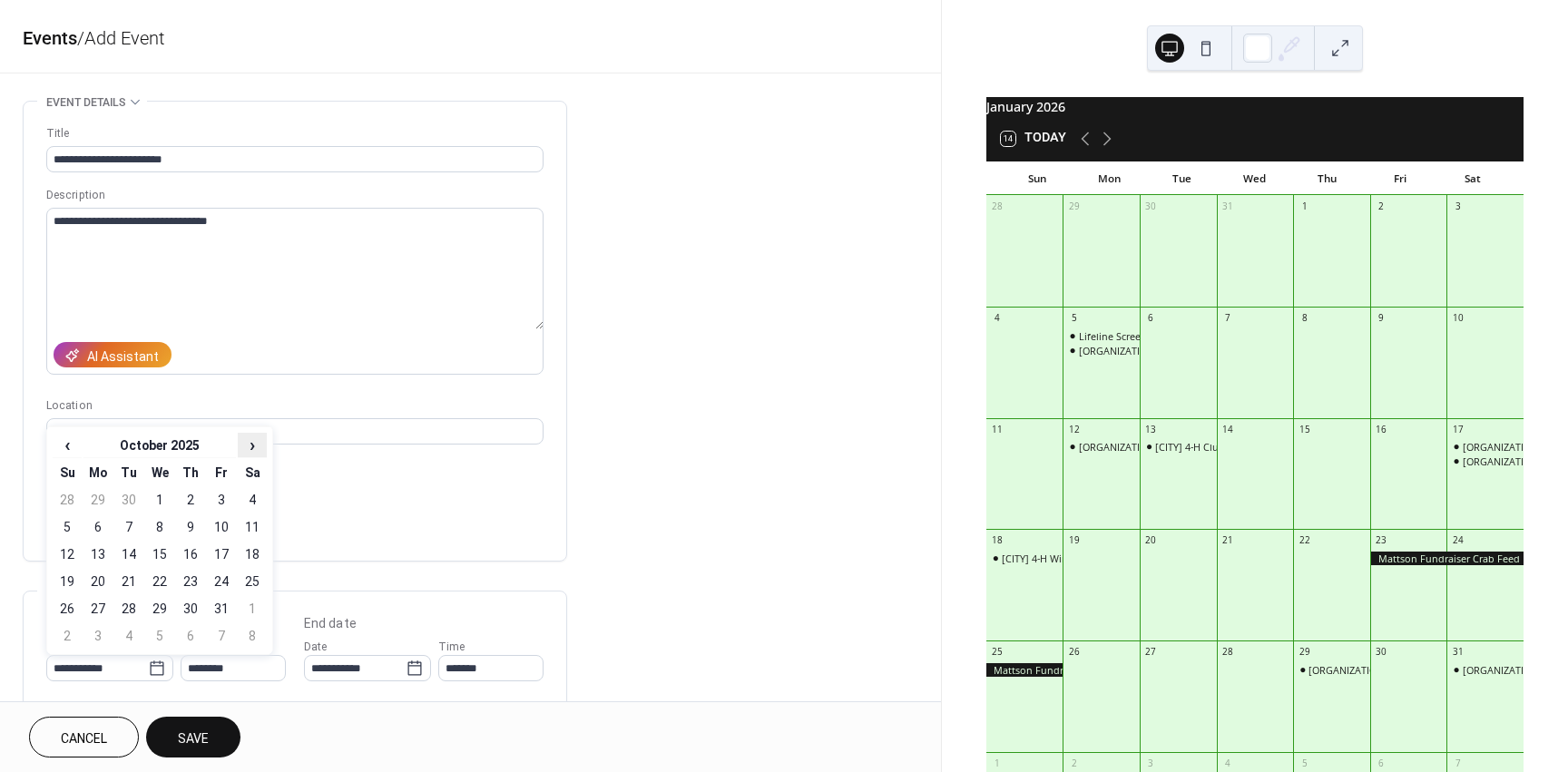 click on "›" at bounding box center (252, 445) 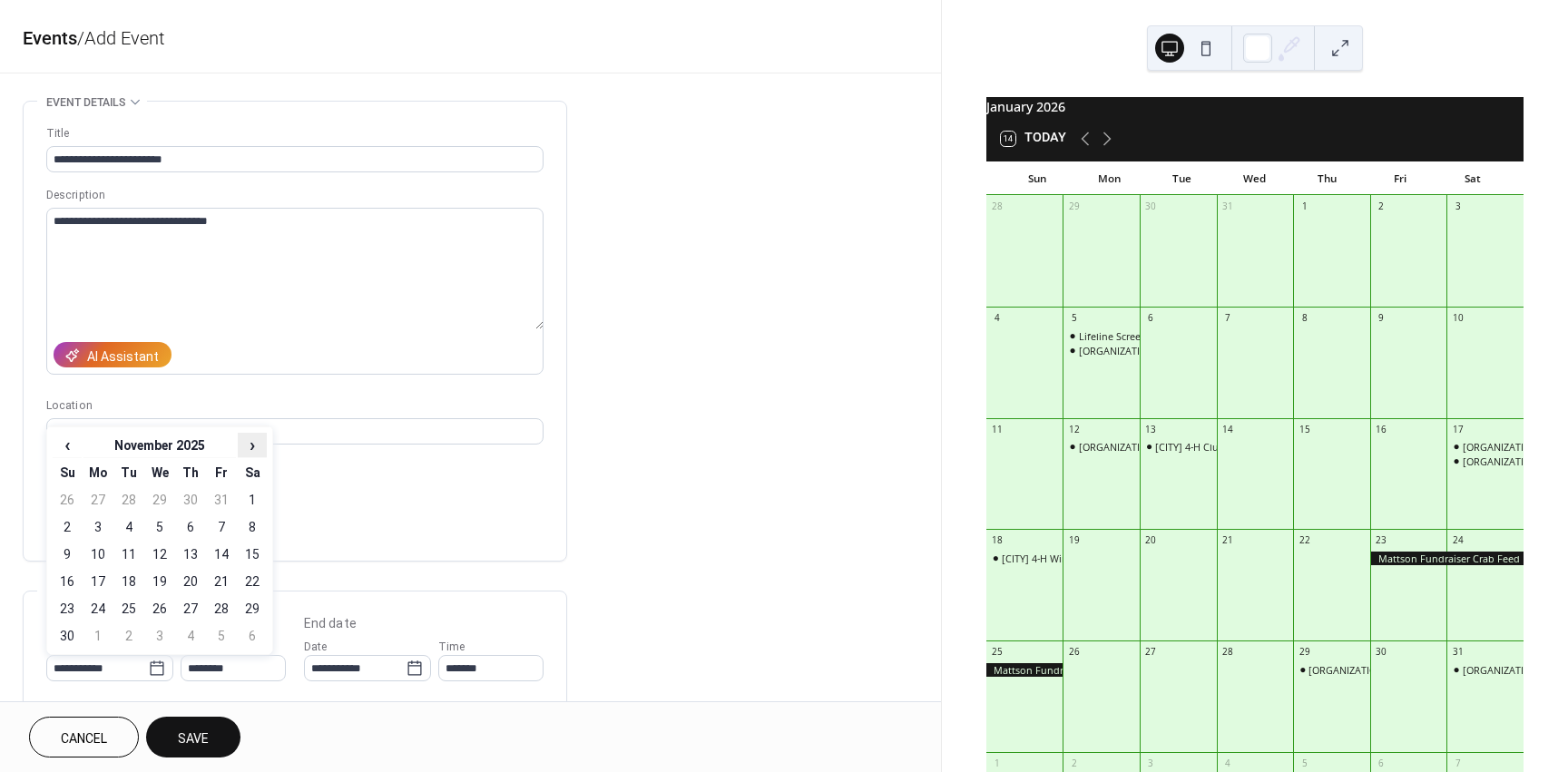 click on "›" at bounding box center (252, 445) 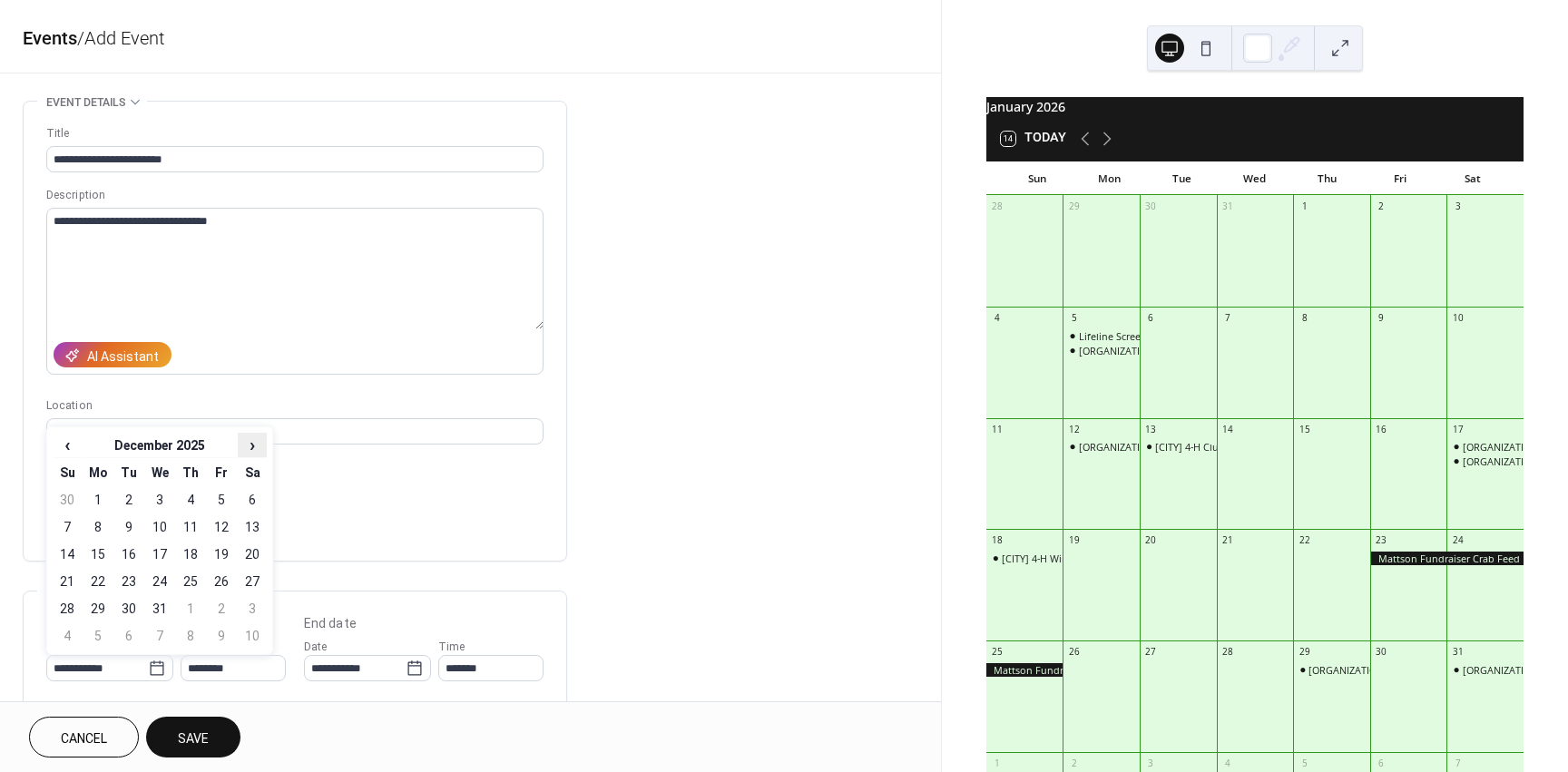 click on "›" at bounding box center (252, 445) 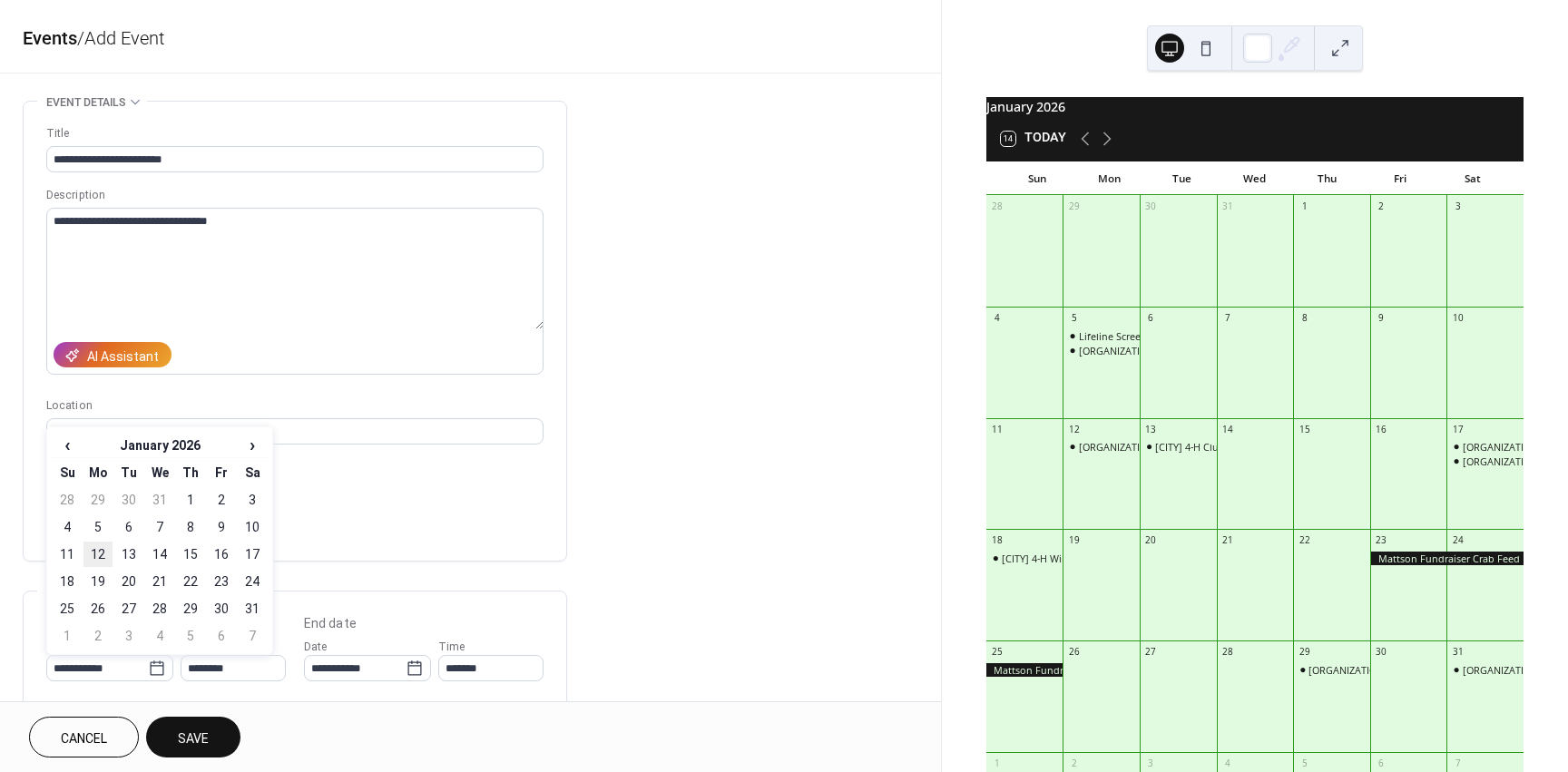 click on "12" at bounding box center [98, 554] 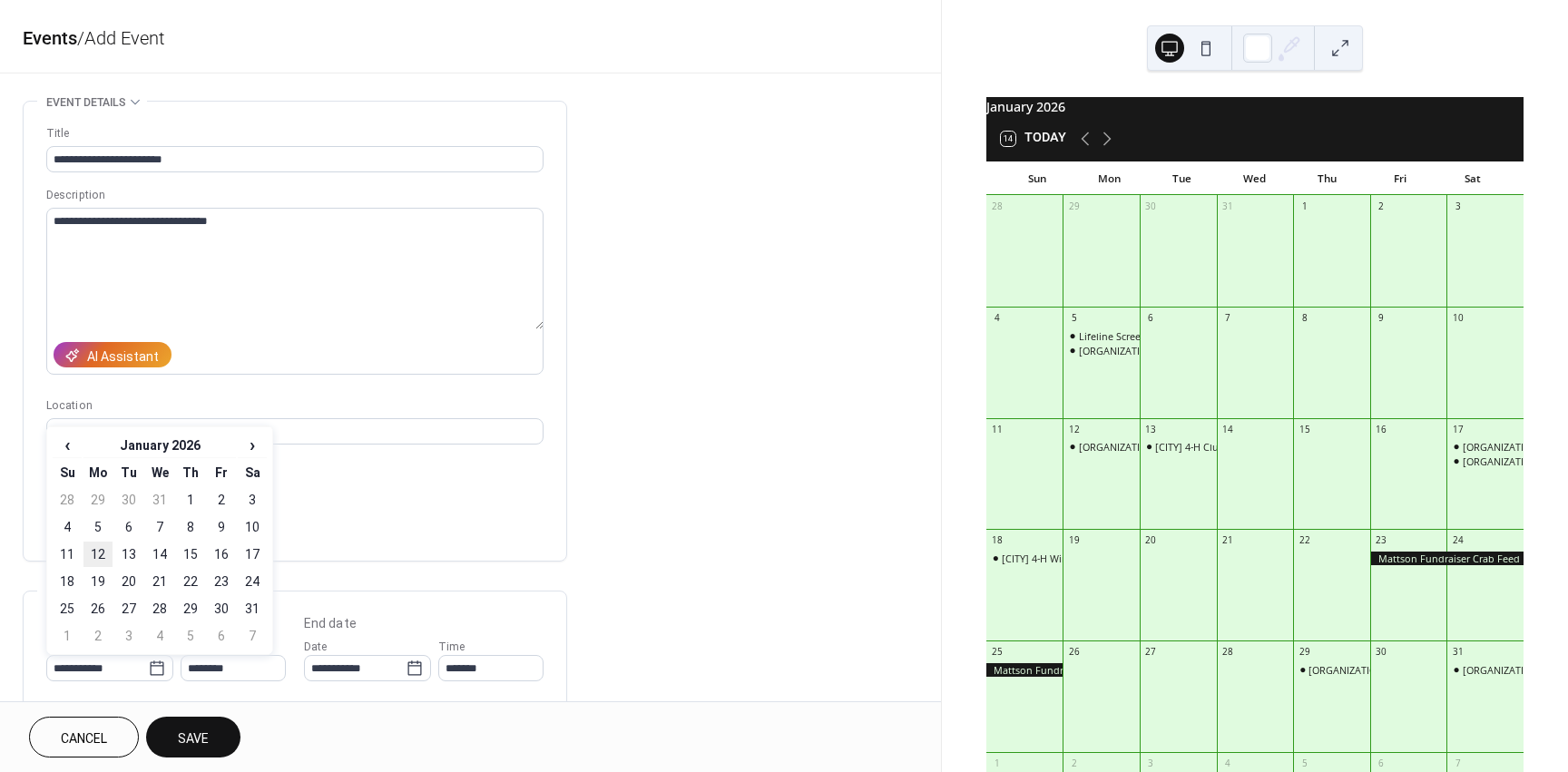 type on "**********" 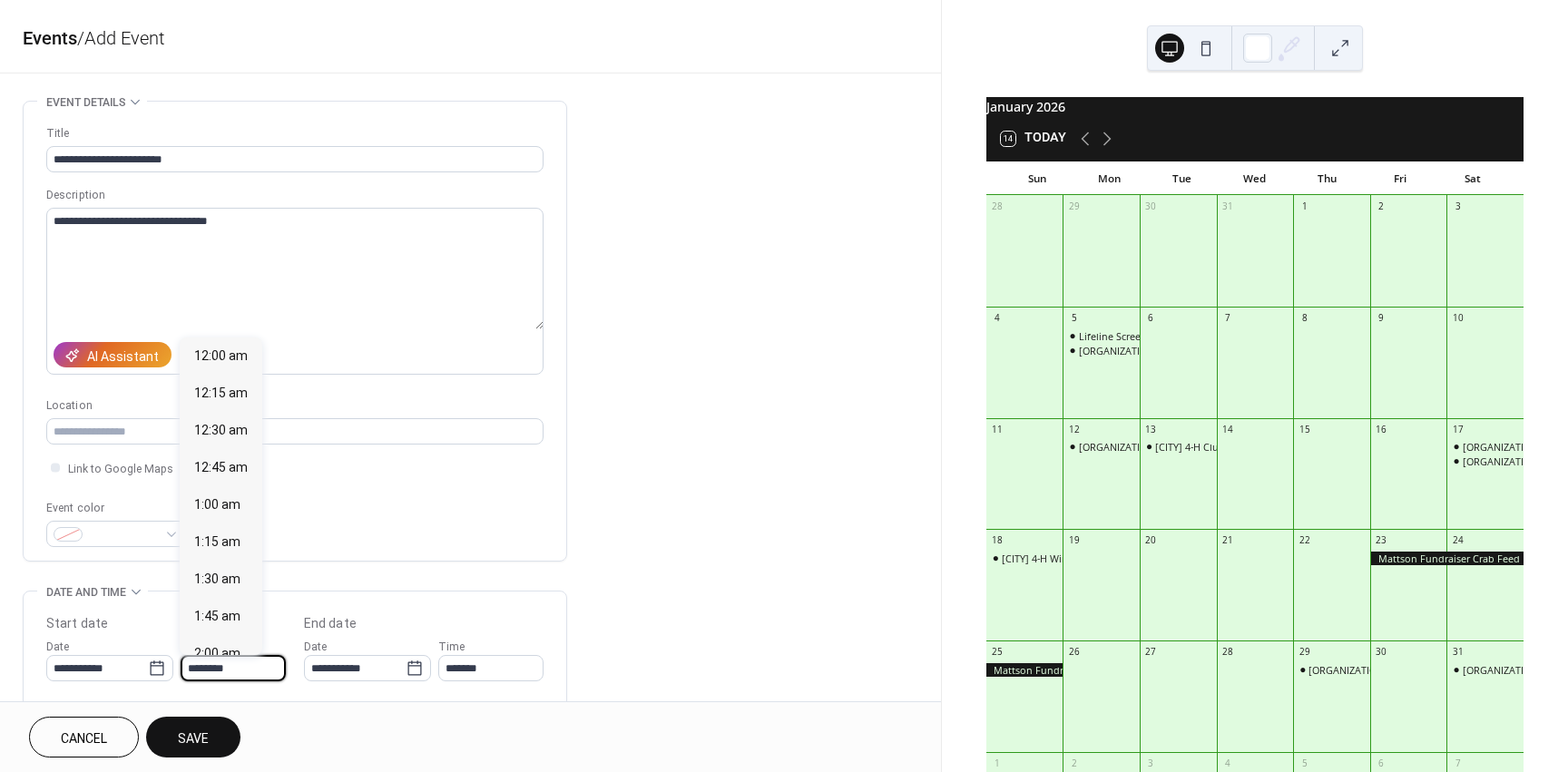 click on "********" at bounding box center (233, 668) 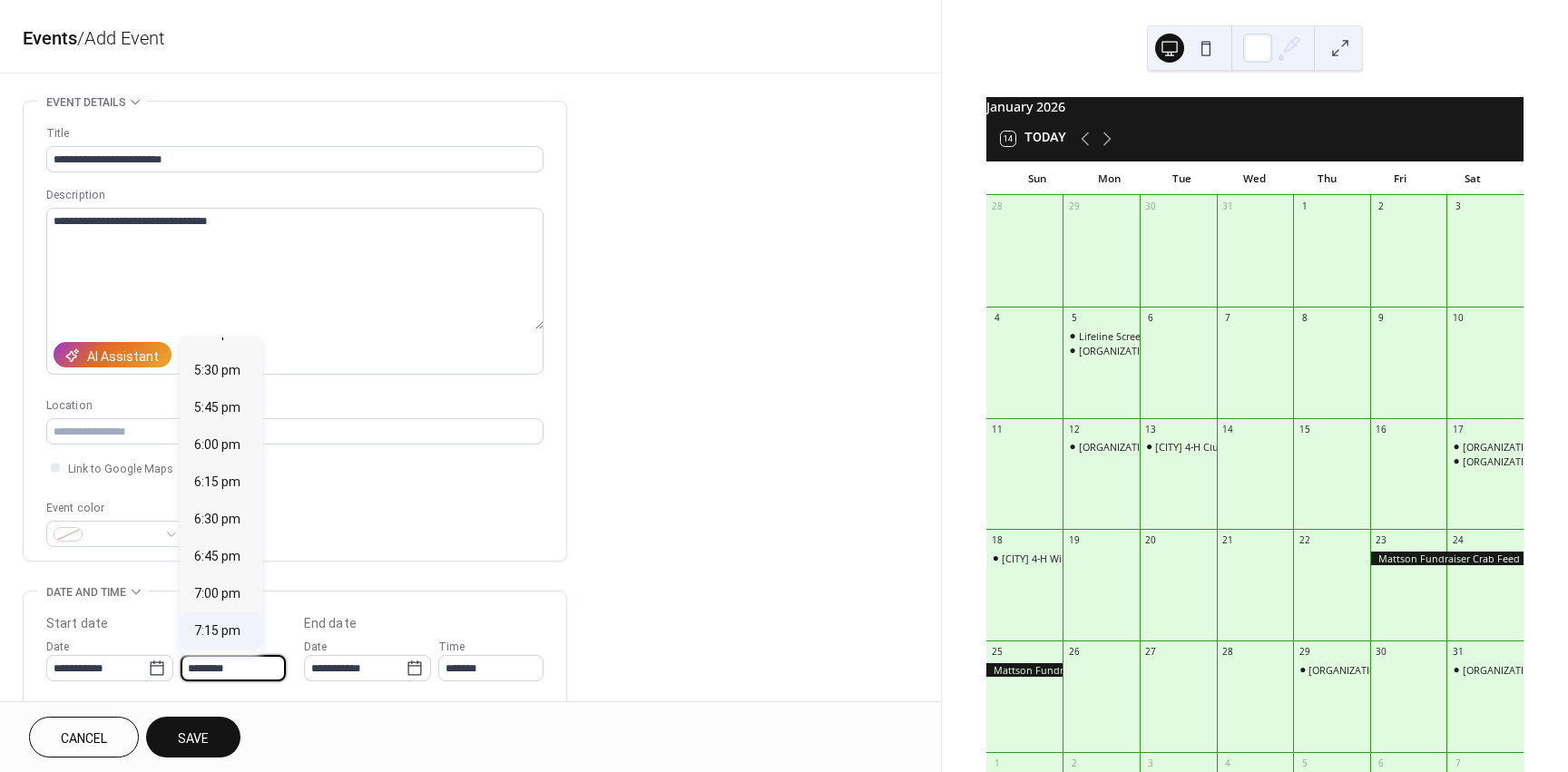 scroll, scrollTop: 2602, scrollLeft: 0, axis: vertical 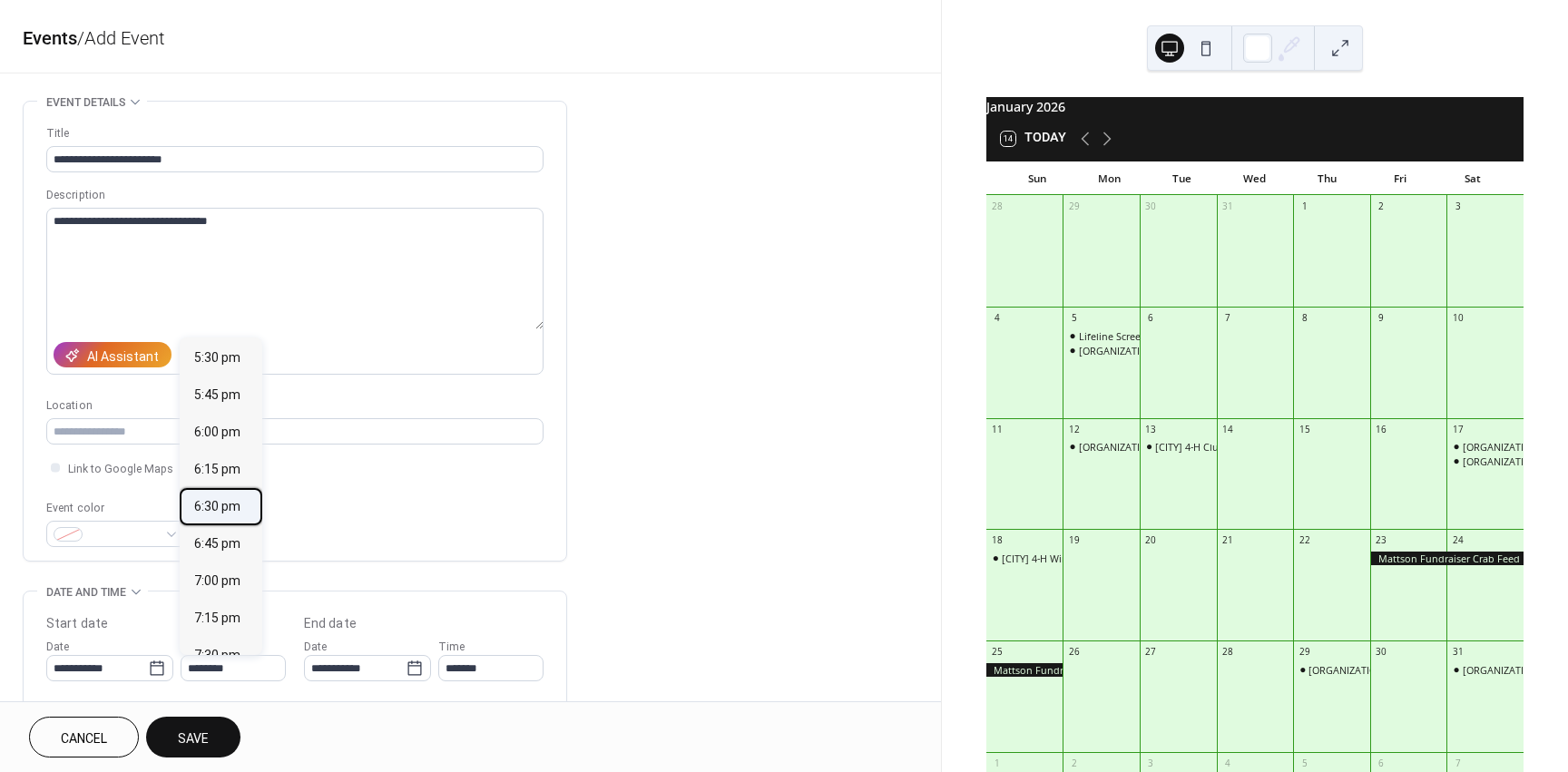click on "6:30 pm" at bounding box center (217, 506) 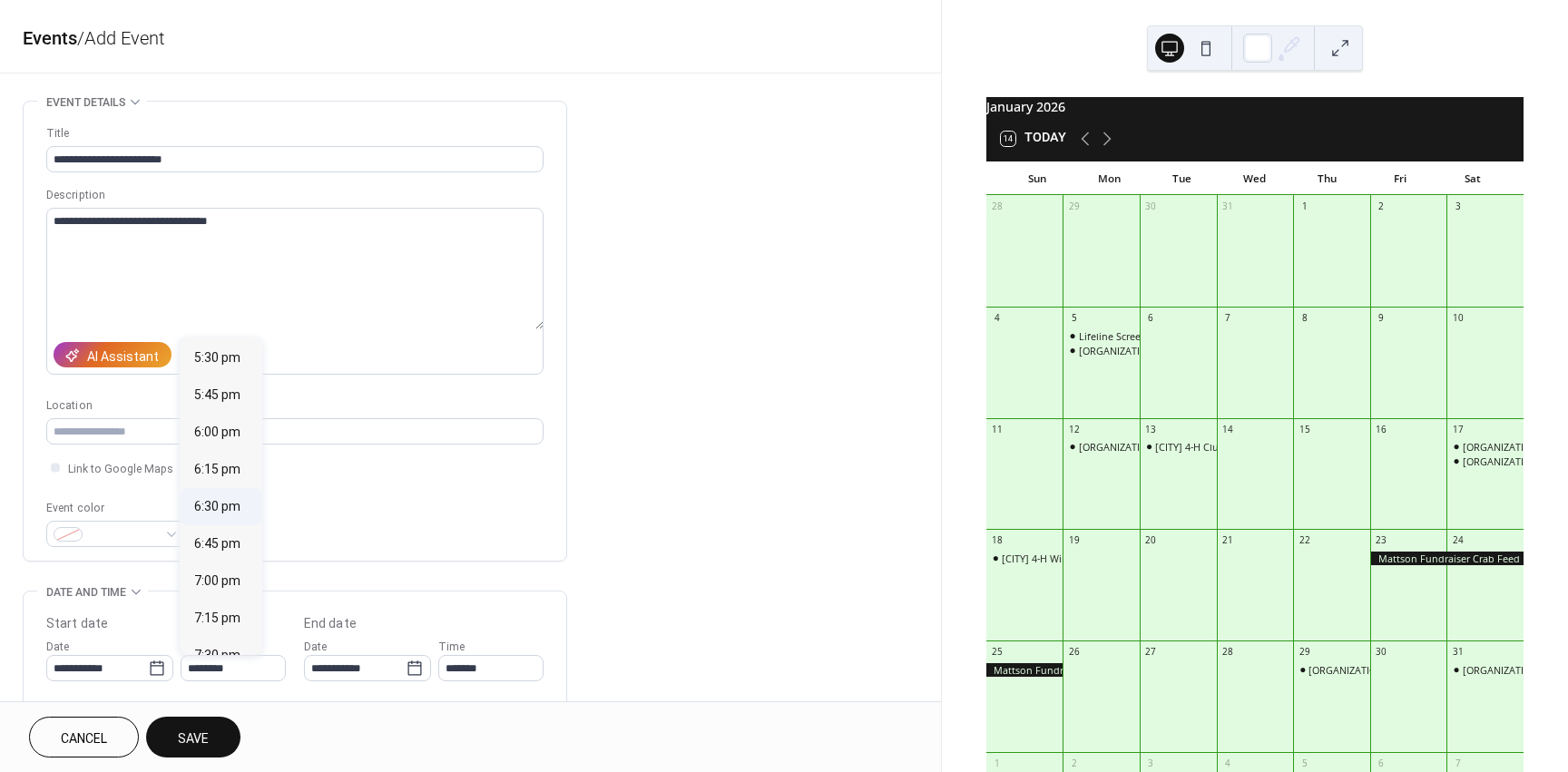 type on "*******" 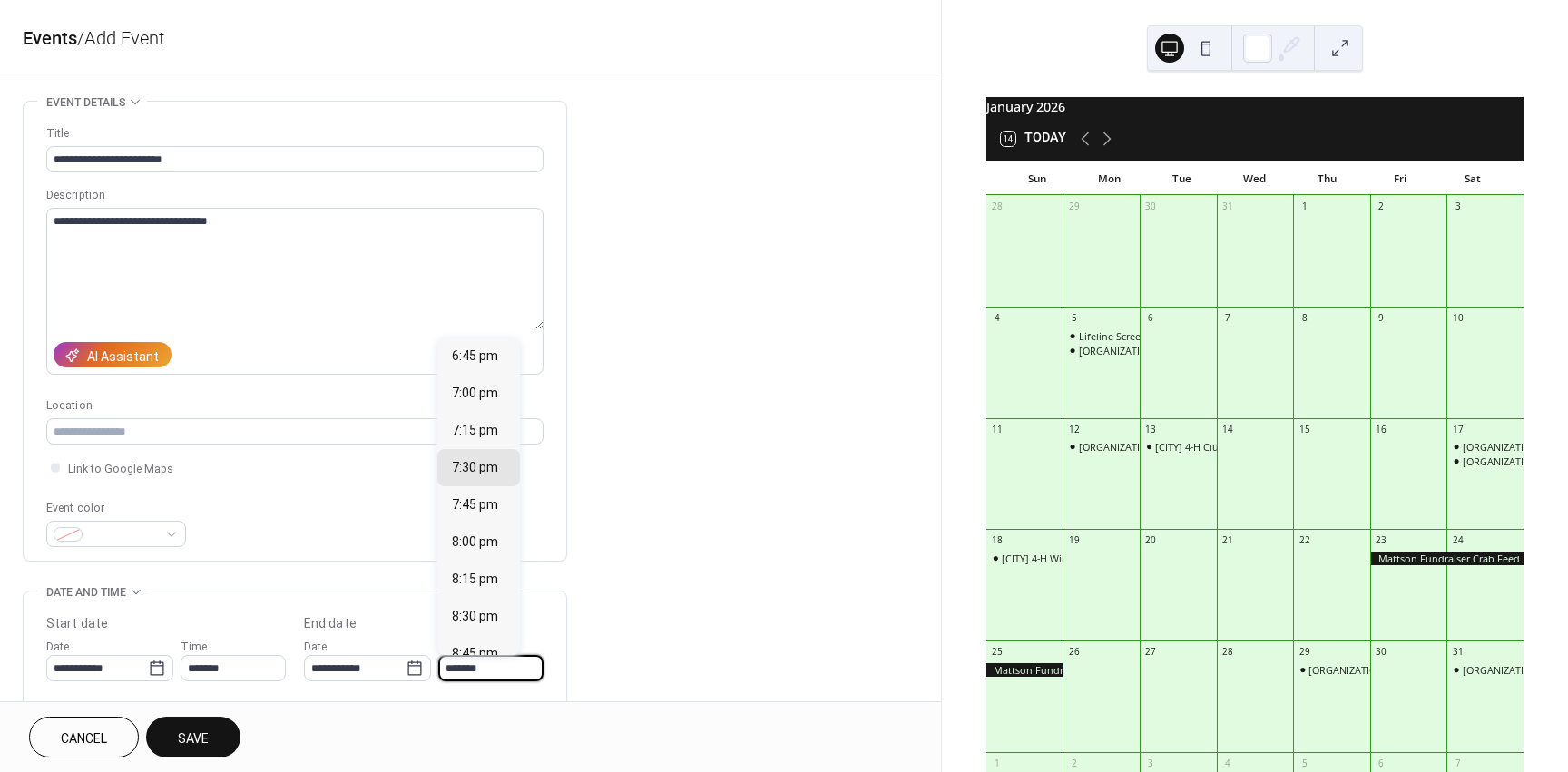 click on "*******" at bounding box center [491, 668] 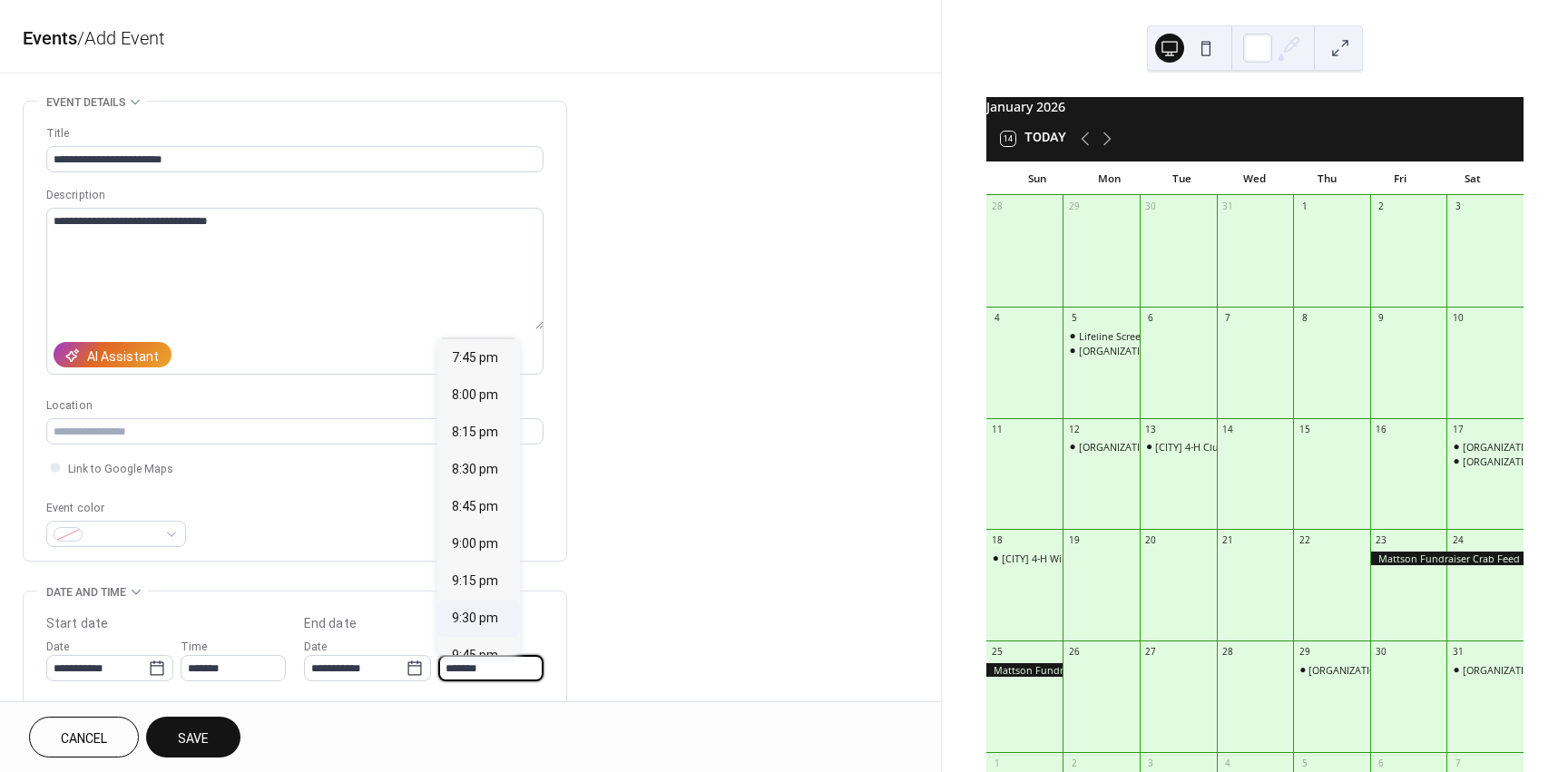 scroll, scrollTop: 181, scrollLeft: 0, axis: vertical 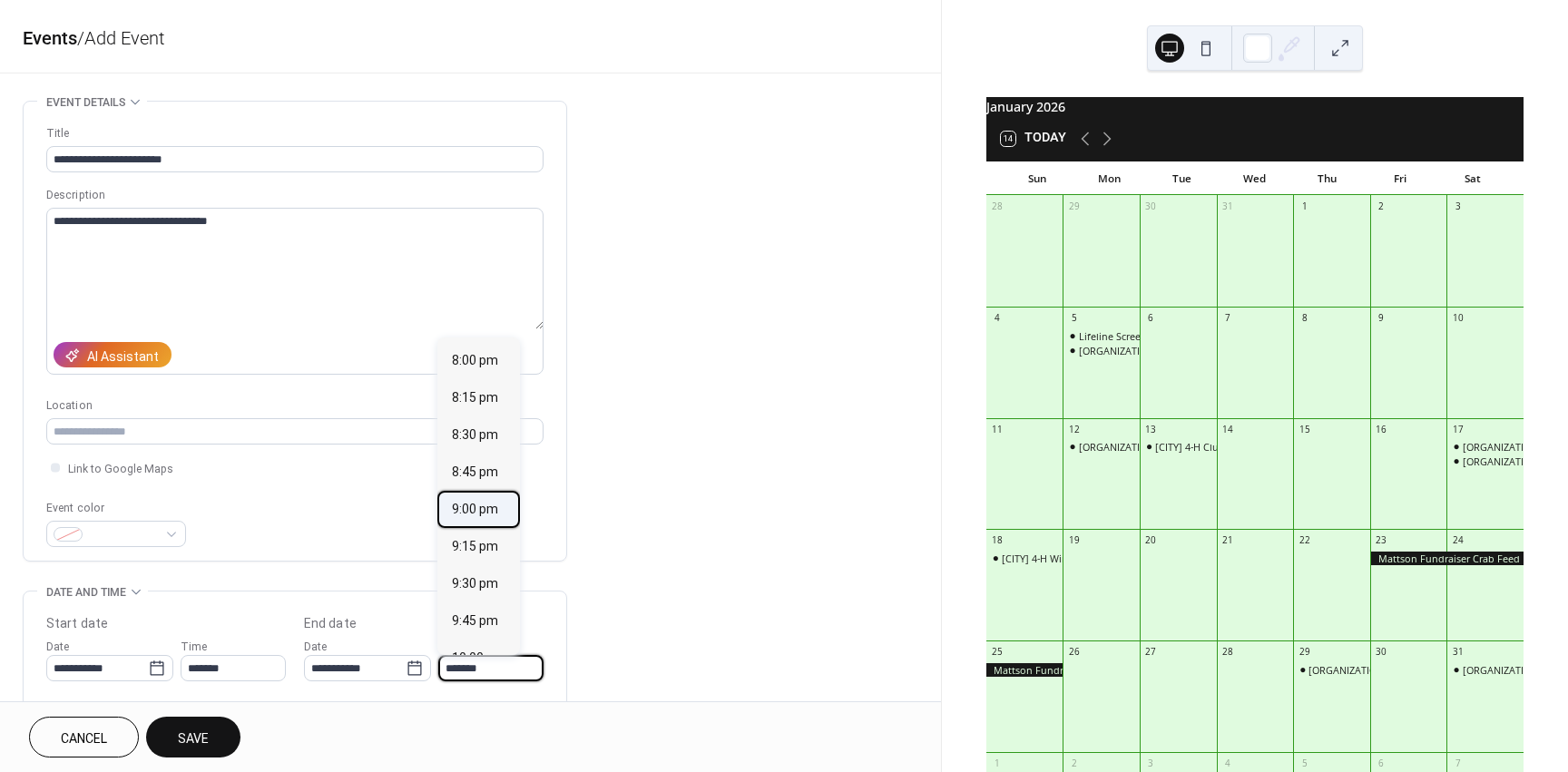 click on "9:00 pm" at bounding box center [475, 509] 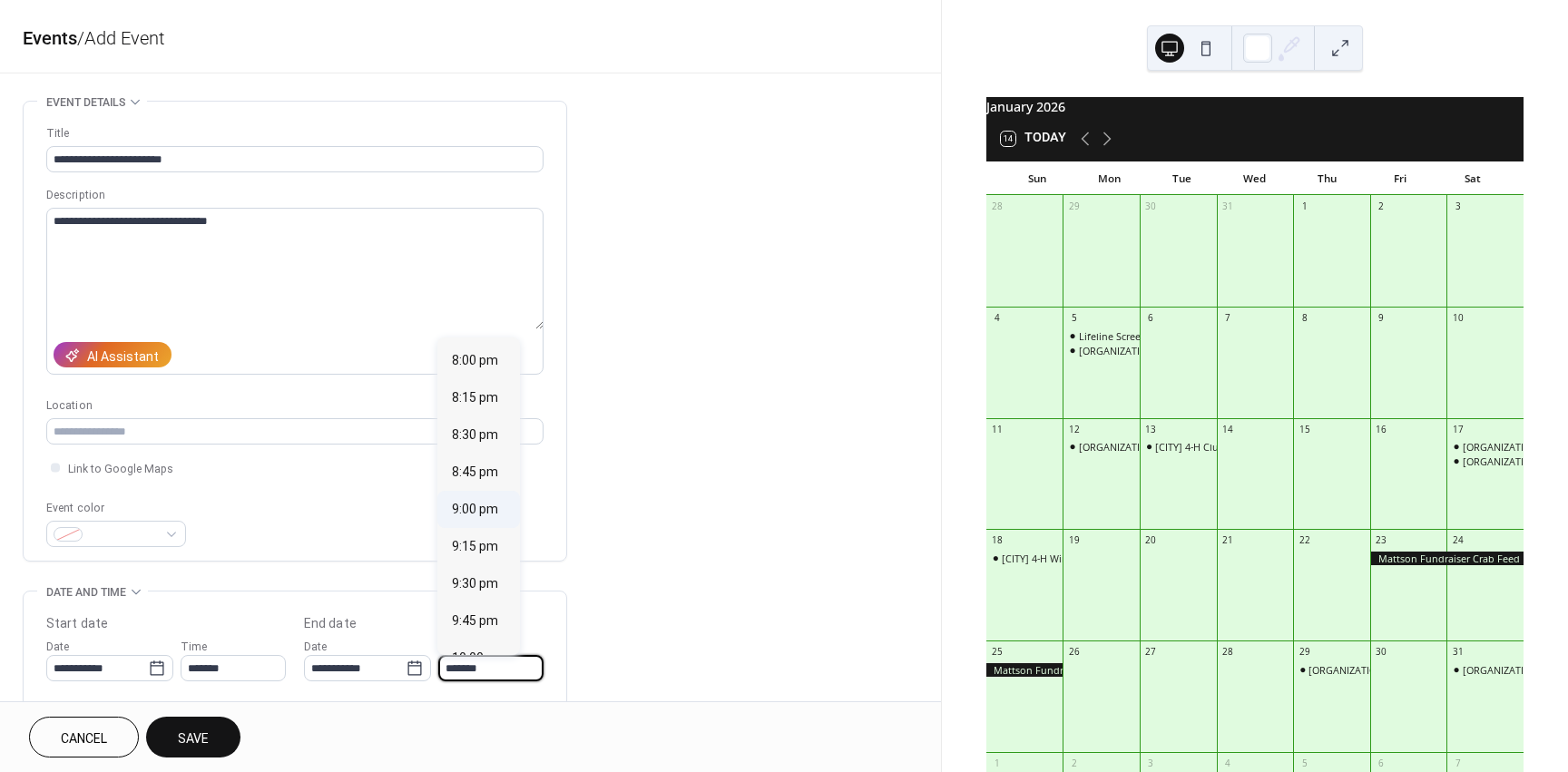 type on "*******" 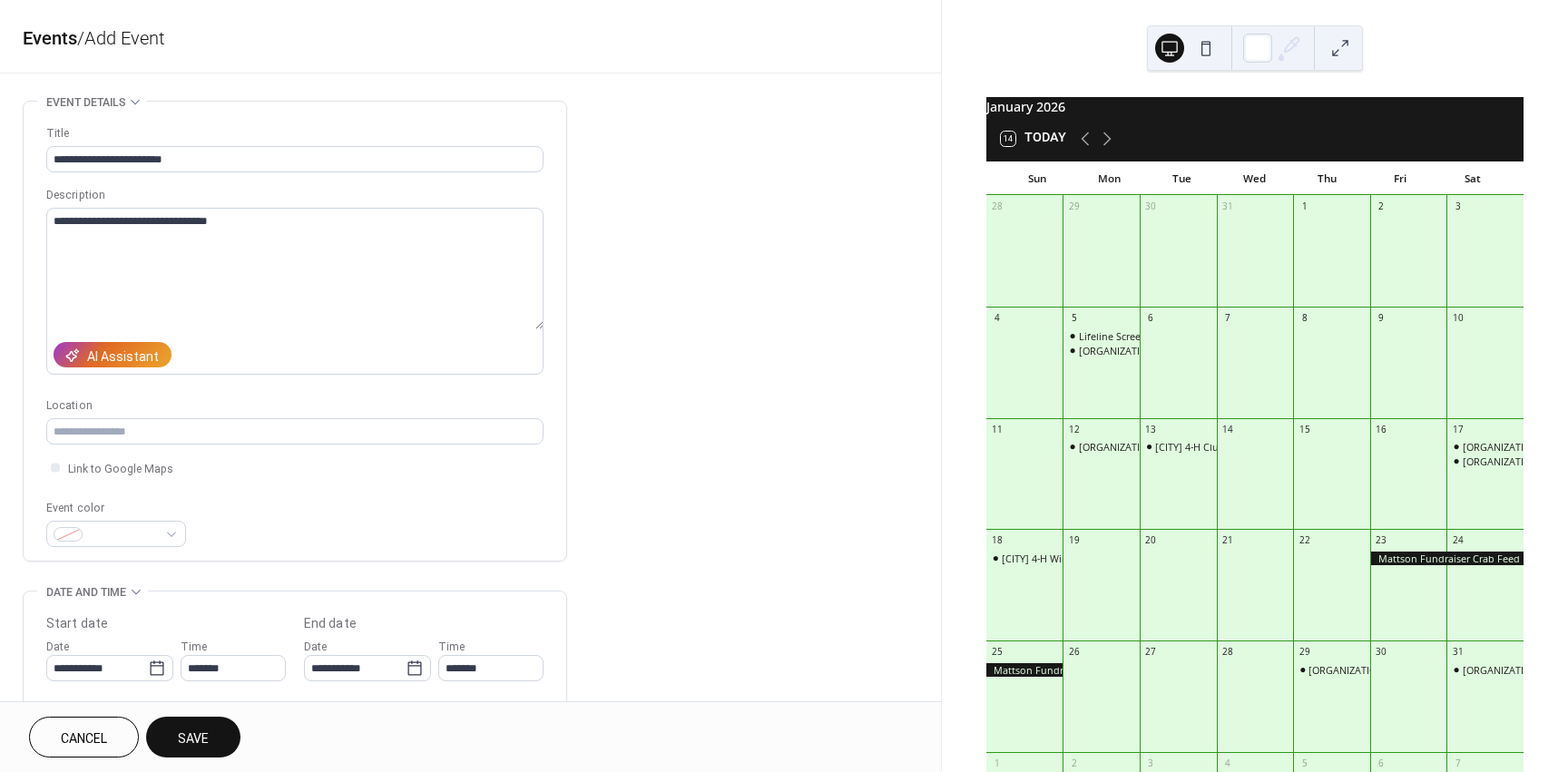 click on "Save" at bounding box center (193, 738) 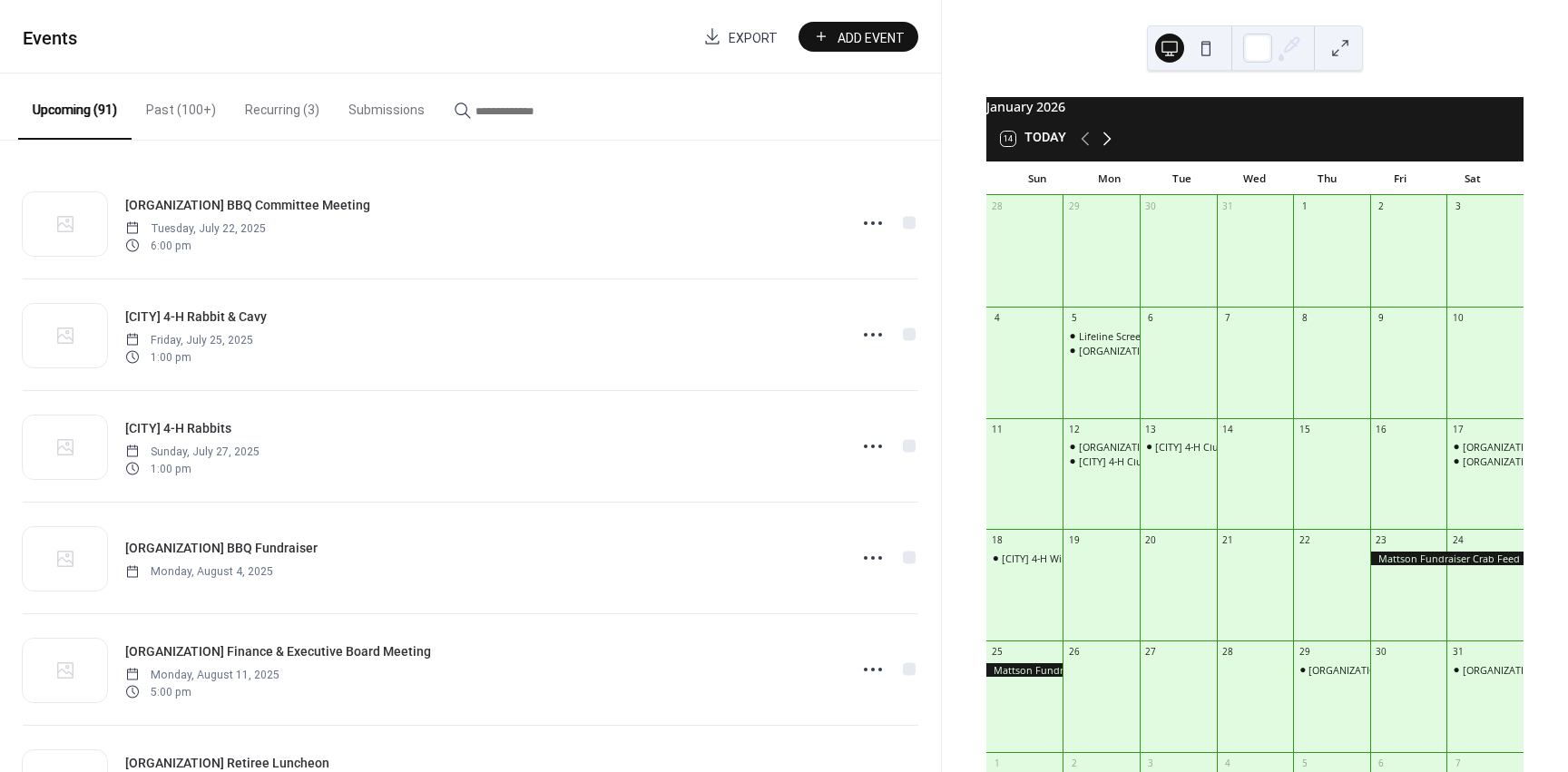 click 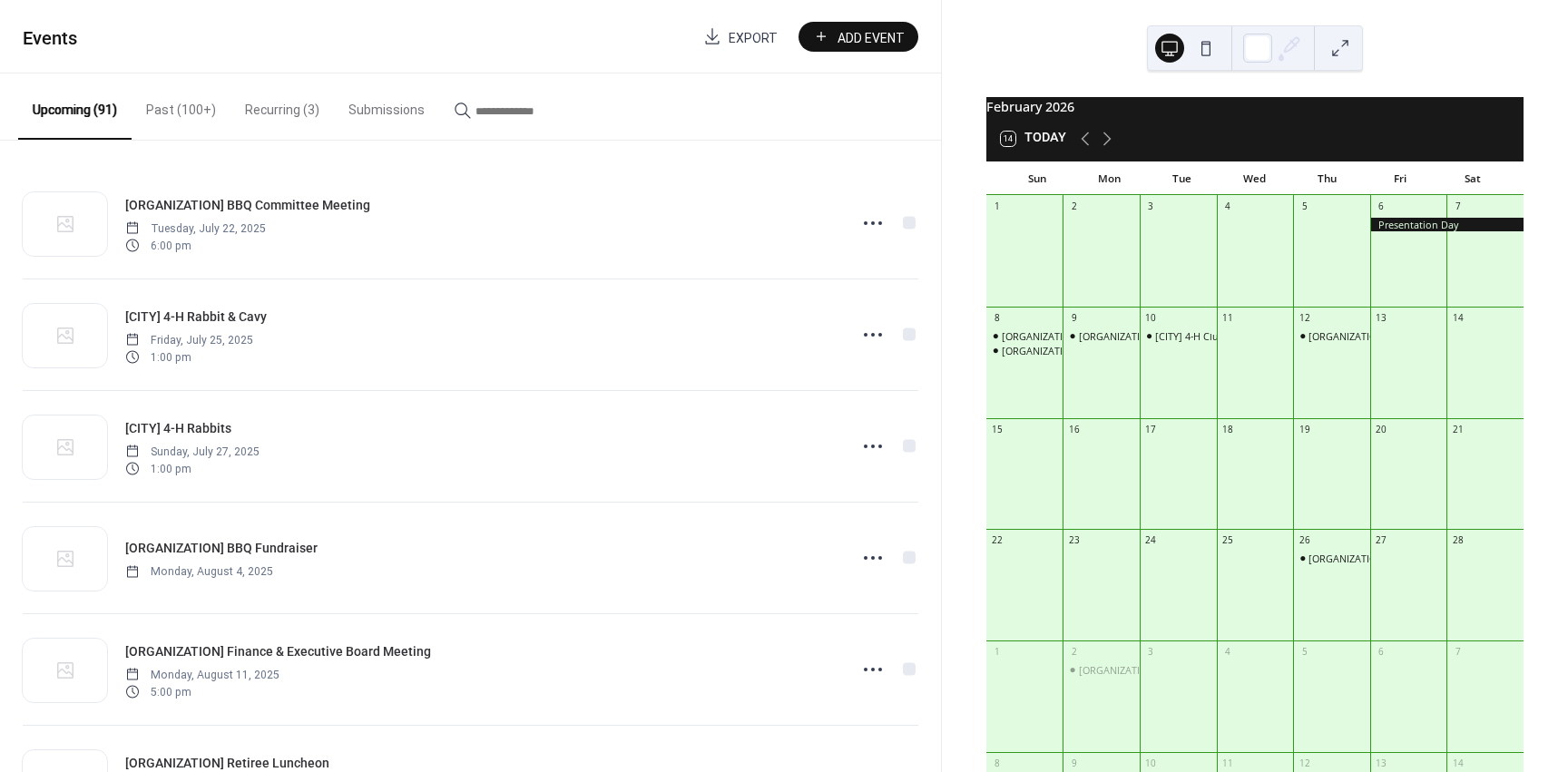 click on "Add Event" at bounding box center [871, 37] 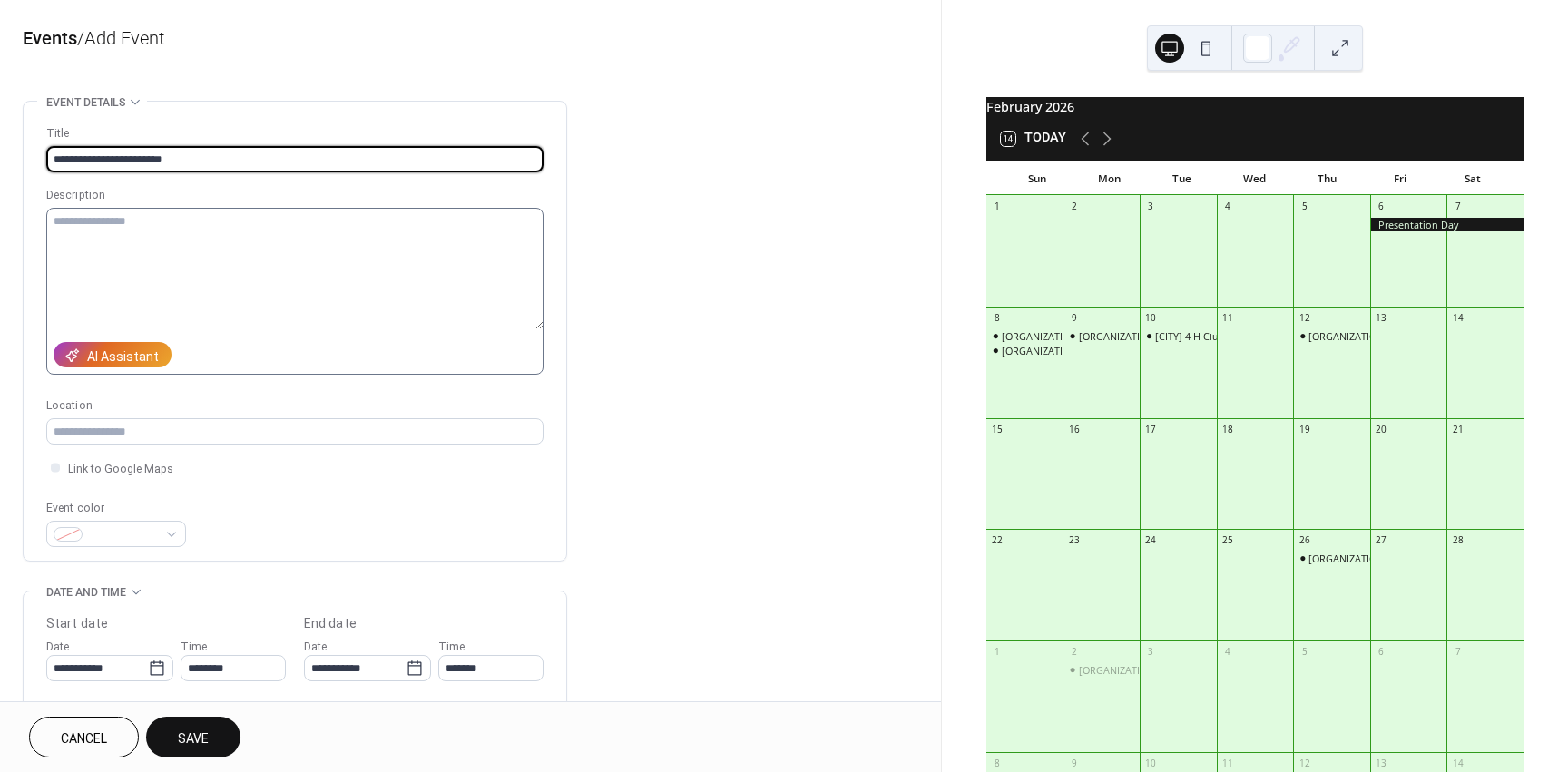 type on "**********" 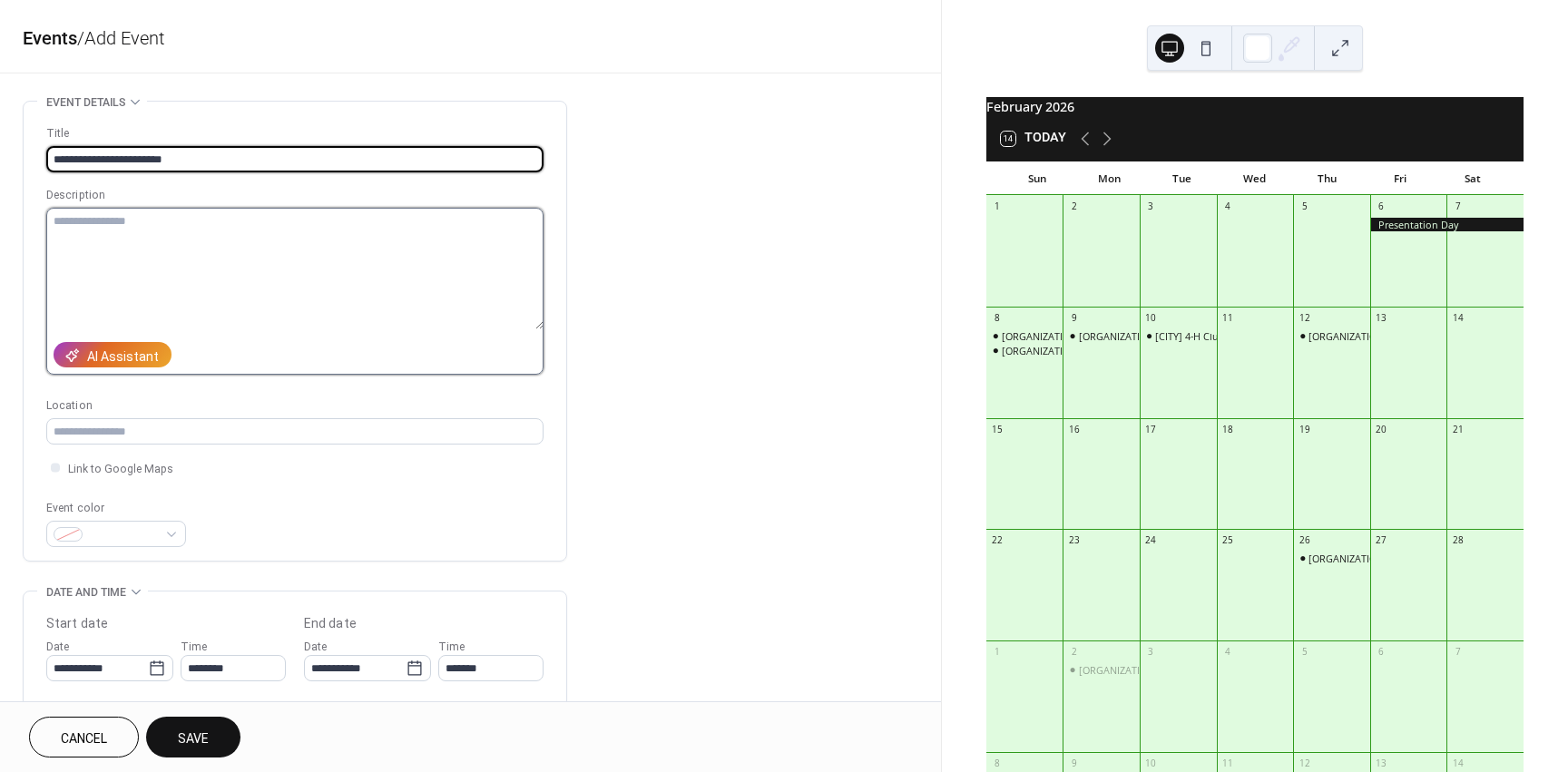 click at bounding box center (295, 269) 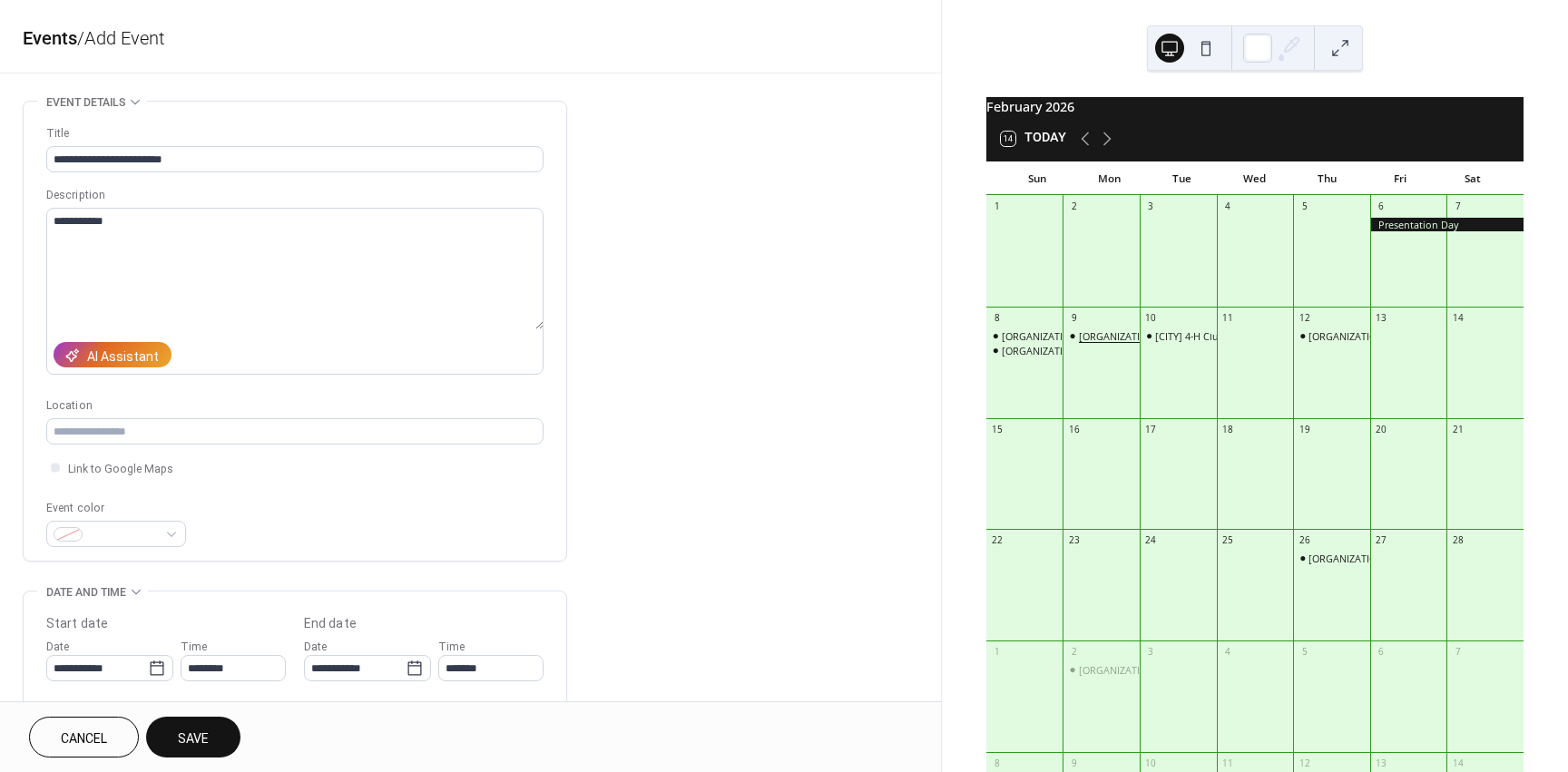 click on "Redwood 4-H Club Meeting" at bounding box center [1151, 336] 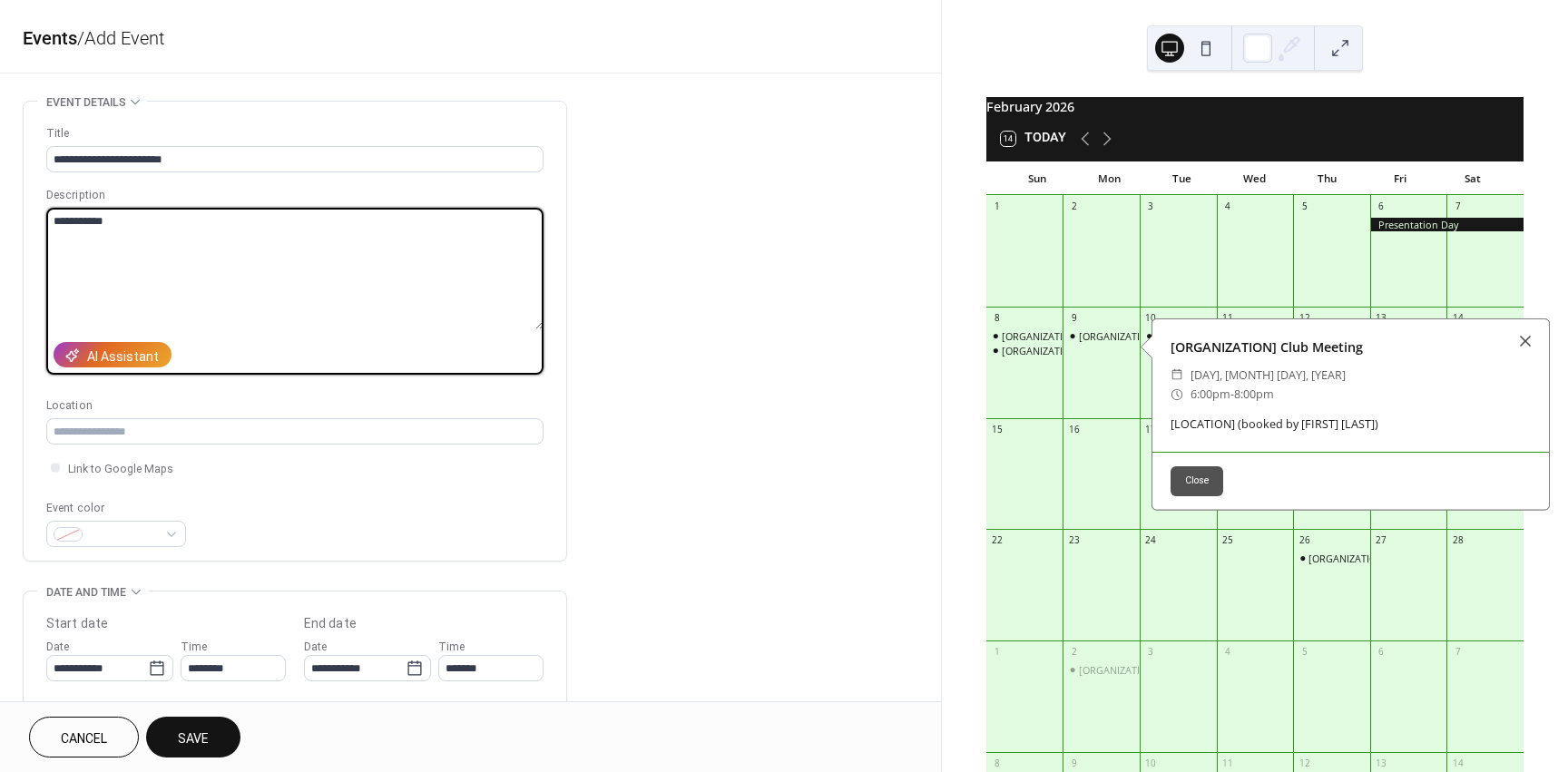 click on "**********" at bounding box center [295, 269] 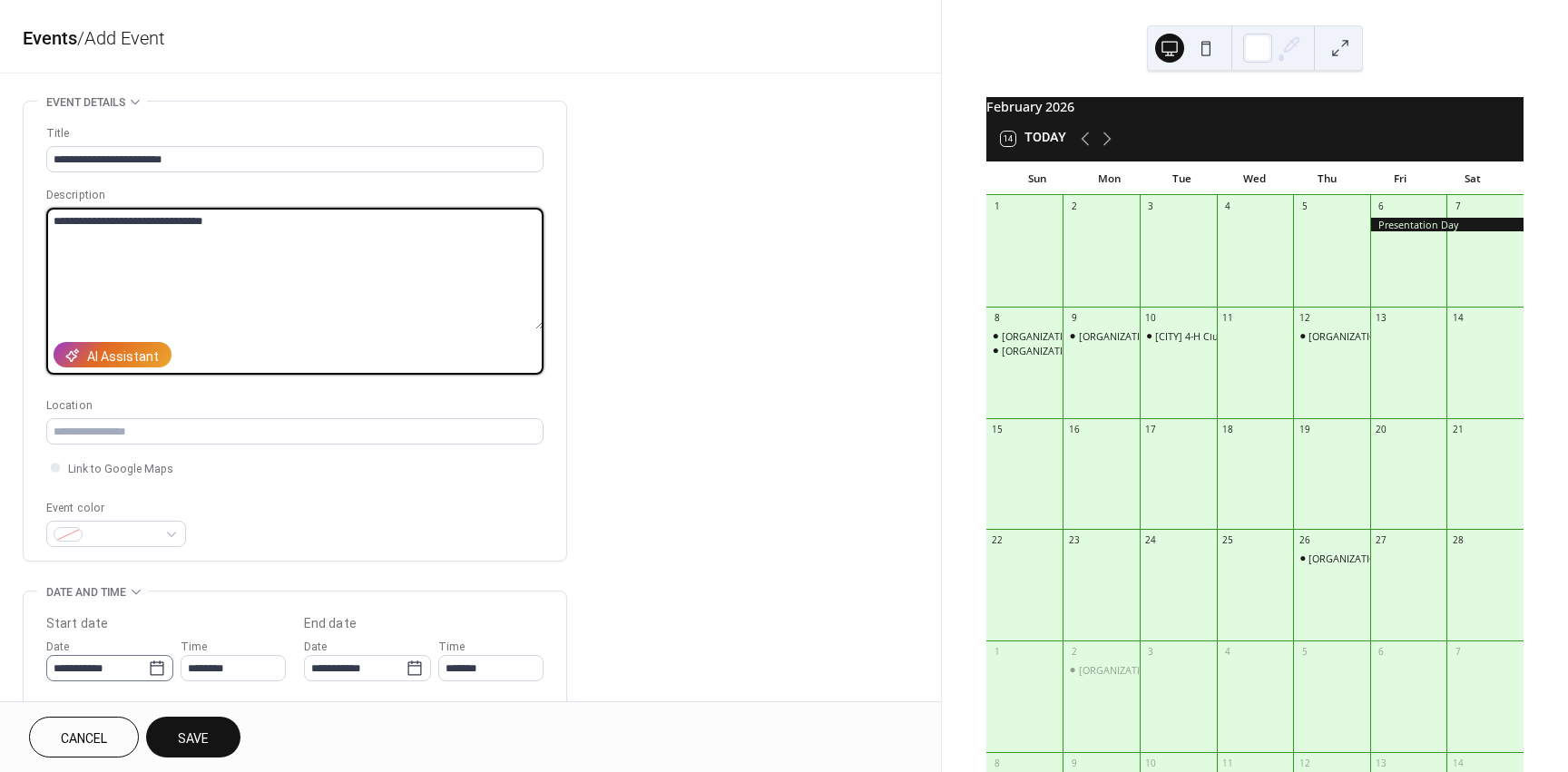 type on "**********" 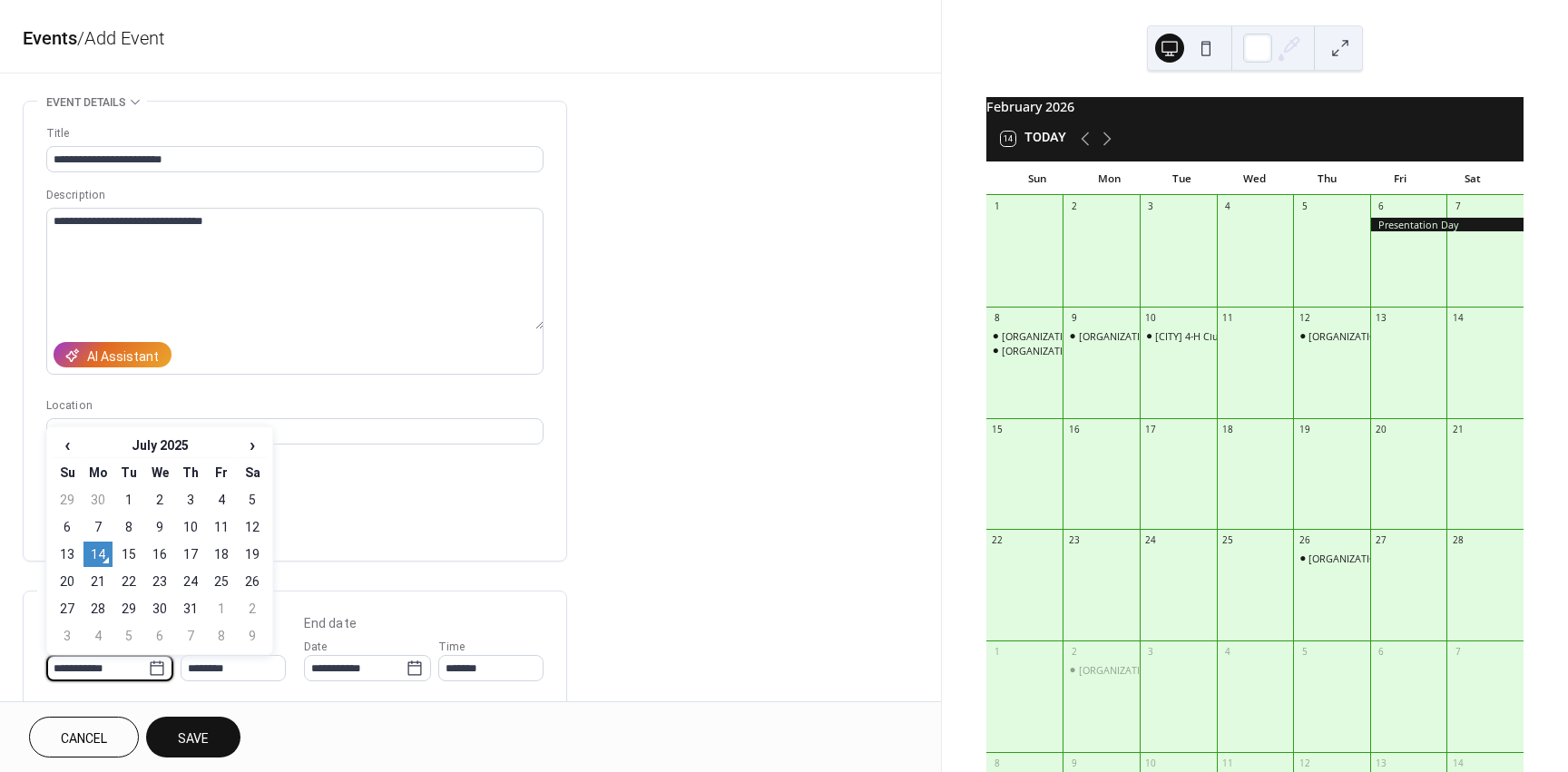 click on "**********" at bounding box center (97, 668) 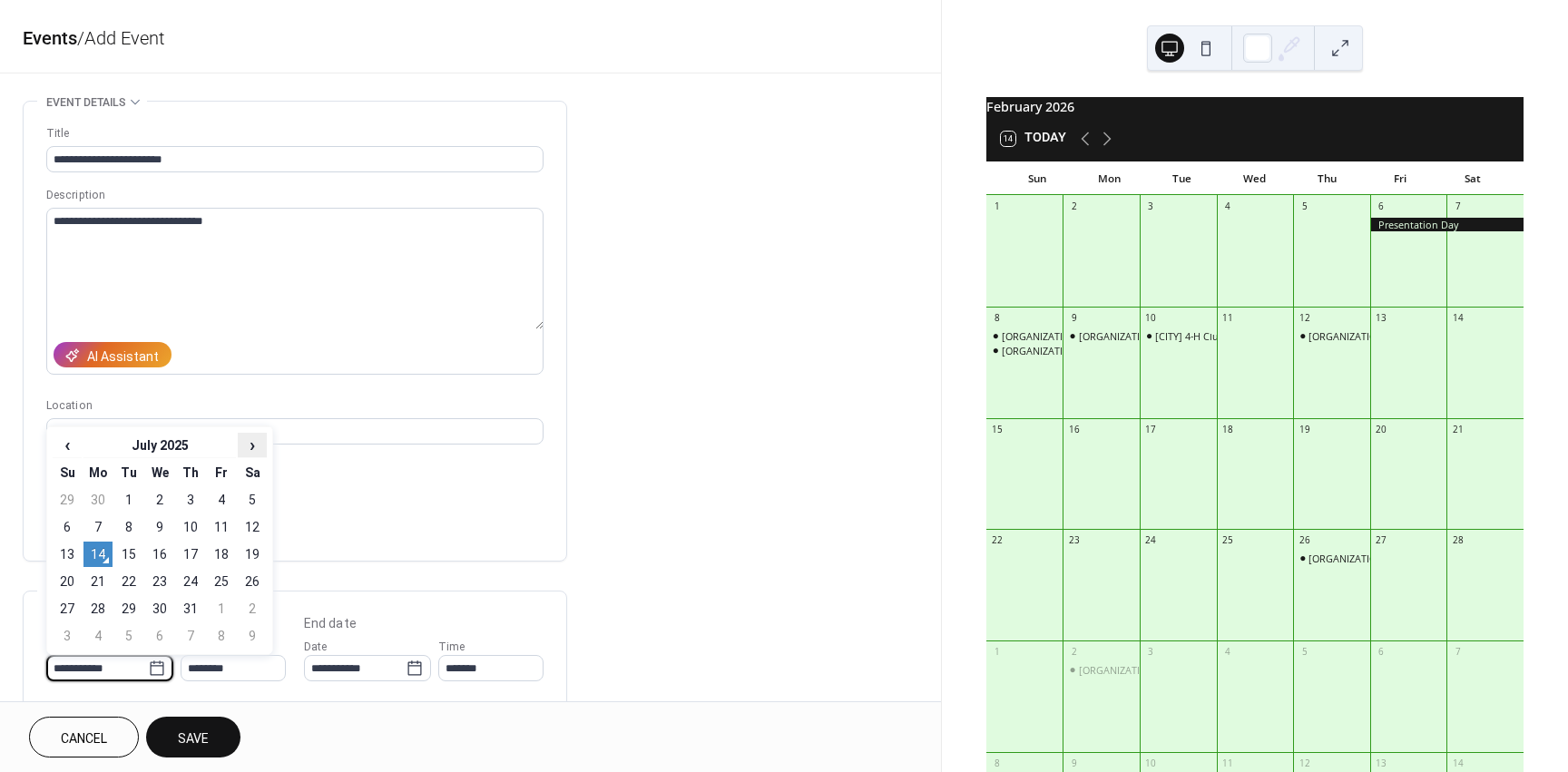 click on "›" at bounding box center [252, 445] 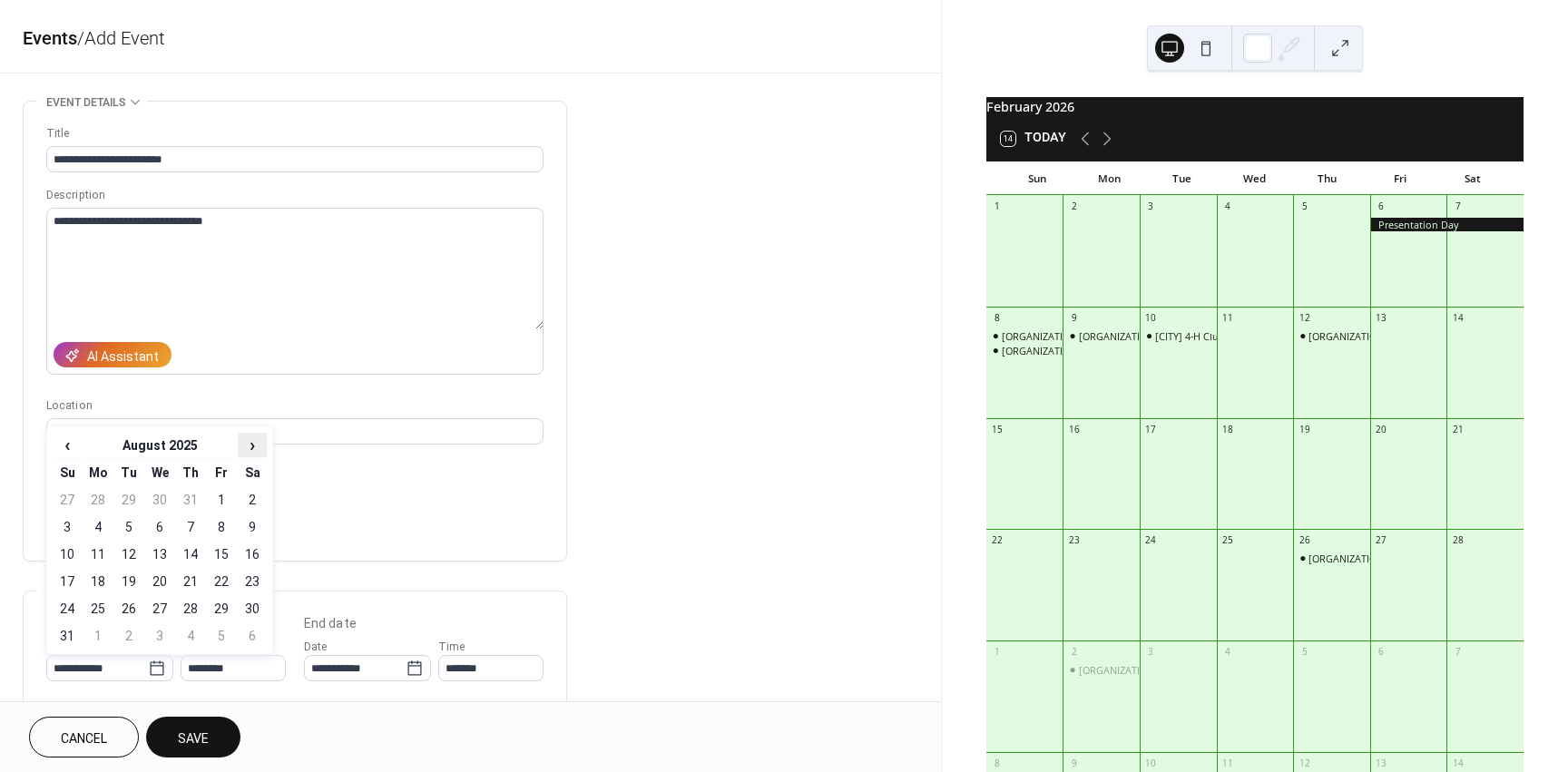 click on "›" at bounding box center [252, 445] 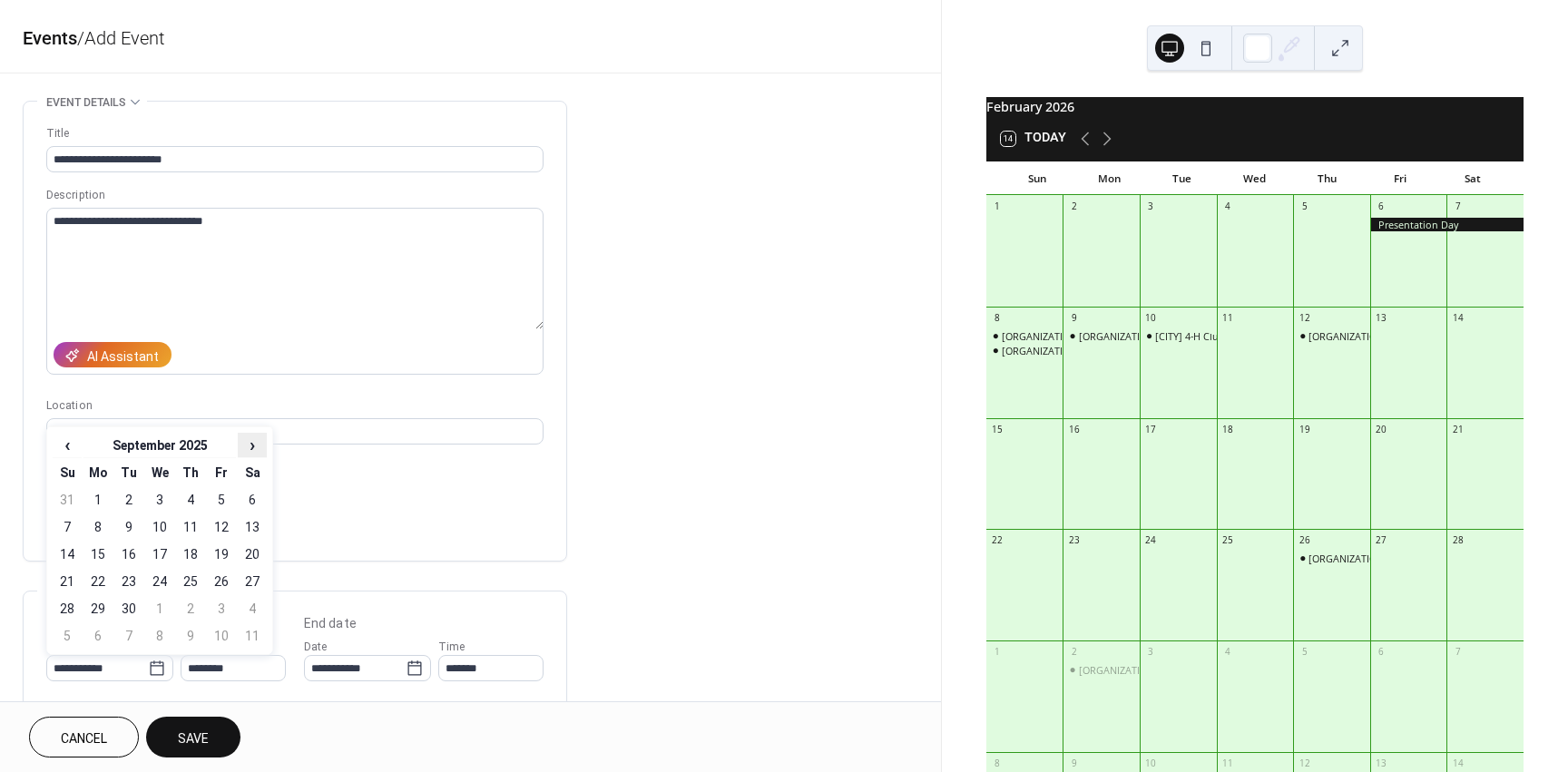 click on "›" at bounding box center (252, 445) 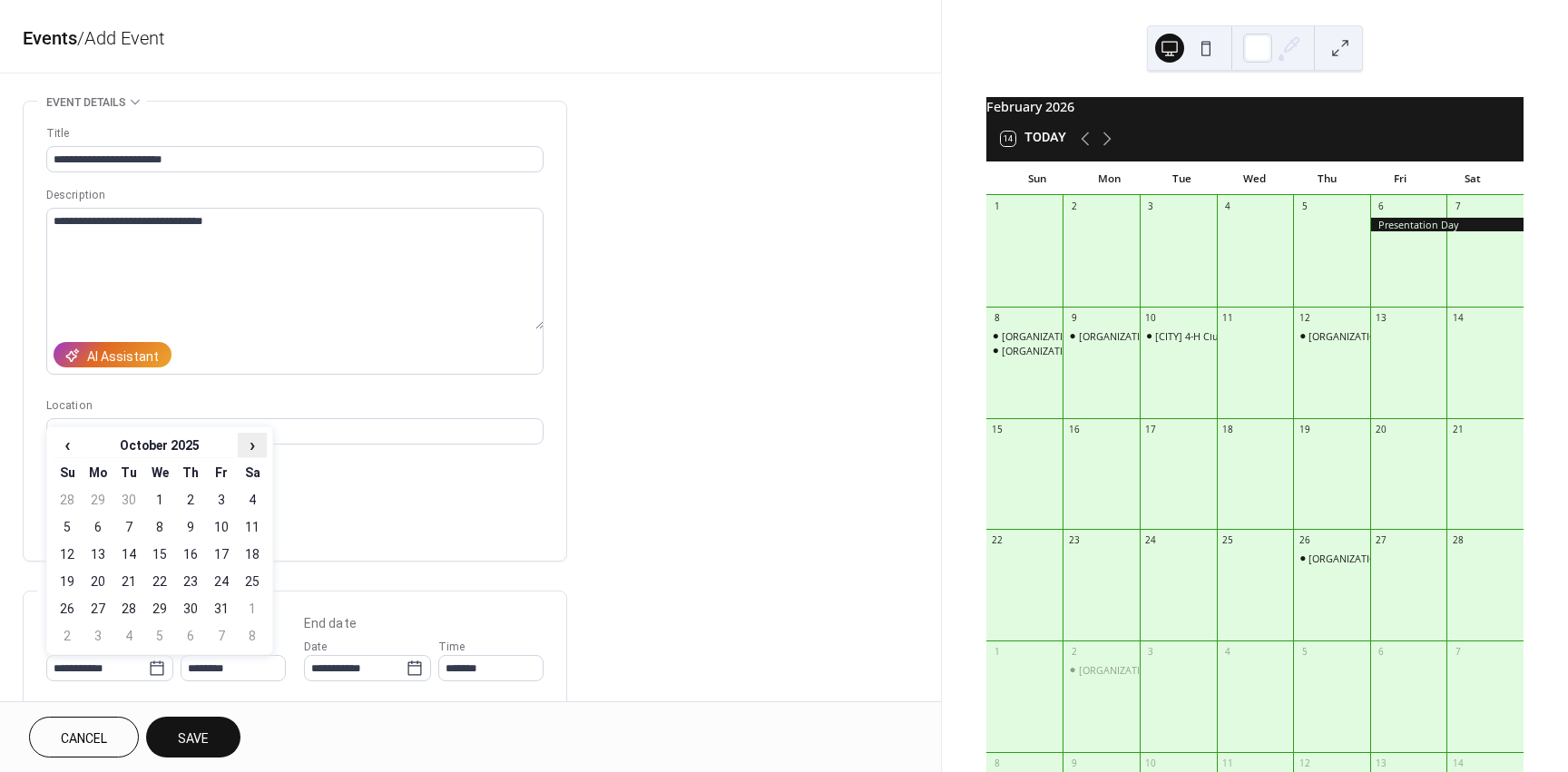 click on "›" at bounding box center (252, 445) 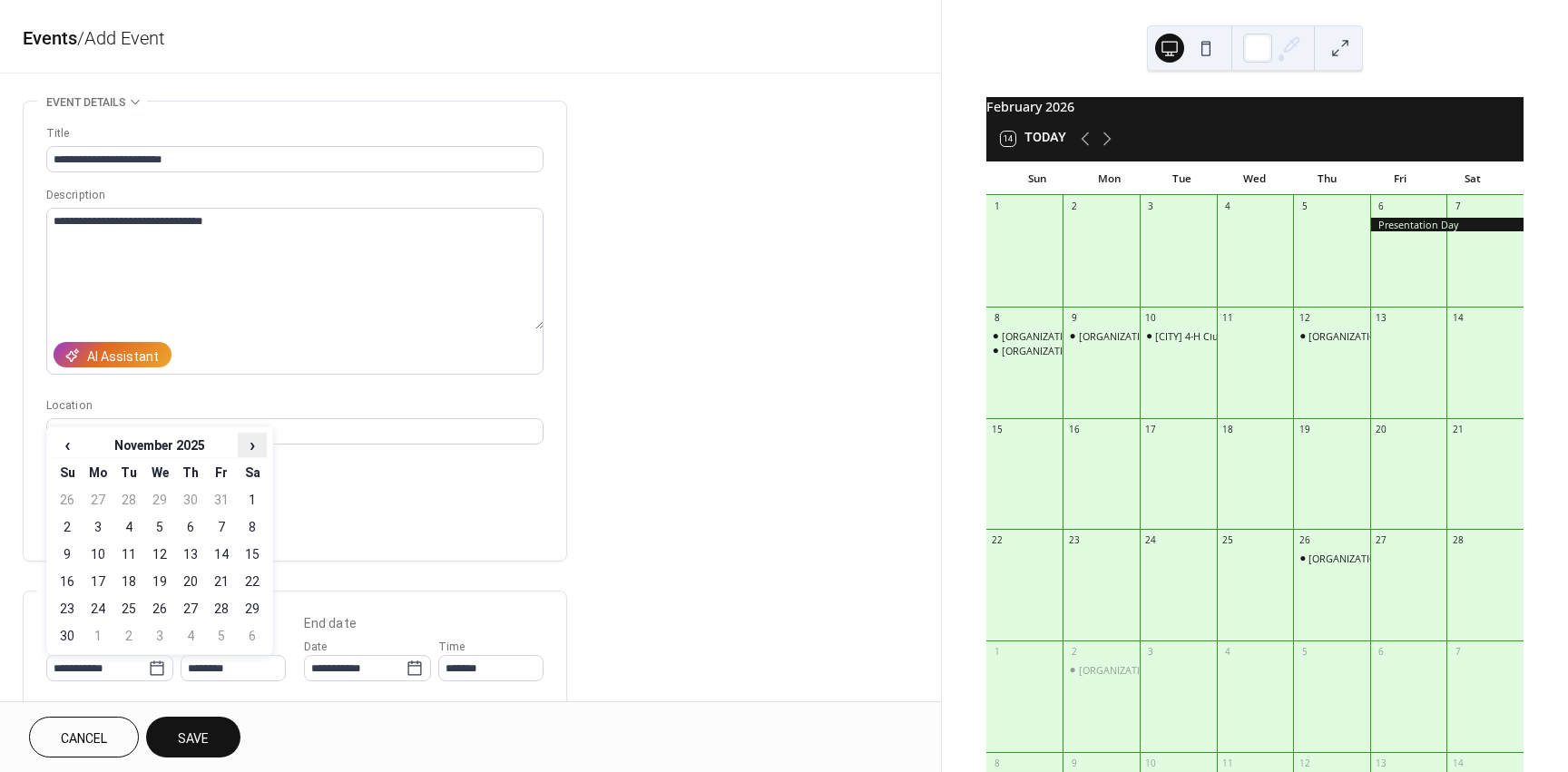 click on "›" at bounding box center (252, 445) 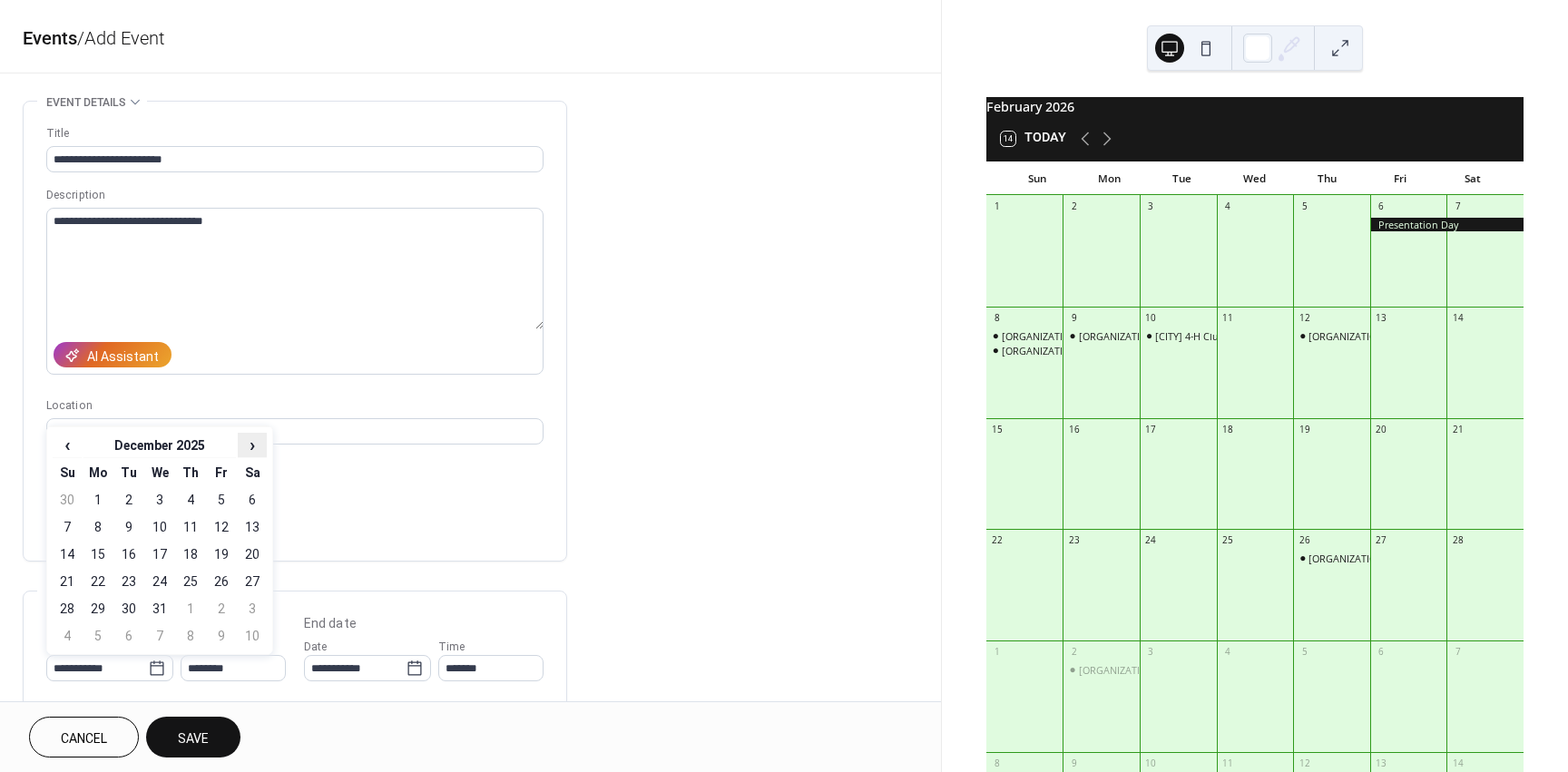 click on "›" at bounding box center [252, 445] 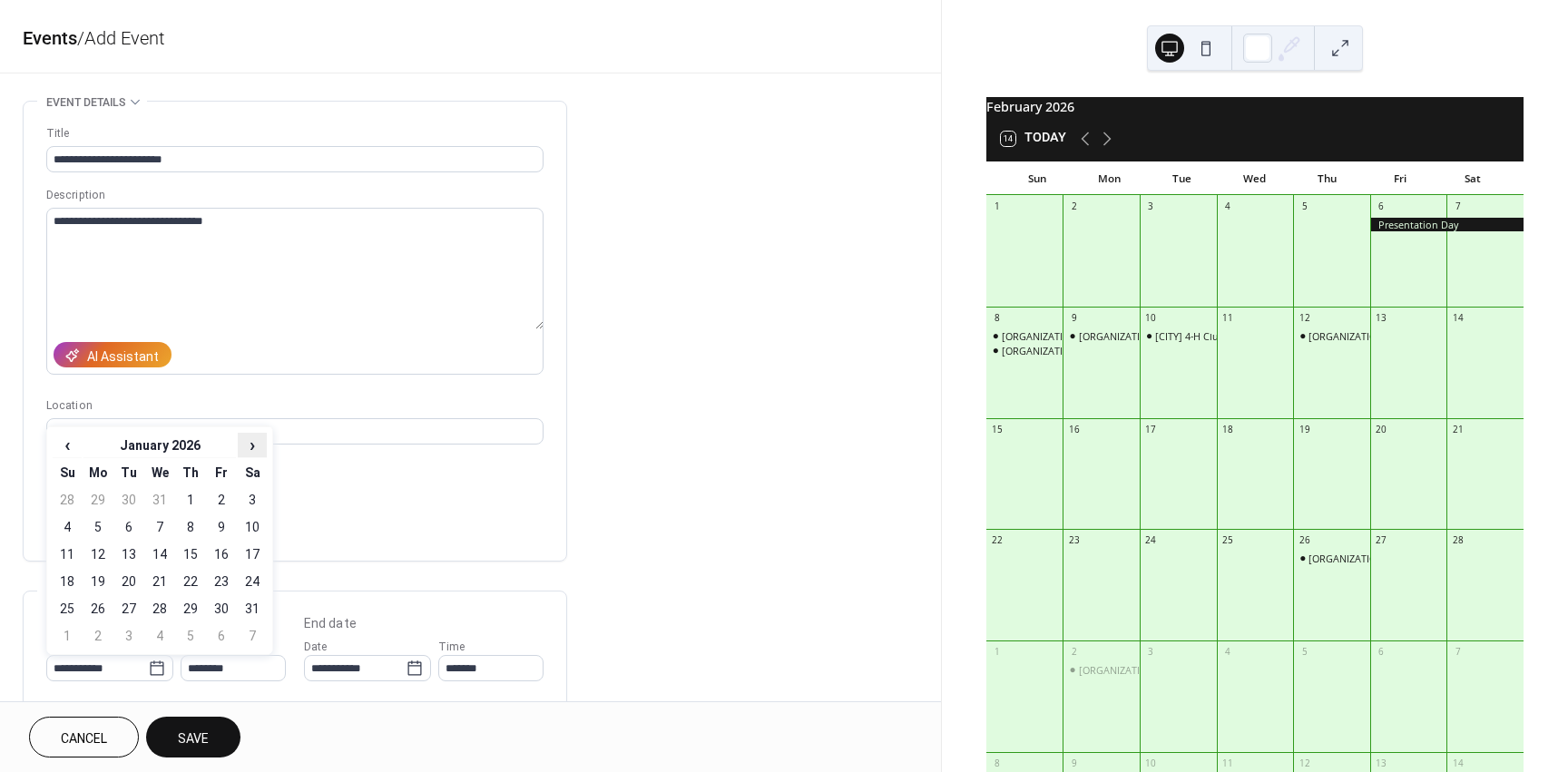 click on "›" at bounding box center [252, 445] 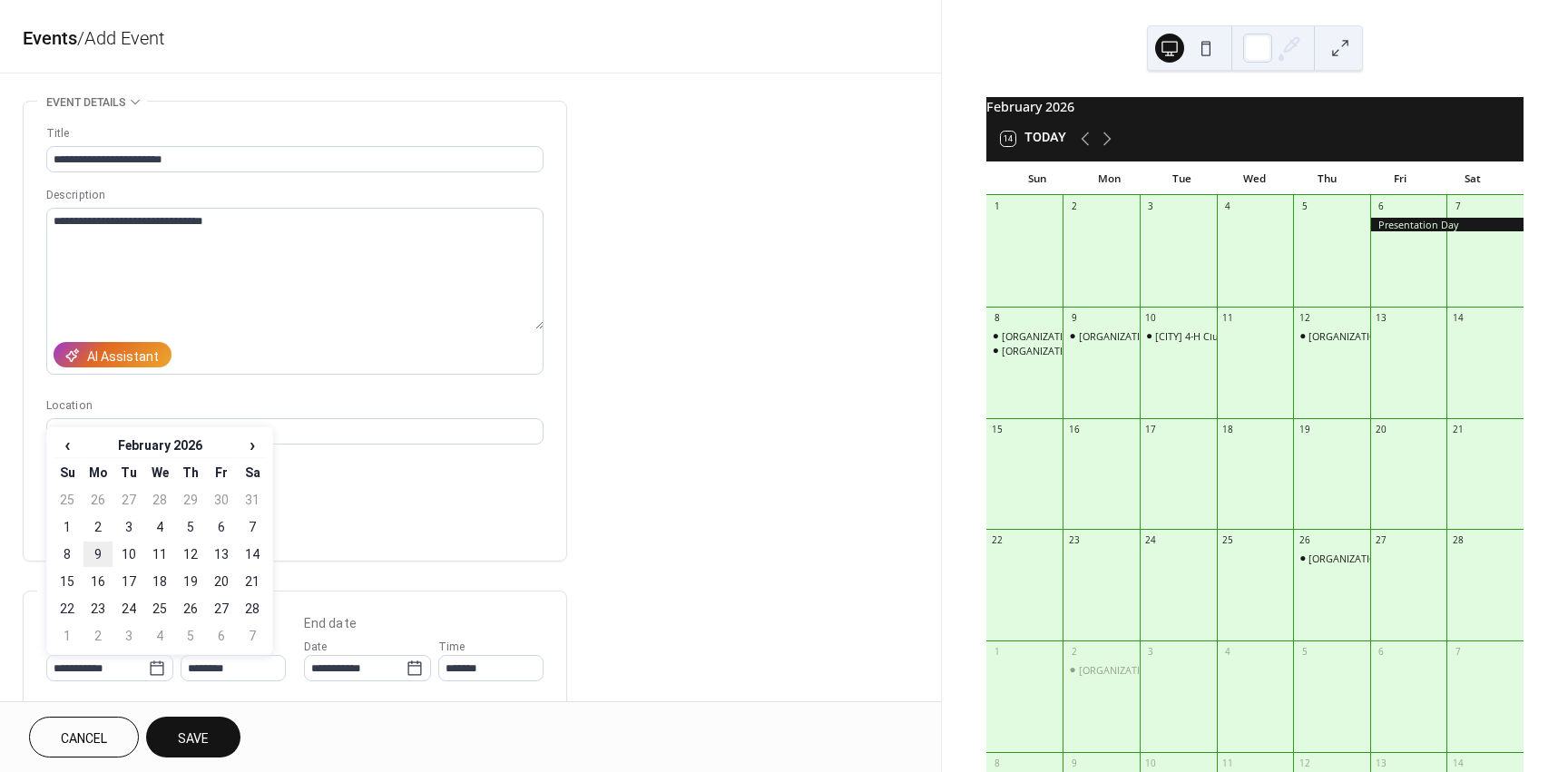 click on "9" at bounding box center (98, 554) 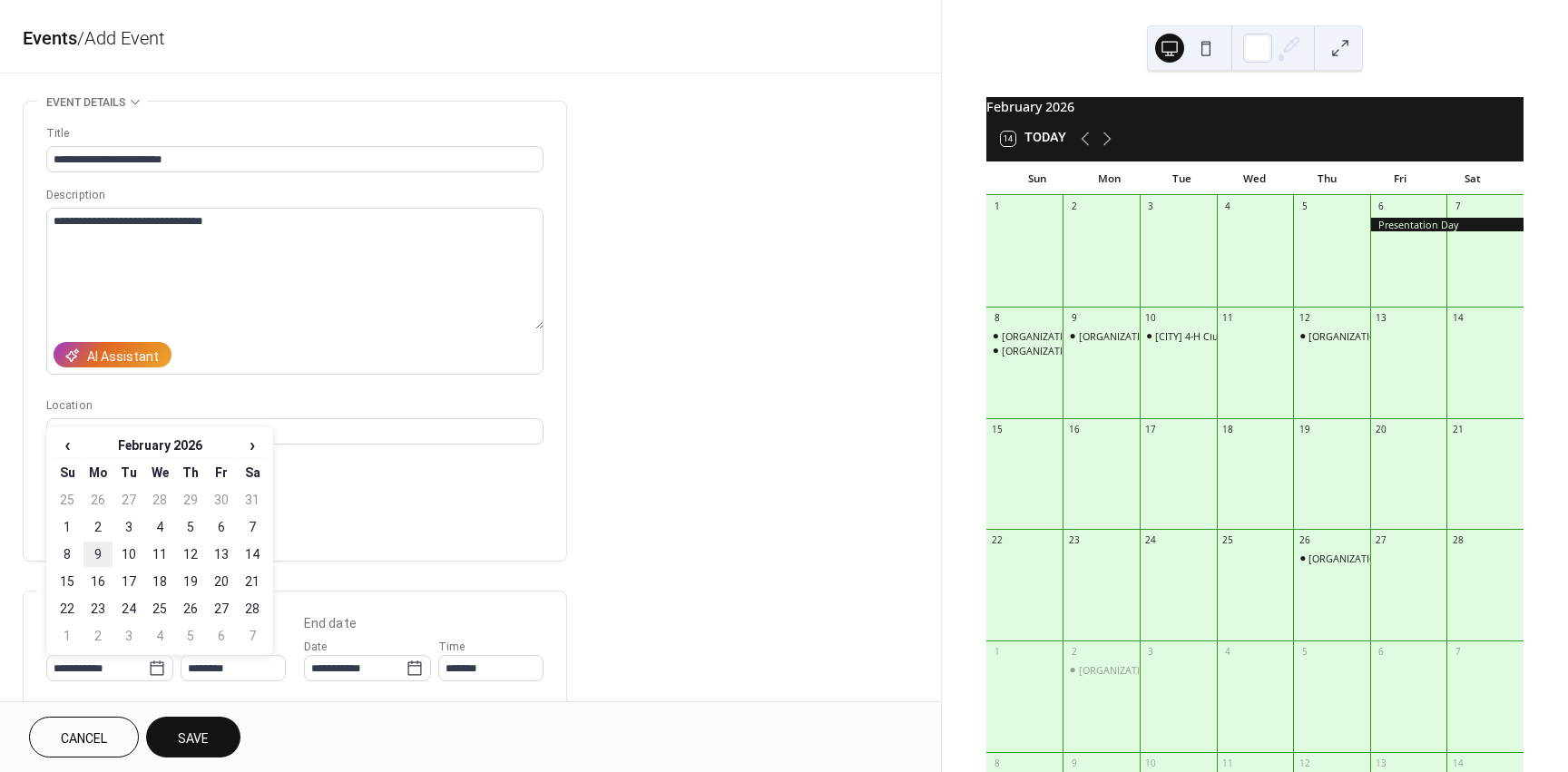 type on "**********" 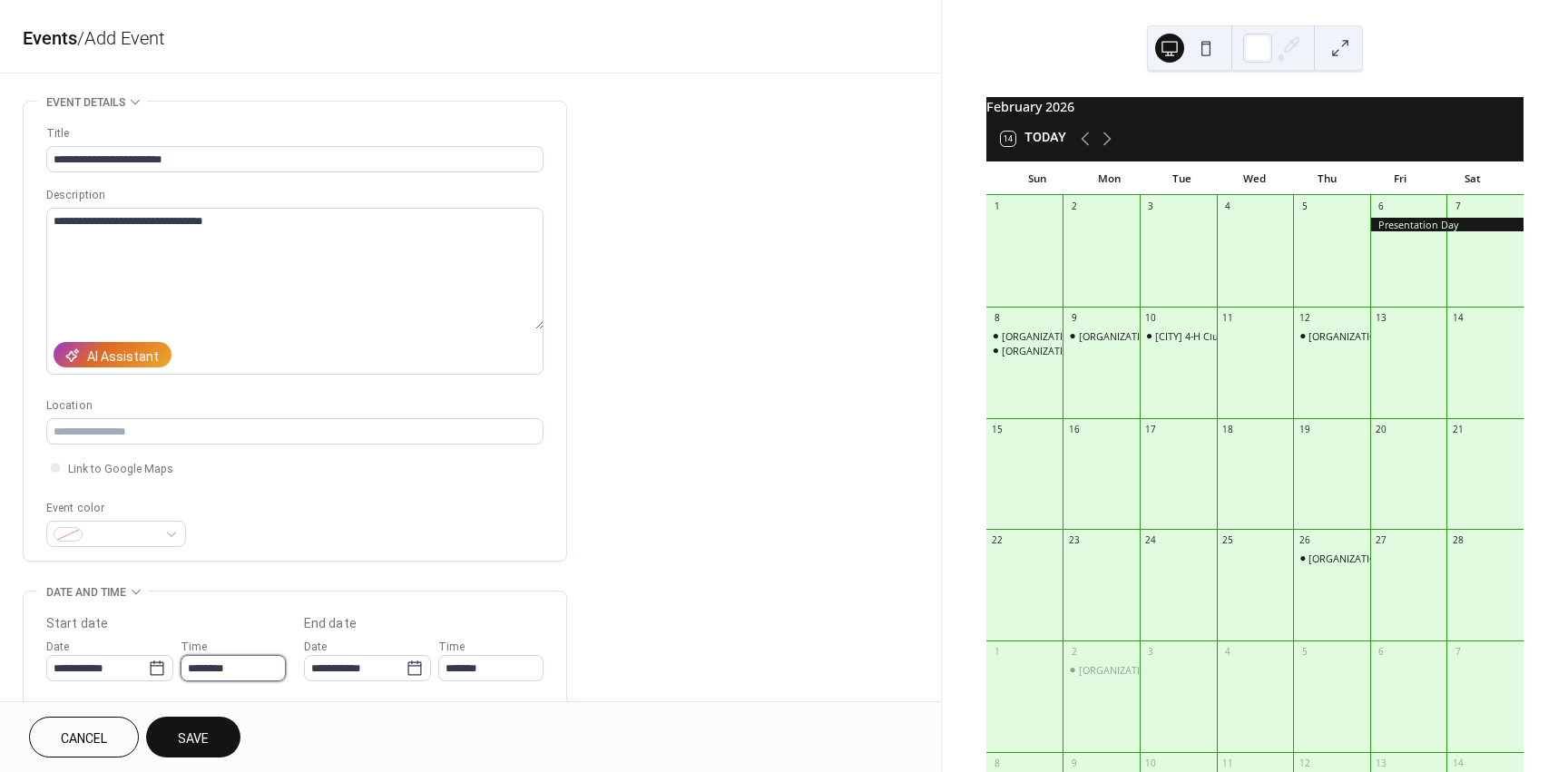 click on "********" at bounding box center (233, 668) 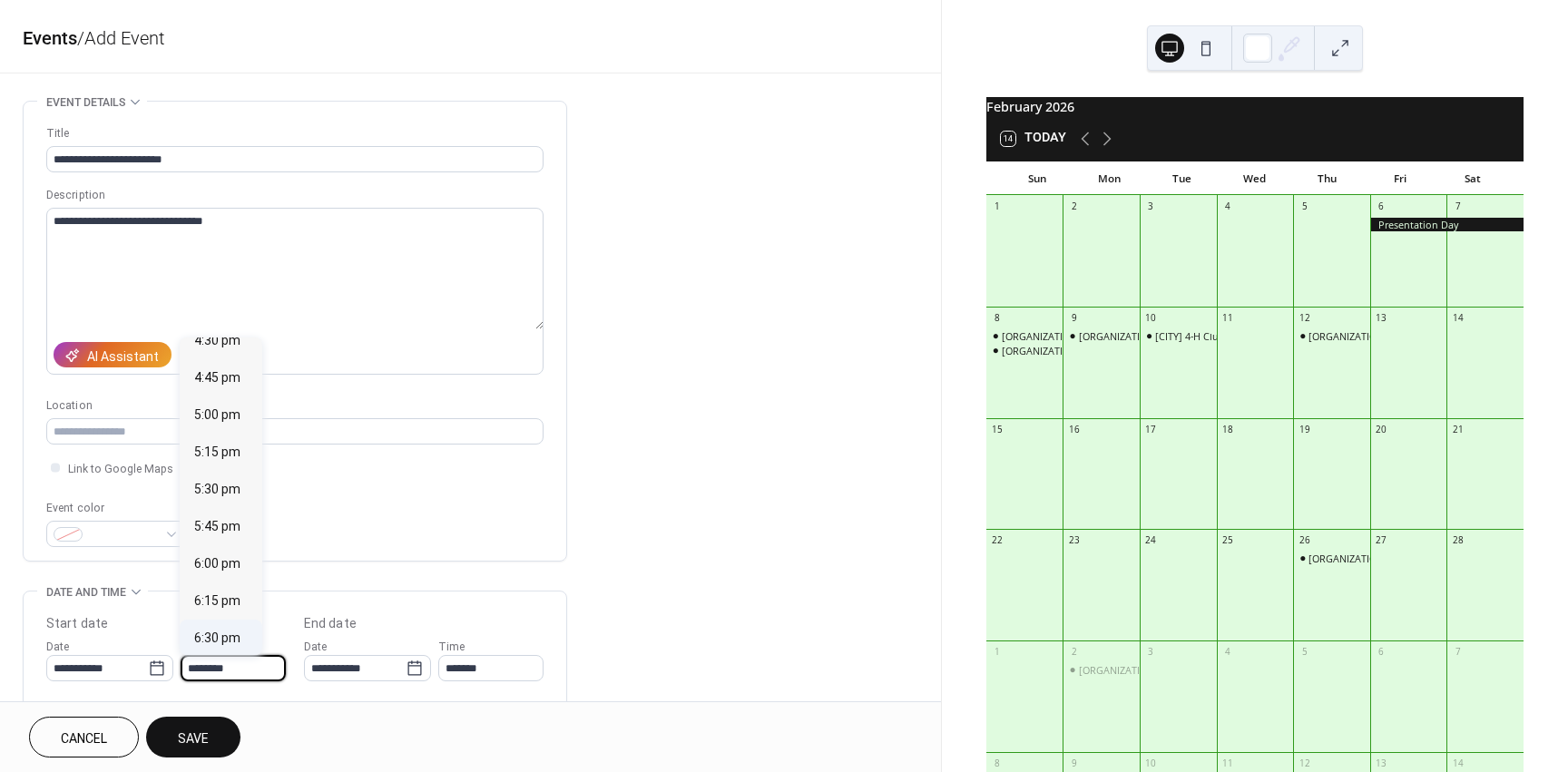 scroll, scrollTop: 2511, scrollLeft: 0, axis: vertical 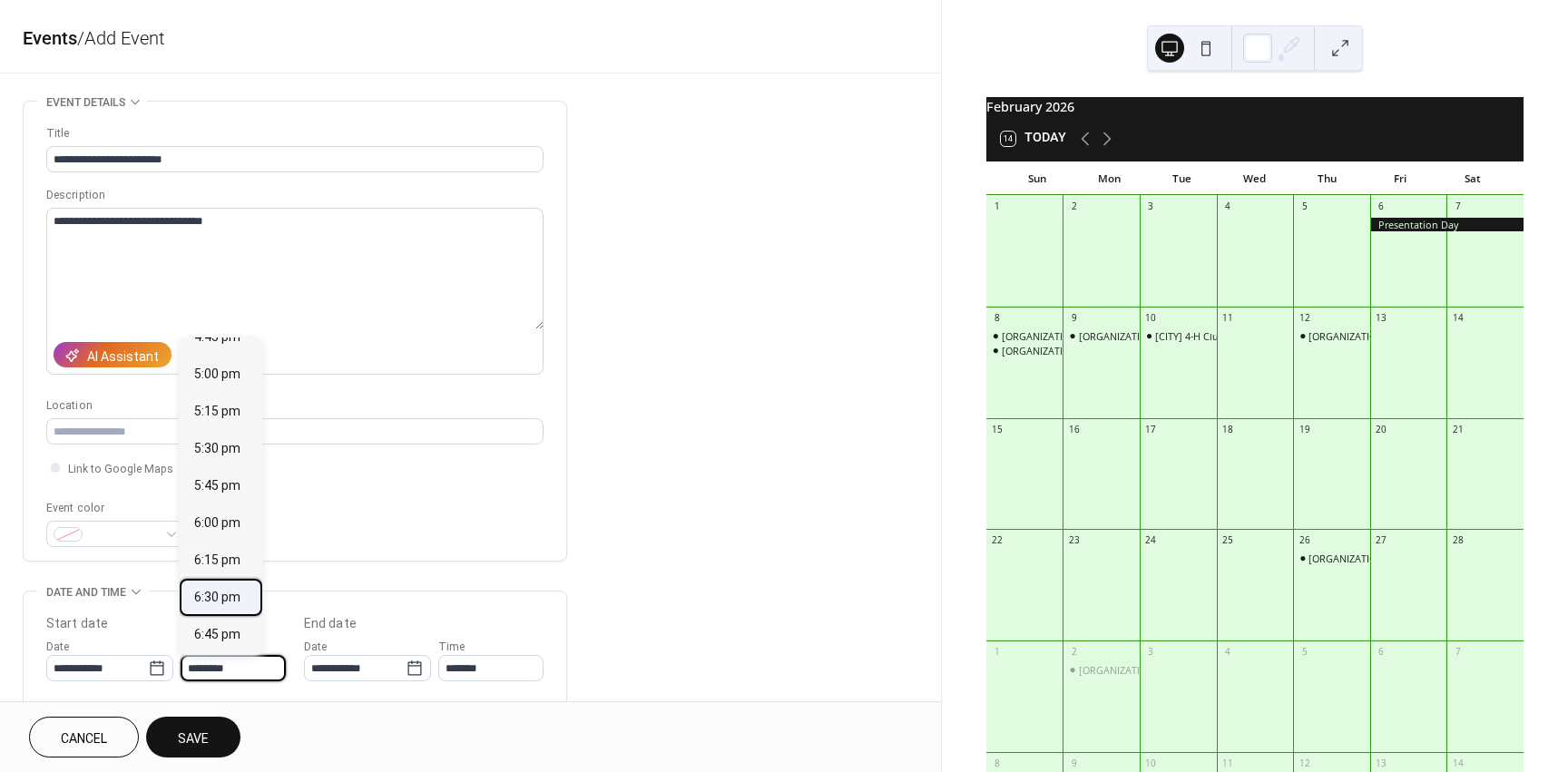 click on "6:30 pm" at bounding box center (217, 597) 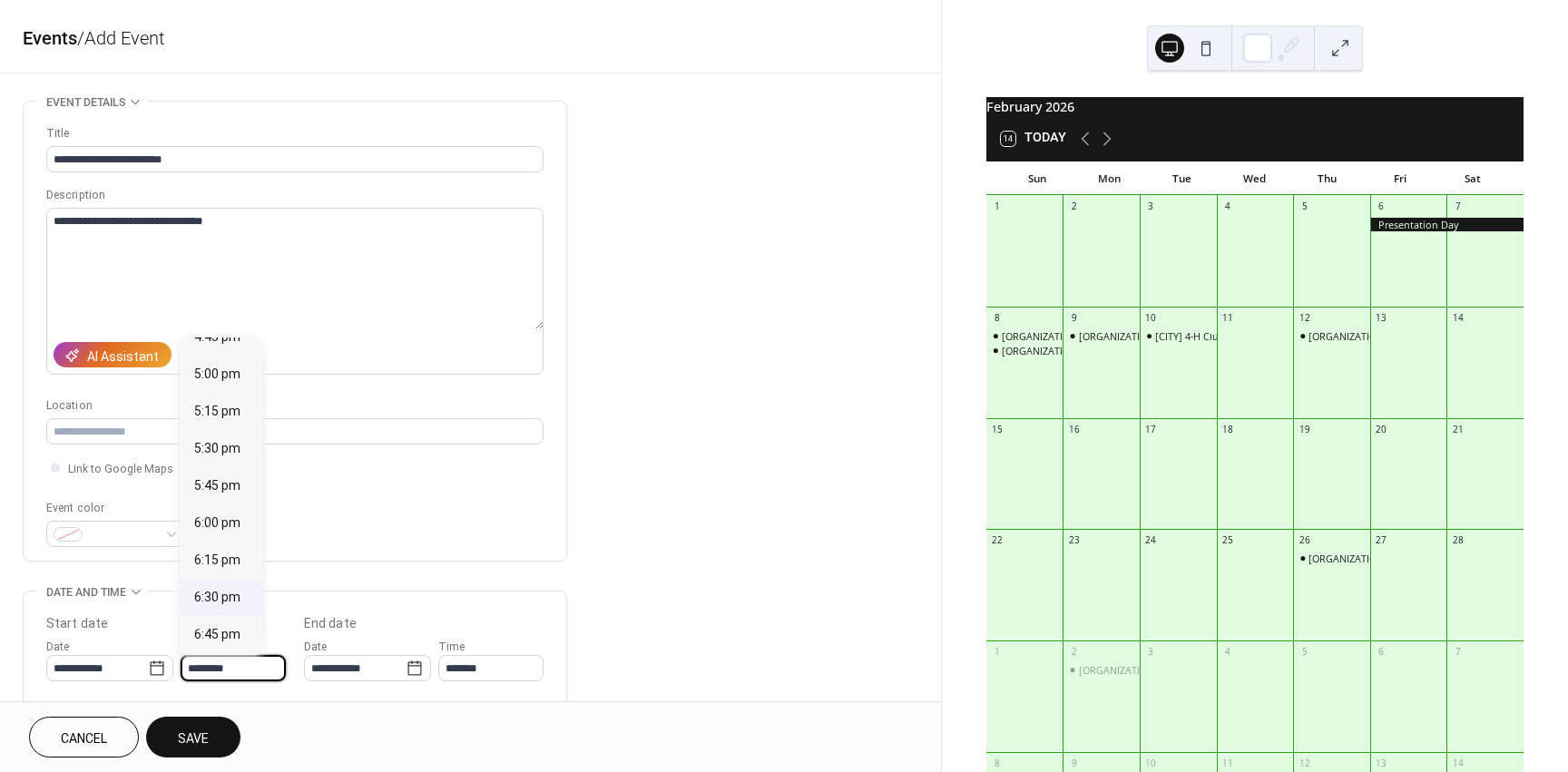 type on "*******" 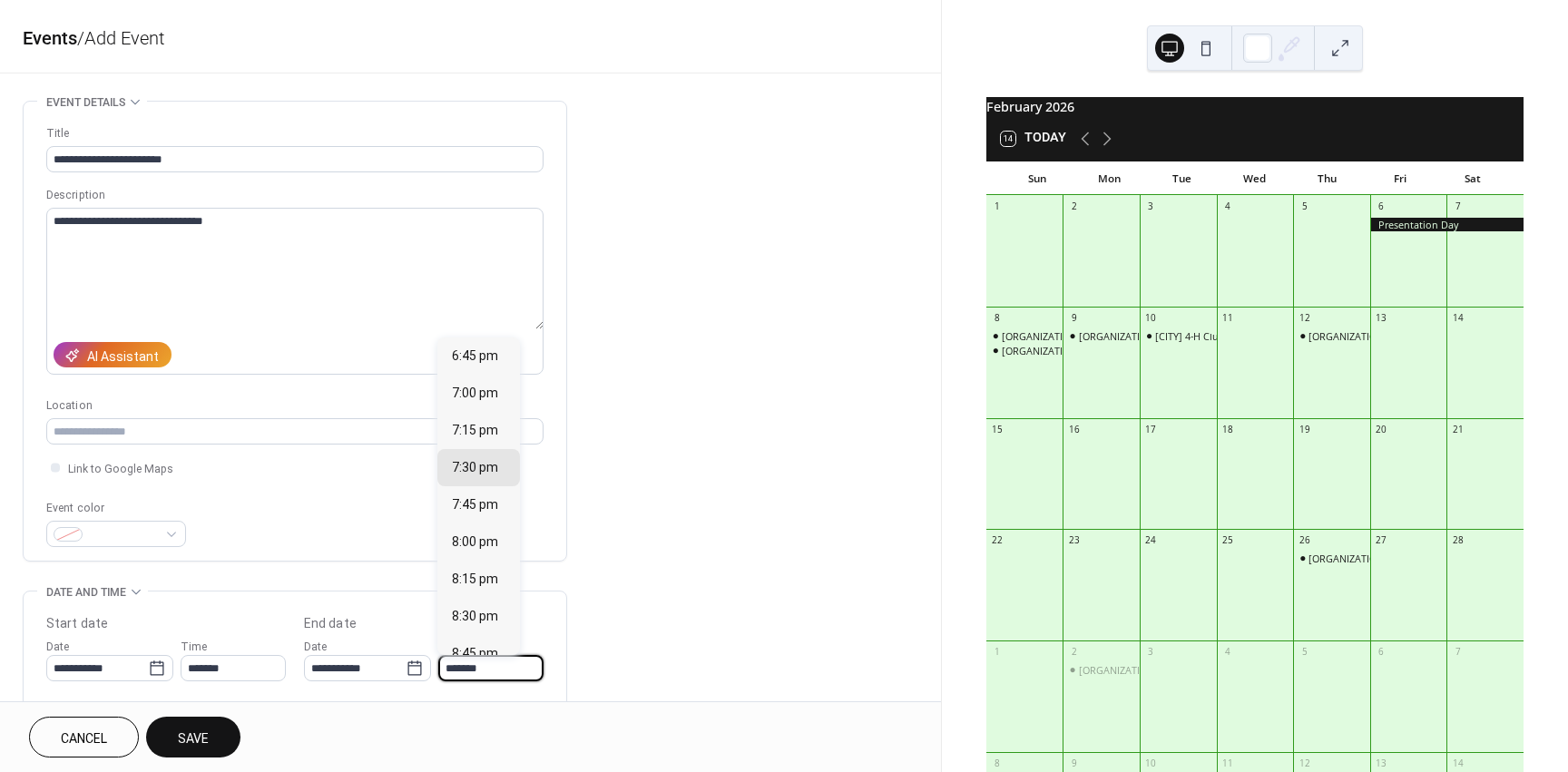 click on "*******" at bounding box center (491, 668) 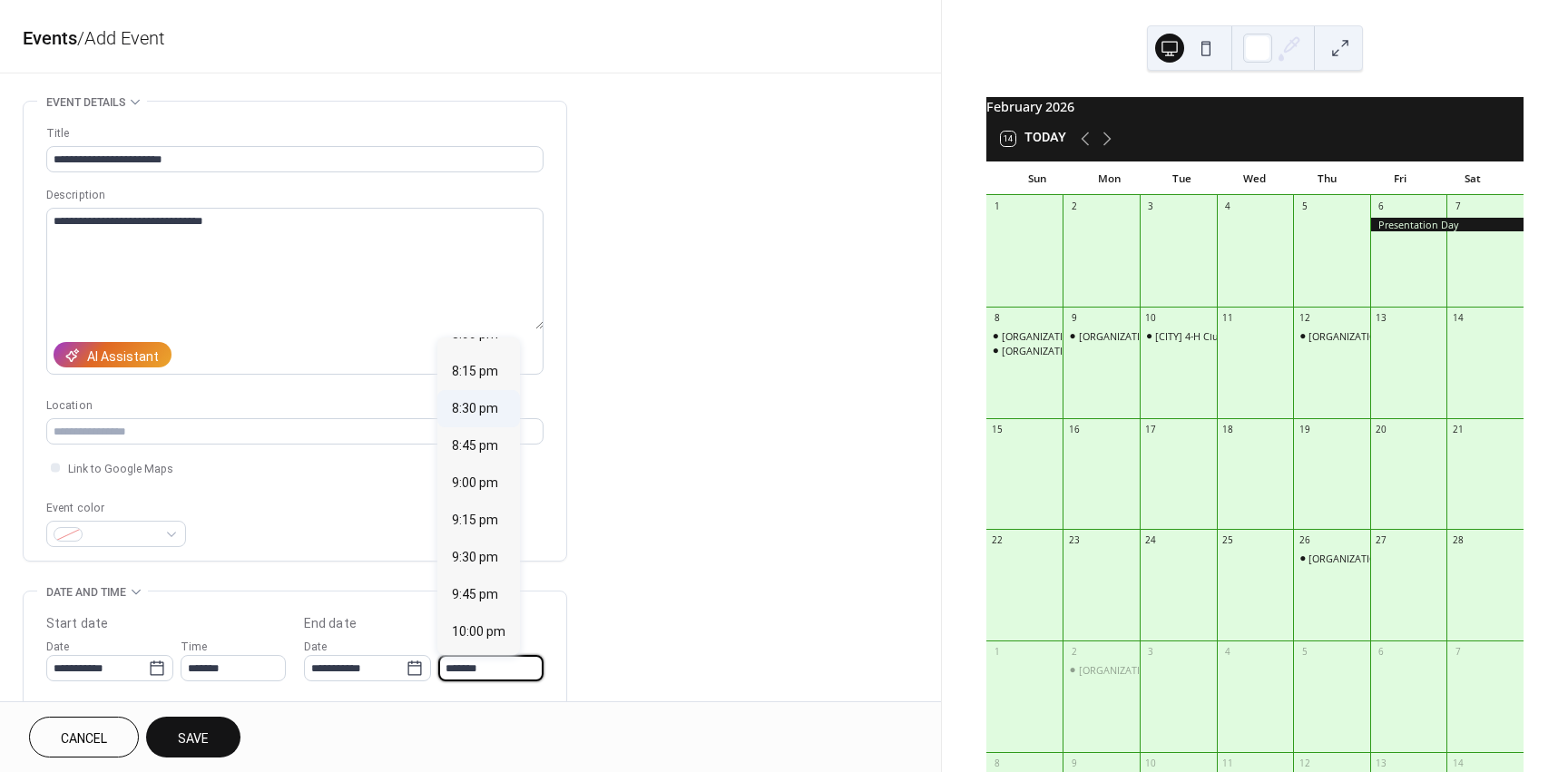 scroll, scrollTop: 272, scrollLeft: 0, axis: vertical 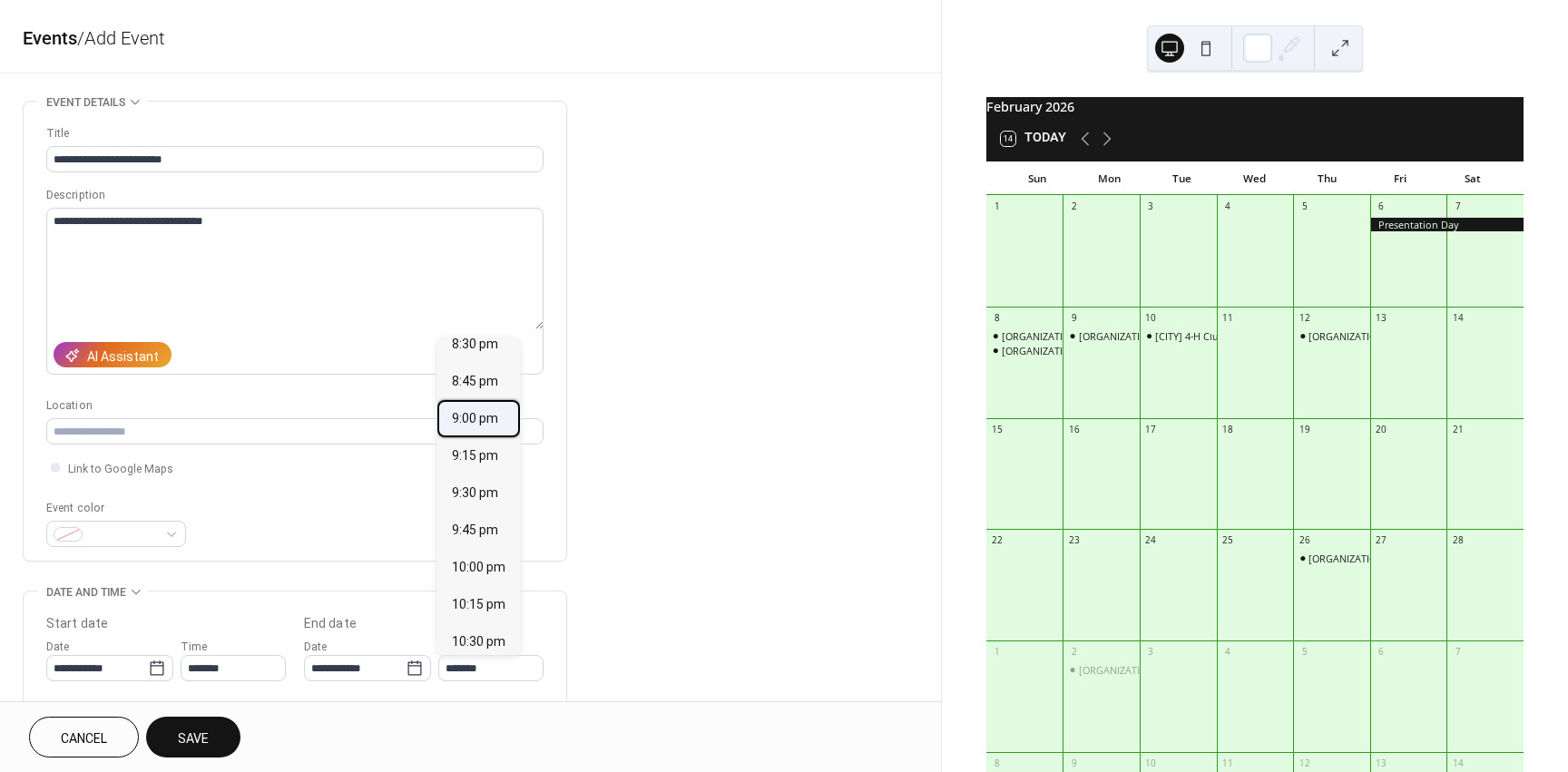 click on "9:00 pm" at bounding box center (475, 418) 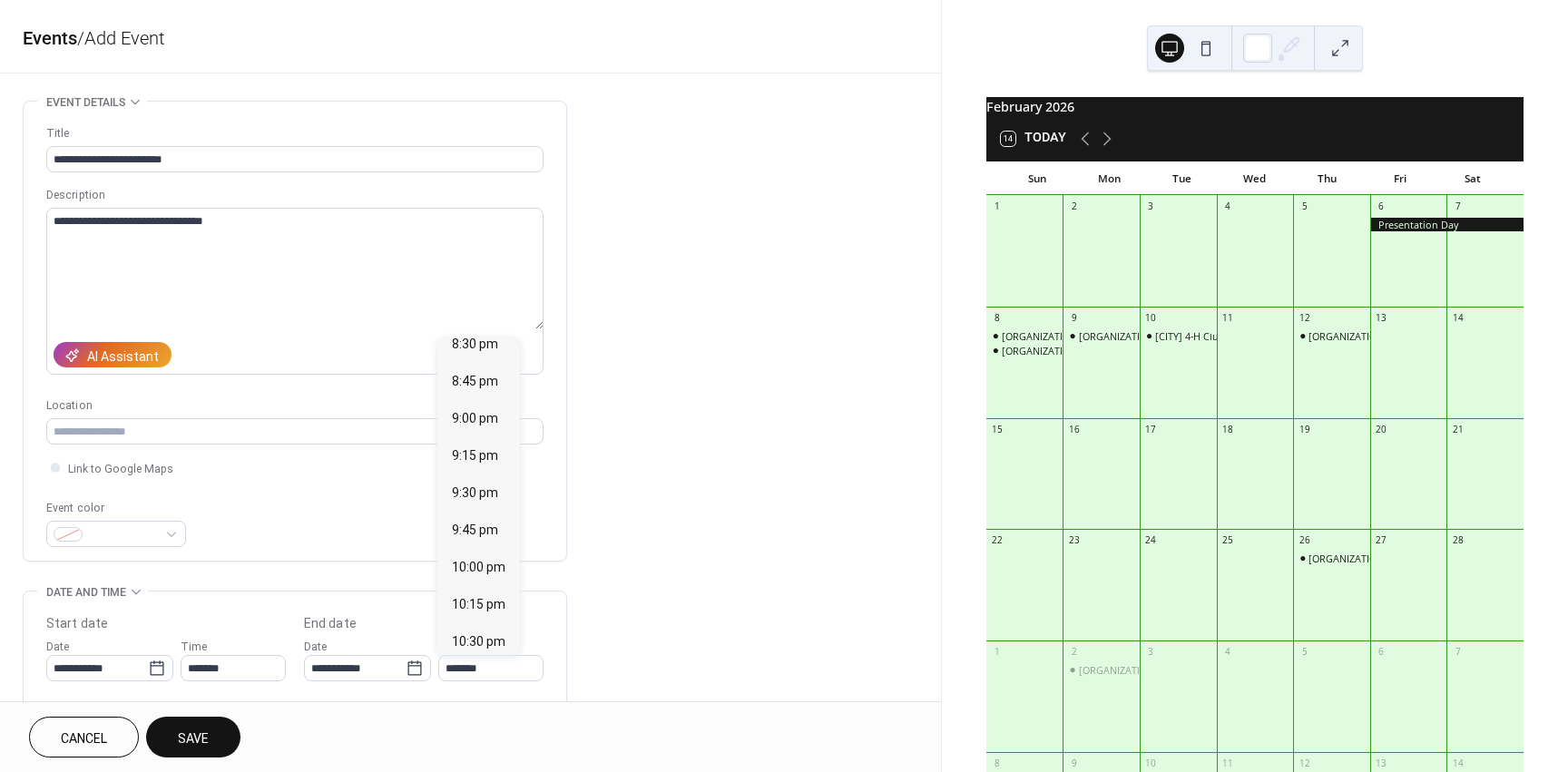 type on "*******" 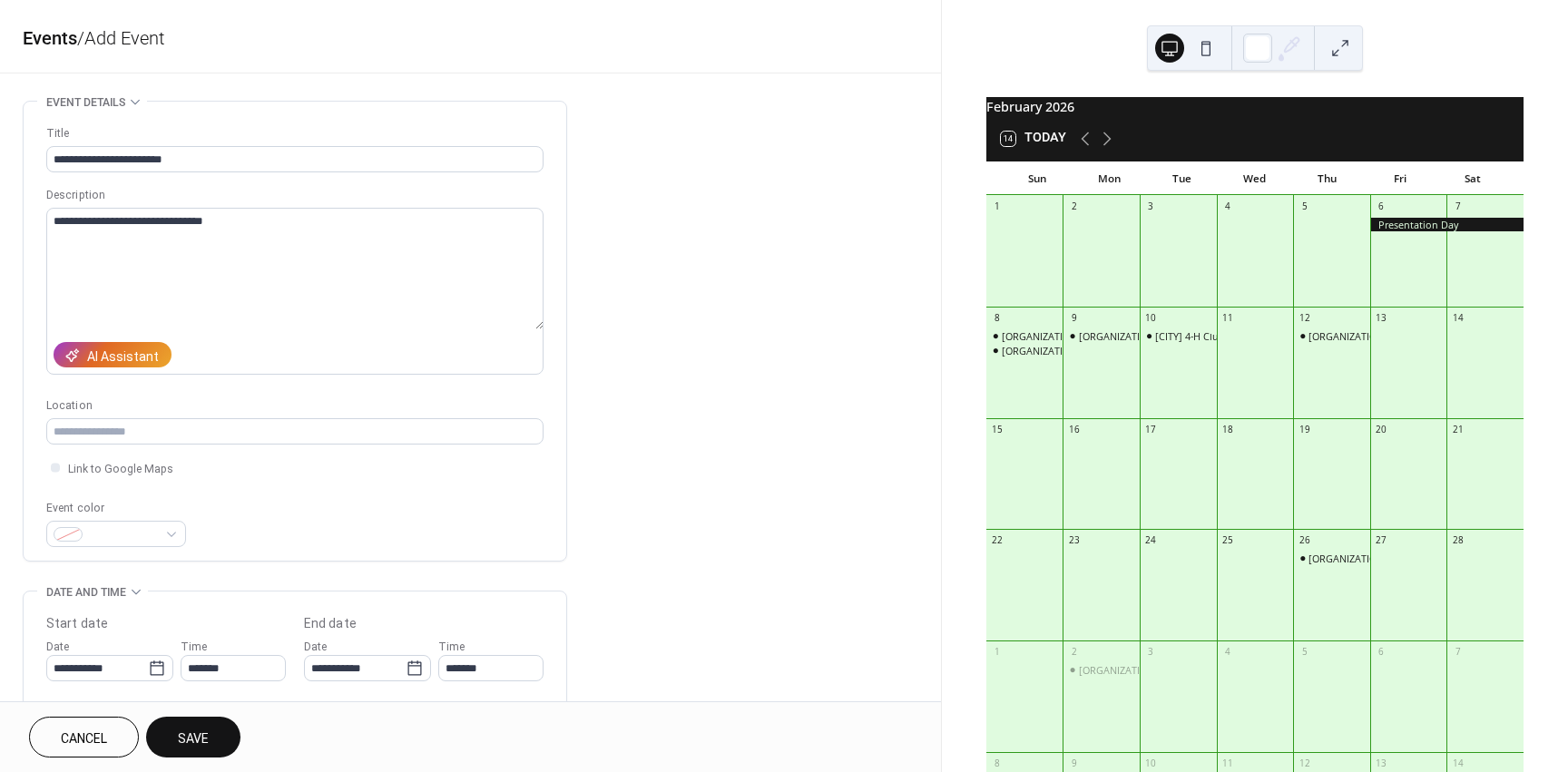 click on "Save" at bounding box center (193, 738) 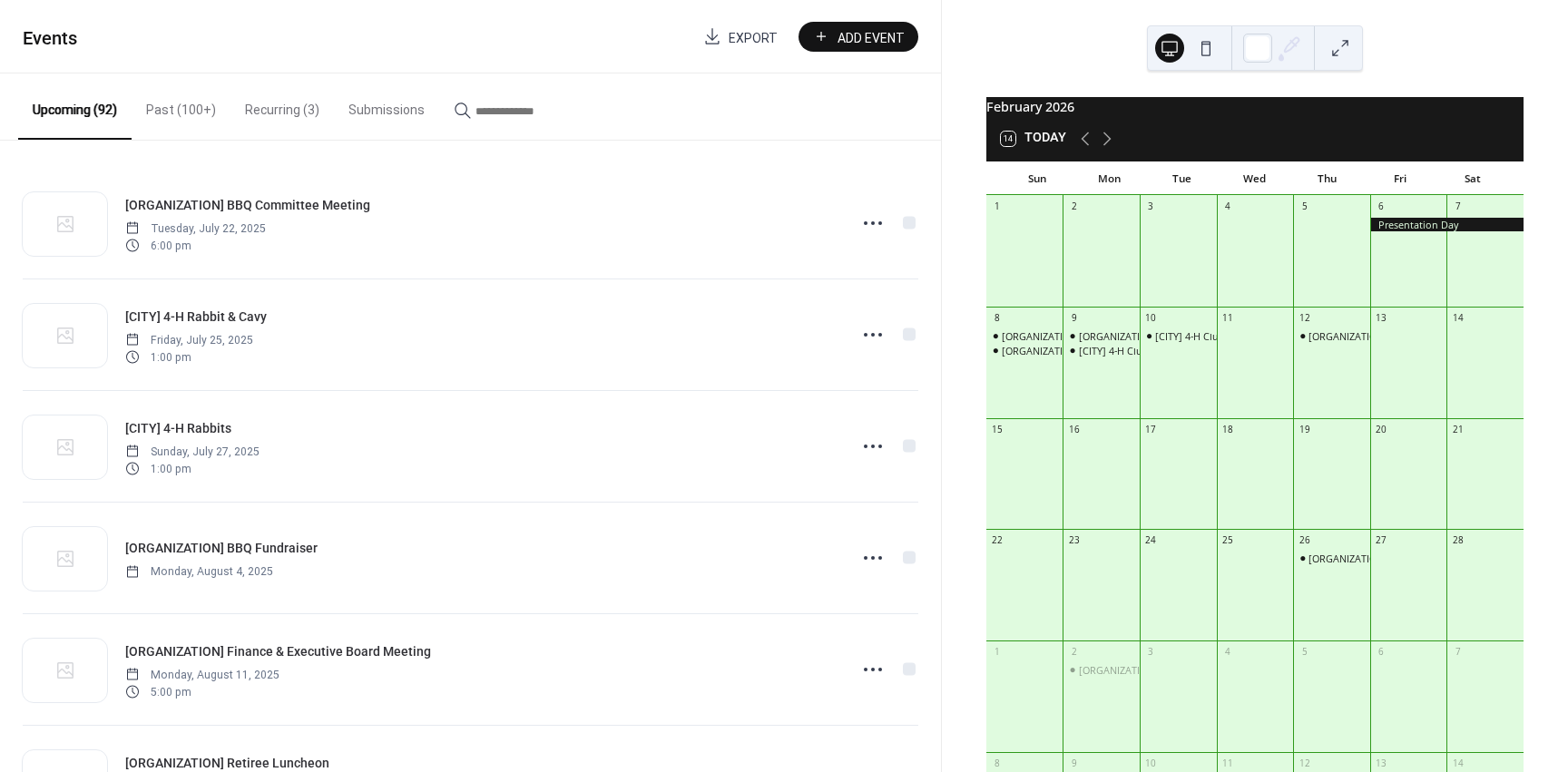 click on "Add Event" at bounding box center (871, 37) 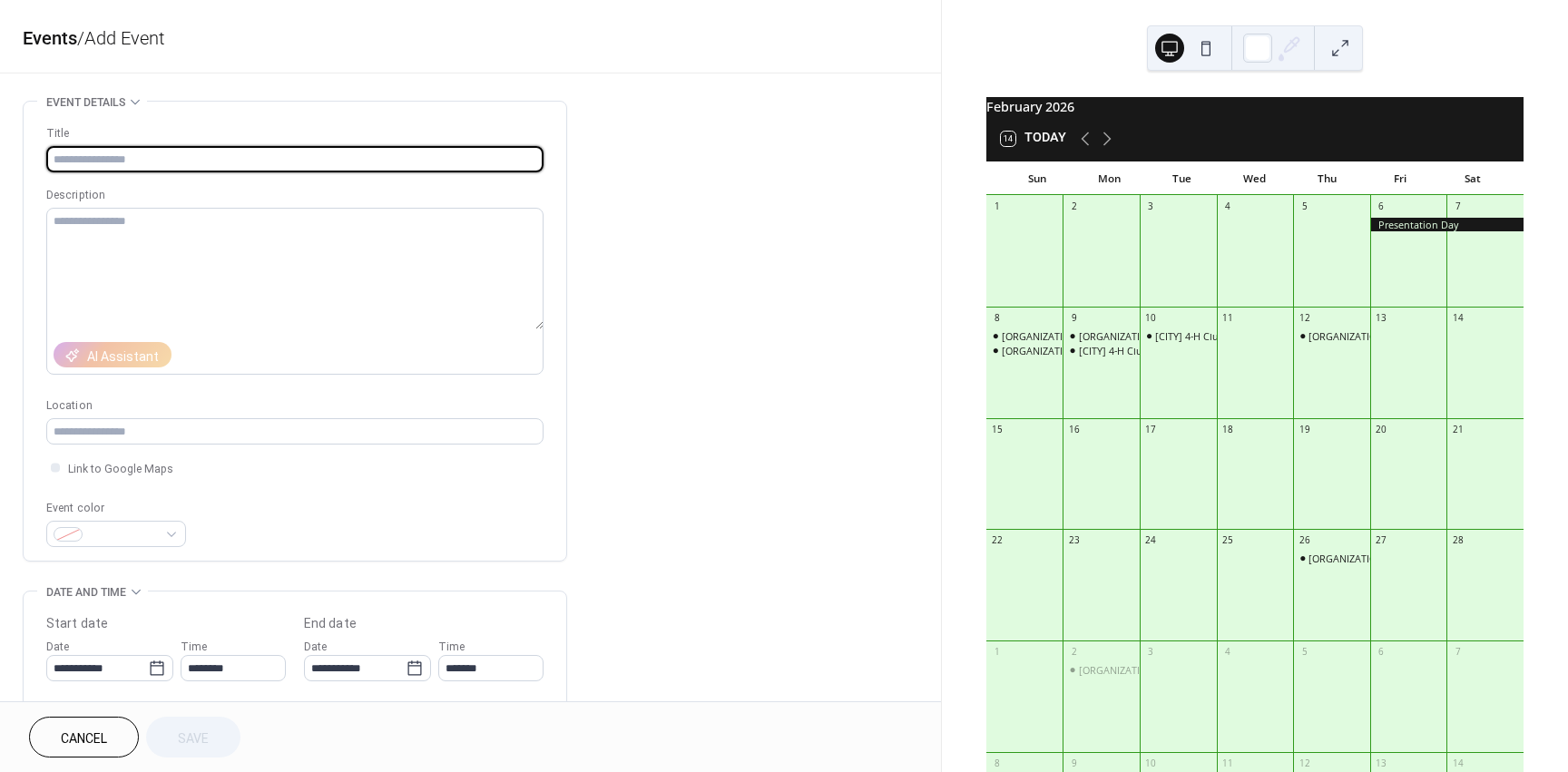 click at bounding box center (295, 159) 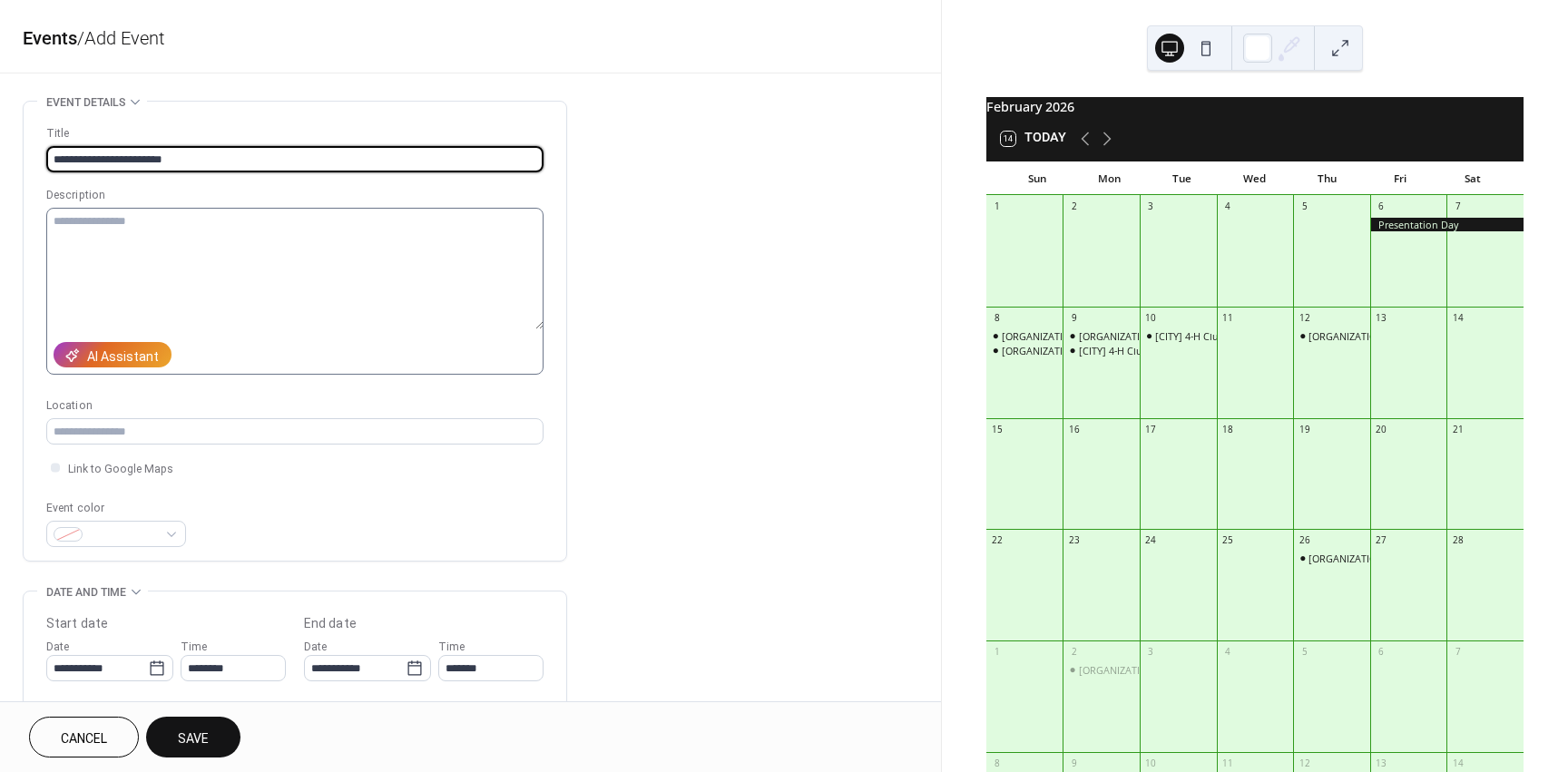 type on "**********" 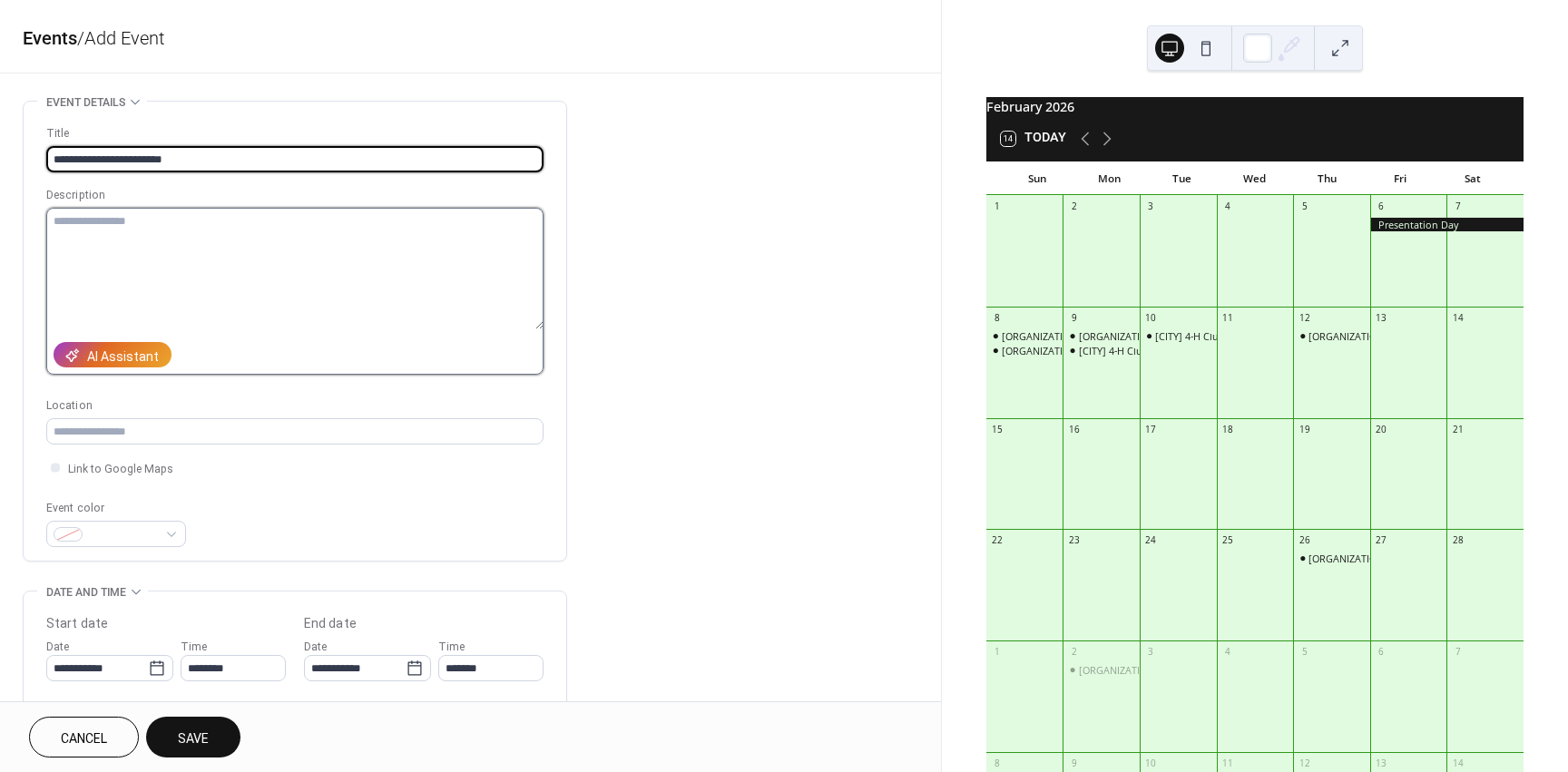 click at bounding box center [295, 269] 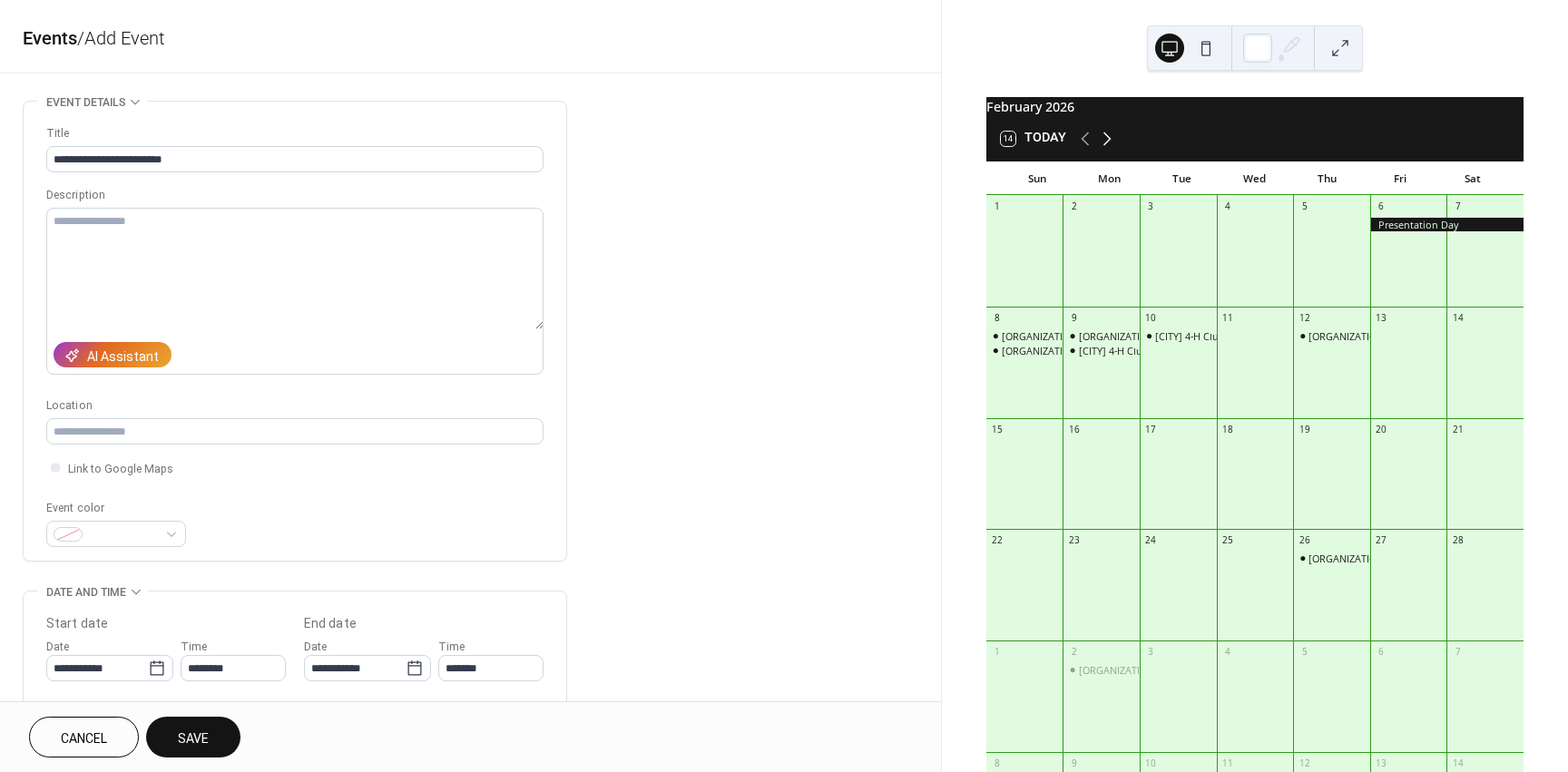 click 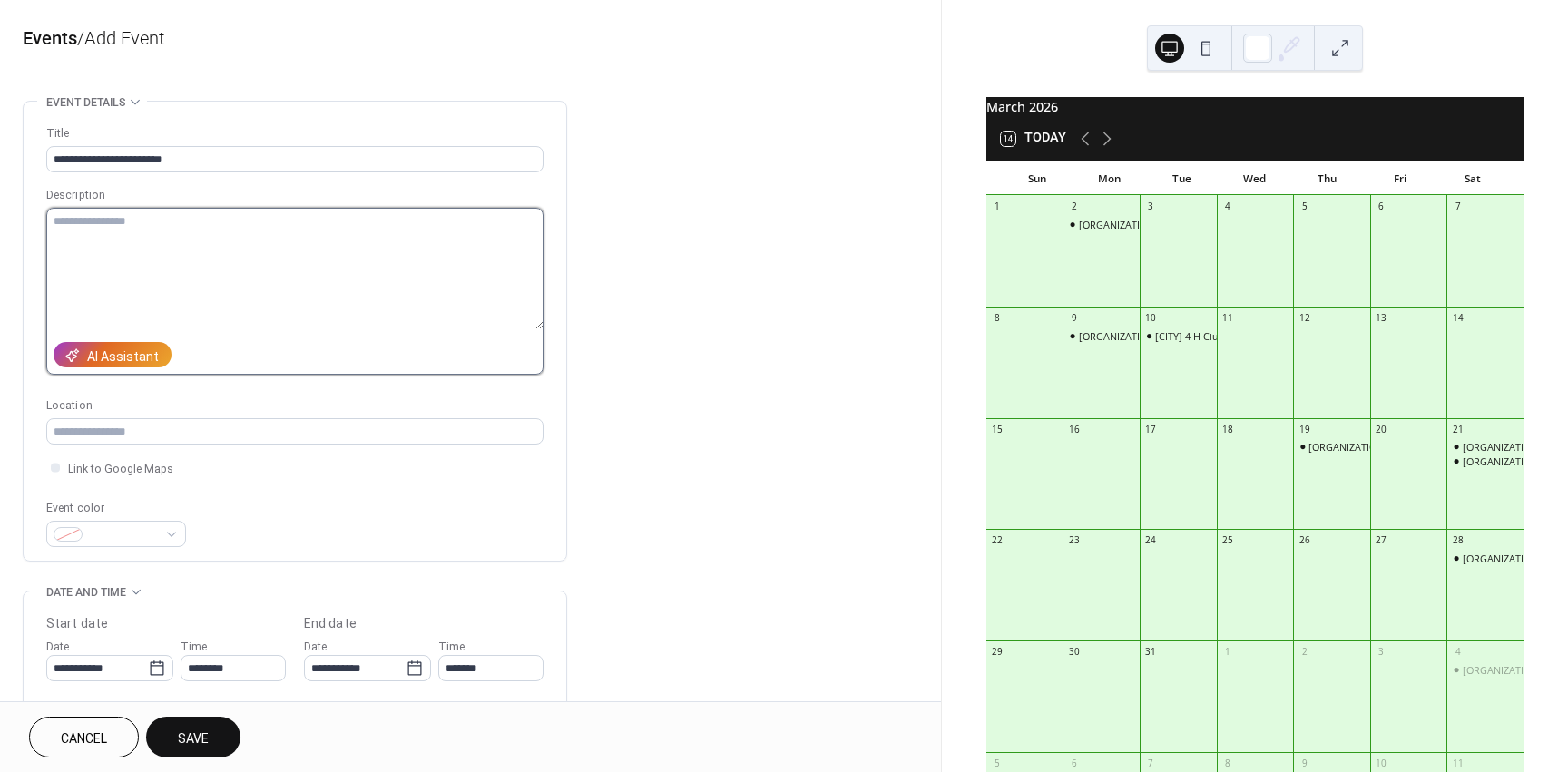 click at bounding box center [295, 269] 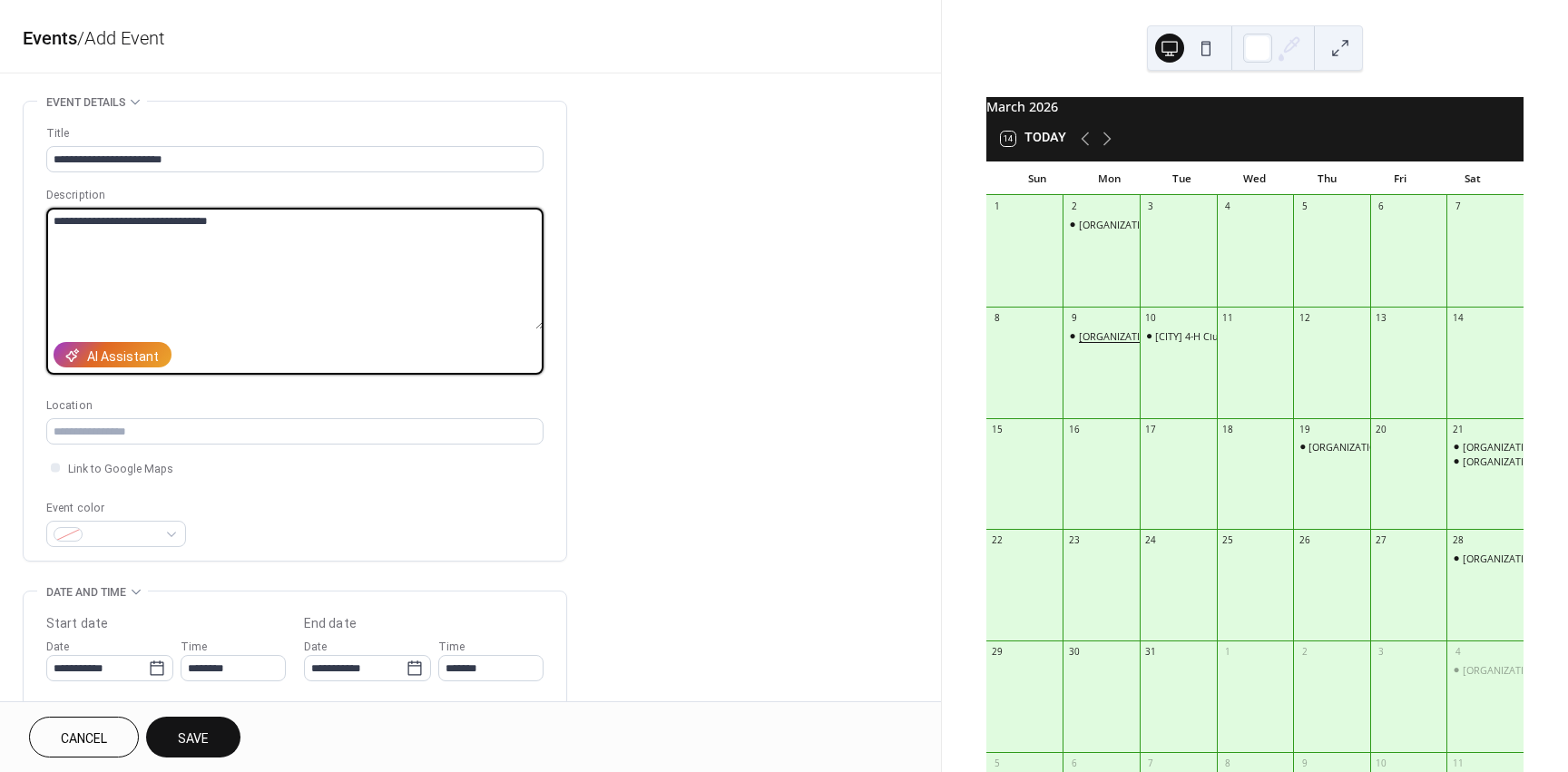 type on "**********" 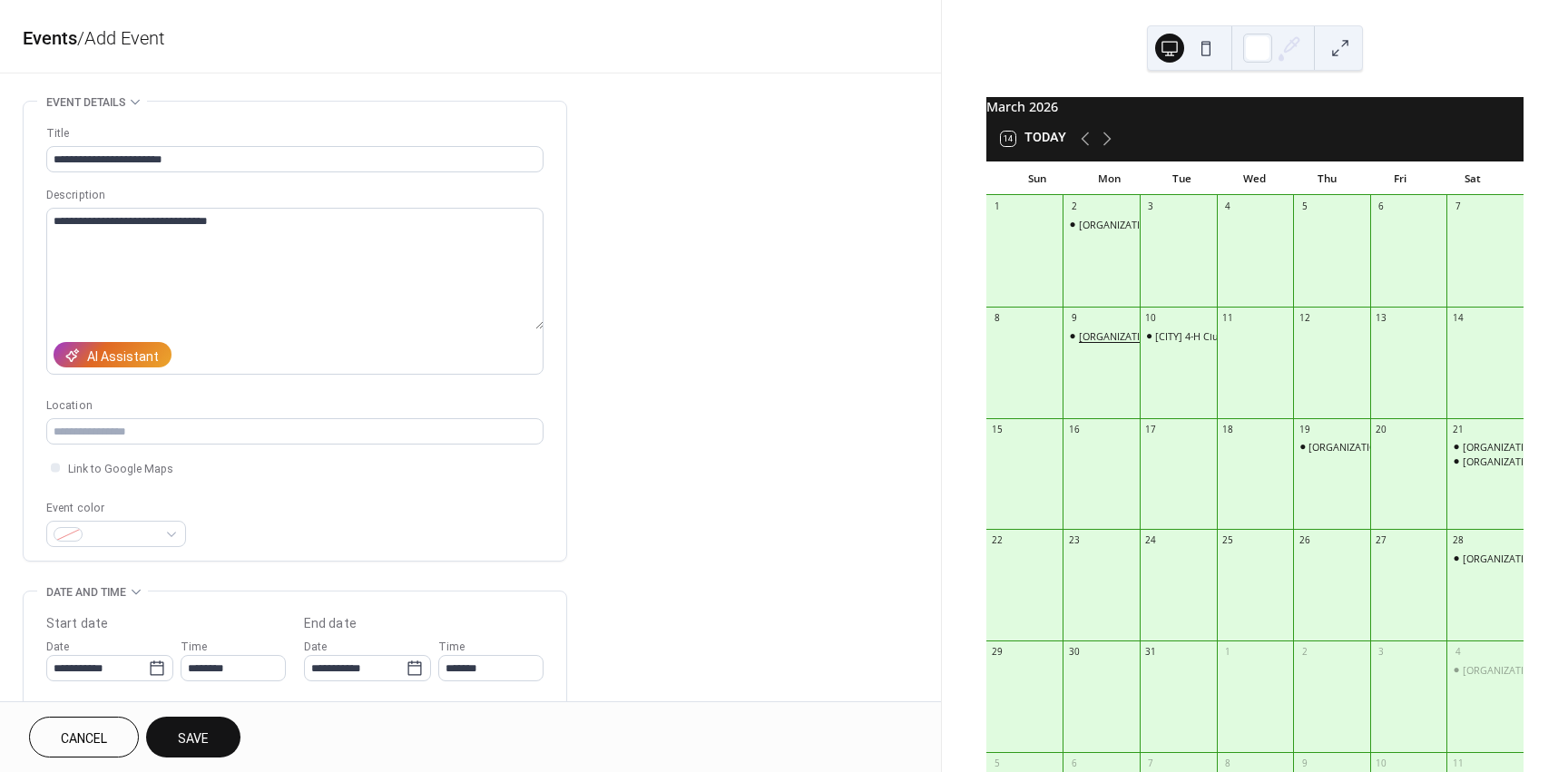 click on "Redwood 4-H Club Meeting" at bounding box center [1151, 336] 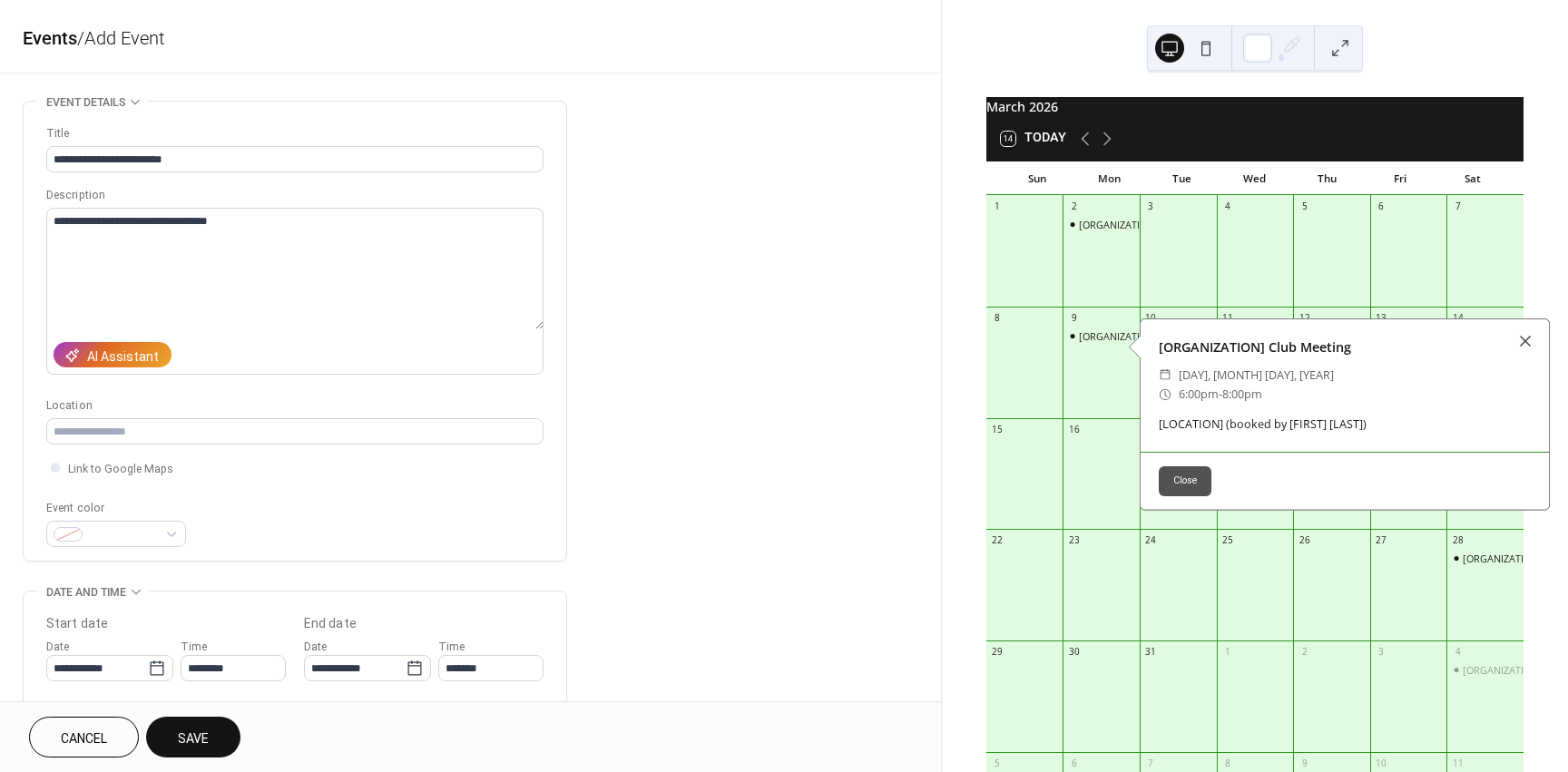 click on "Redwood 4-H Club Meeting" at bounding box center (1101, 371) 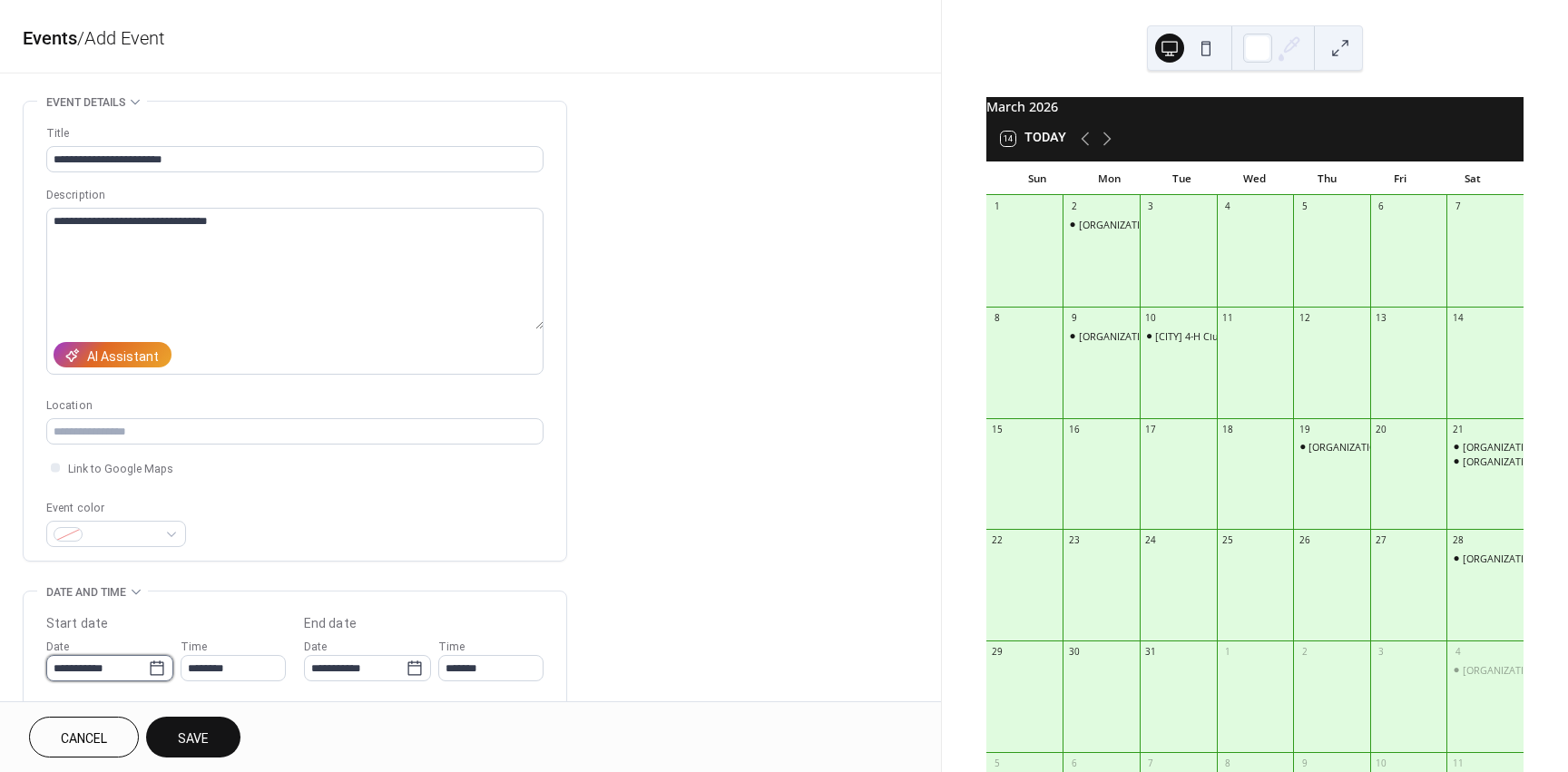 click on "**********" at bounding box center [97, 668] 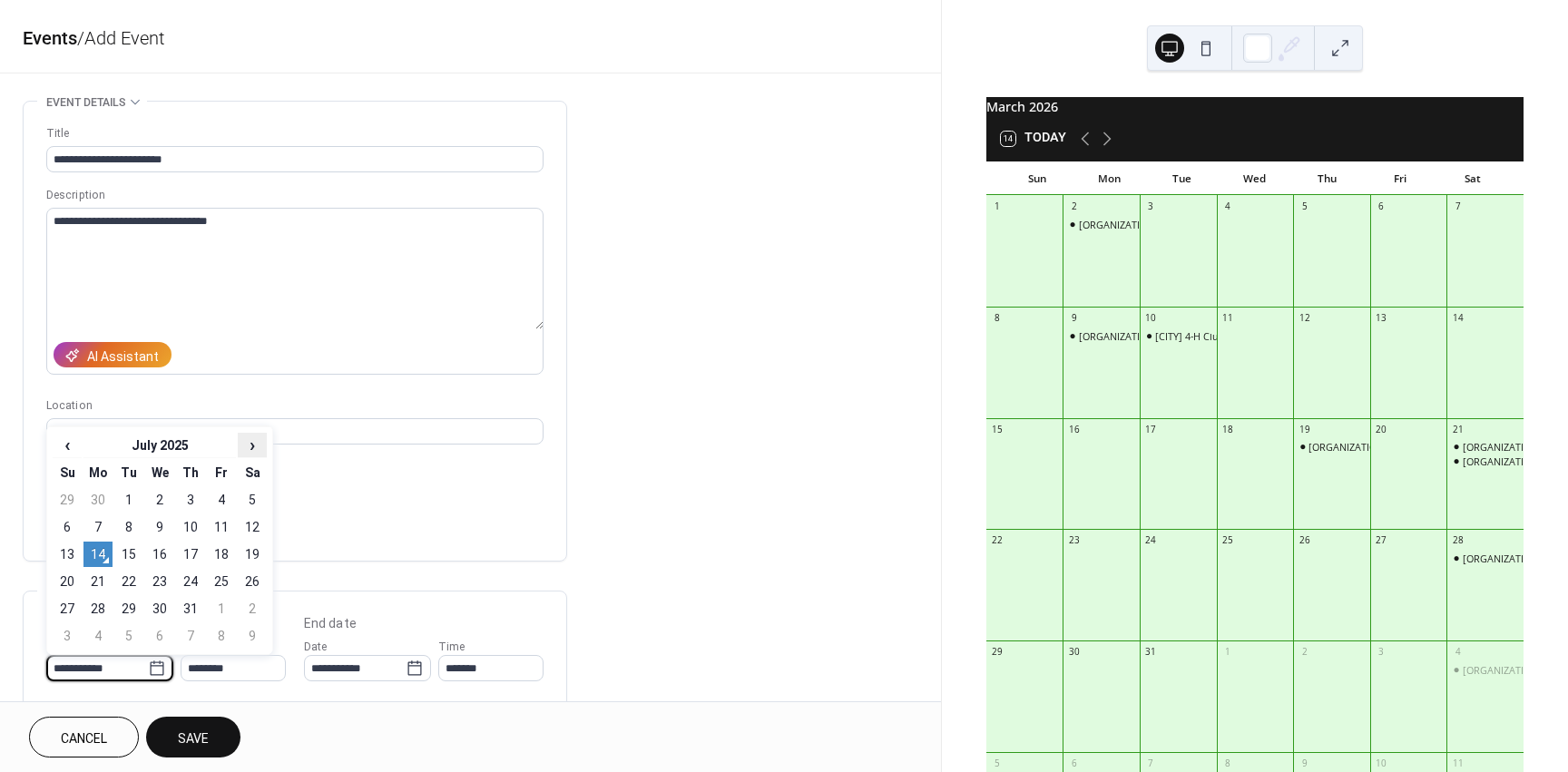click on "›" at bounding box center (252, 445) 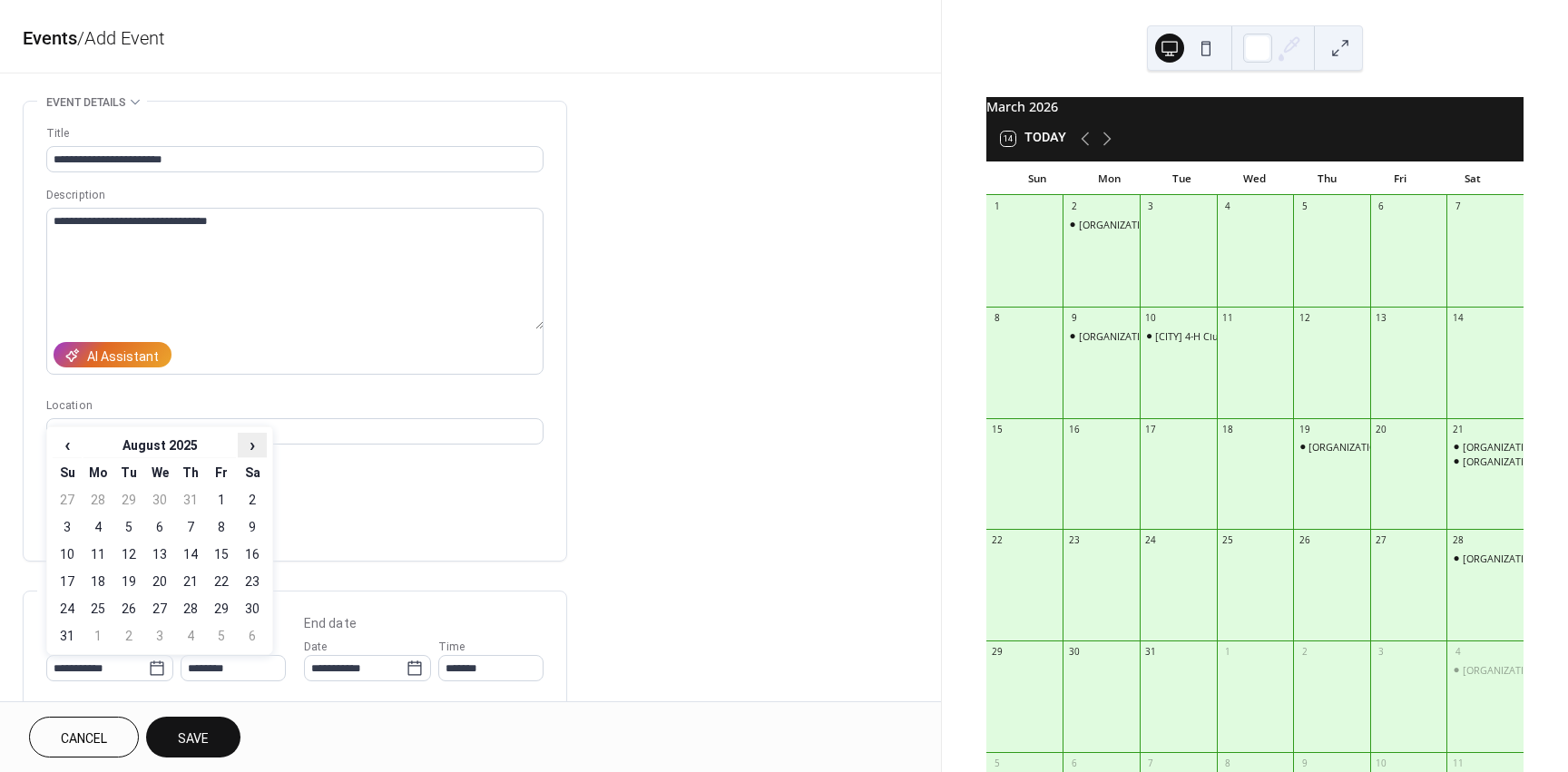 click on "›" at bounding box center (252, 445) 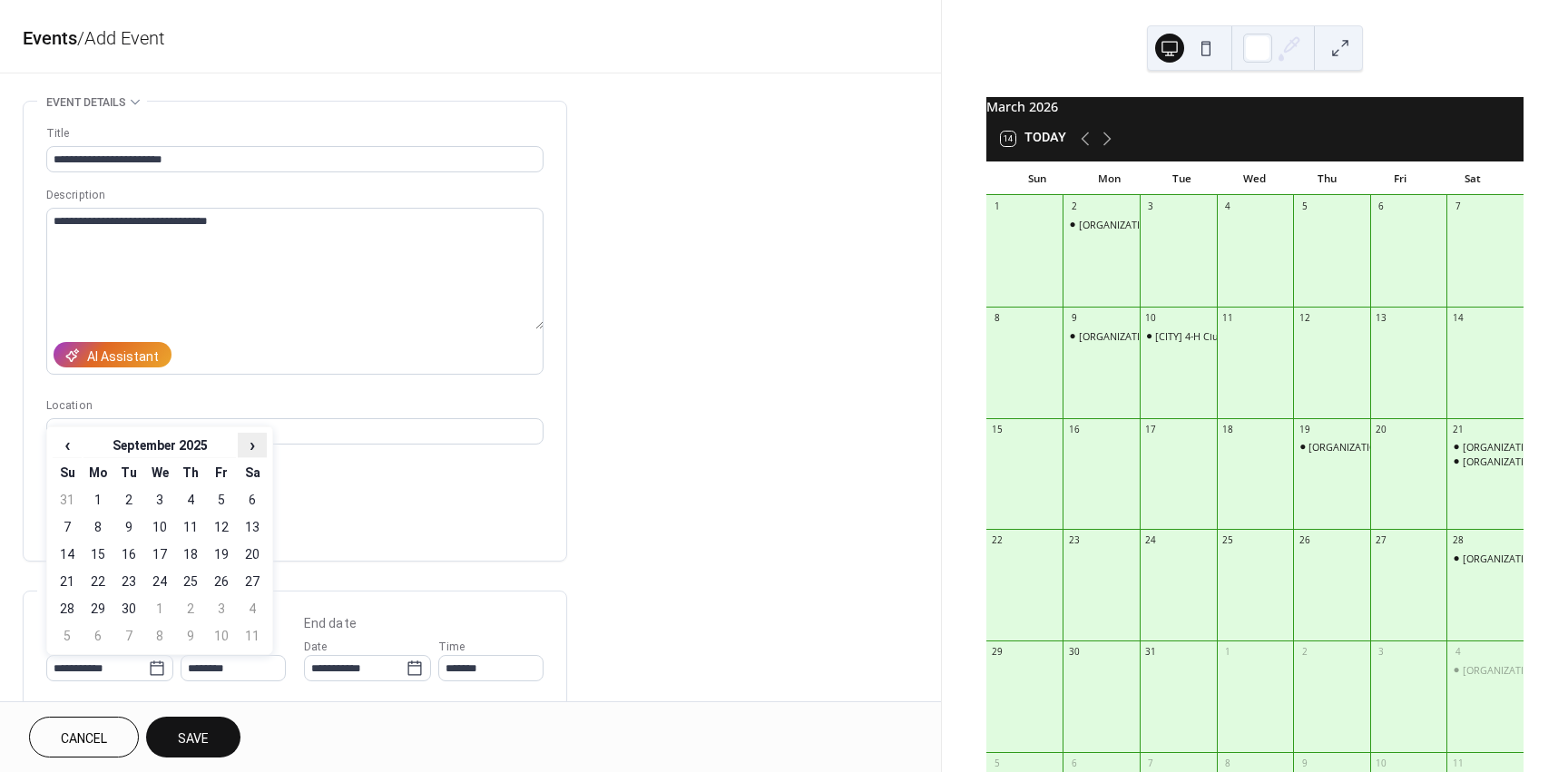 click on "›" at bounding box center (252, 445) 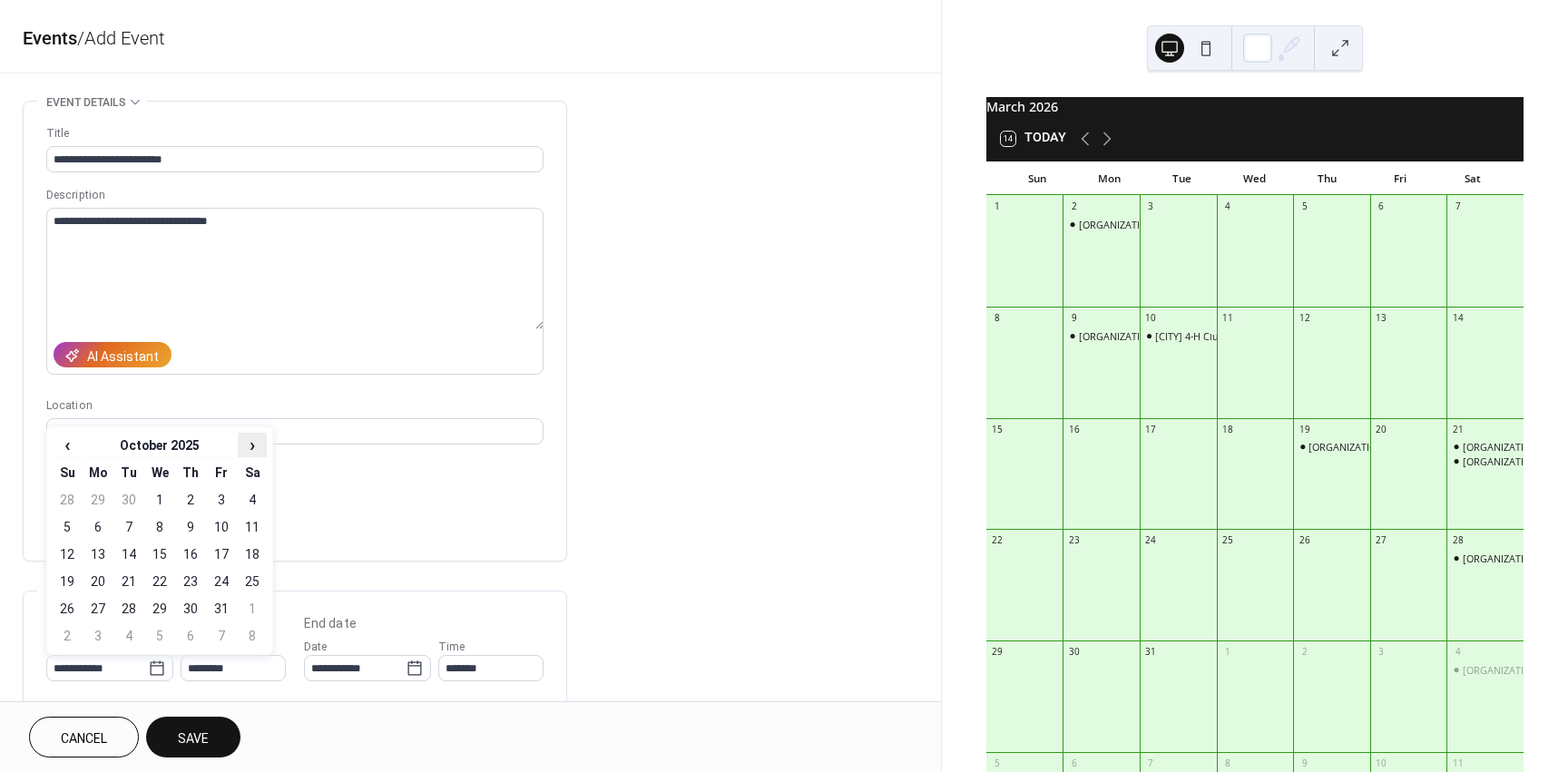 click on "›" at bounding box center [252, 445] 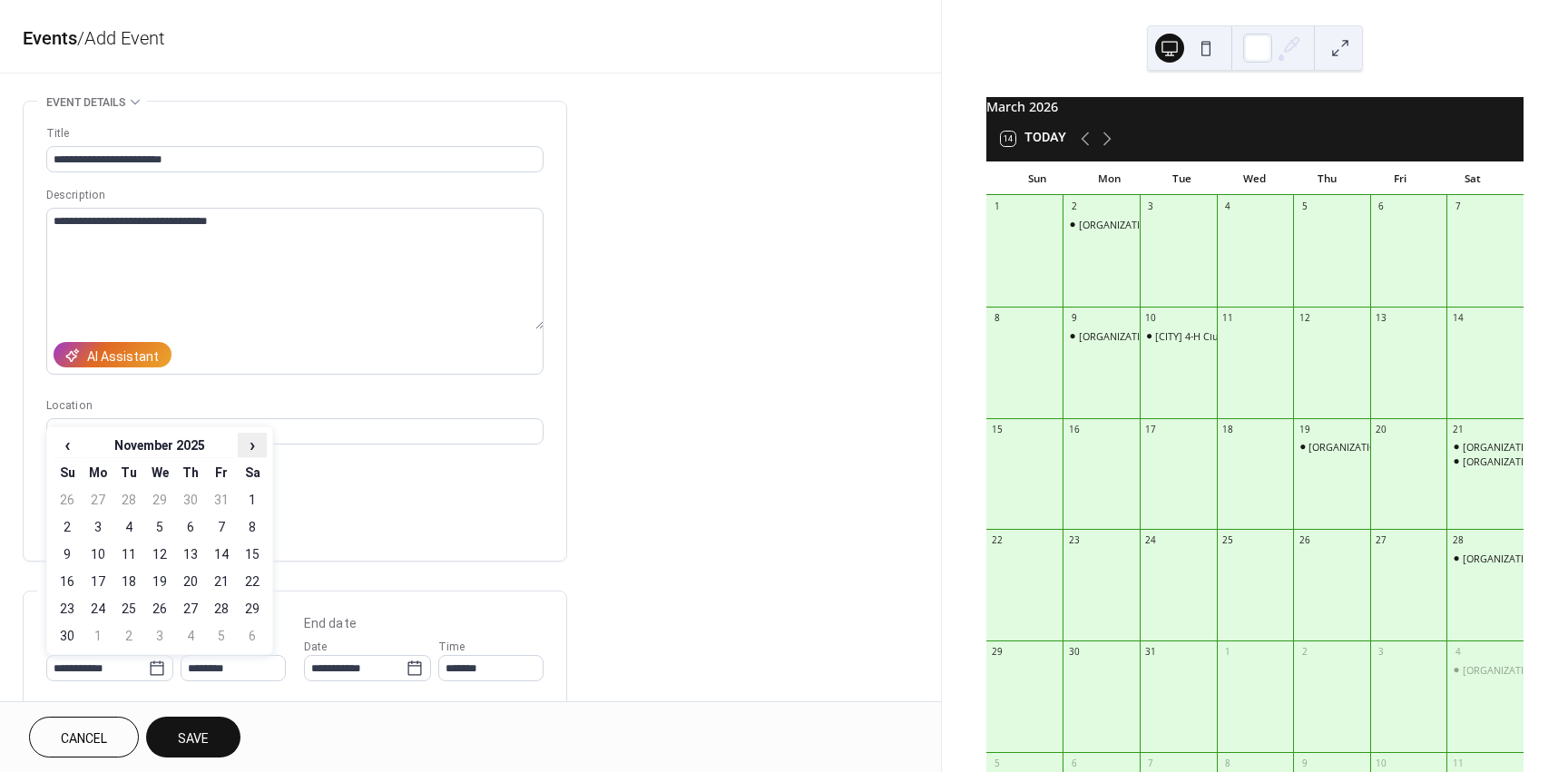 click on "›" at bounding box center [252, 445] 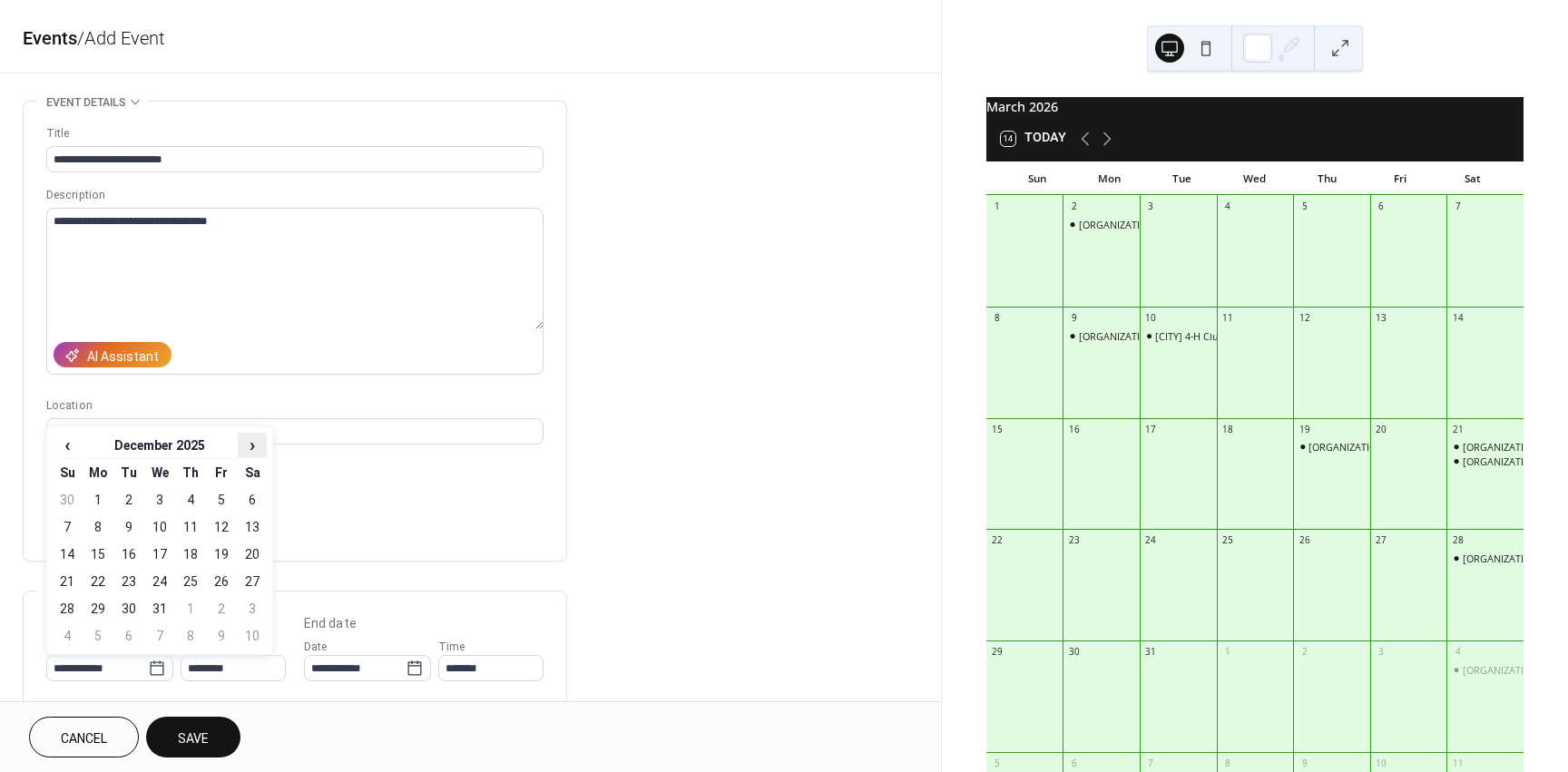 click on "›" at bounding box center [252, 445] 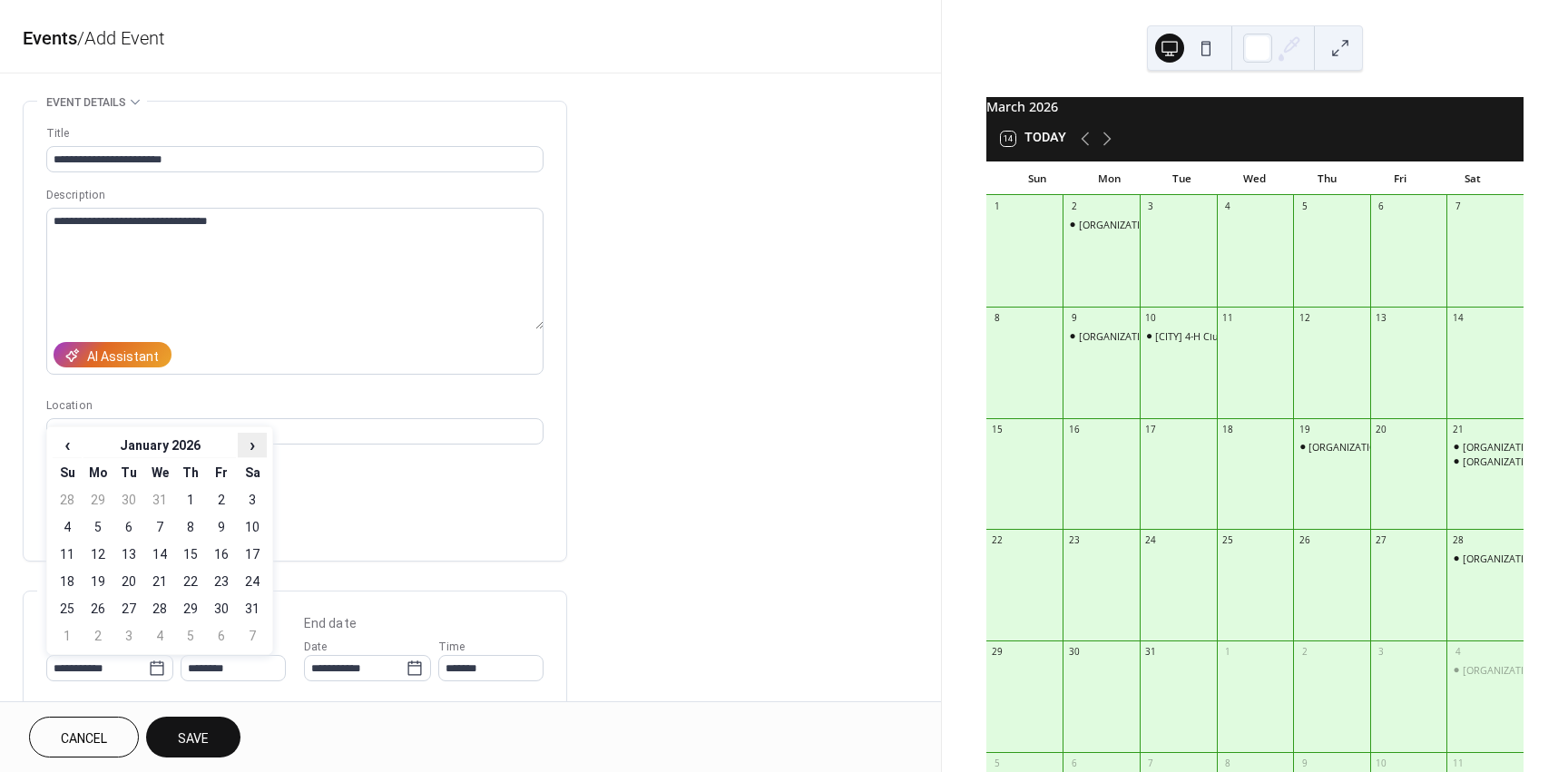 click on "›" at bounding box center (252, 445) 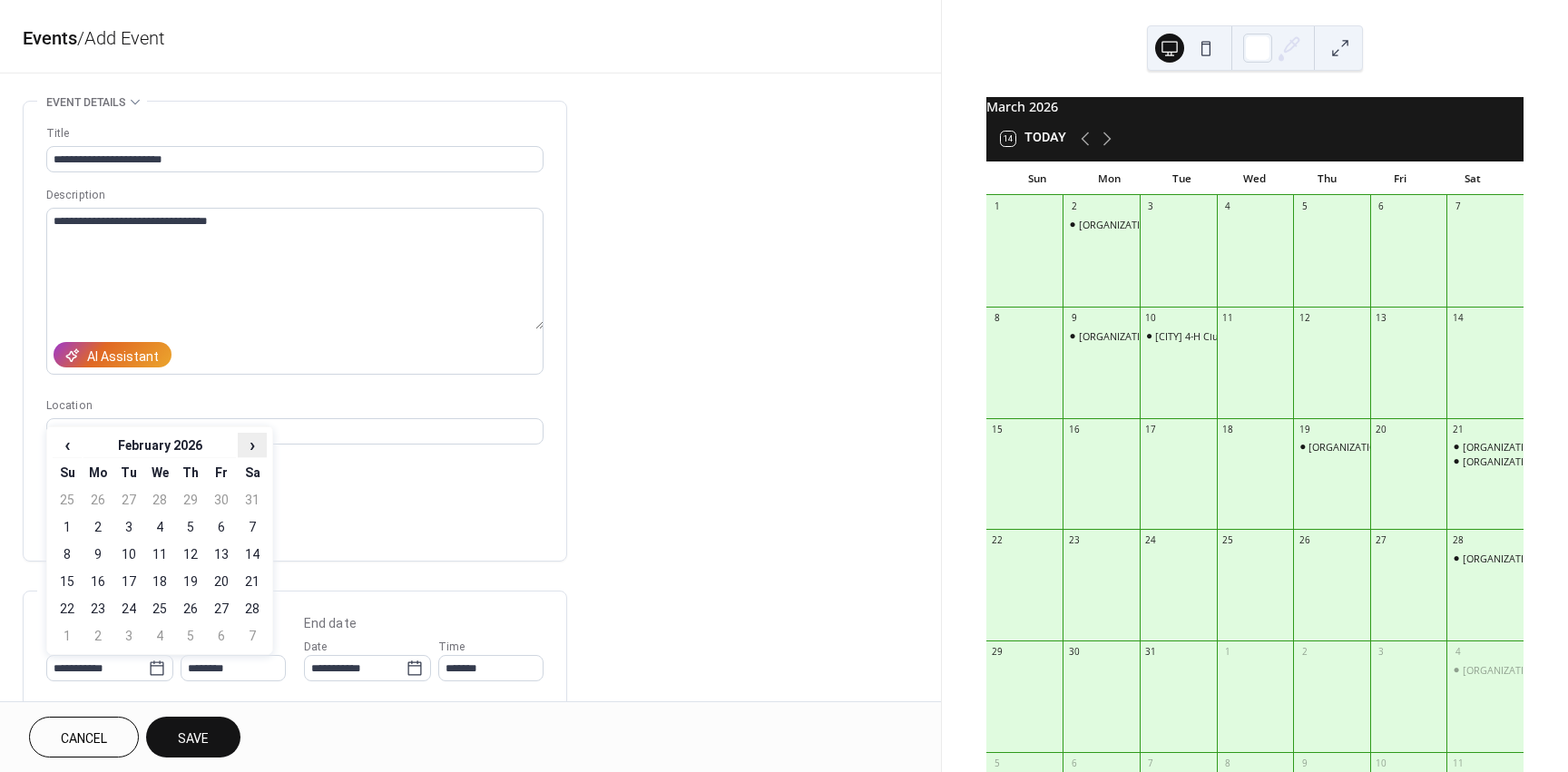 click on "›" at bounding box center (252, 445) 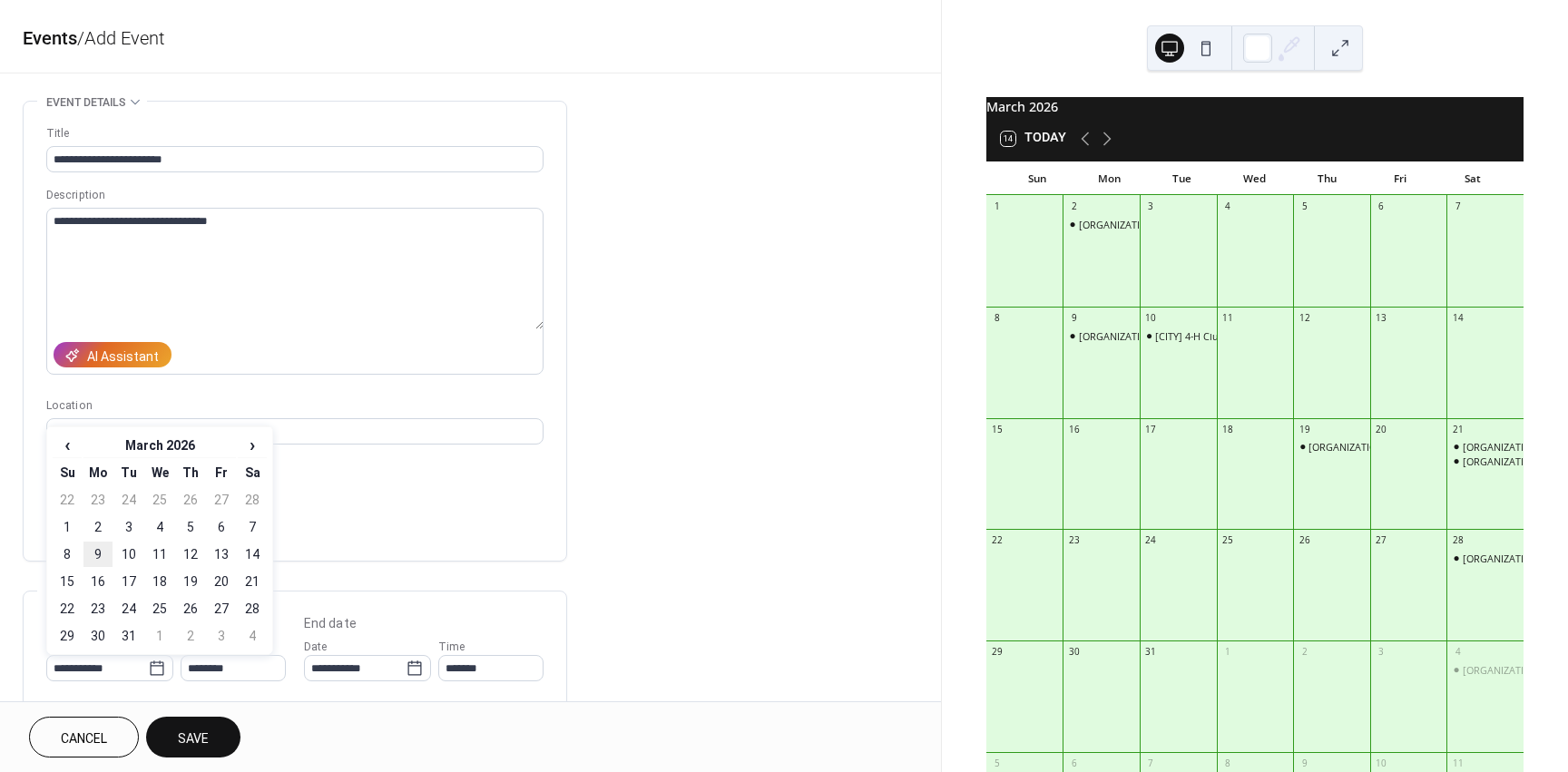 click on "9" at bounding box center [98, 554] 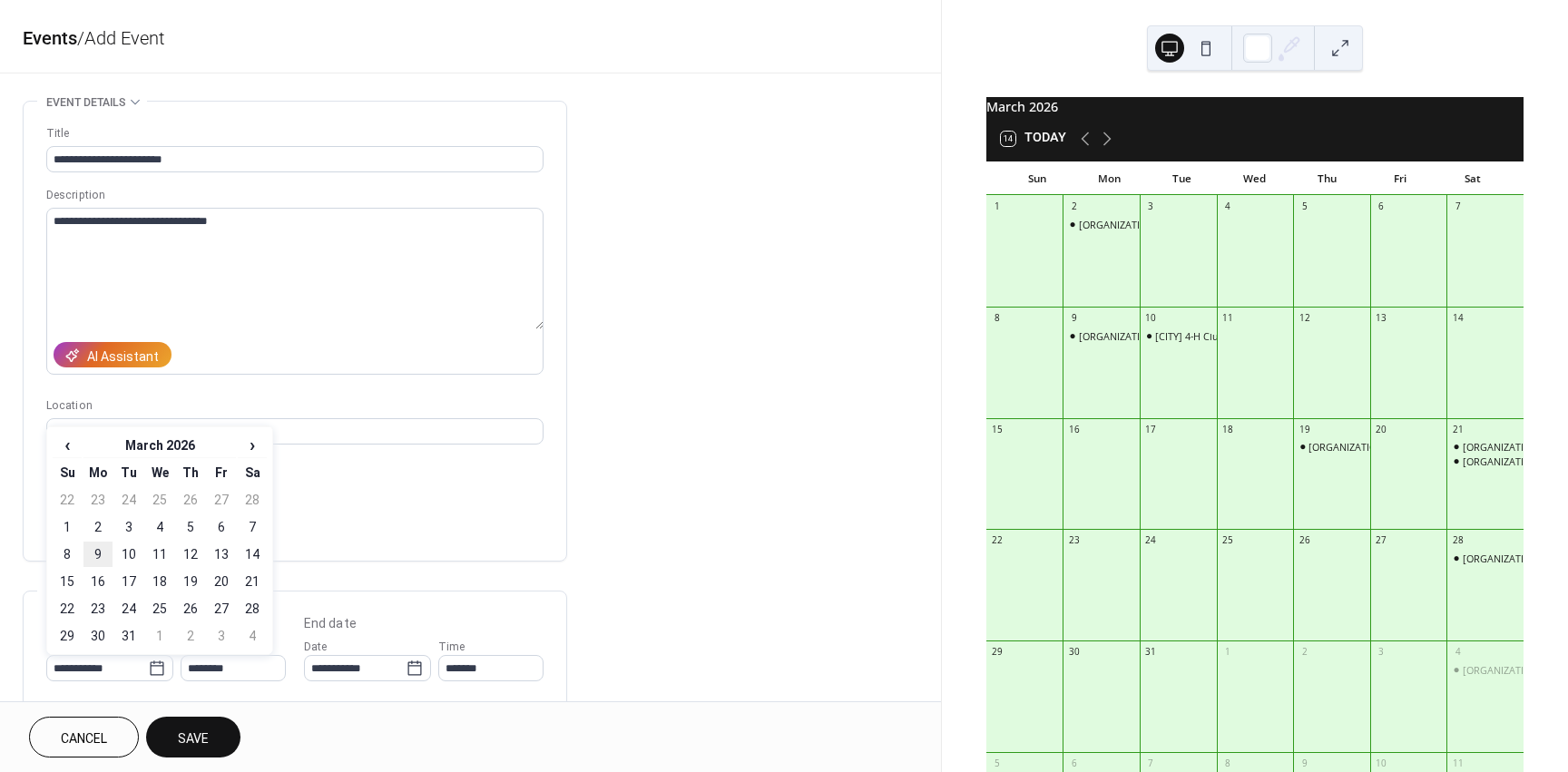 type on "**********" 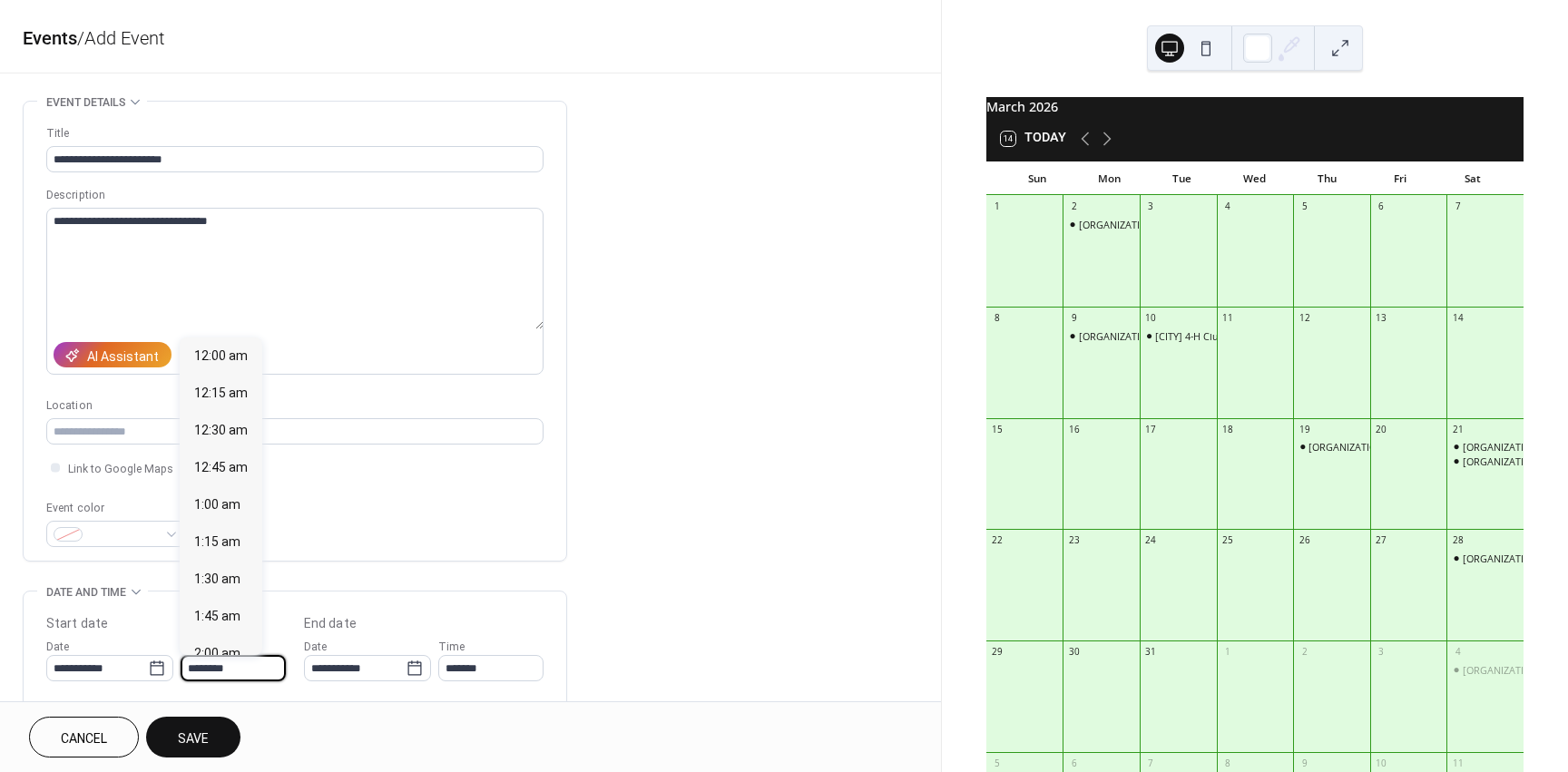click on "********" at bounding box center [233, 668] 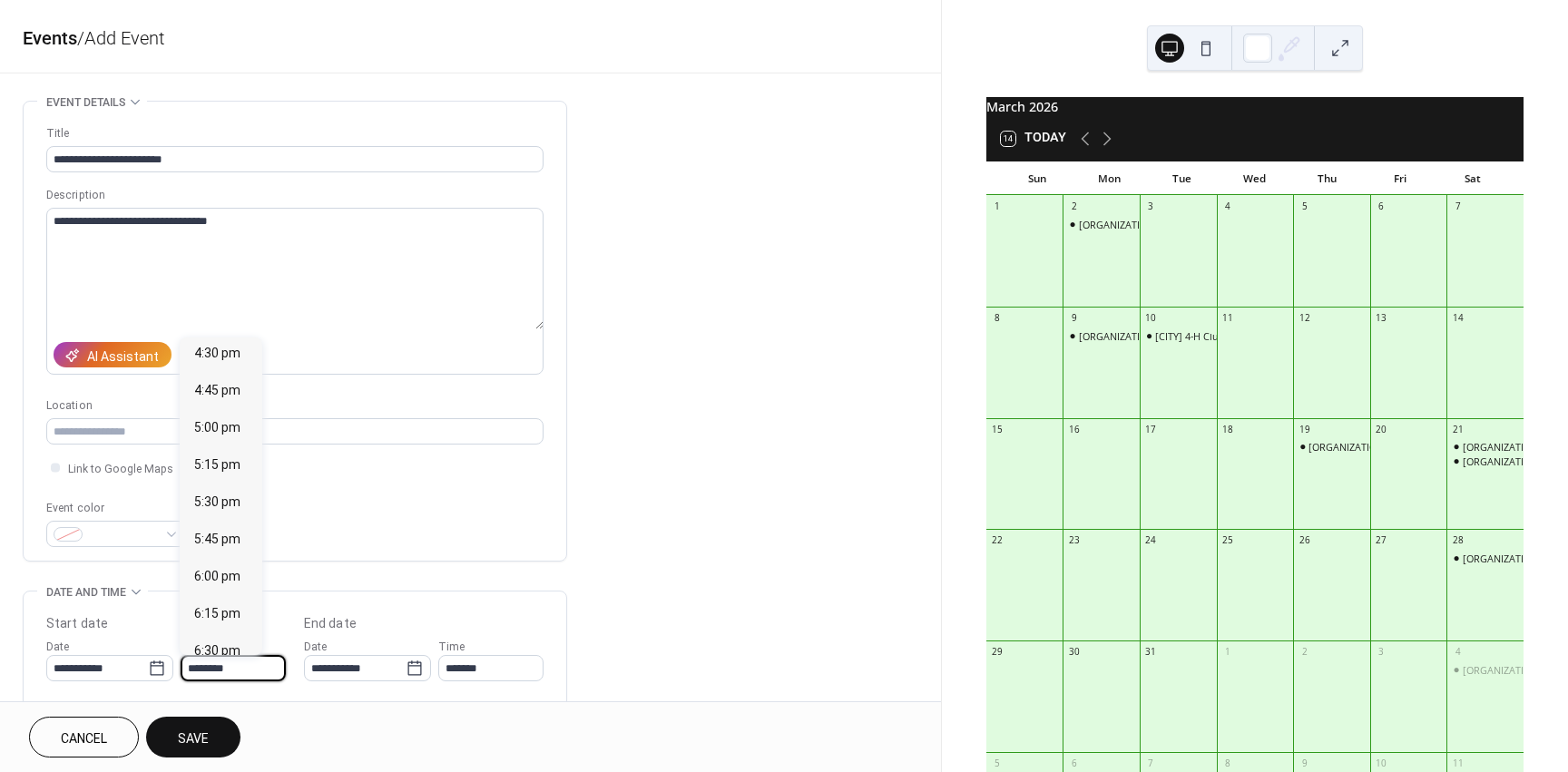 scroll, scrollTop: 2511, scrollLeft: 0, axis: vertical 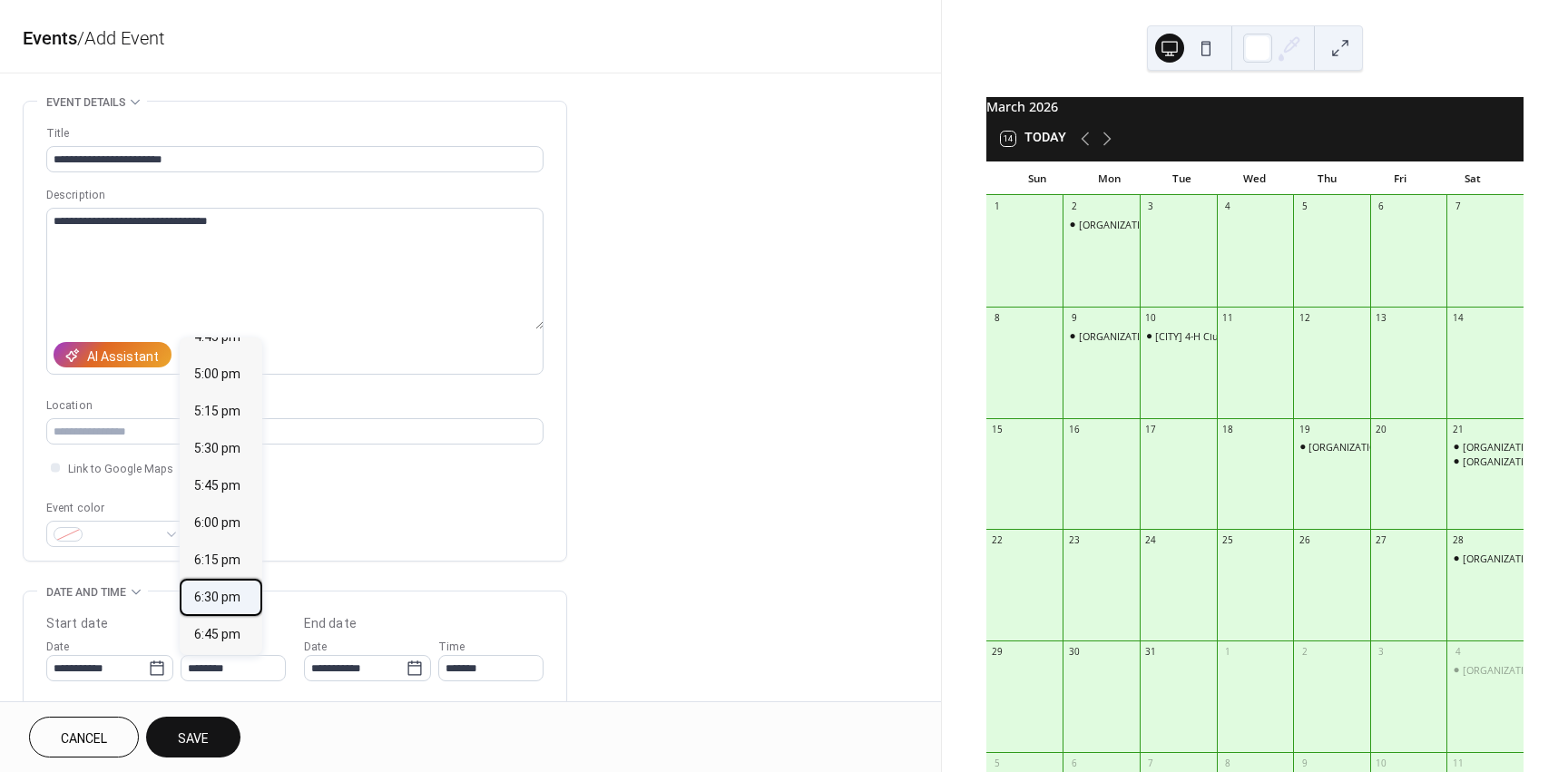 click on "6:30 pm" at bounding box center [217, 597] 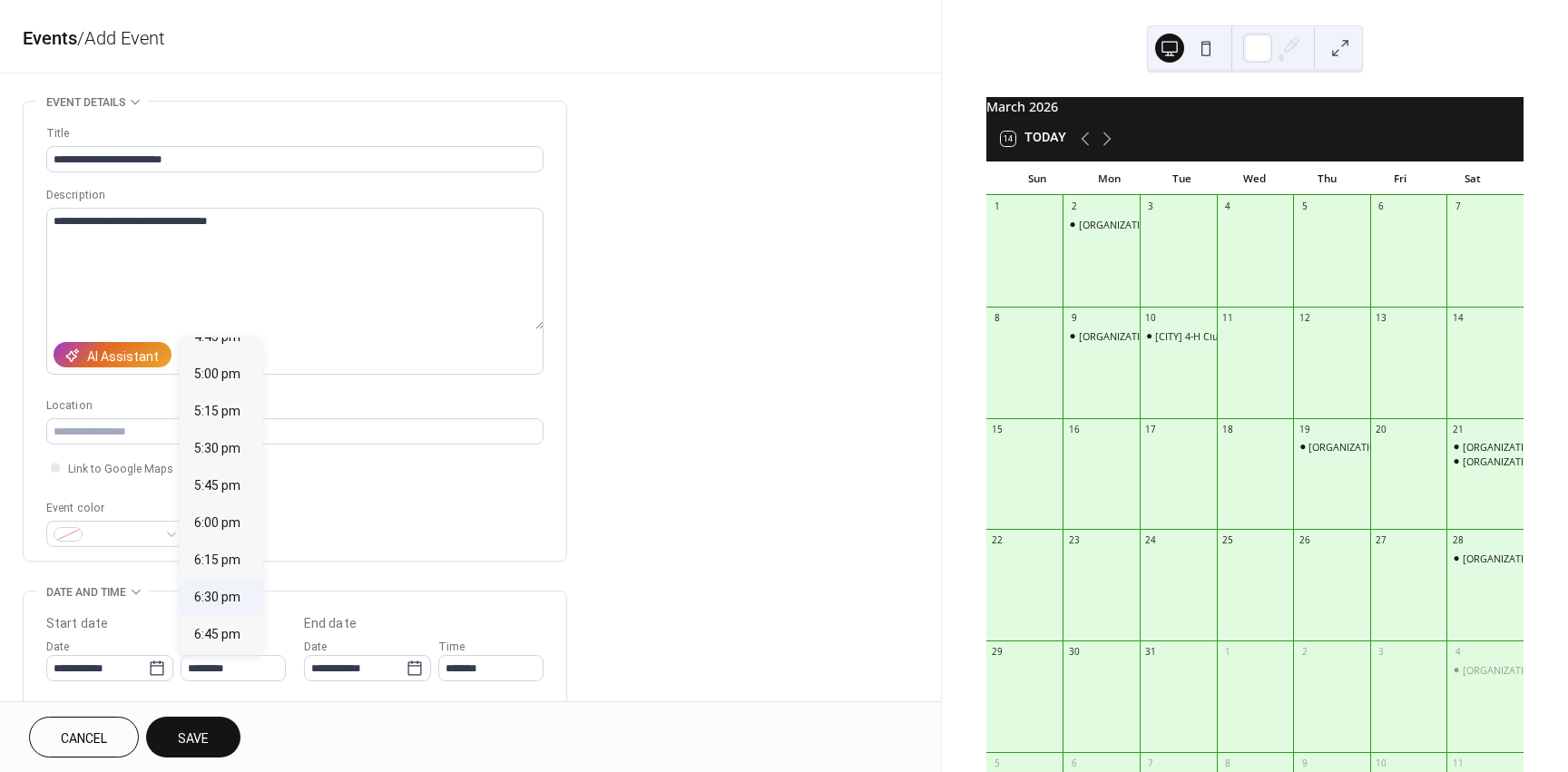 type on "*******" 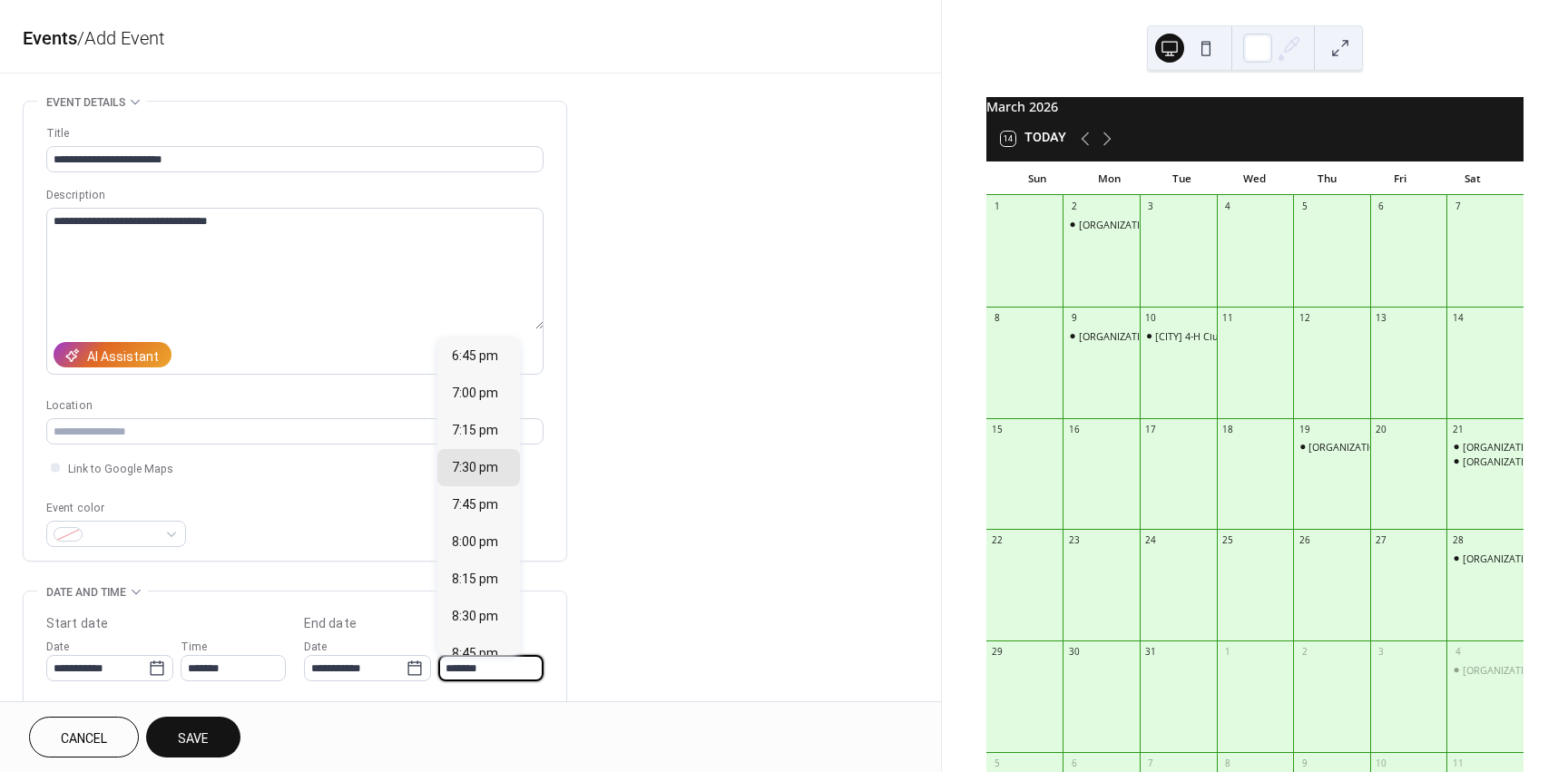 click on "*******" at bounding box center [491, 668] 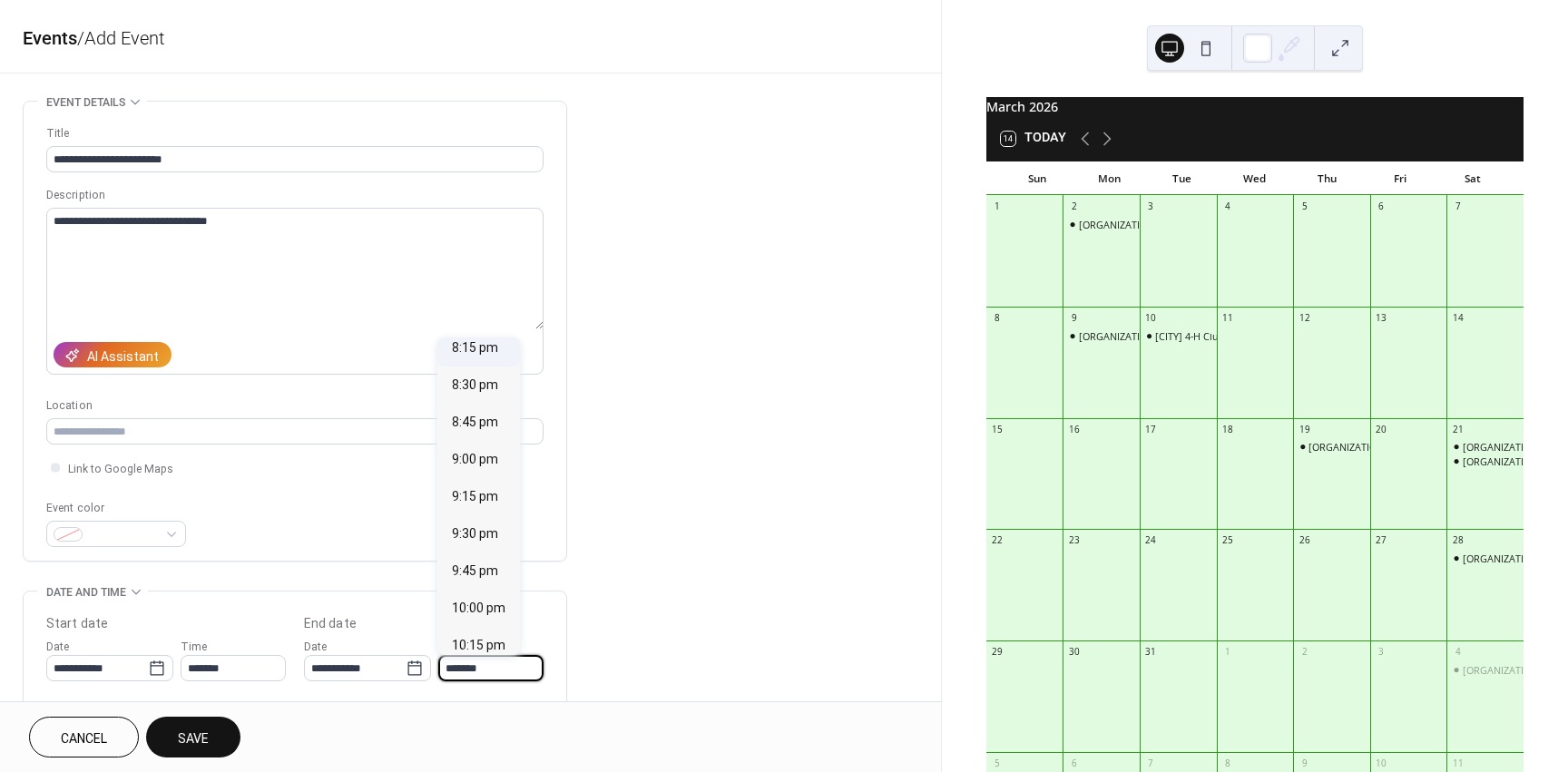 scroll, scrollTop: 272, scrollLeft: 0, axis: vertical 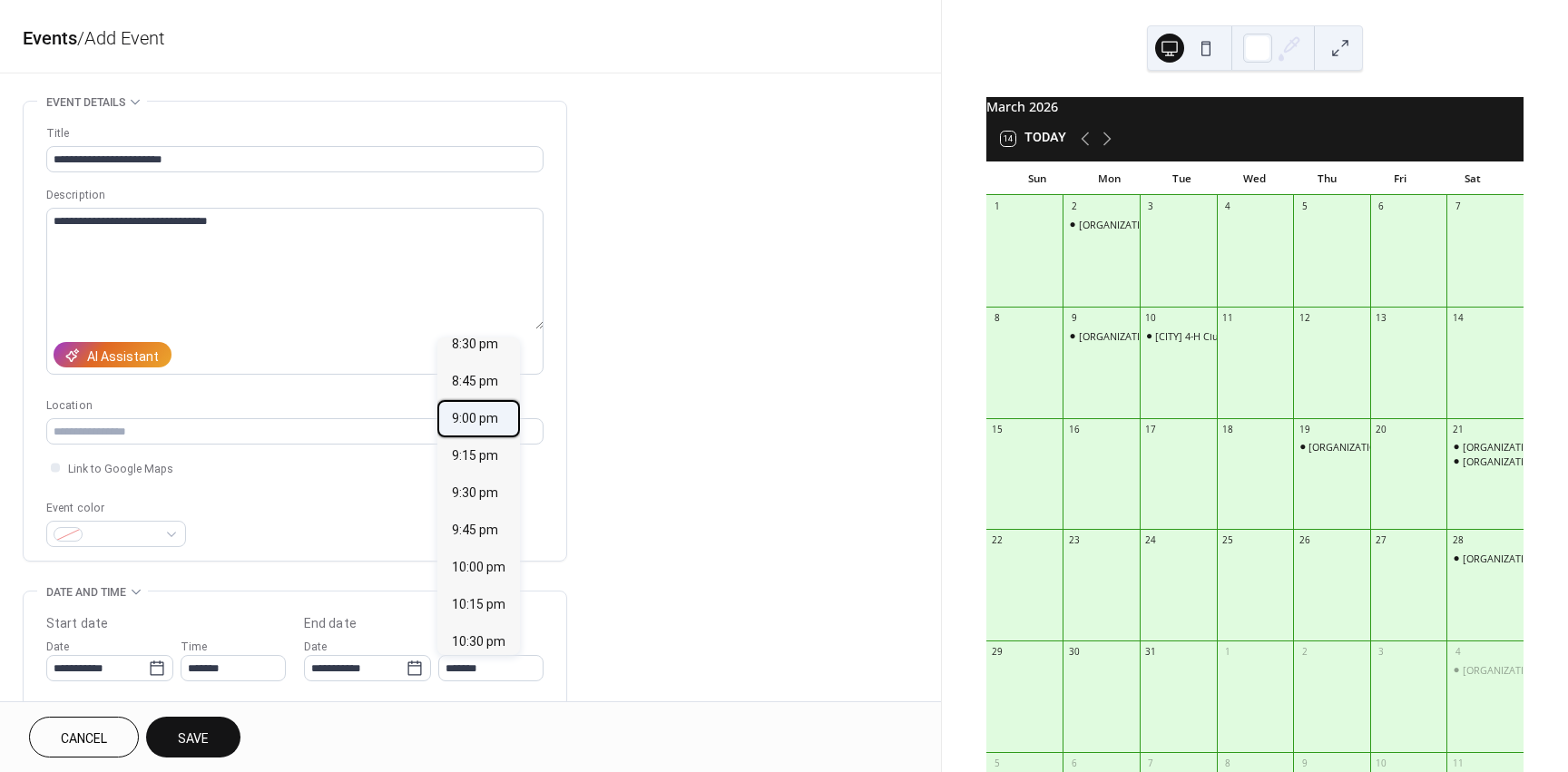 click on "9:00 pm" at bounding box center [475, 418] 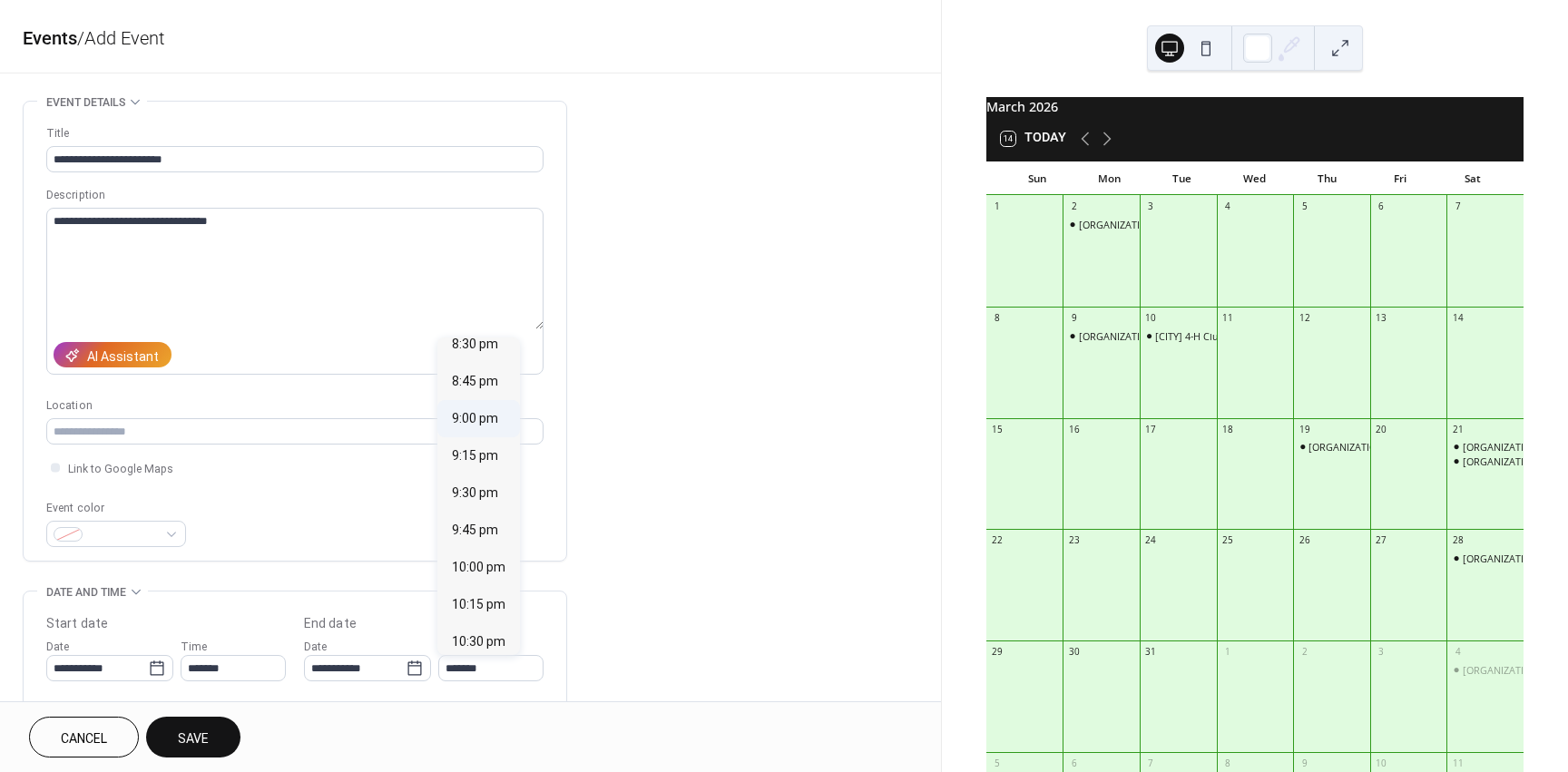 type on "*******" 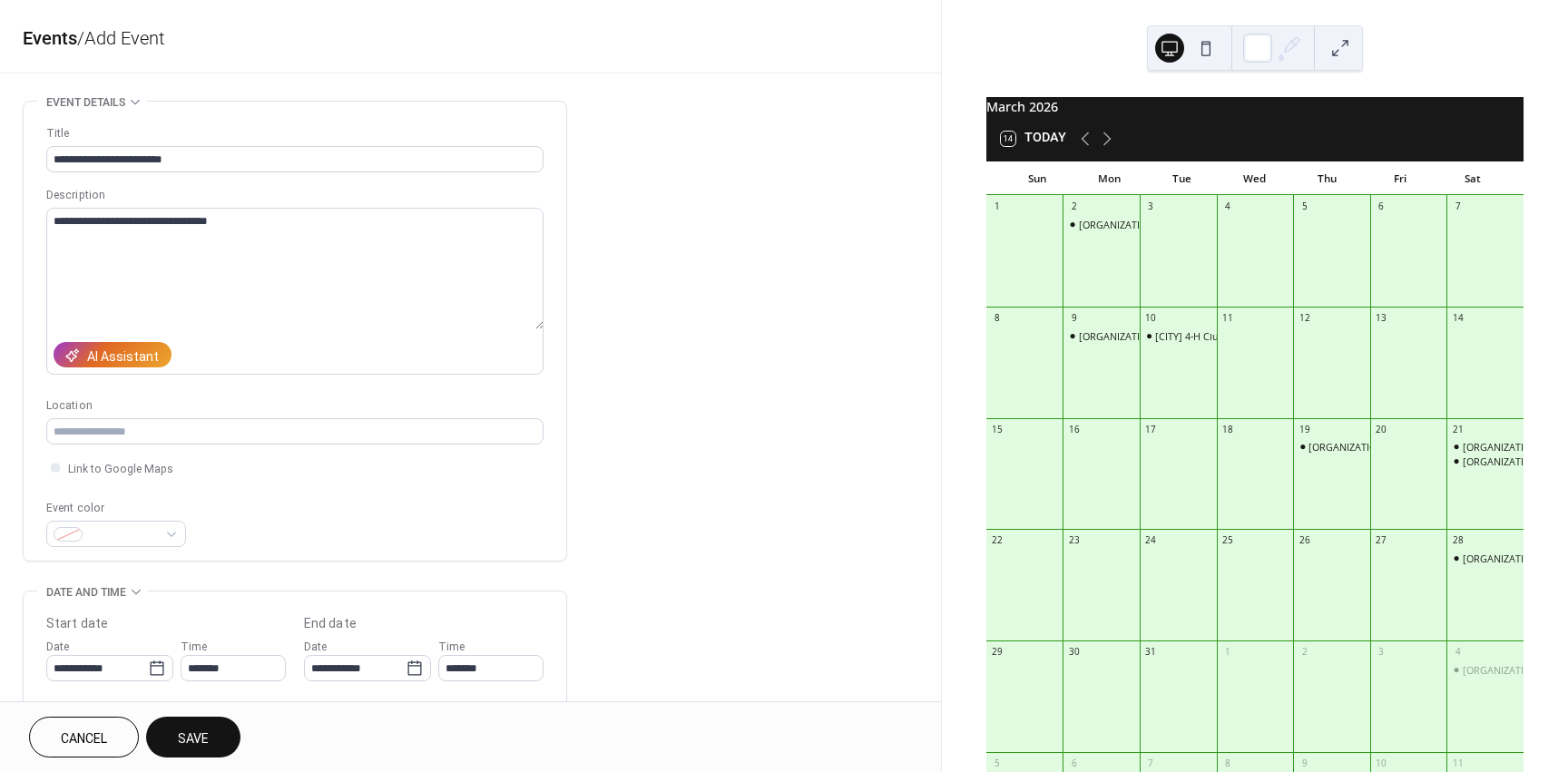 click on "Save" at bounding box center (193, 738) 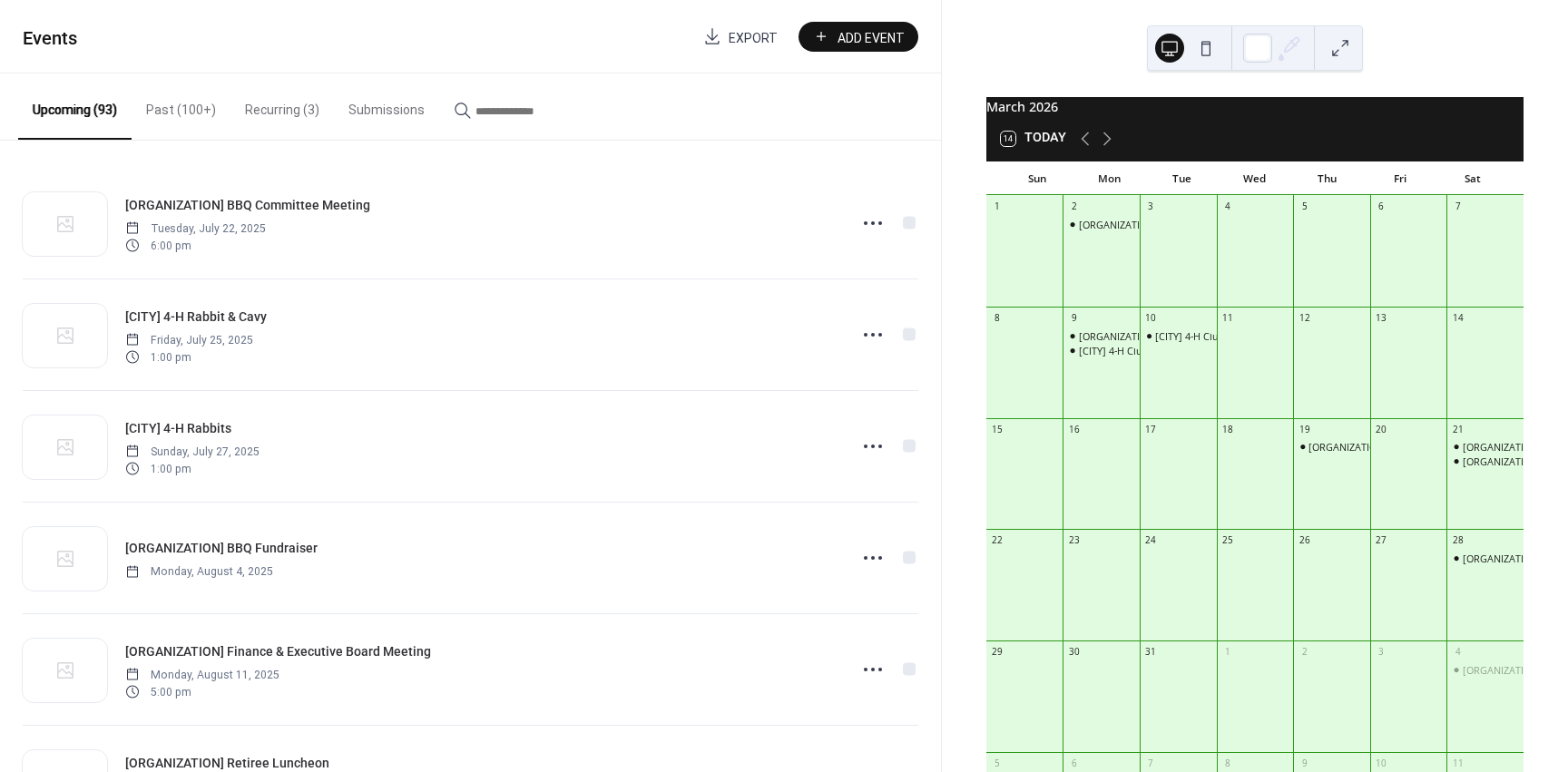 click on "Add Event" at bounding box center [871, 37] 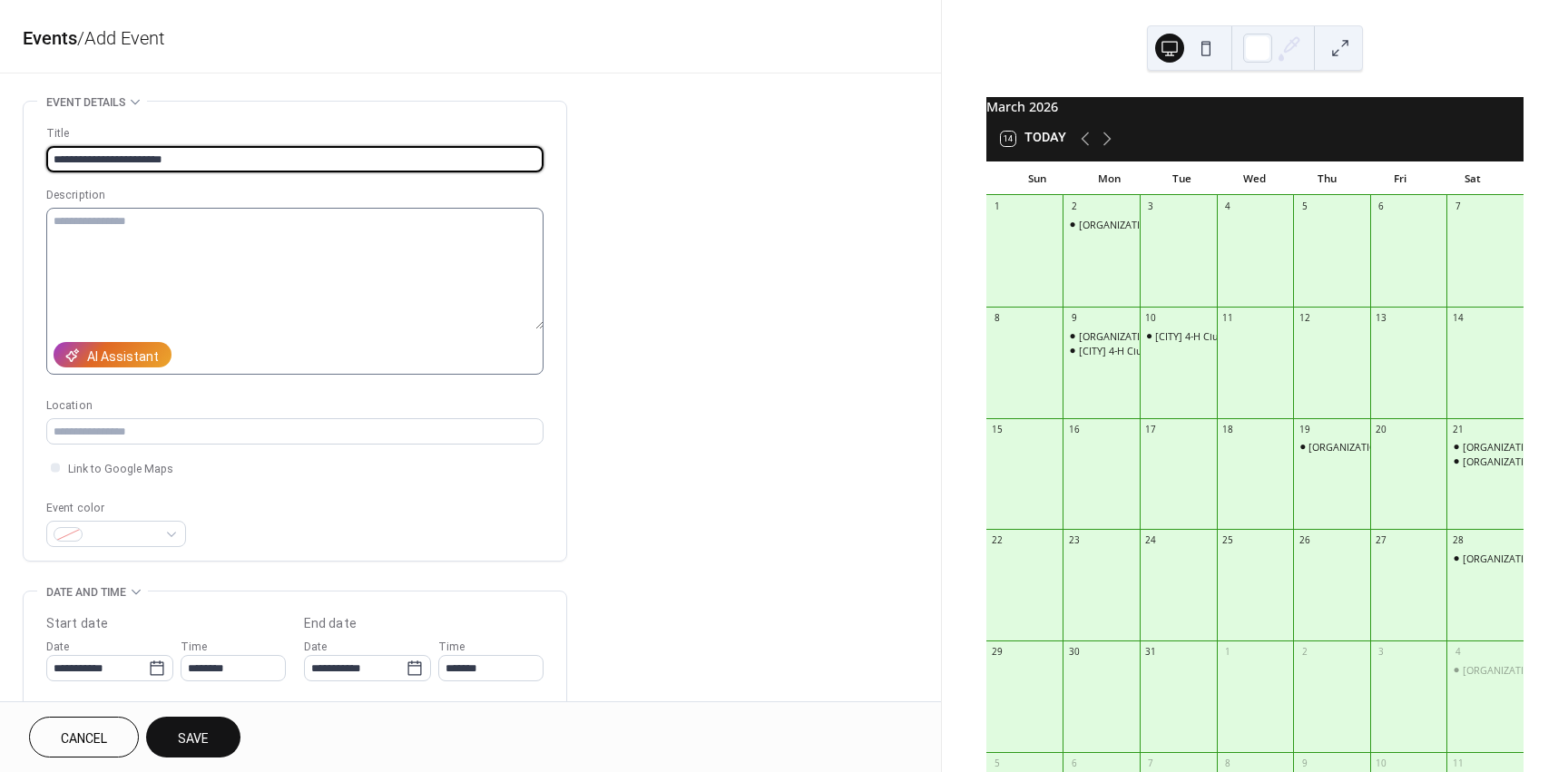 type on "**********" 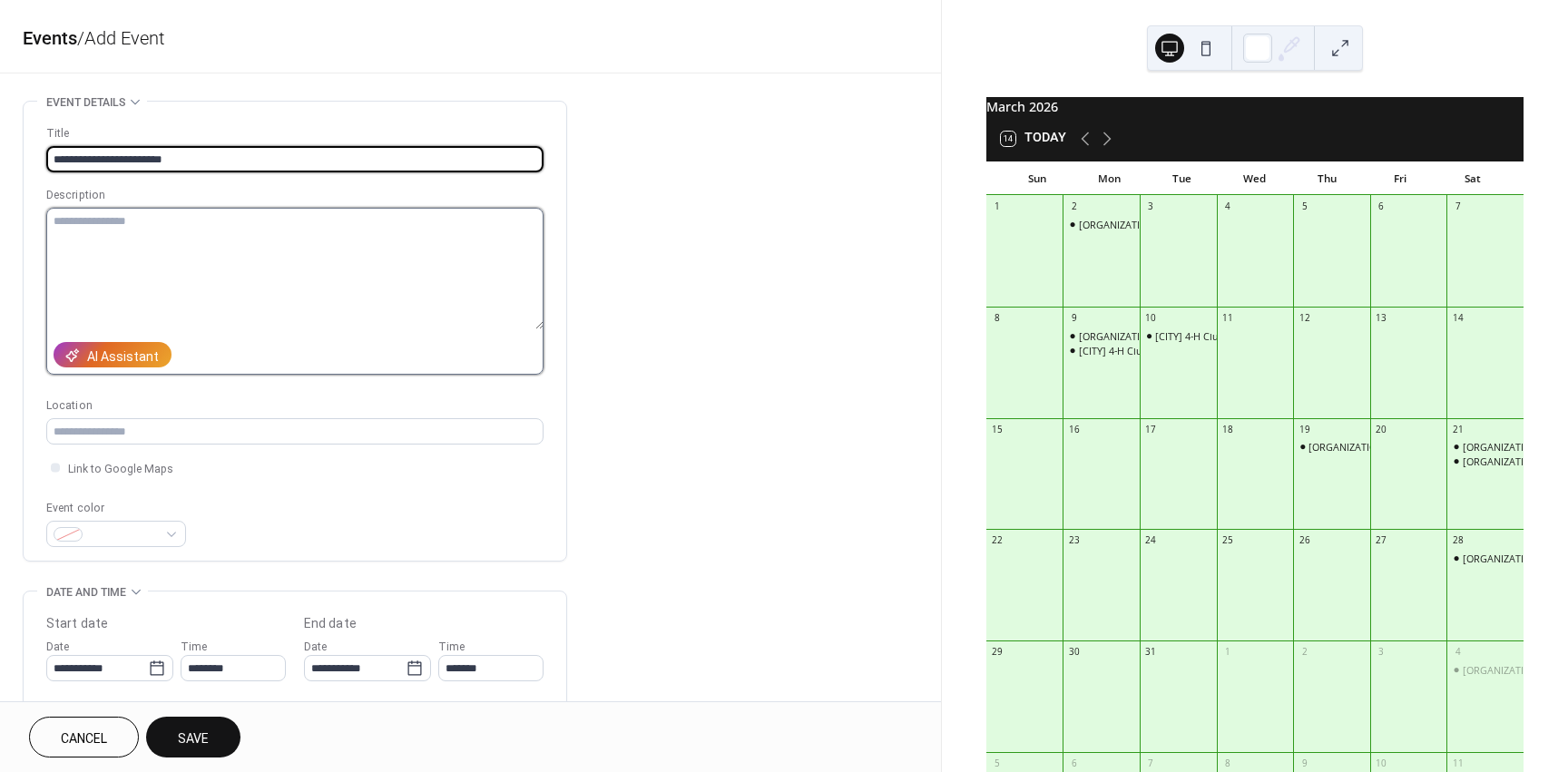 click at bounding box center (295, 269) 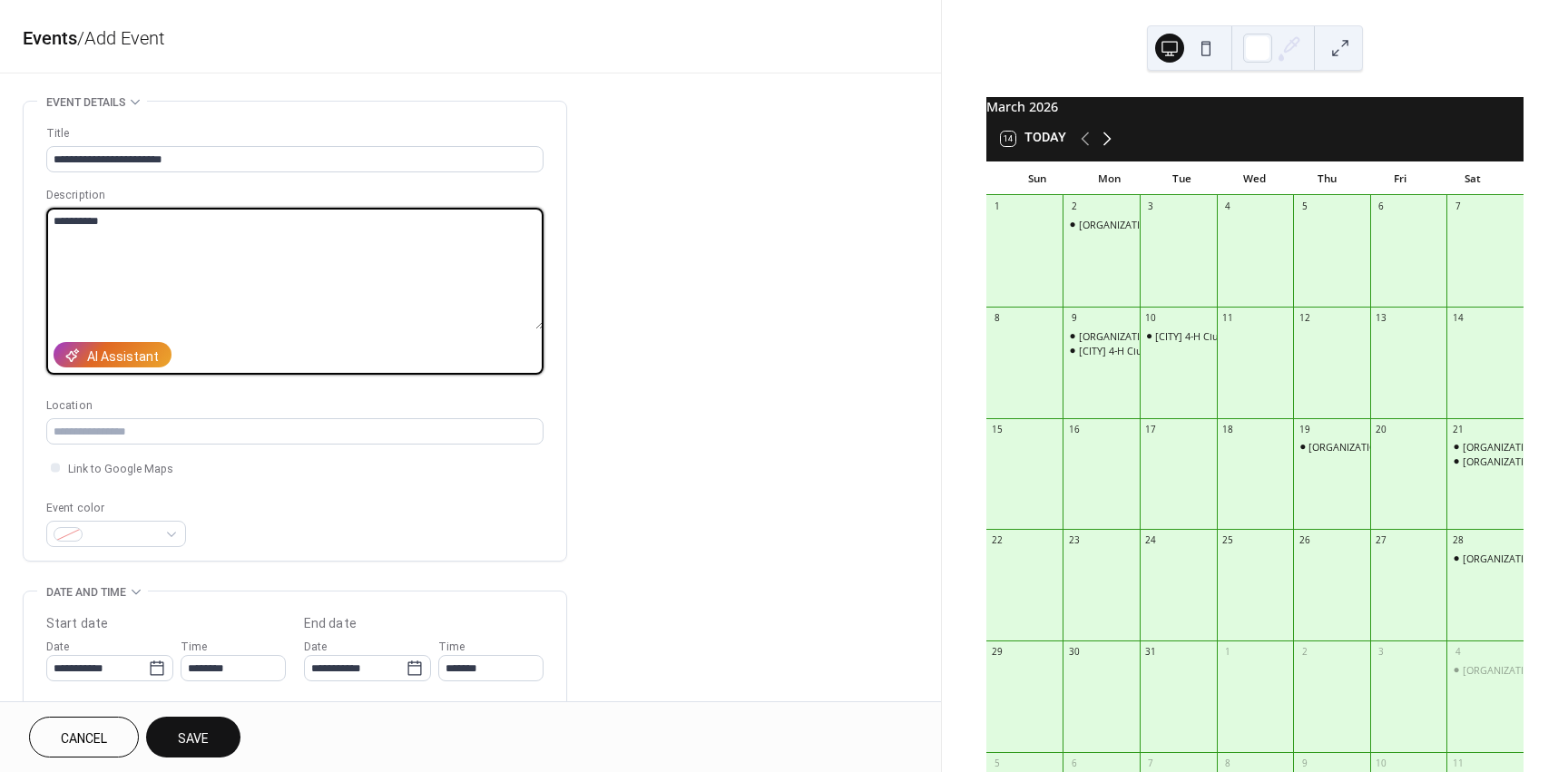 click 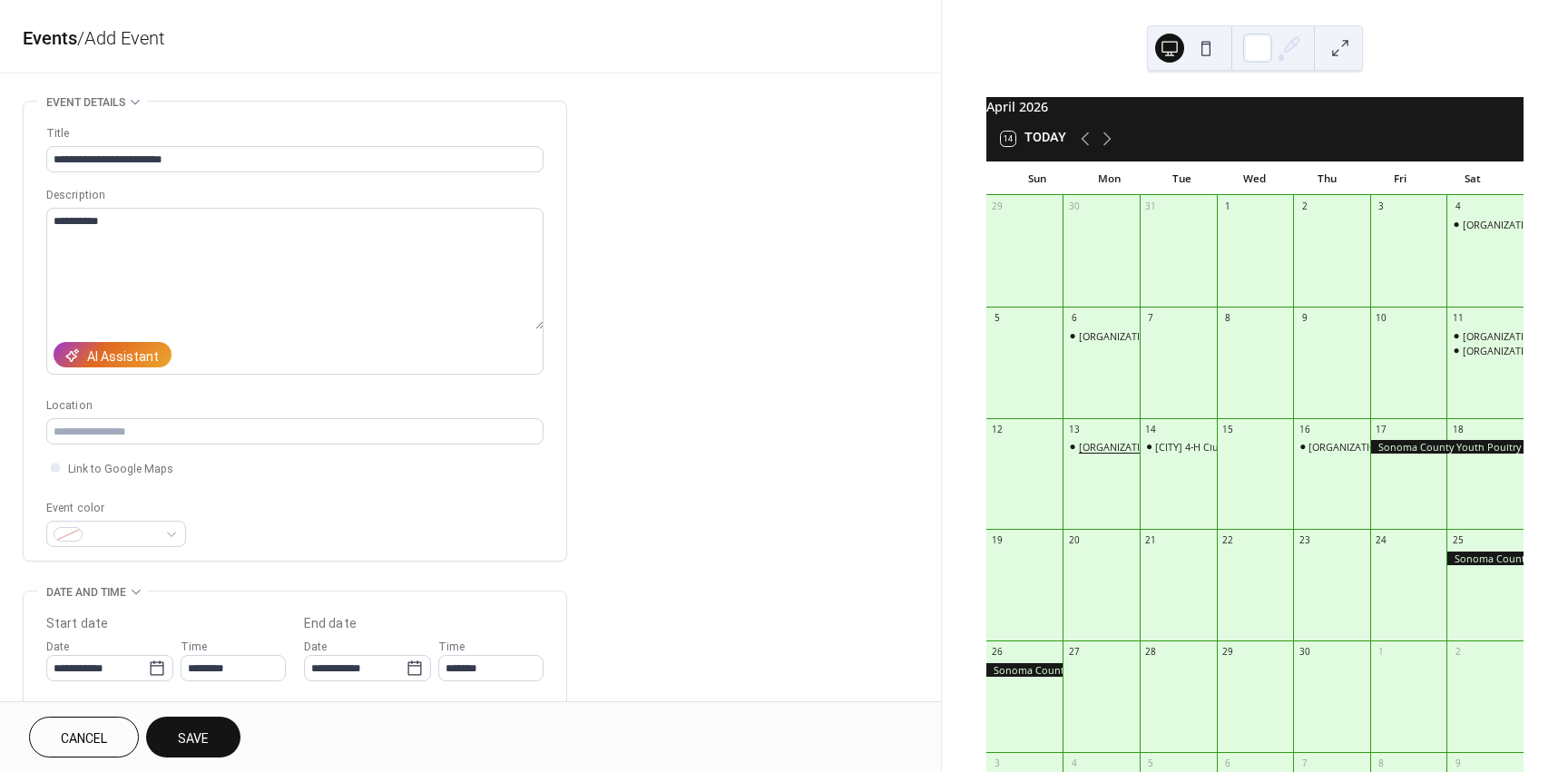 click on "Redwood 4-H Club Meeting" at bounding box center (1151, 446) 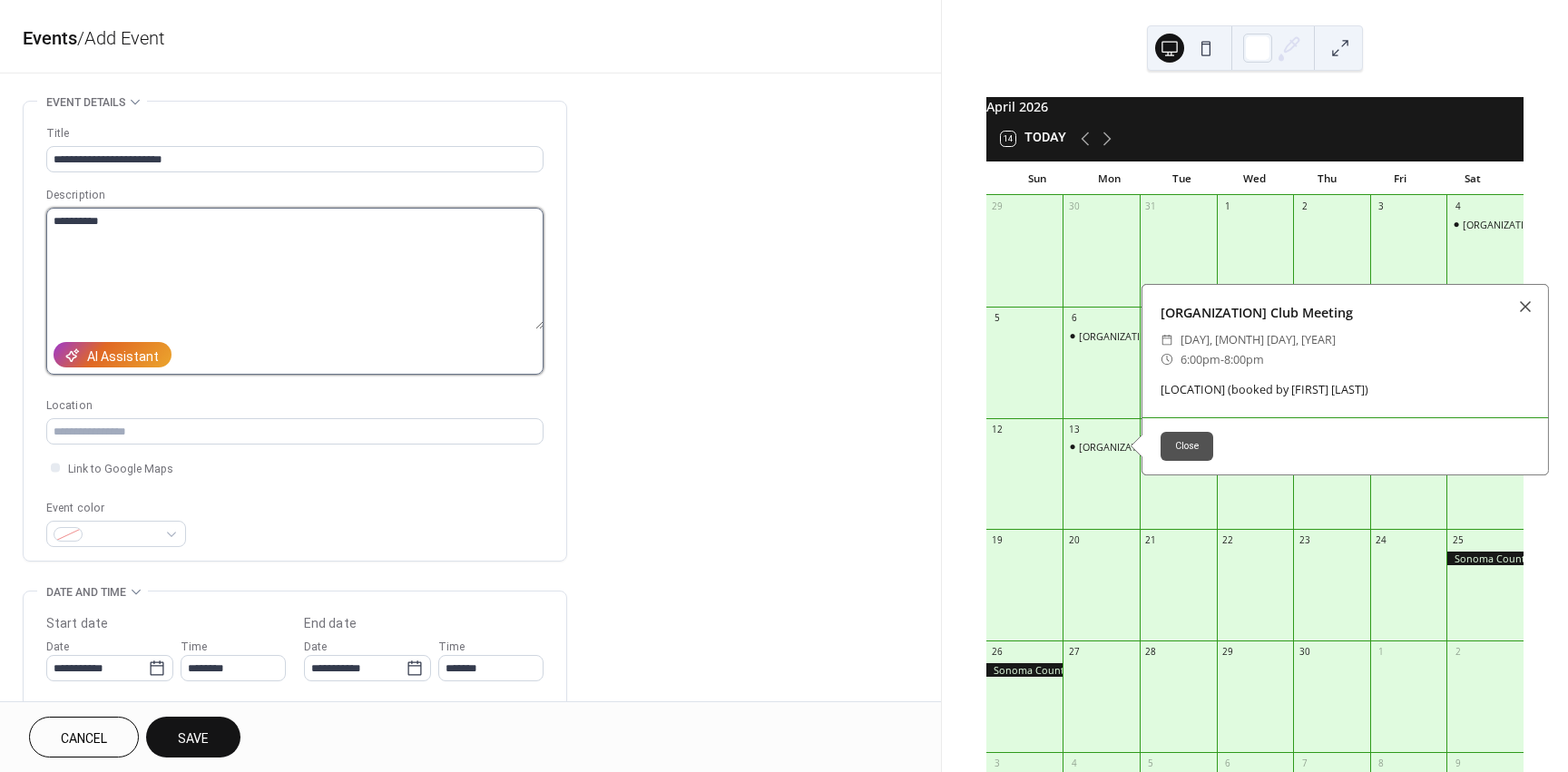 click on "*********" at bounding box center (295, 269) 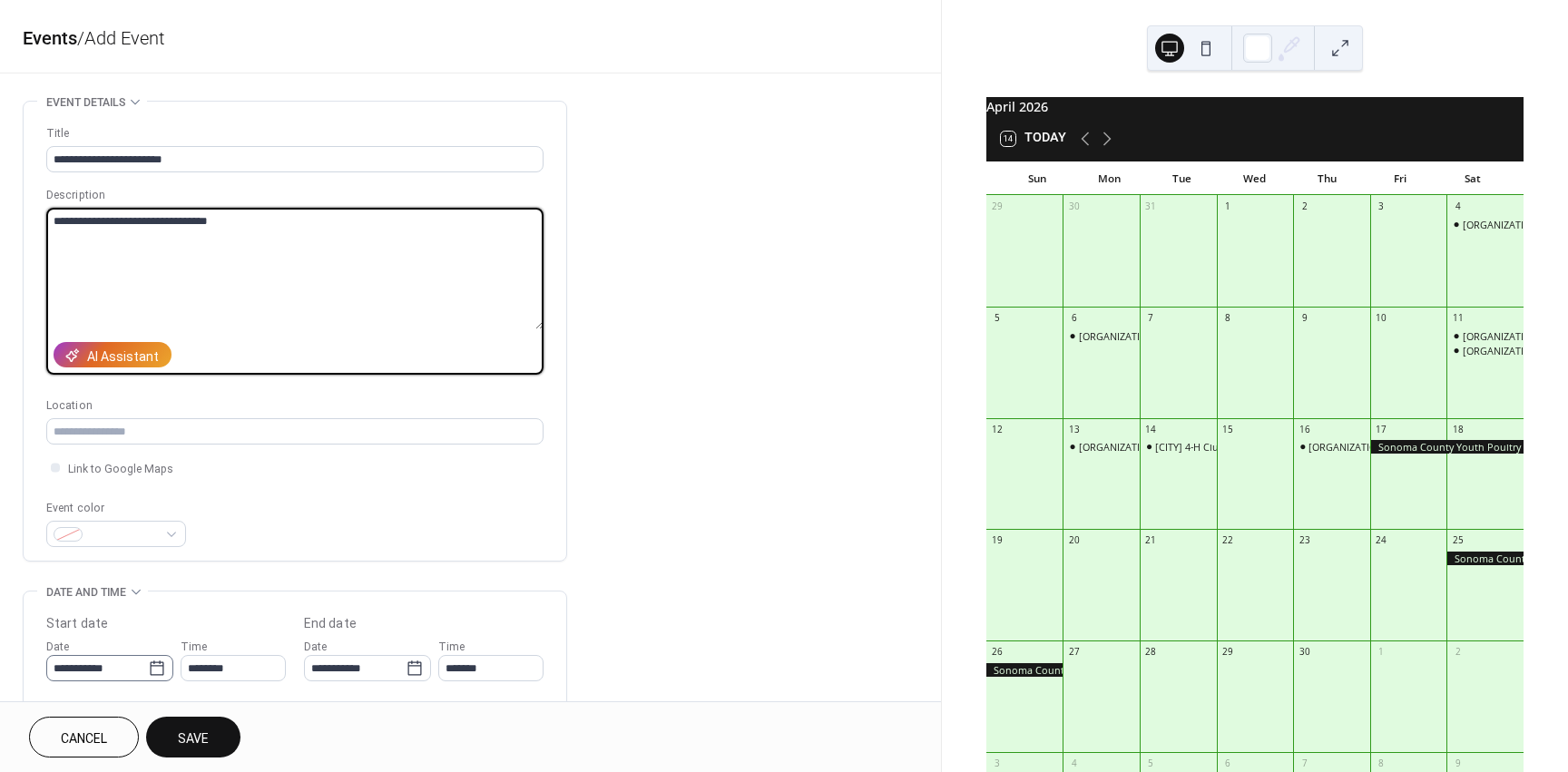 type on "**********" 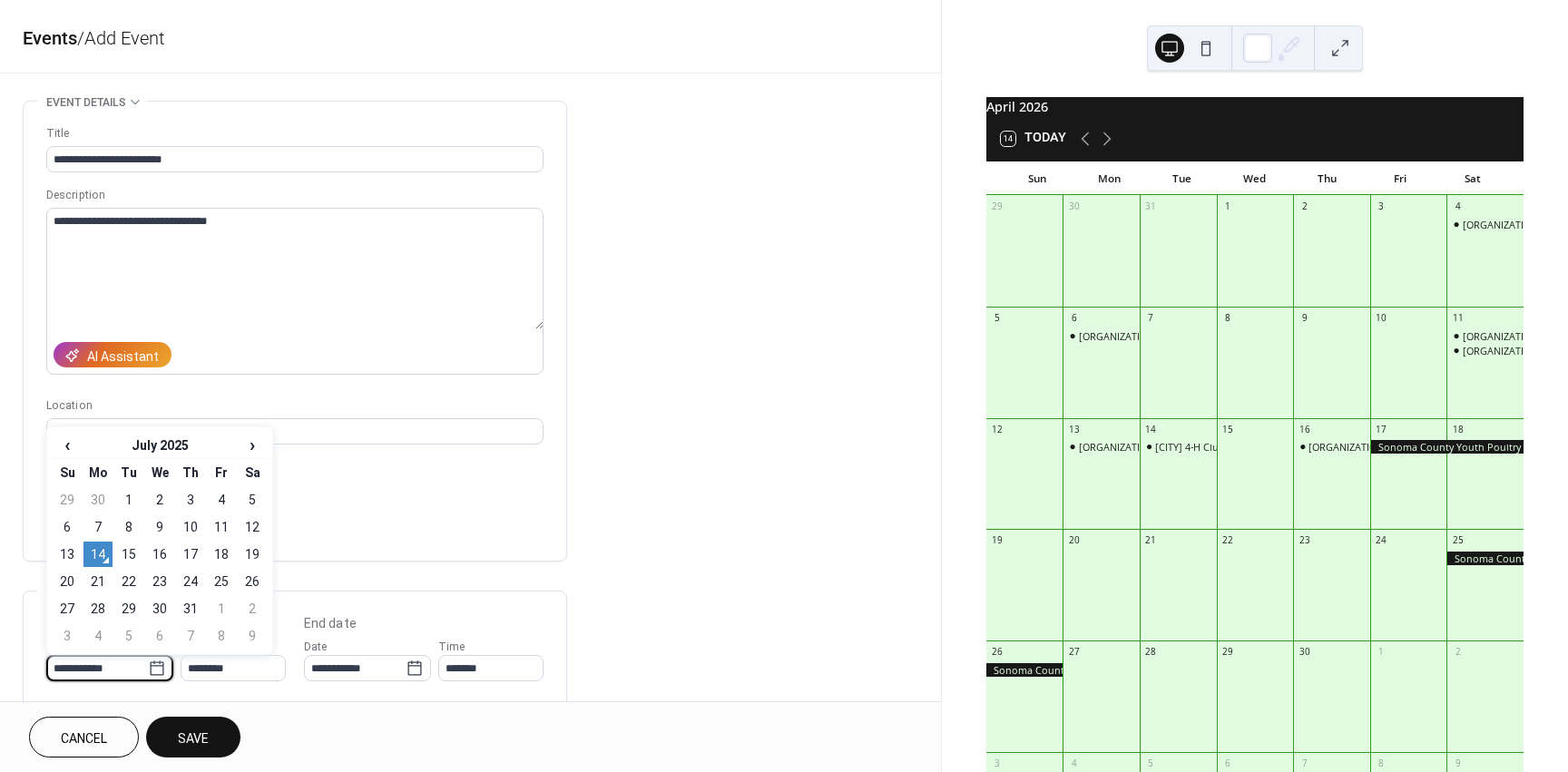 click on "**********" at bounding box center [97, 668] 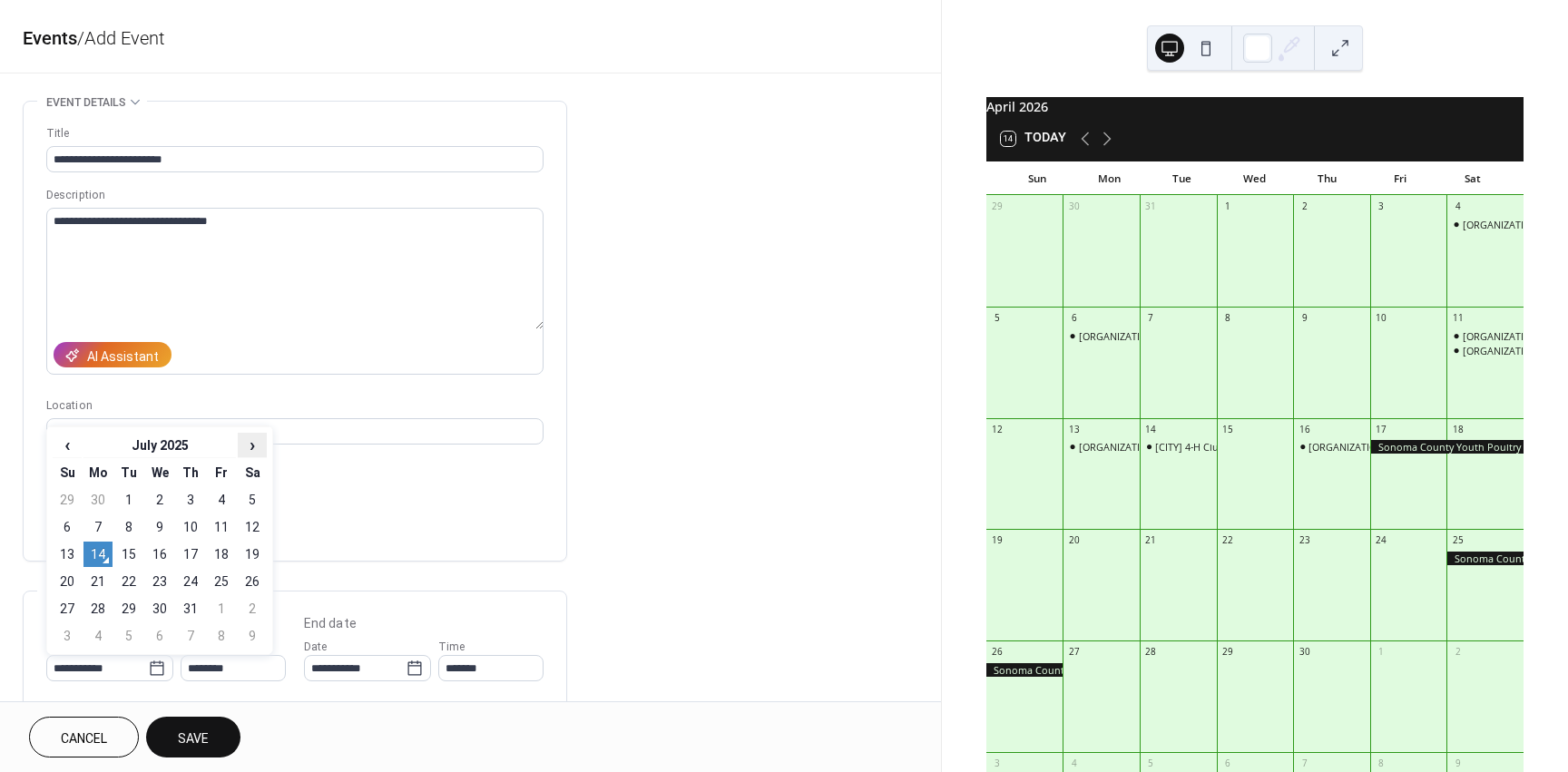 click on "›" at bounding box center (252, 445) 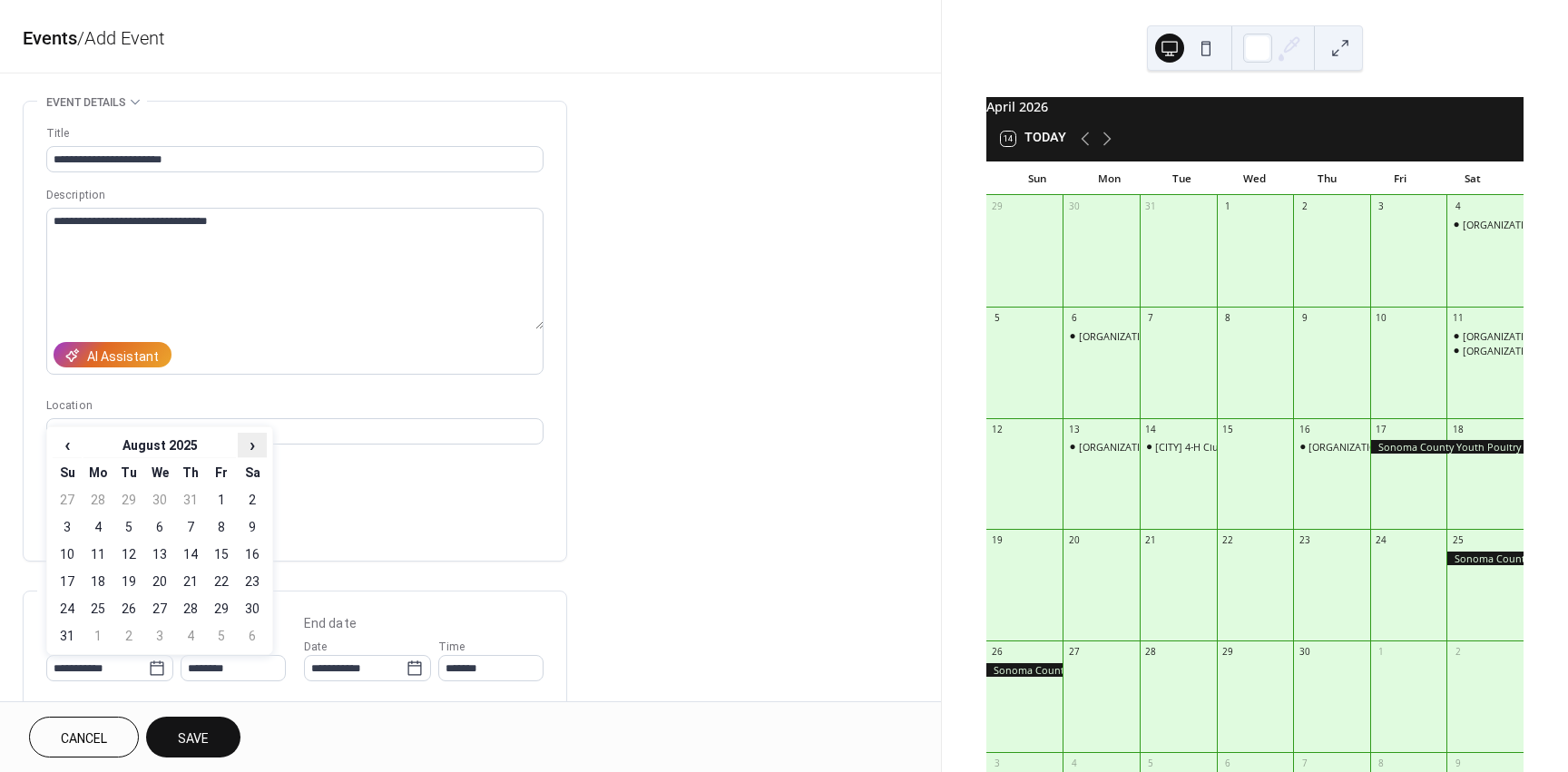 click on "›" at bounding box center [252, 445] 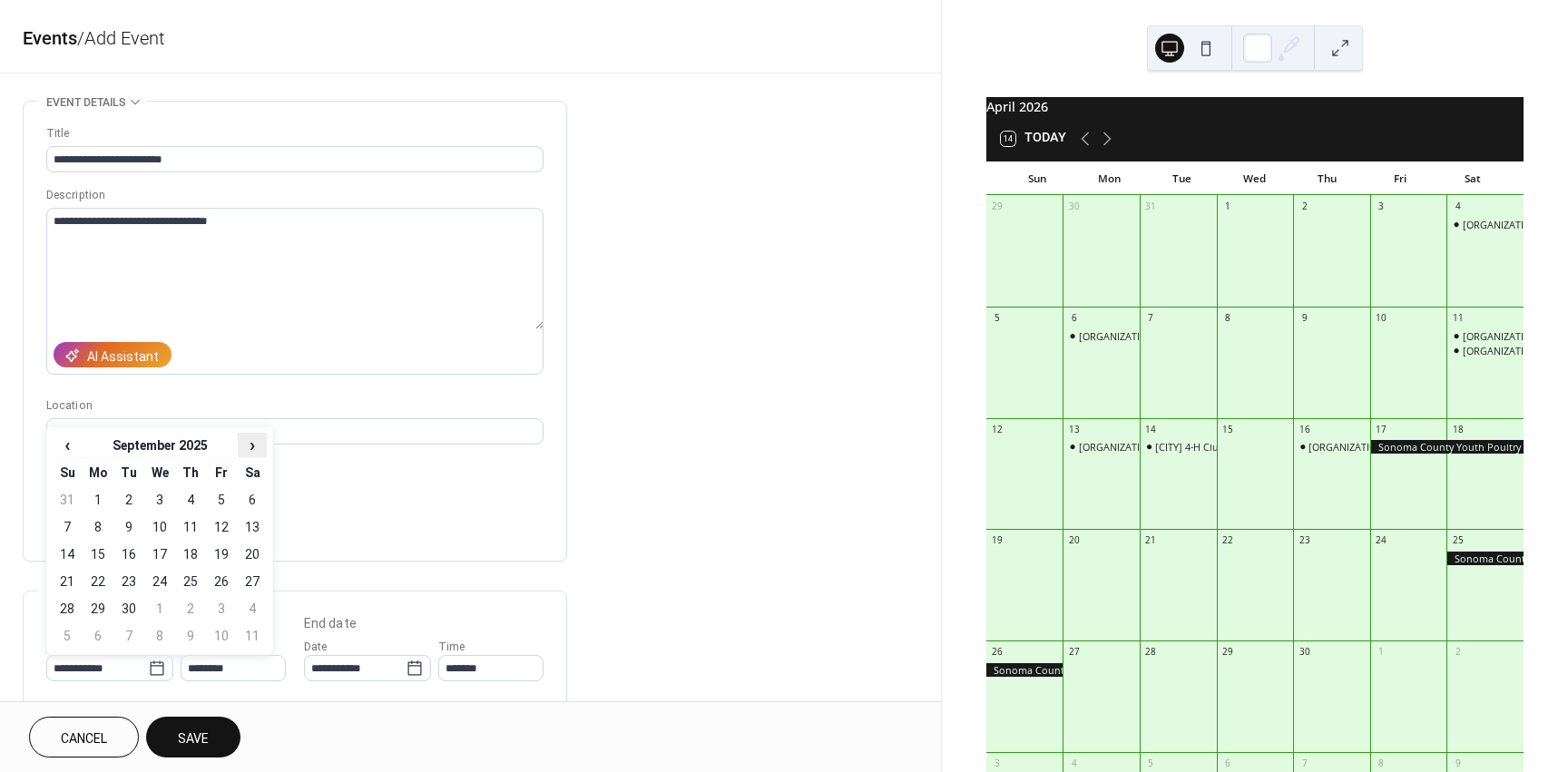 click on "›" at bounding box center (252, 445) 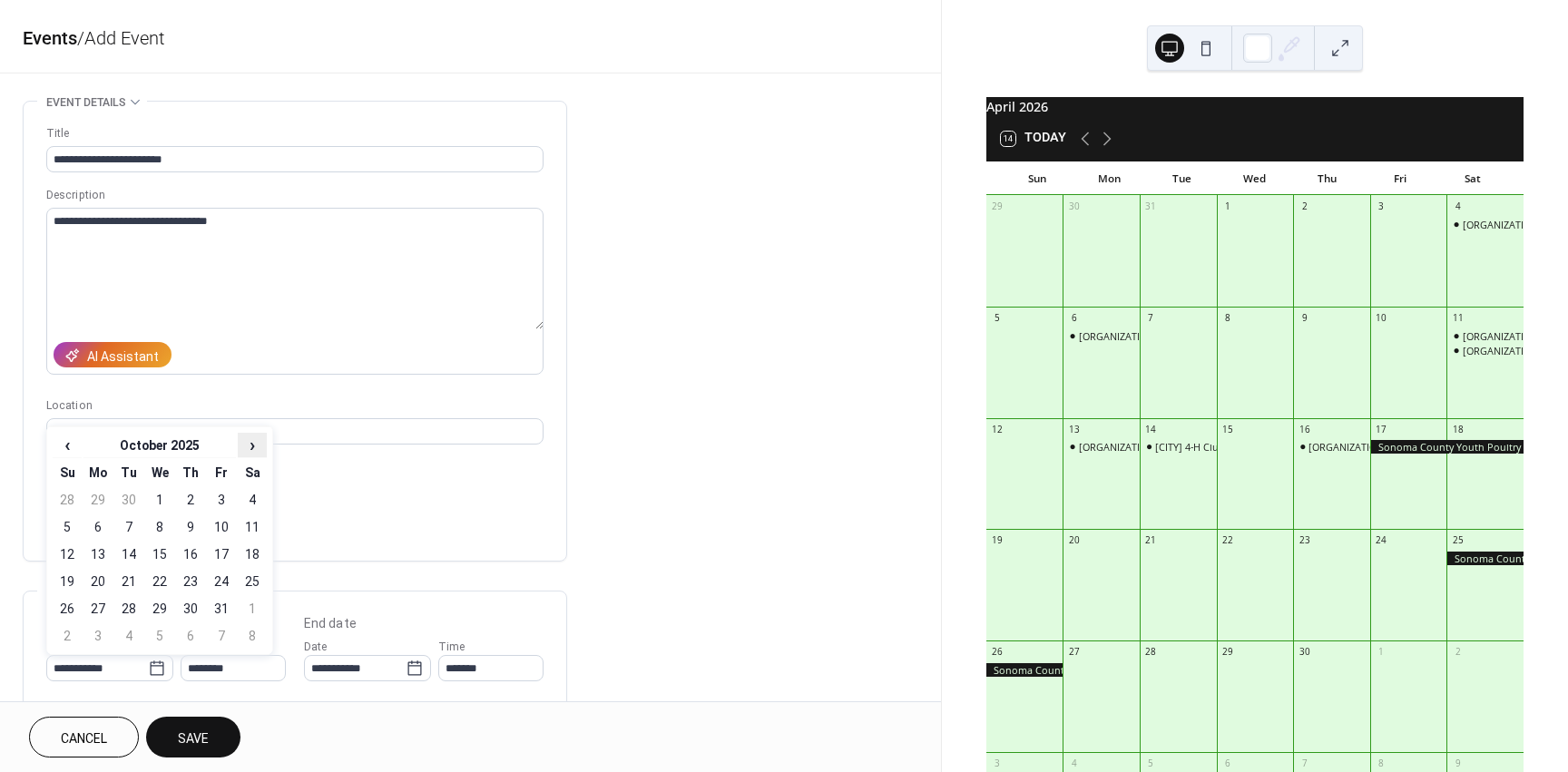 click on "›" at bounding box center [252, 445] 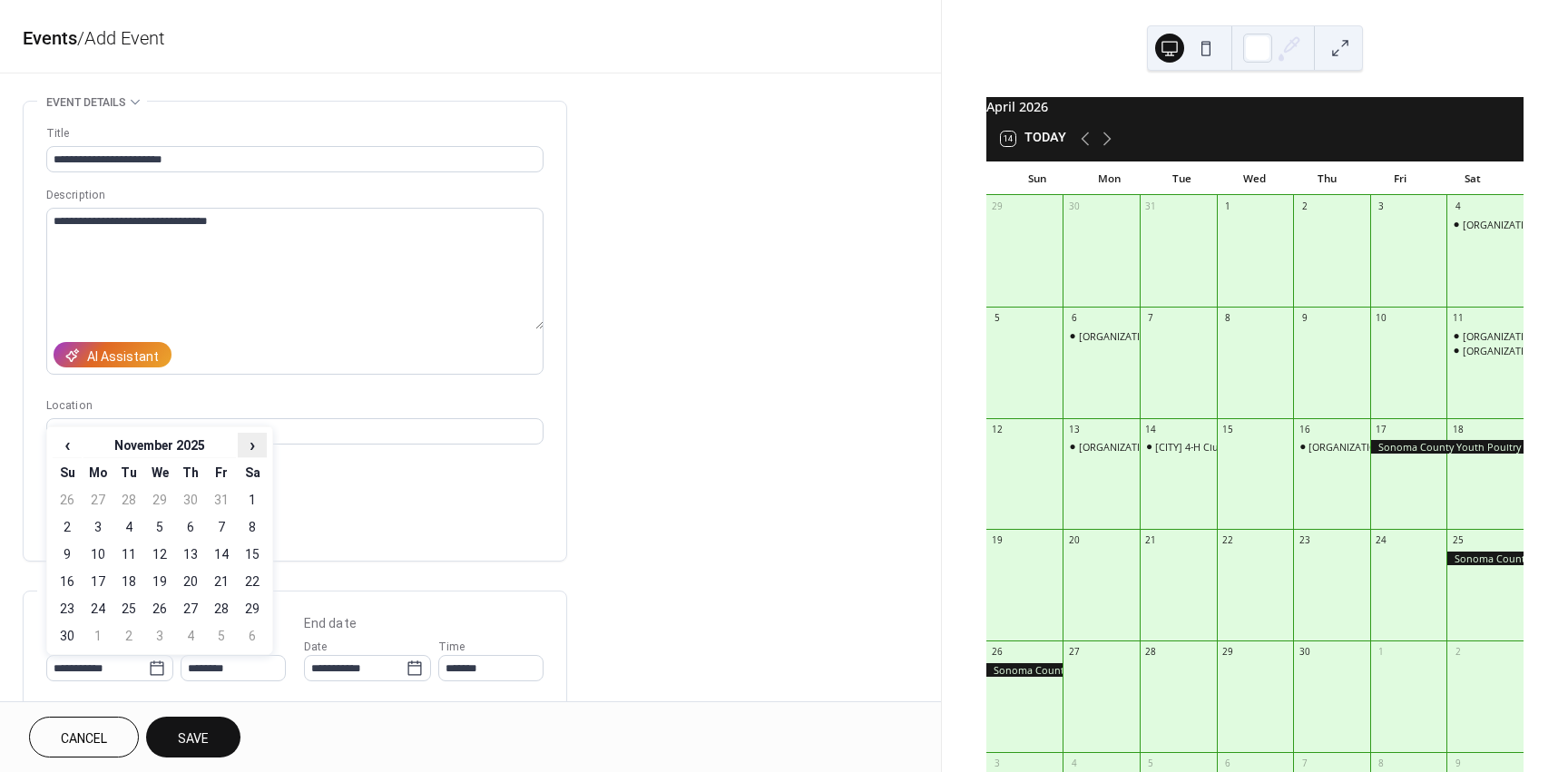 click on "›" at bounding box center (252, 445) 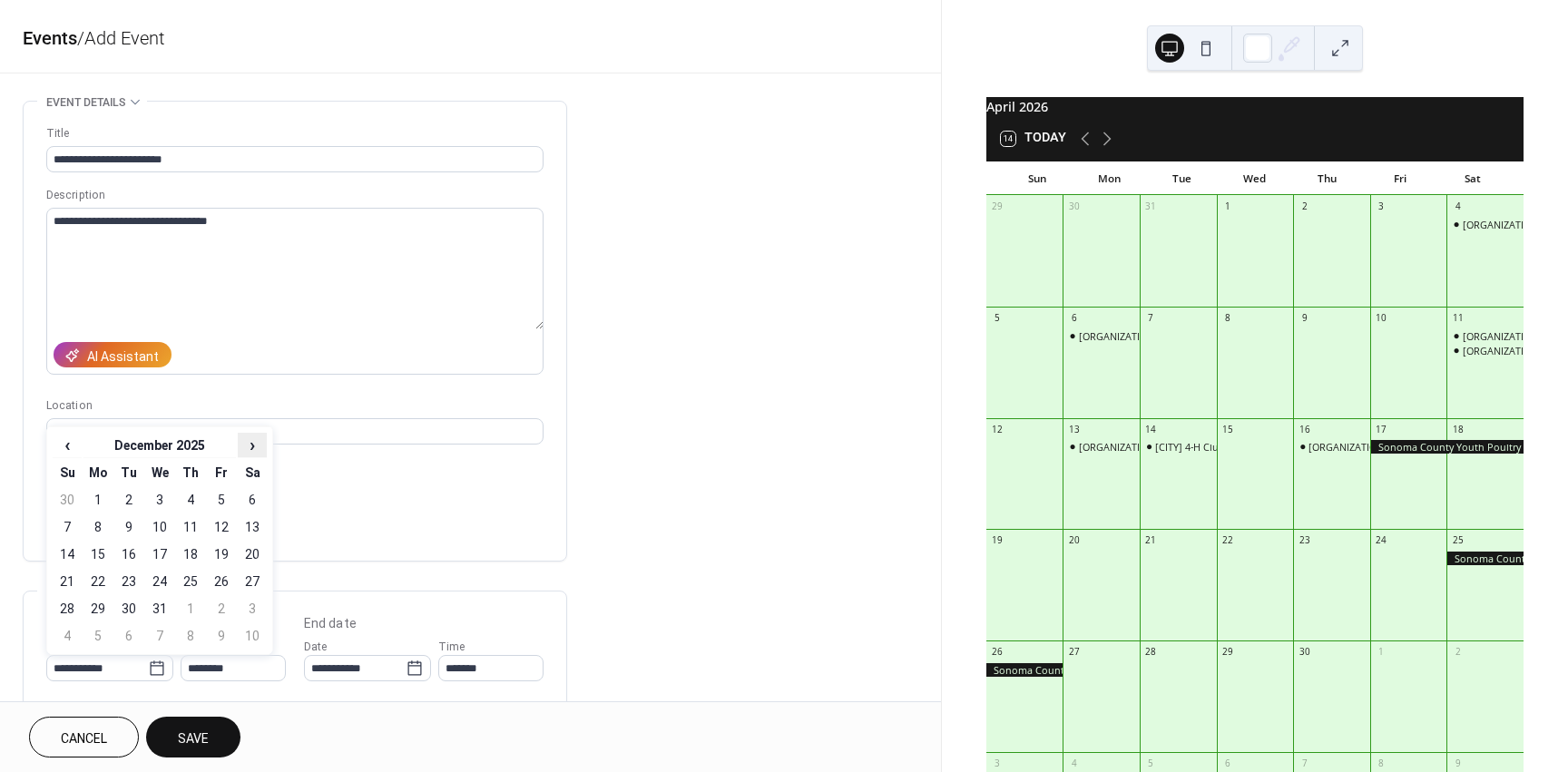 click on "›" at bounding box center [252, 445] 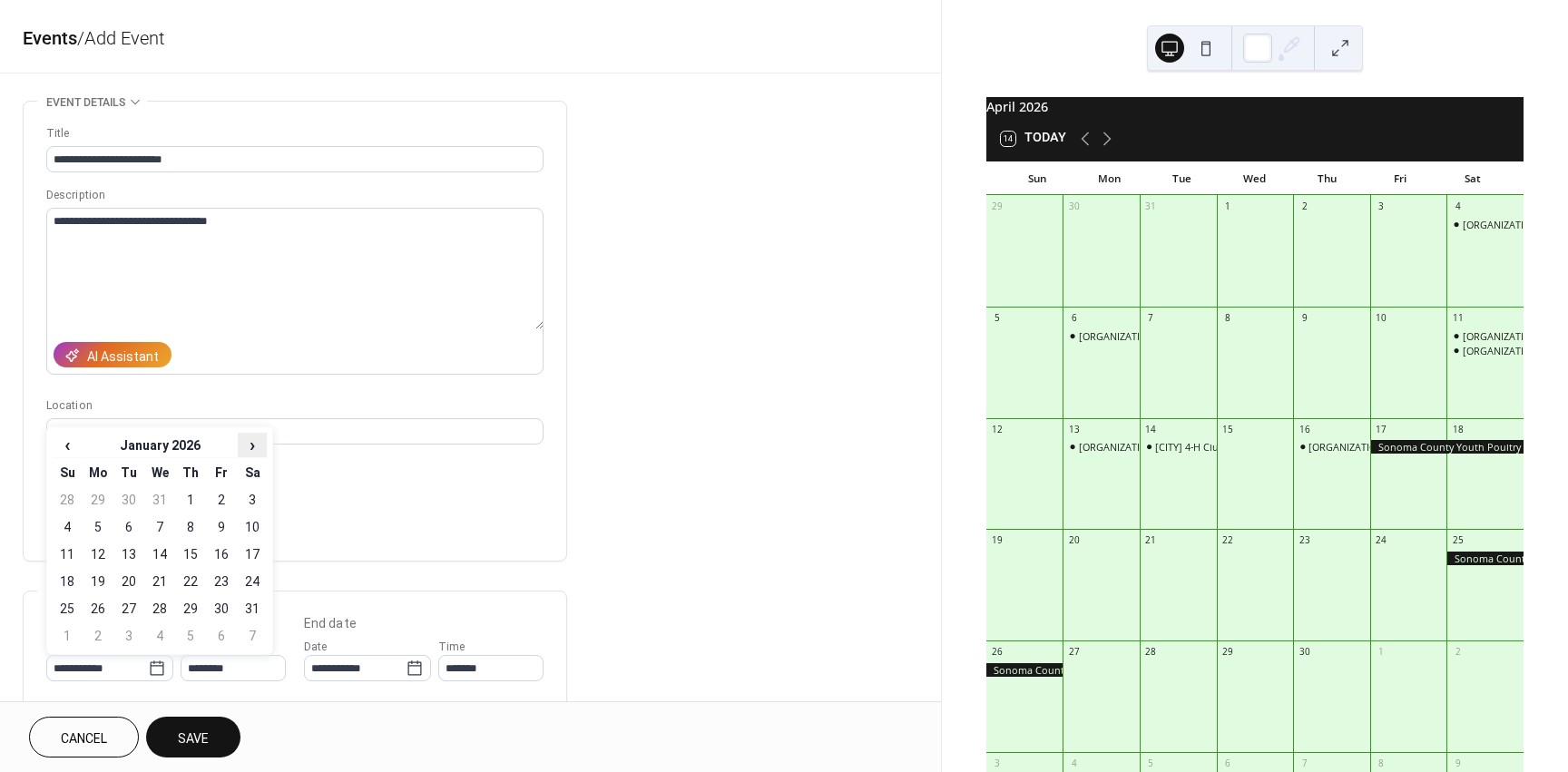 click on "›" at bounding box center (252, 445) 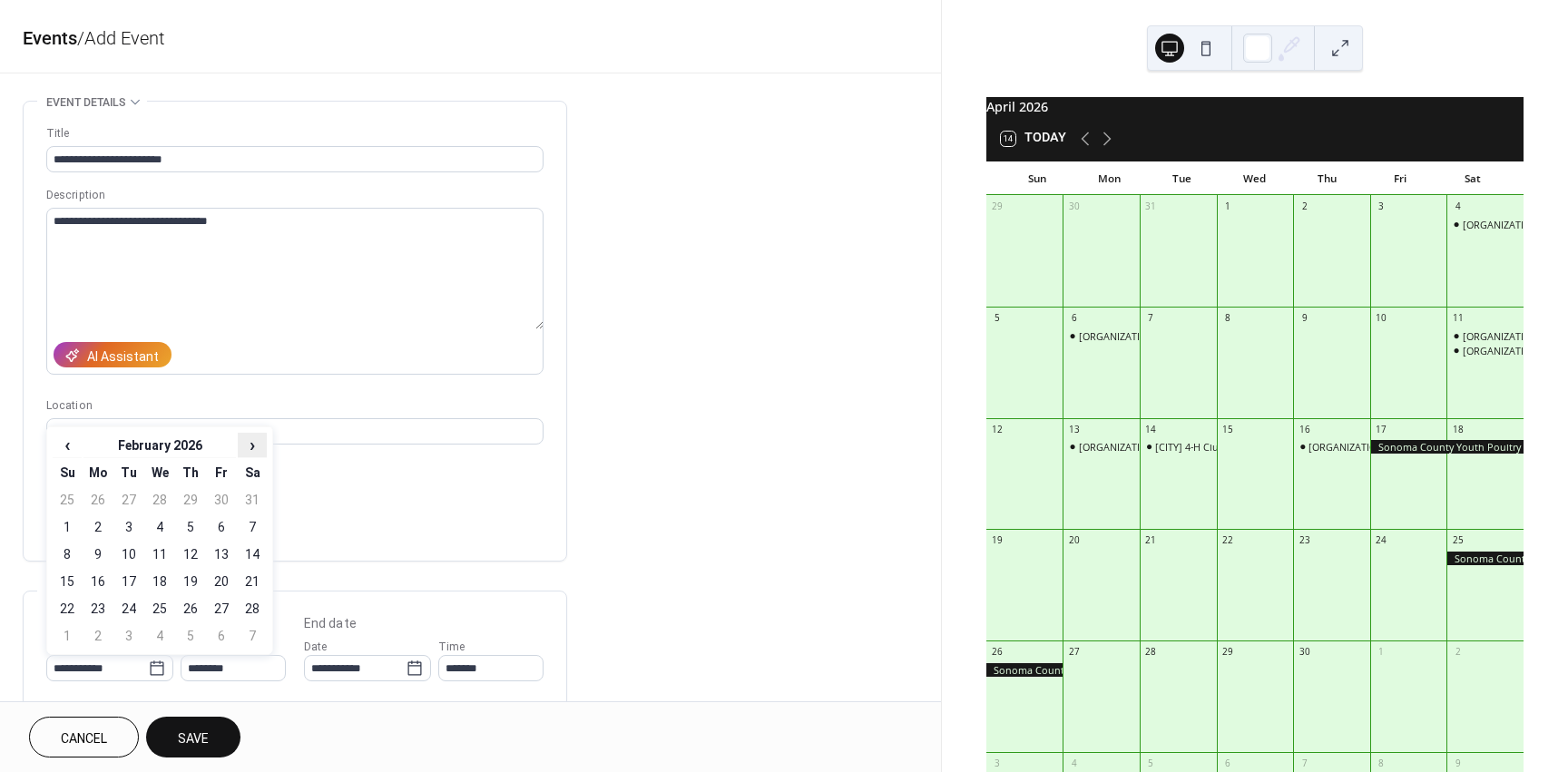 click on "›" at bounding box center (252, 445) 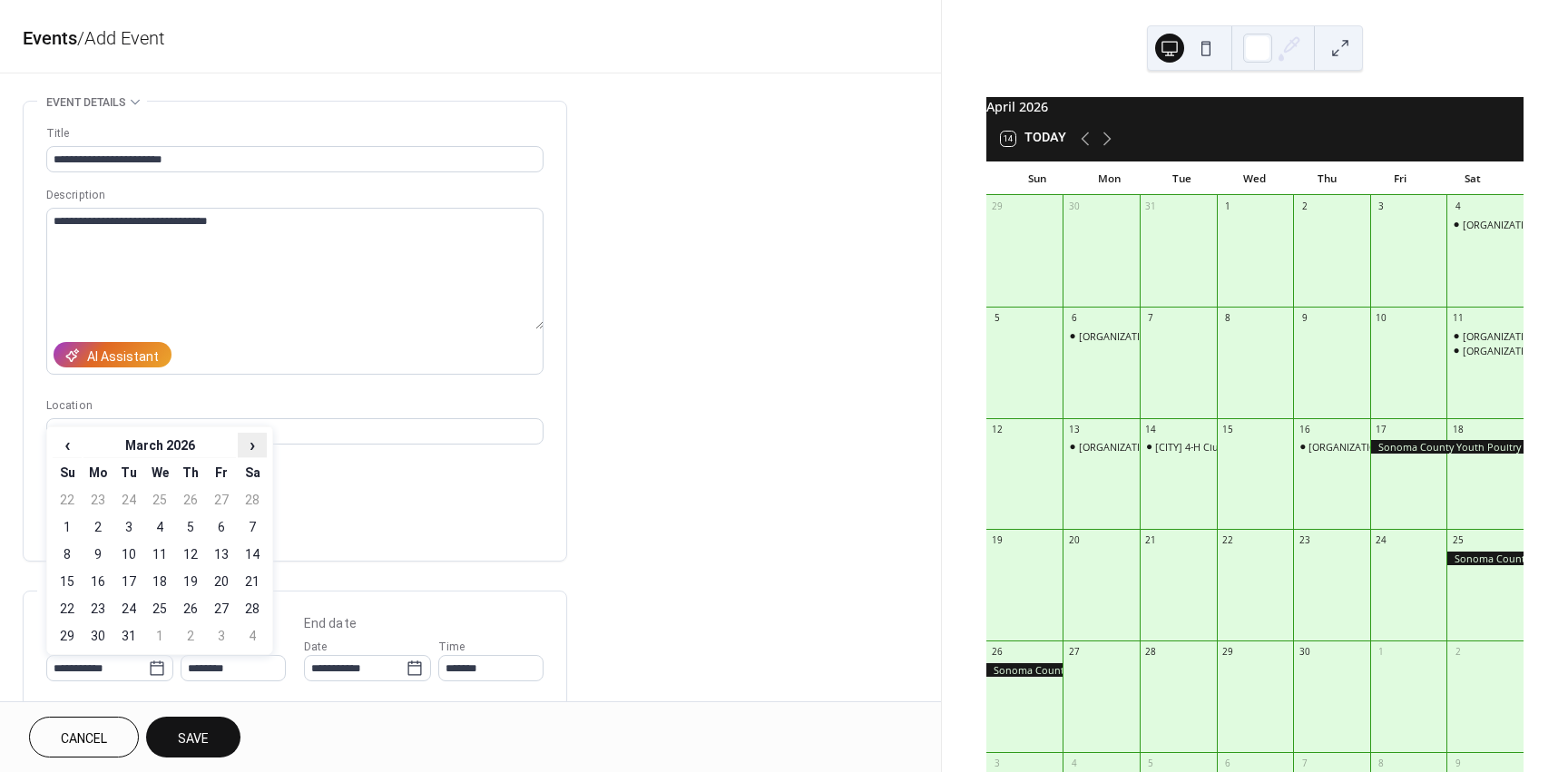 click on "›" at bounding box center (252, 445) 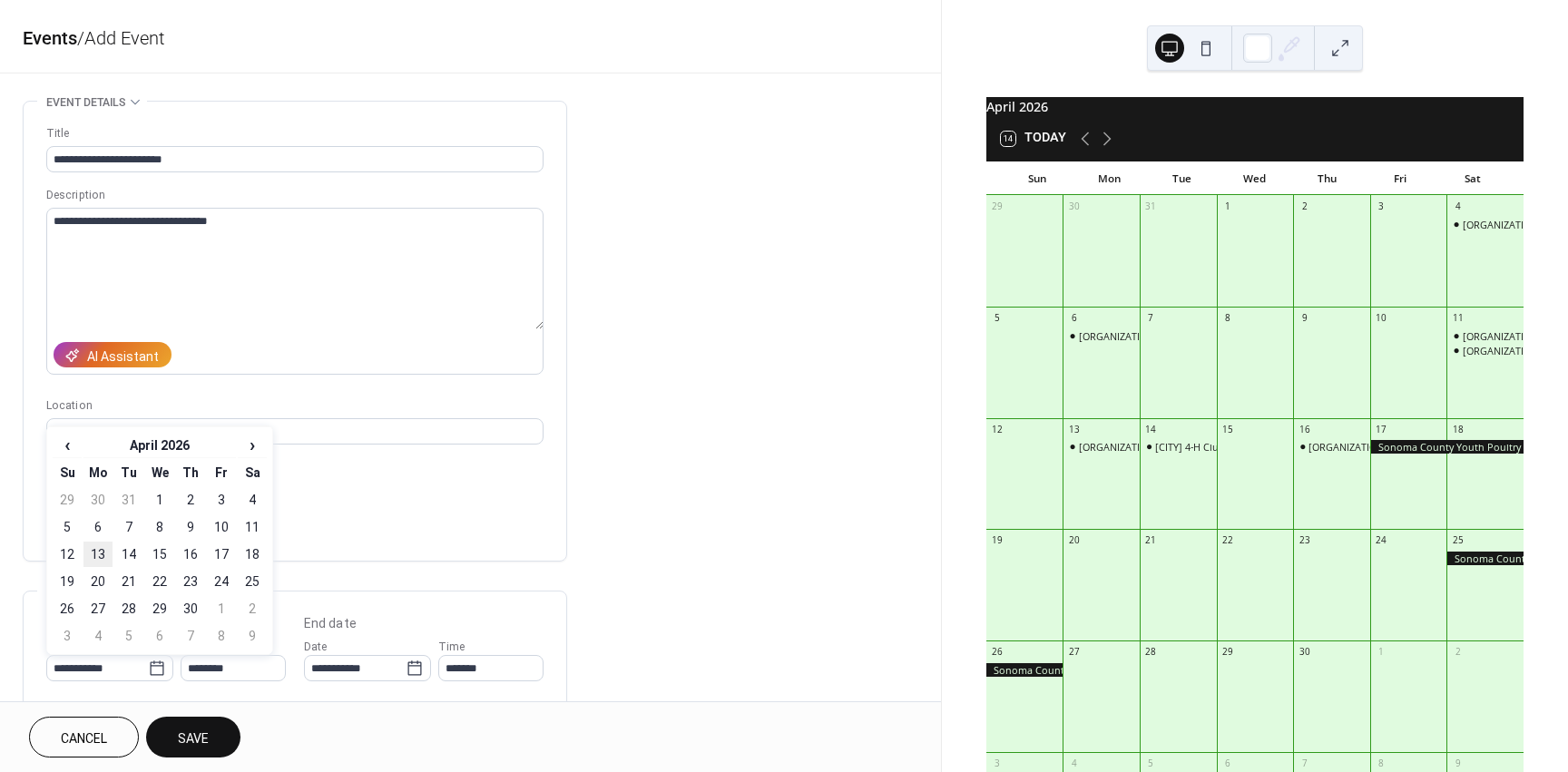 click on "13" at bounding box center [98, 554] 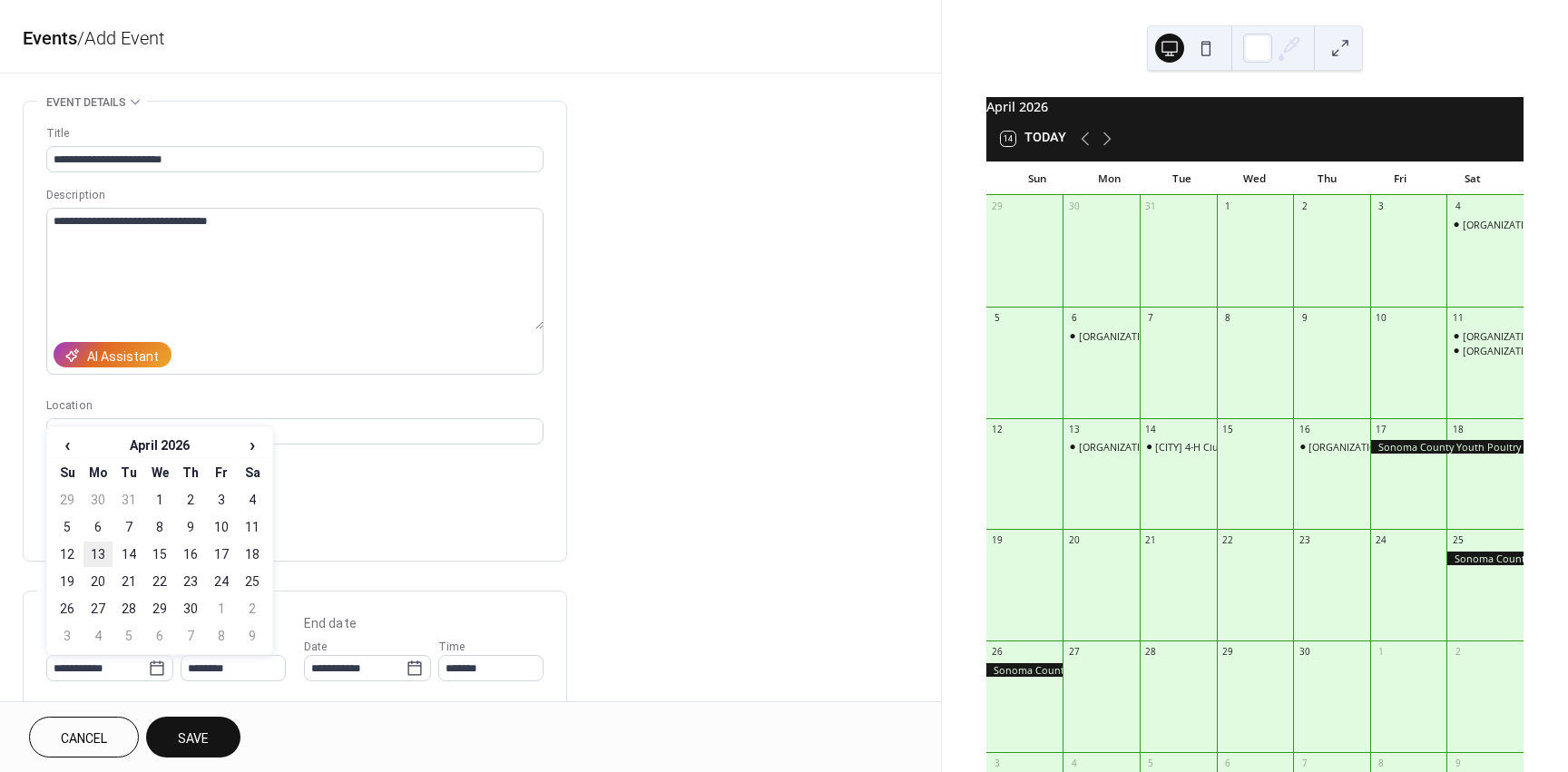 type on "**********" 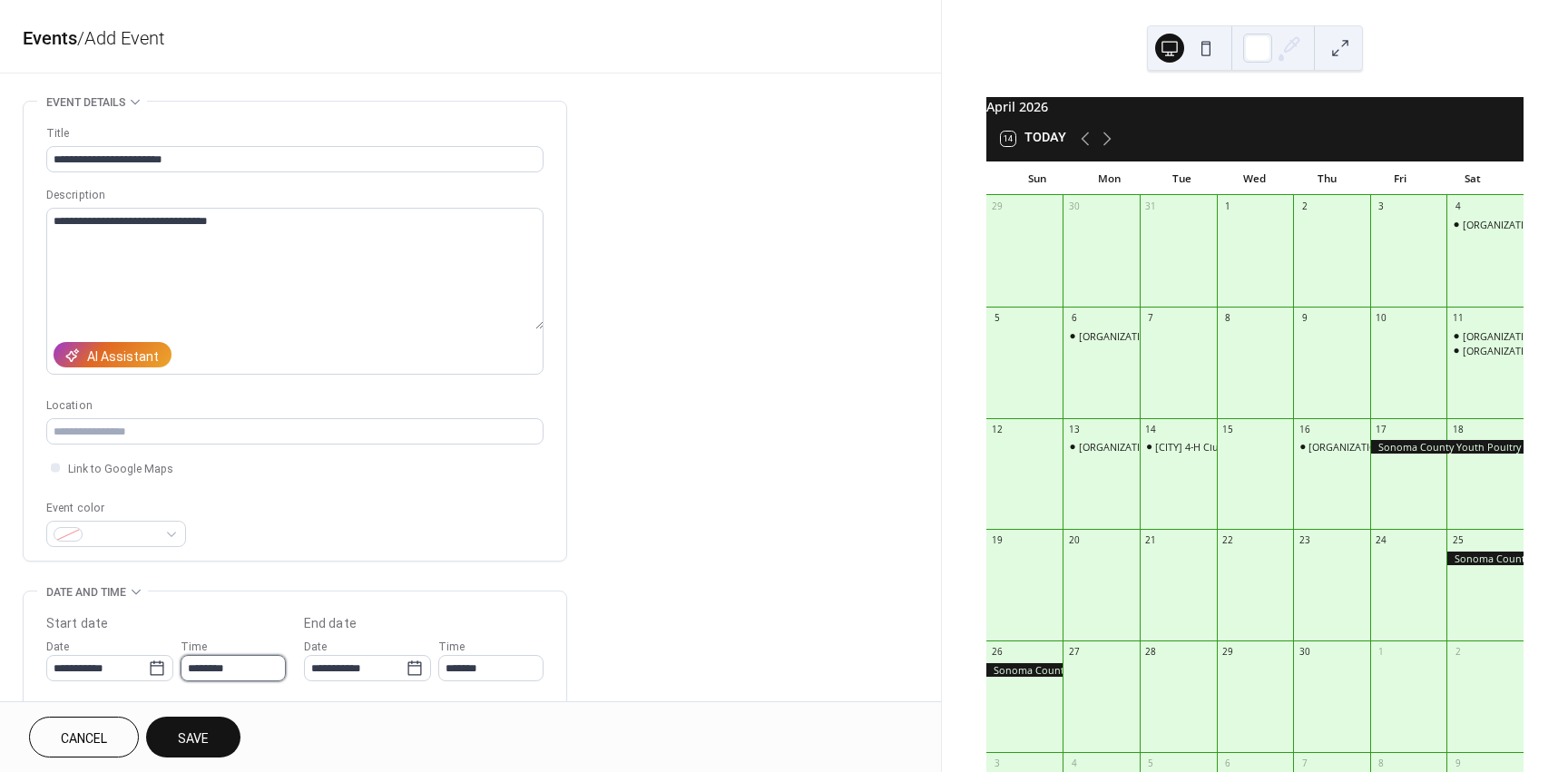 click on "********" at bounding box center [233, 668] 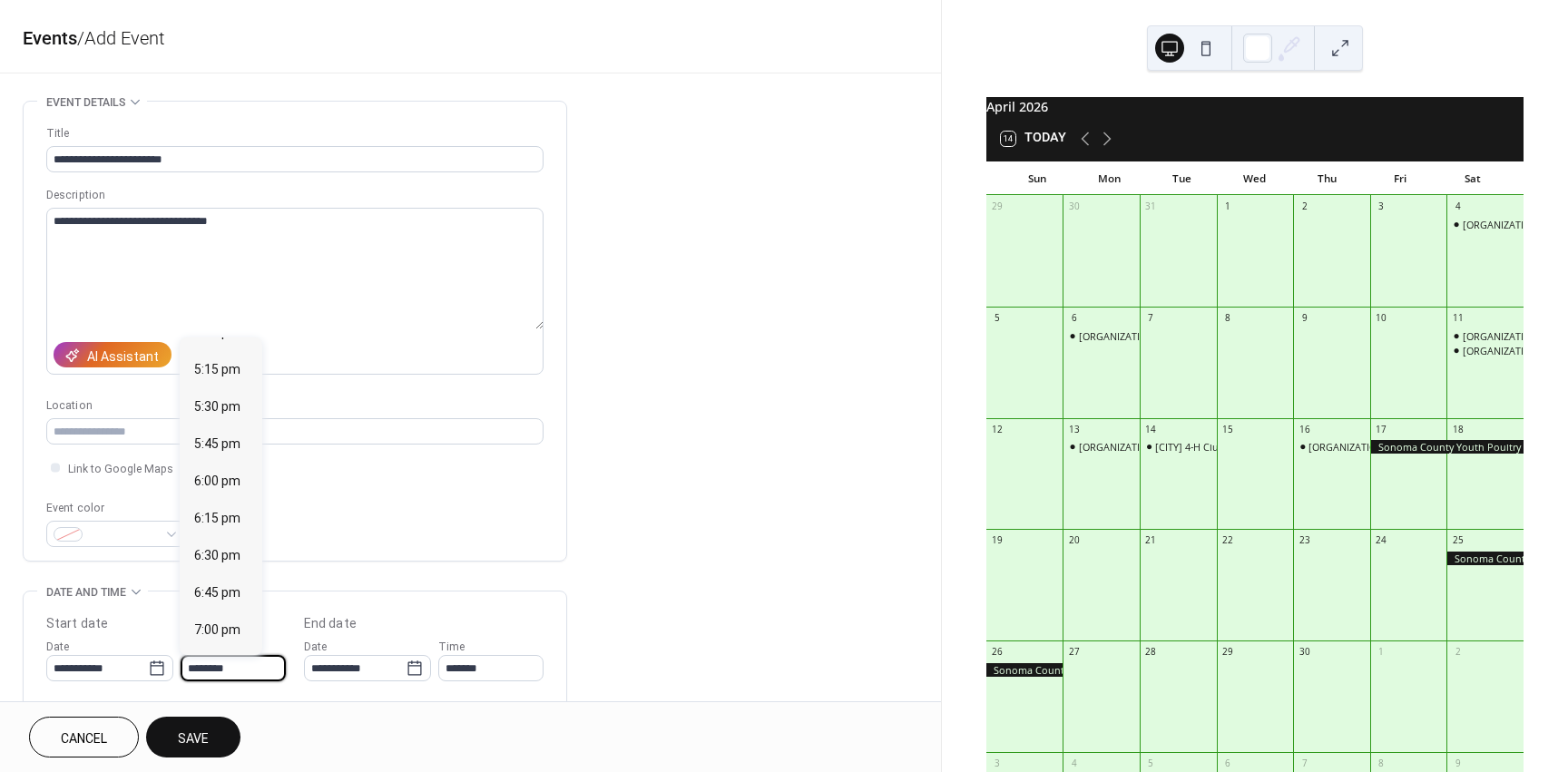 scroll, scrollTop: 2602, scrollLeft: 0, axis: vertical 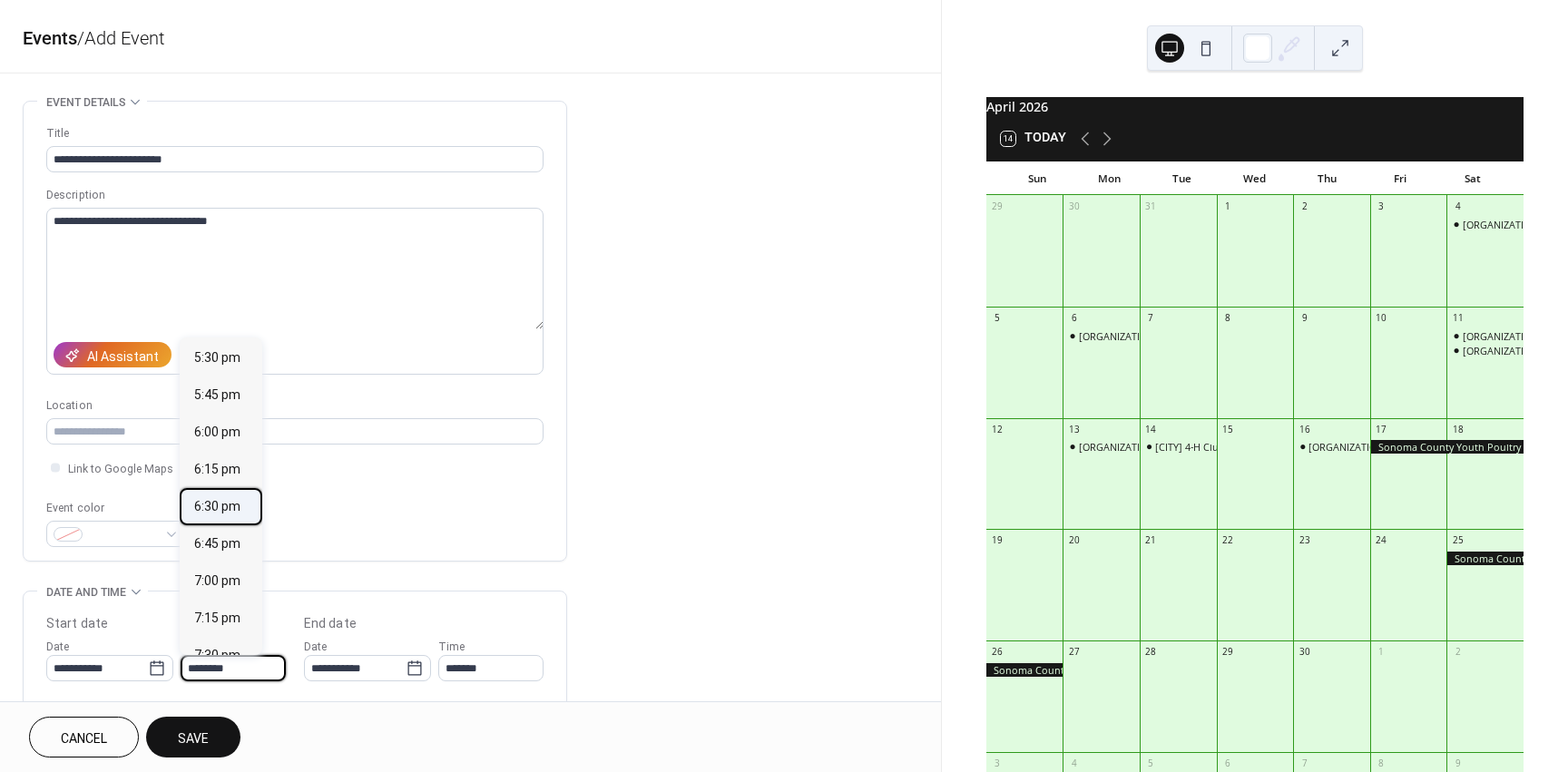click on "6:30 pm" at bounding box center [217, 506] 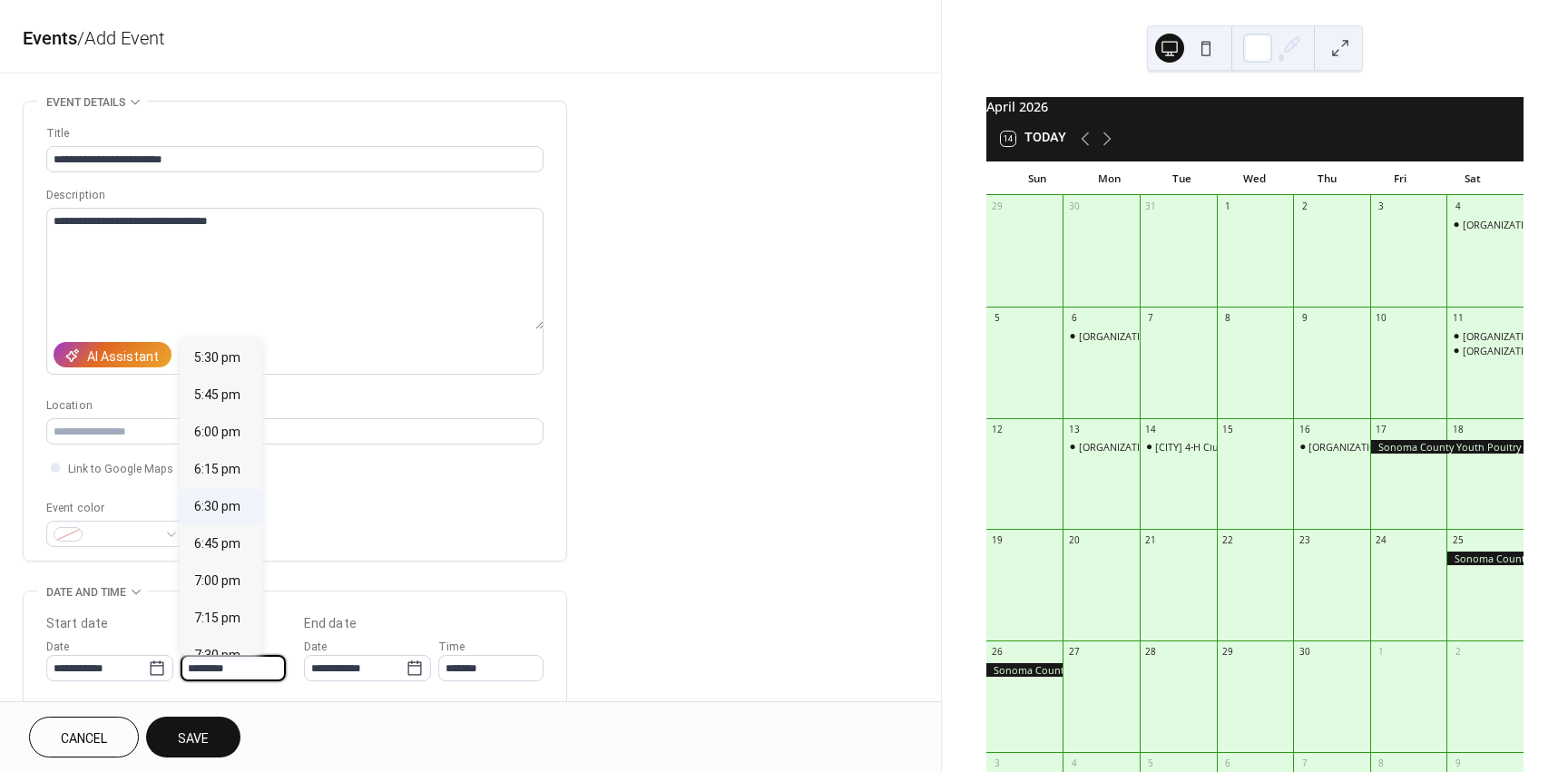 type on "*******" 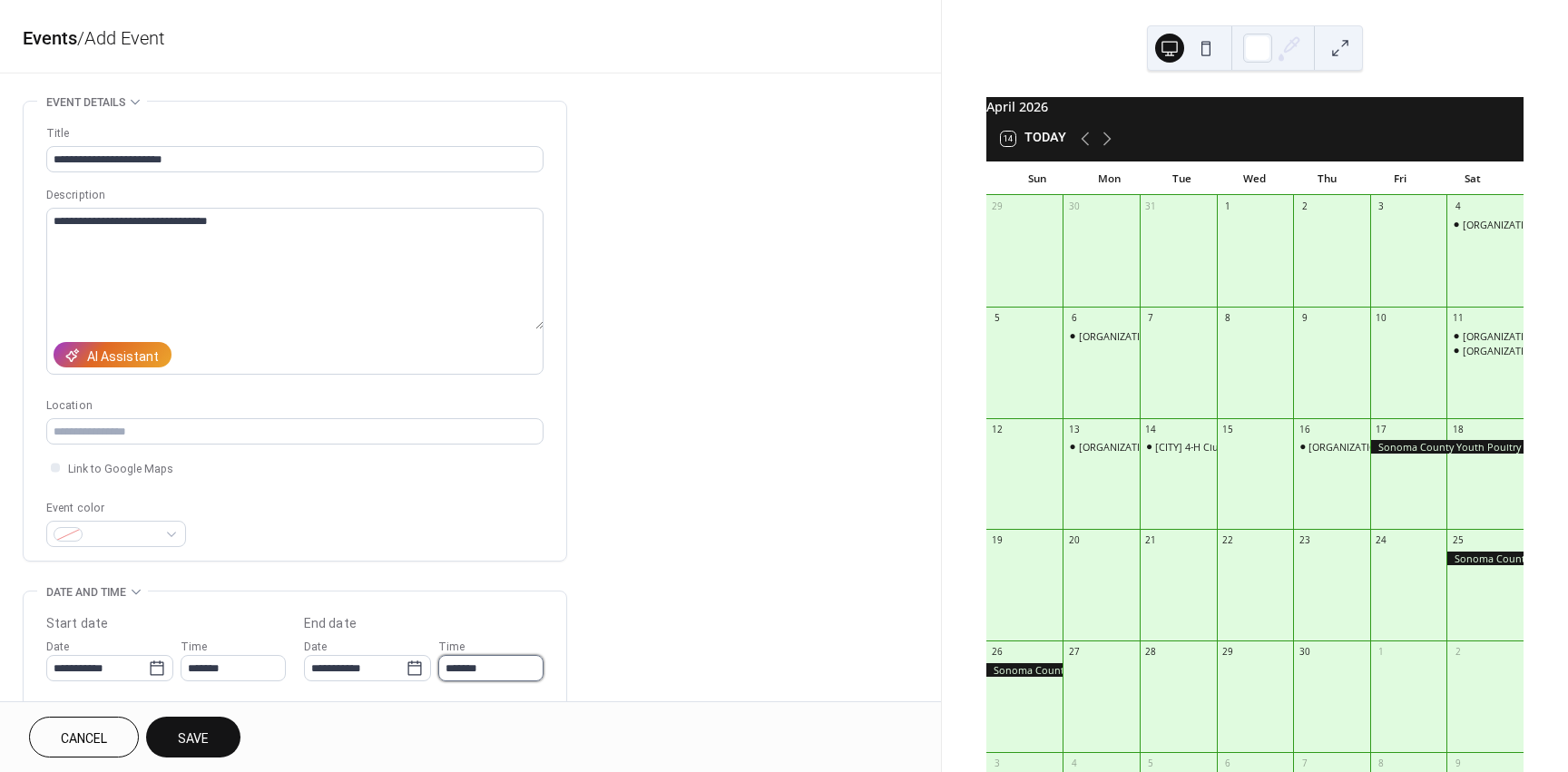 click on "*******" at bounding box center [491, 668] 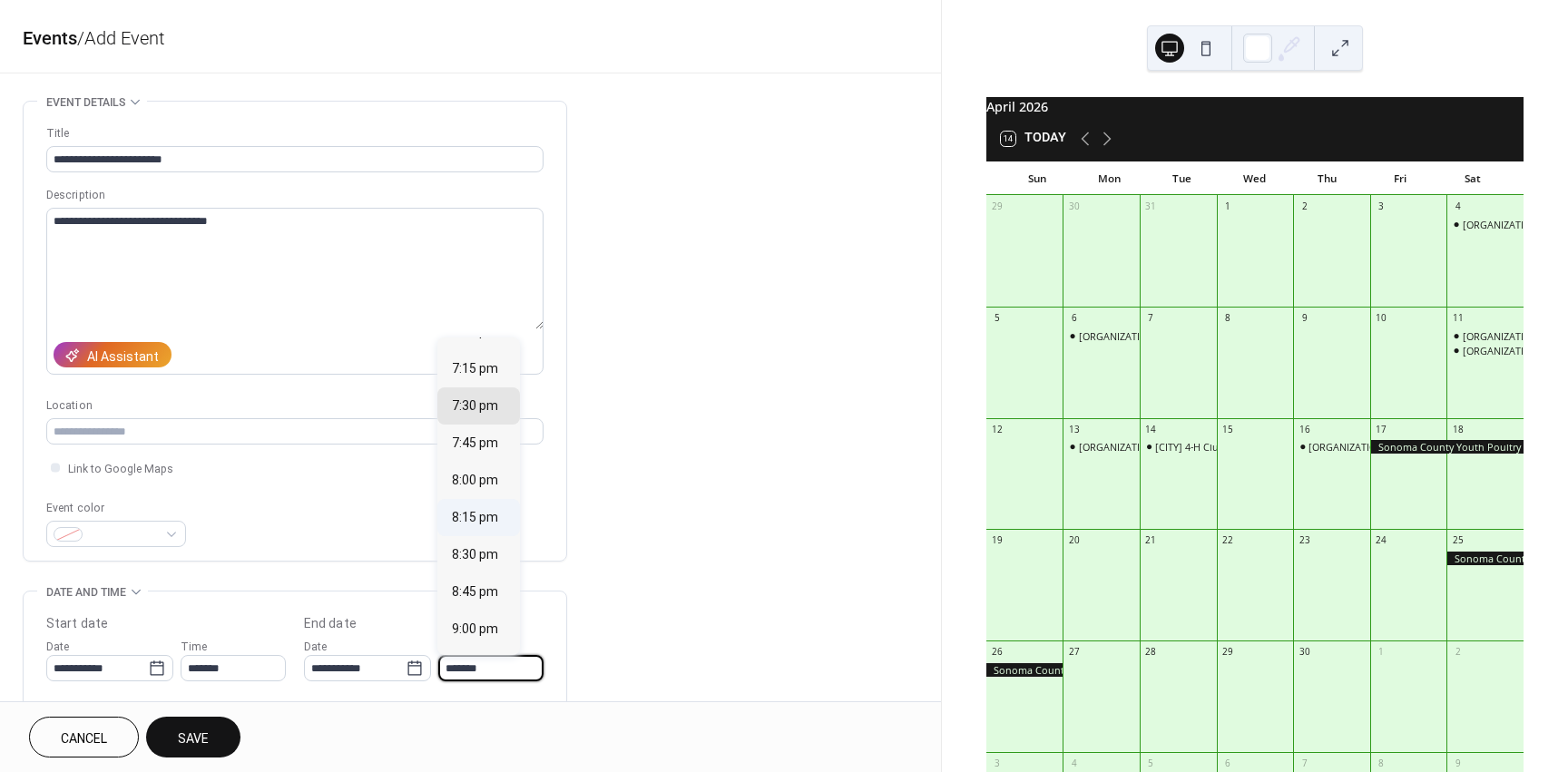 scroll, scrollTop: 181, scrollLeft: 0, axis: vertical 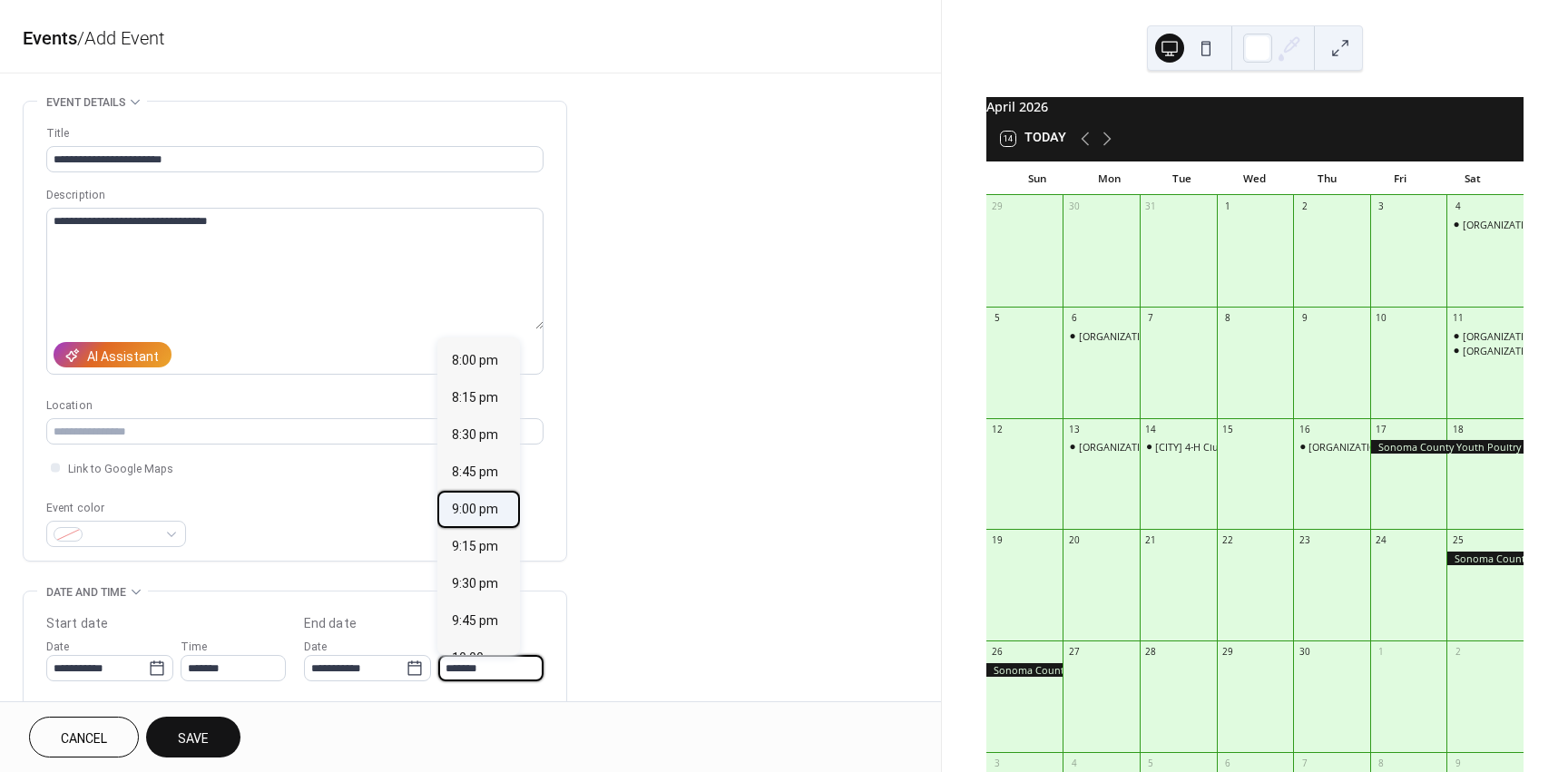 click on "9:00 pm" at bounding box center [475, 509] 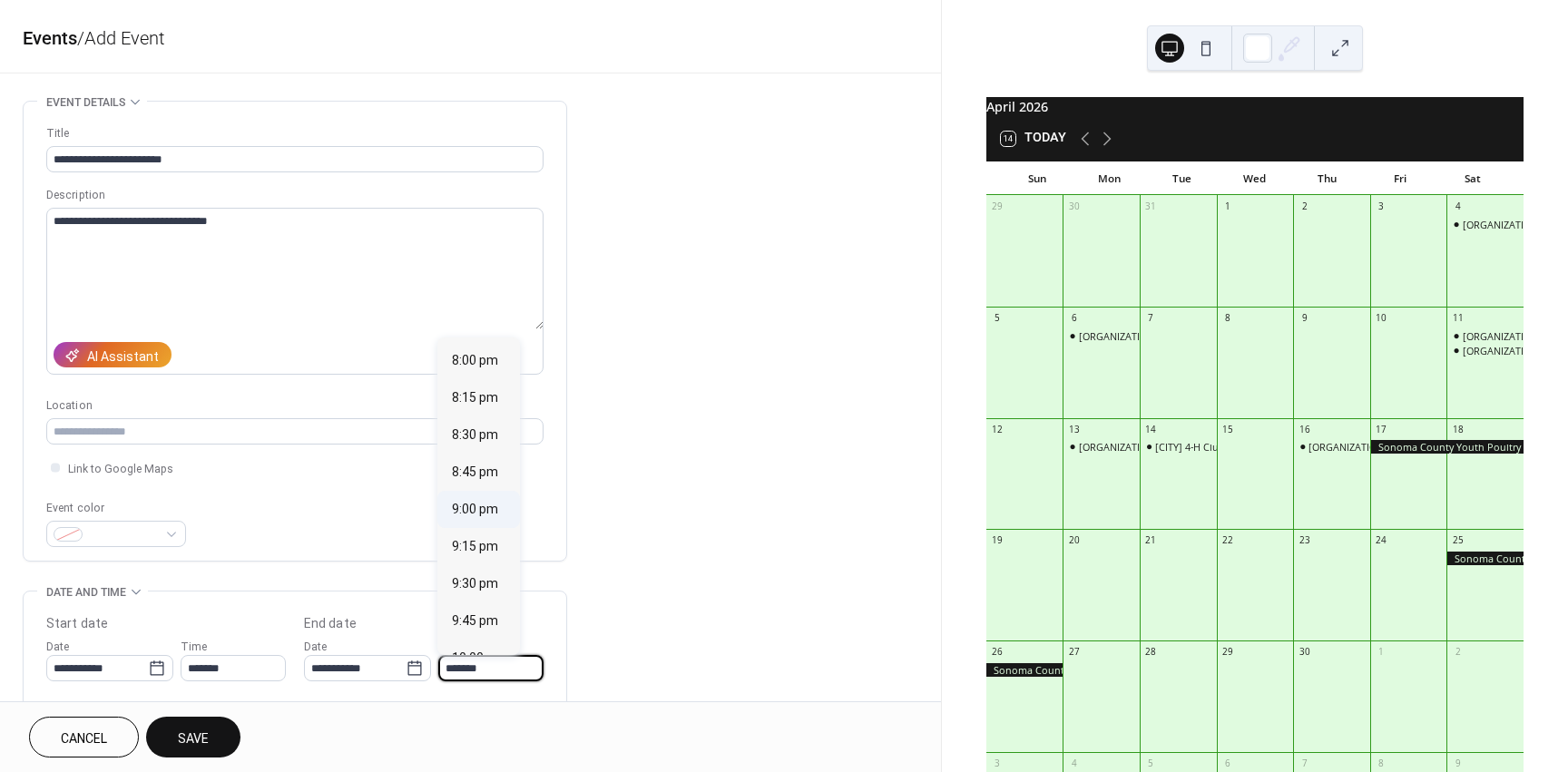 type on "*******" 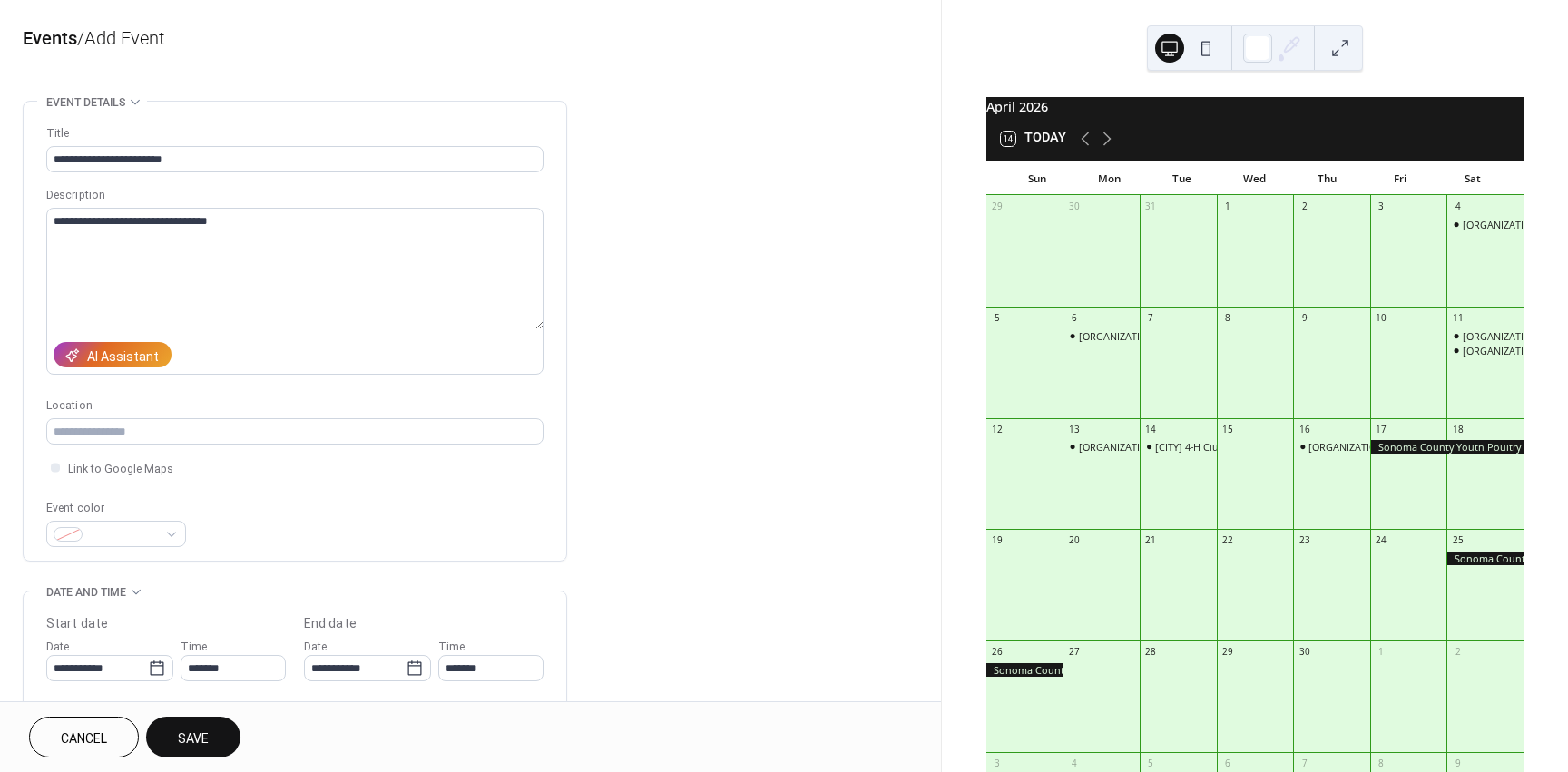 click on "Save" at bounding box center [193, 738] 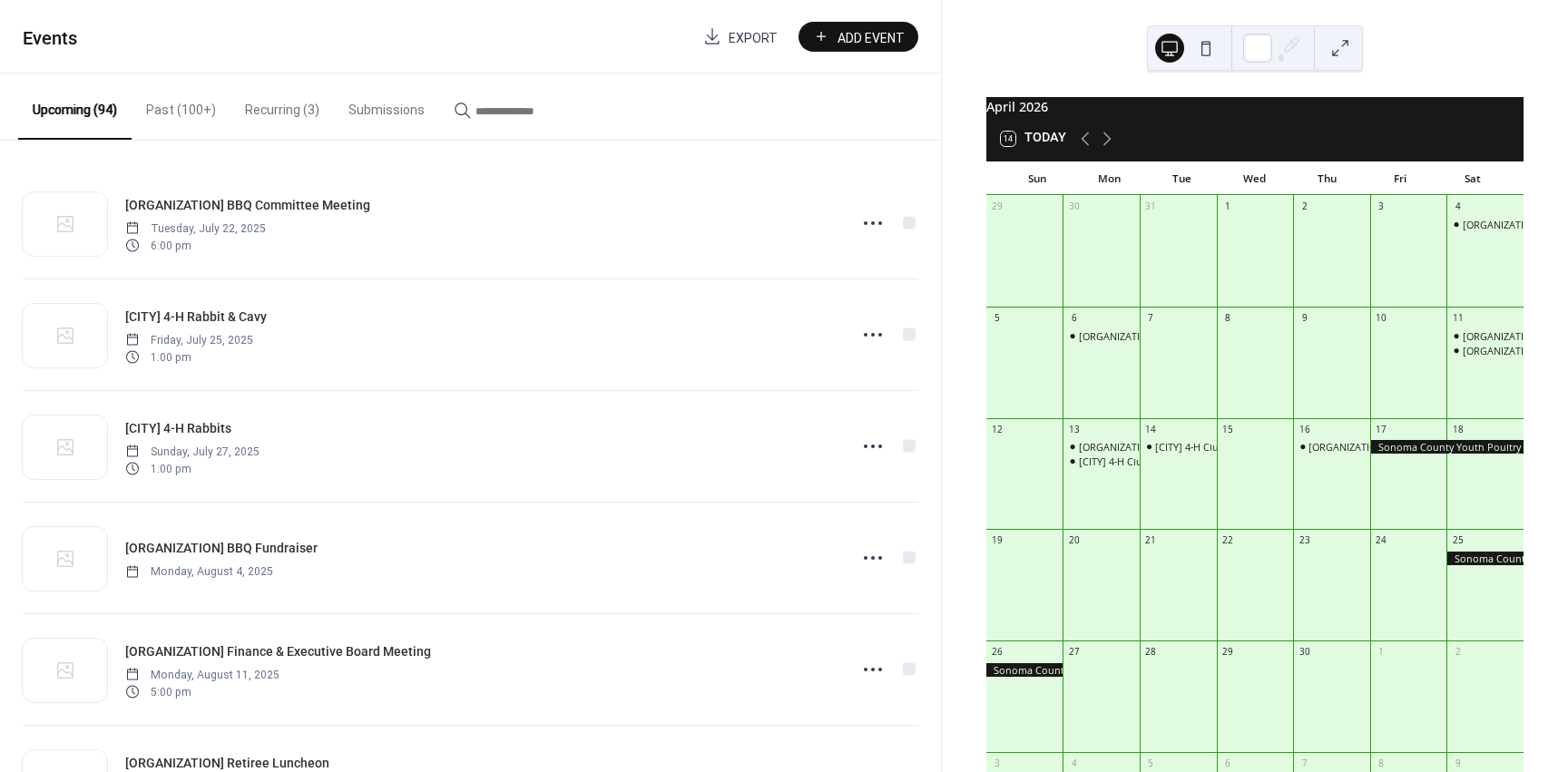 click on "Add Event" at bounding box center [858, 36] 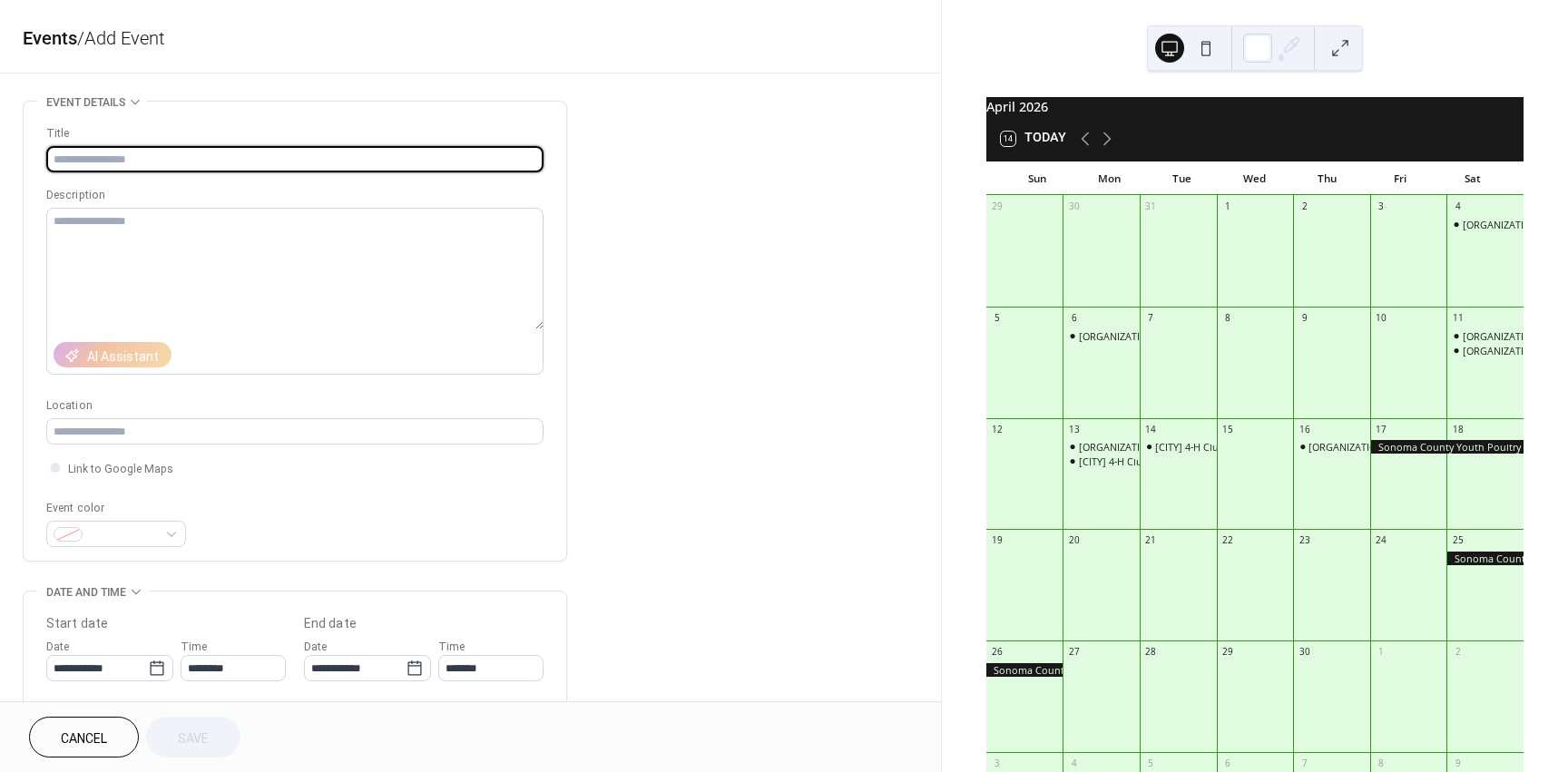 click at bounding box center (295, 159) 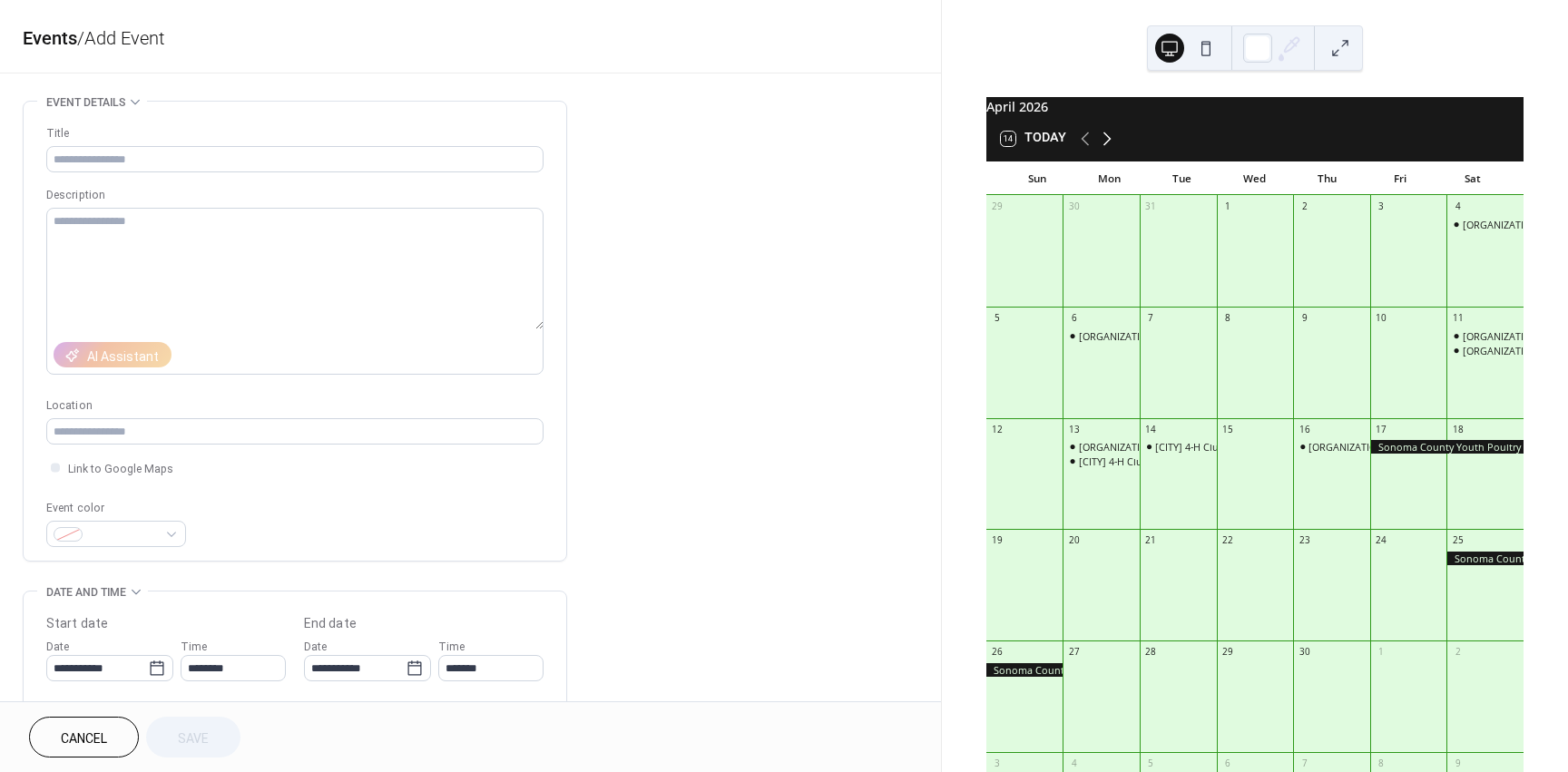 click 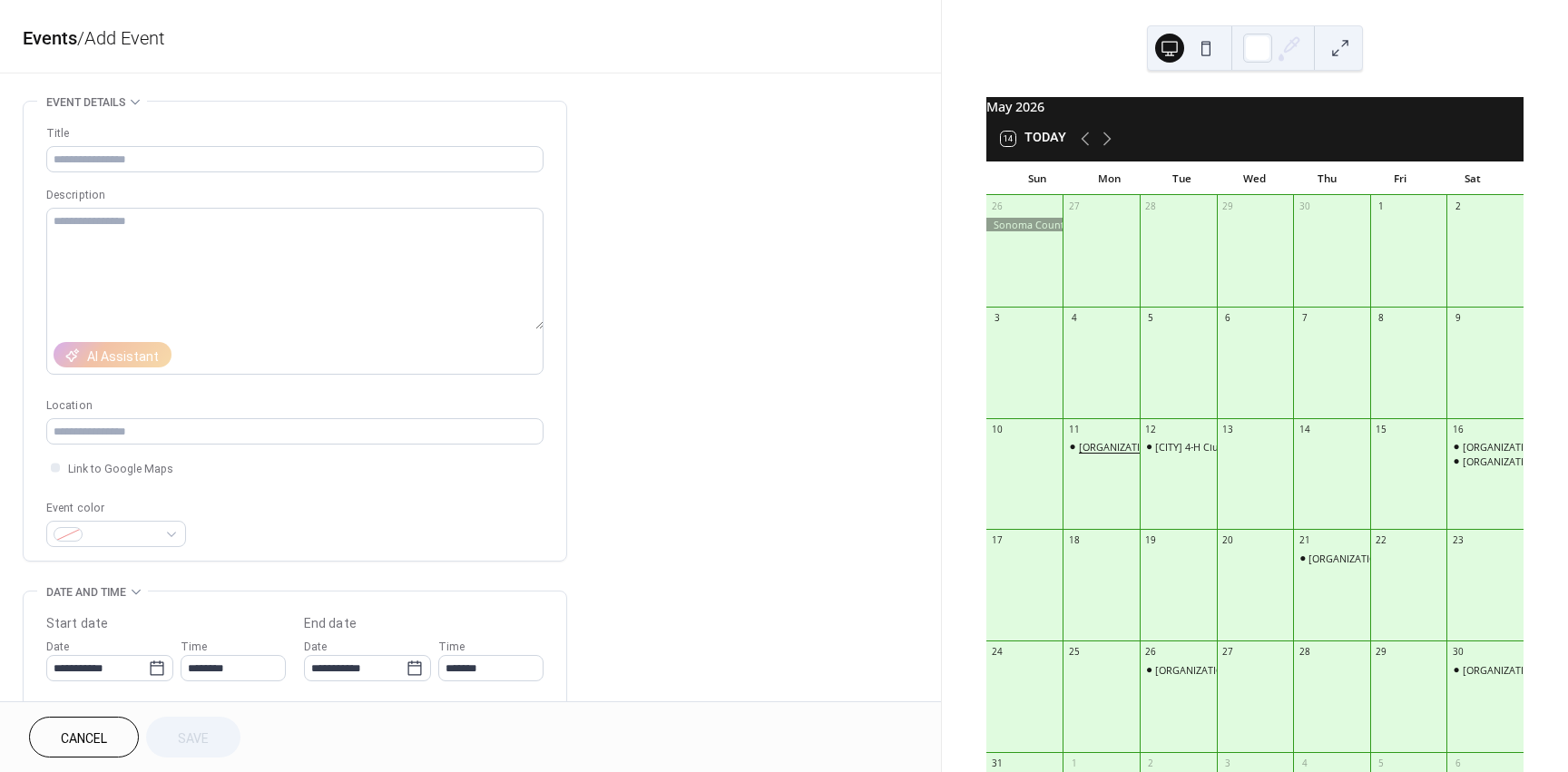 click on "Redwood 4-H Club Meeting" at bounding box center [1151, 446] 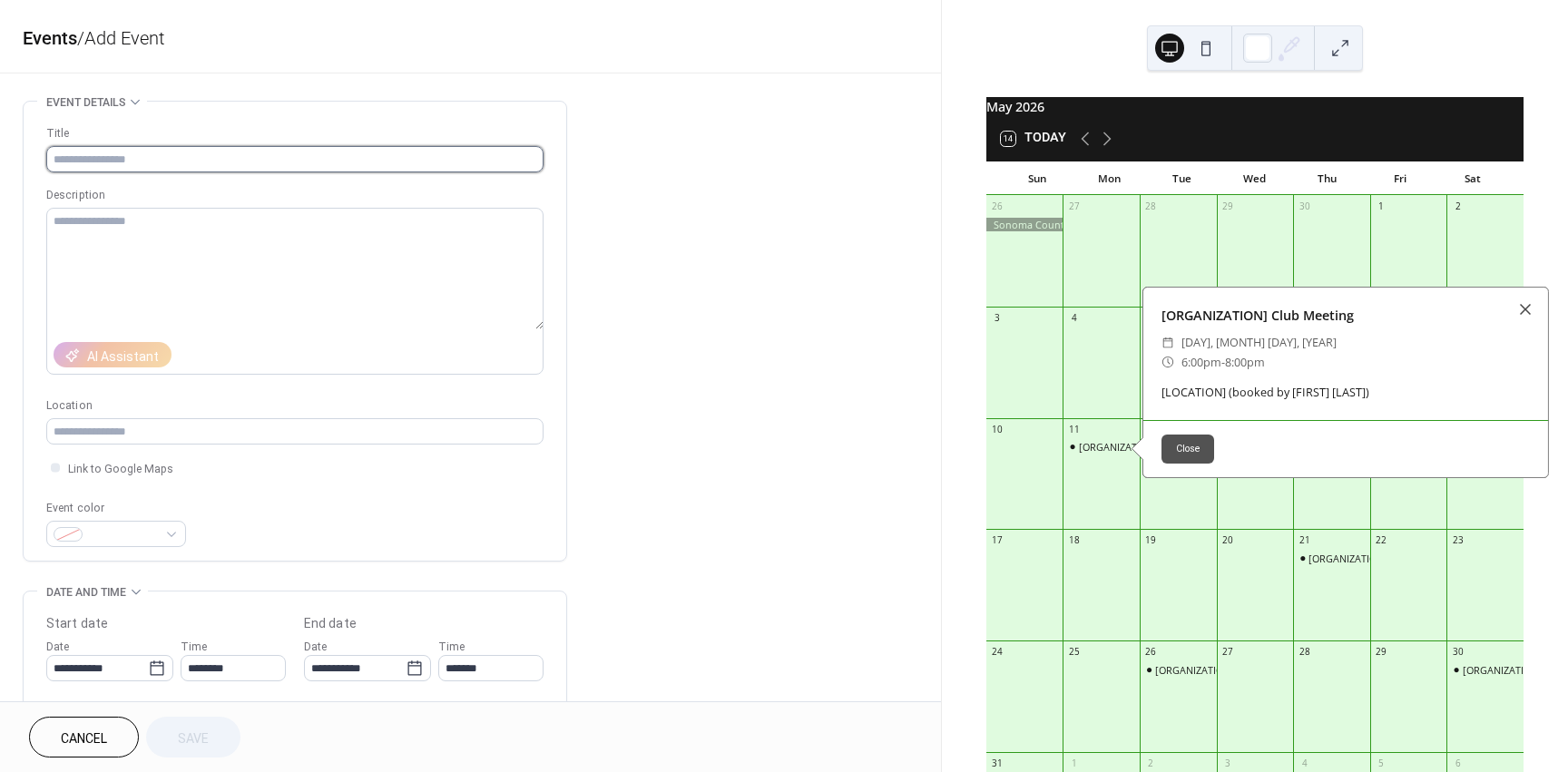 click at bounding box center [295, 159] 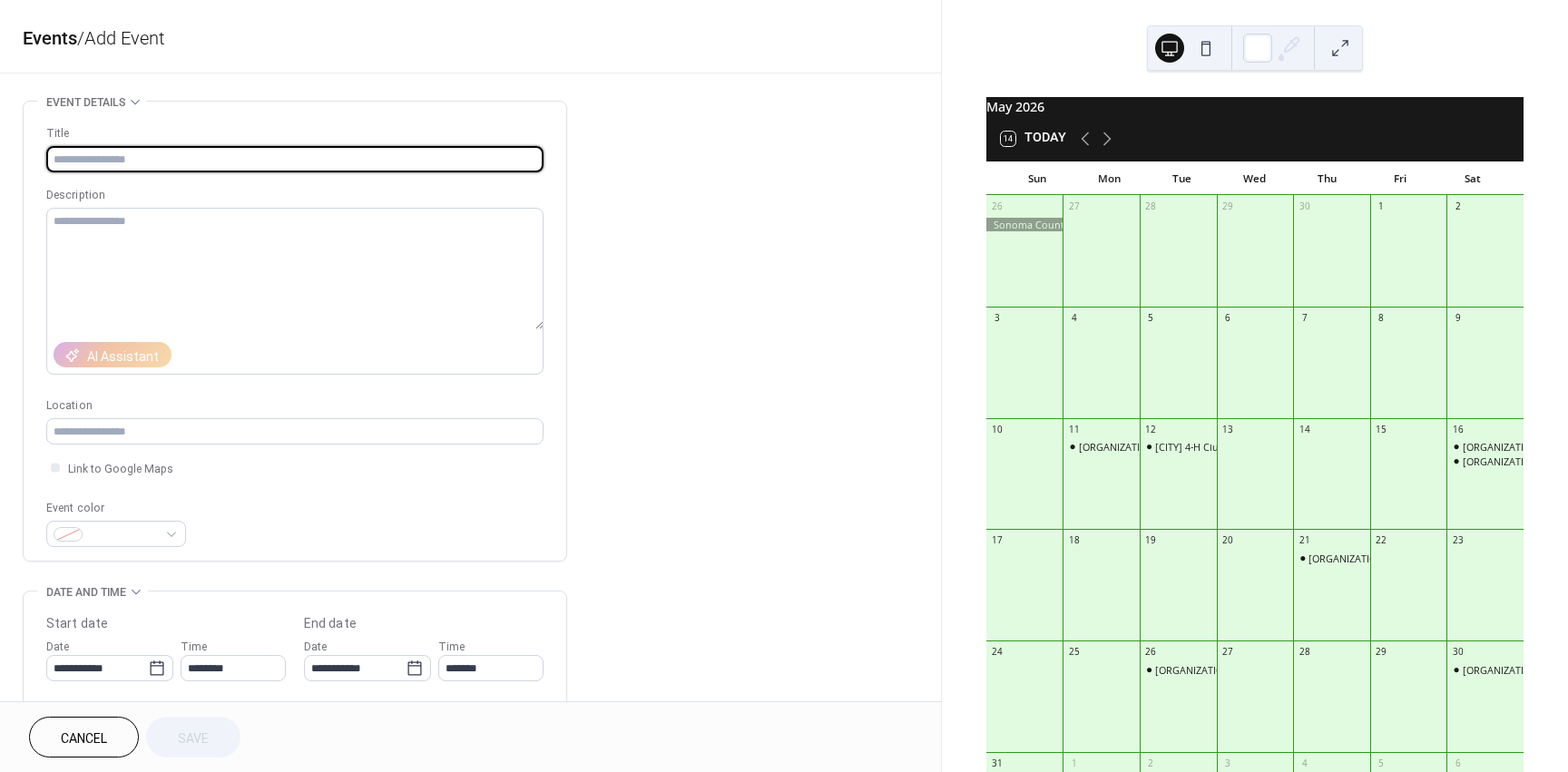 paste on "**********" 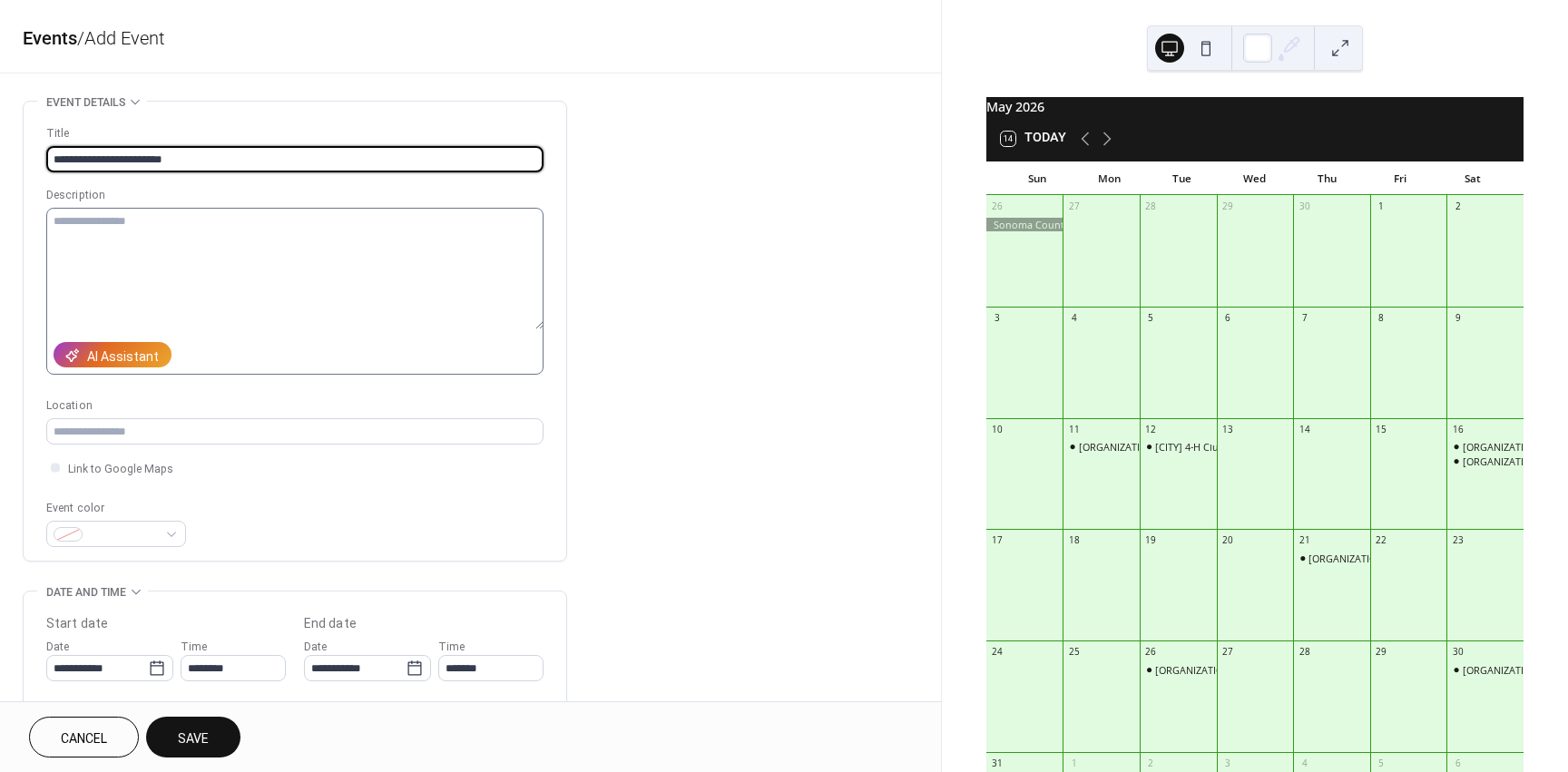 type on "**********" 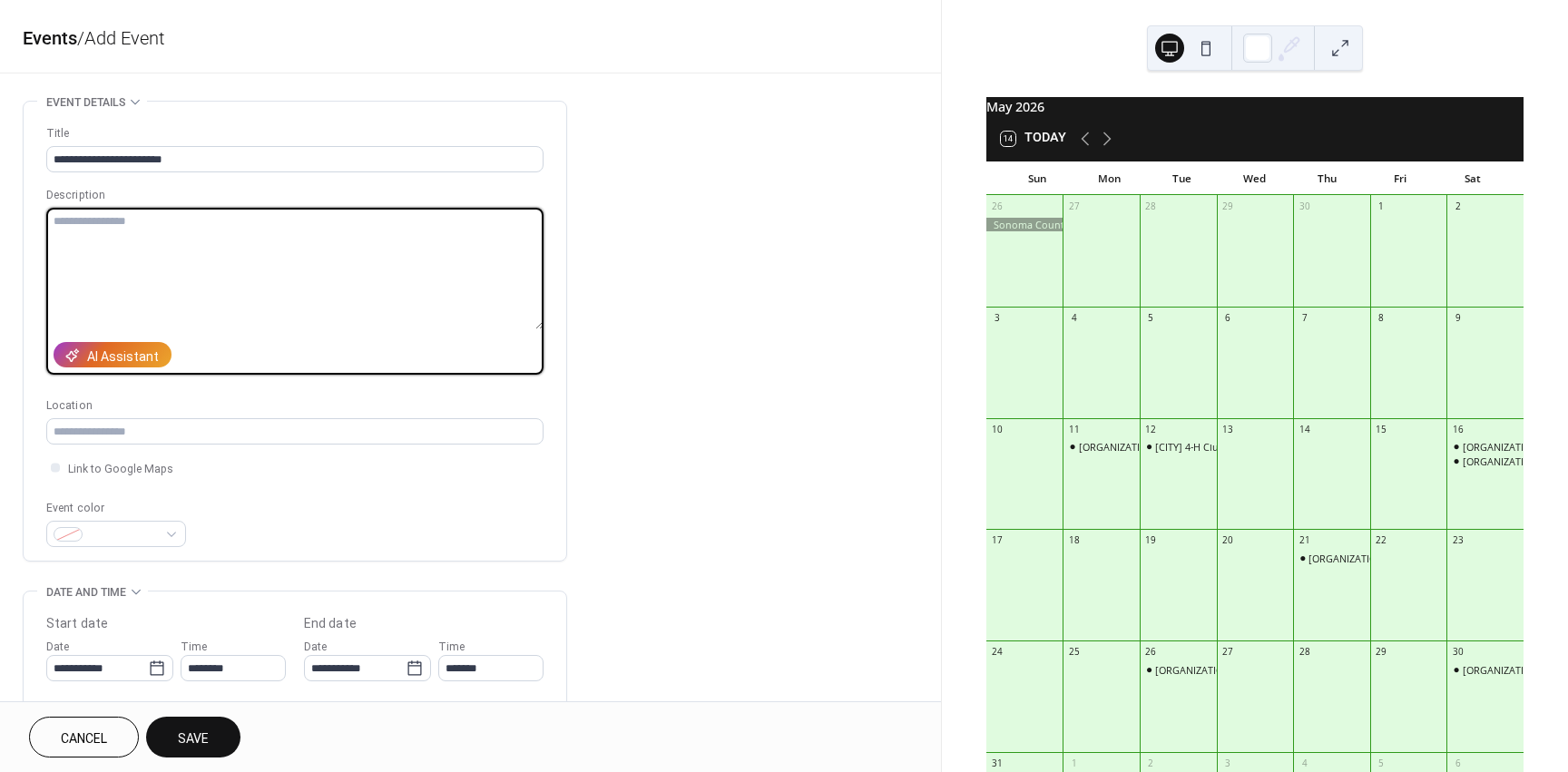 click at bounding box center (295, 269) 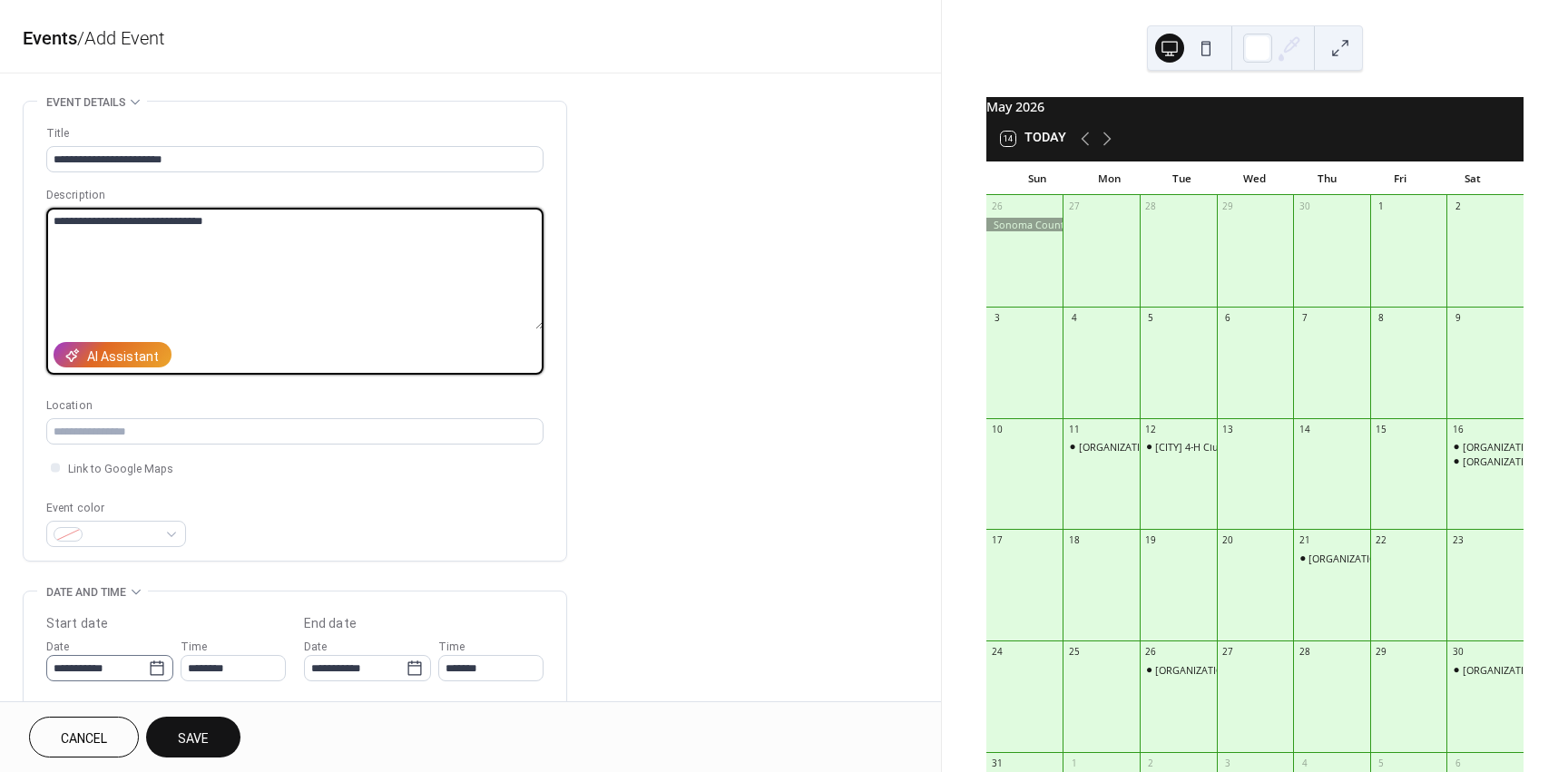 type on "**********" 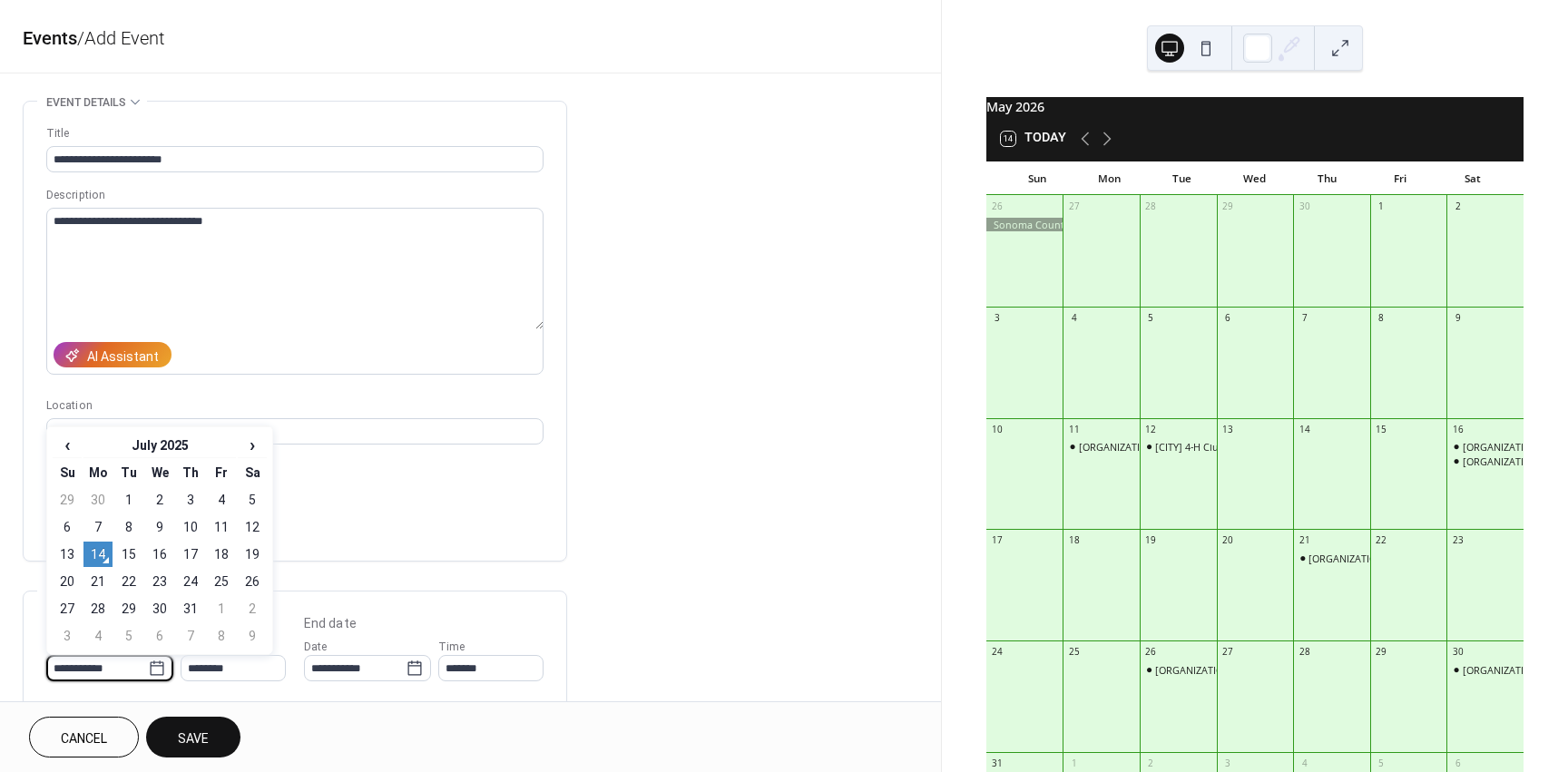 click on "**********" at bounding box center (97, 668) 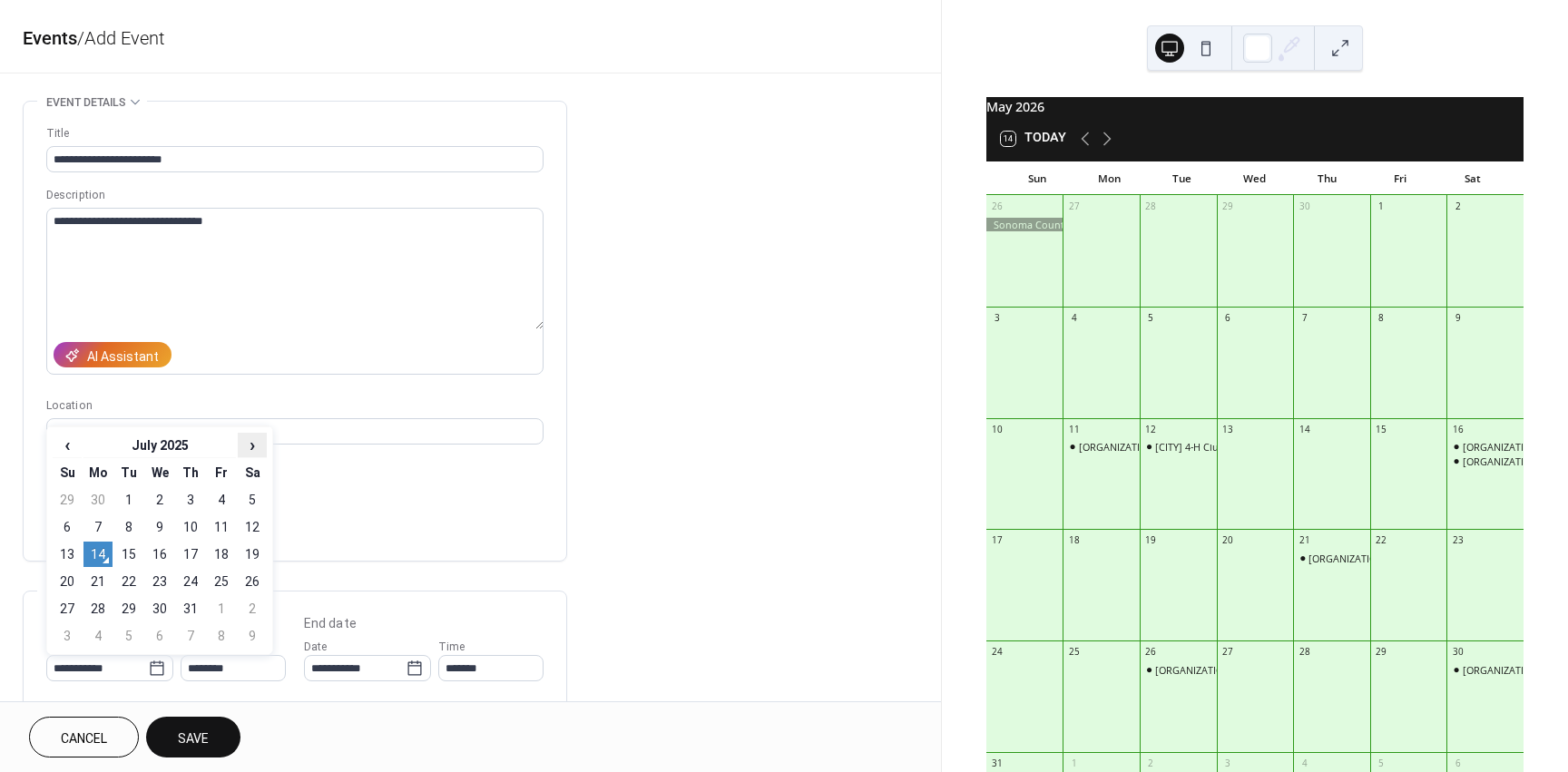 click on "›" at bounding box center (252, 445) 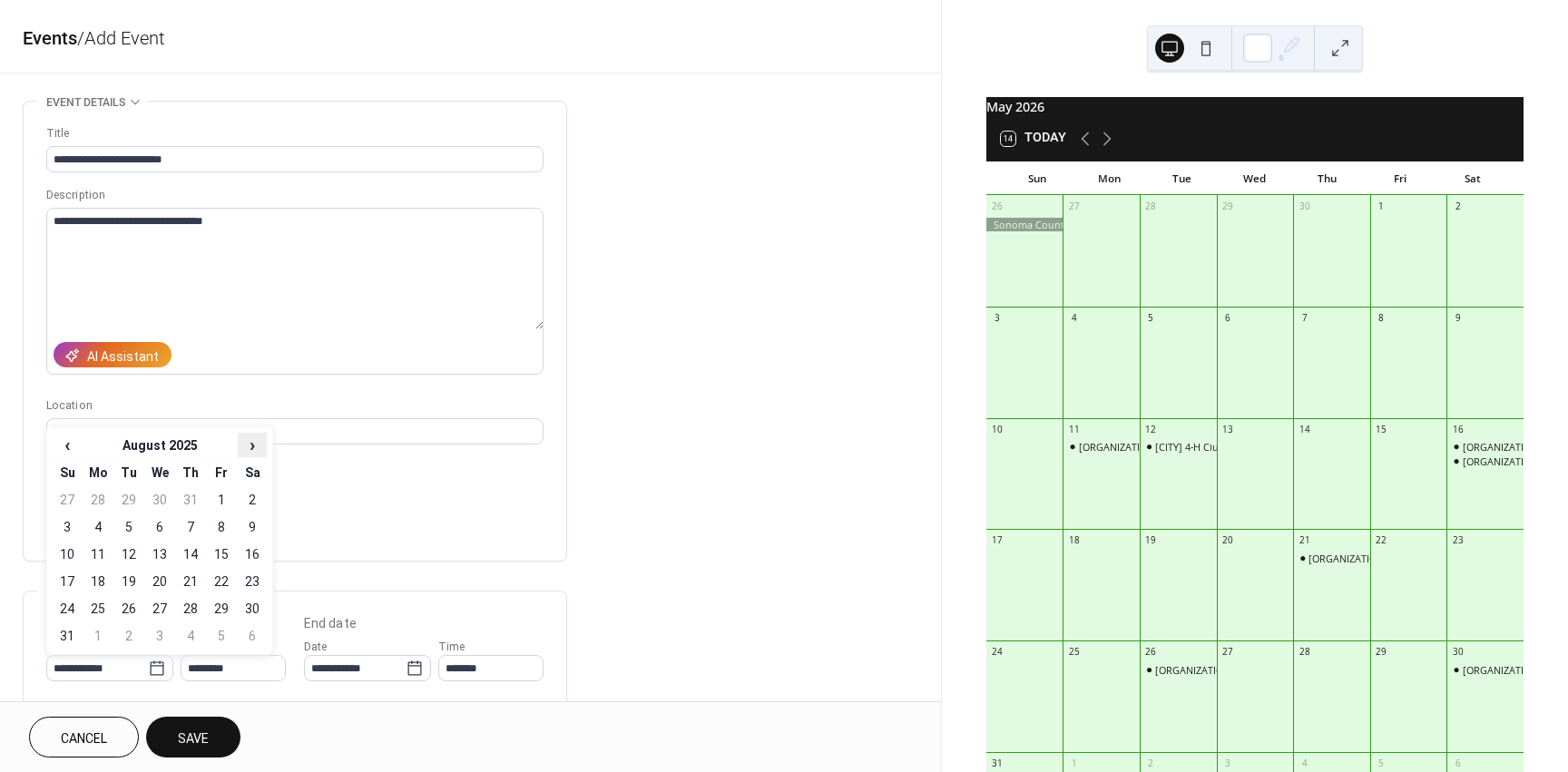 click on "›" at bounding box center [252, 445] 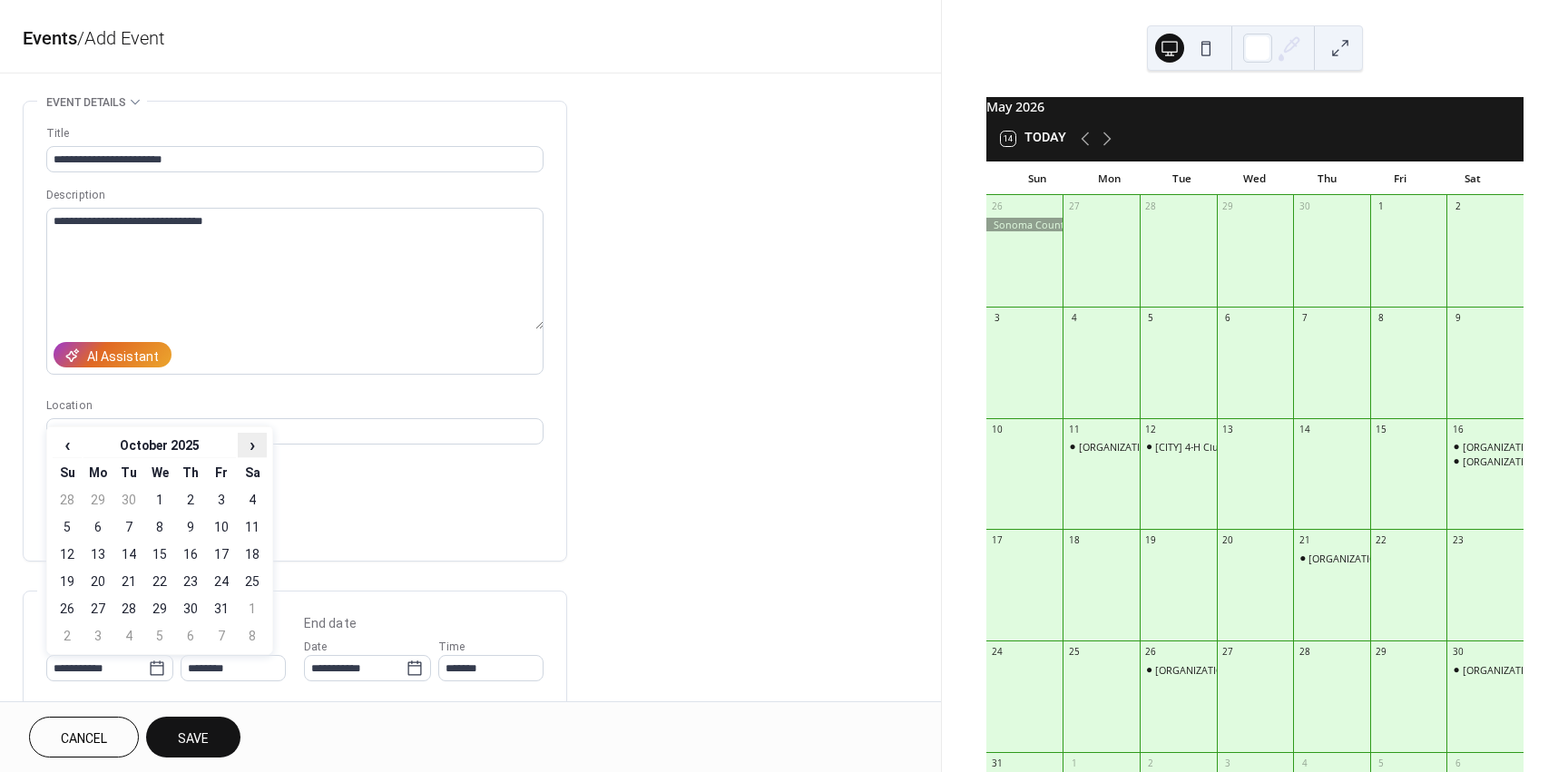 click on "›" at bounding box center (252, 445) 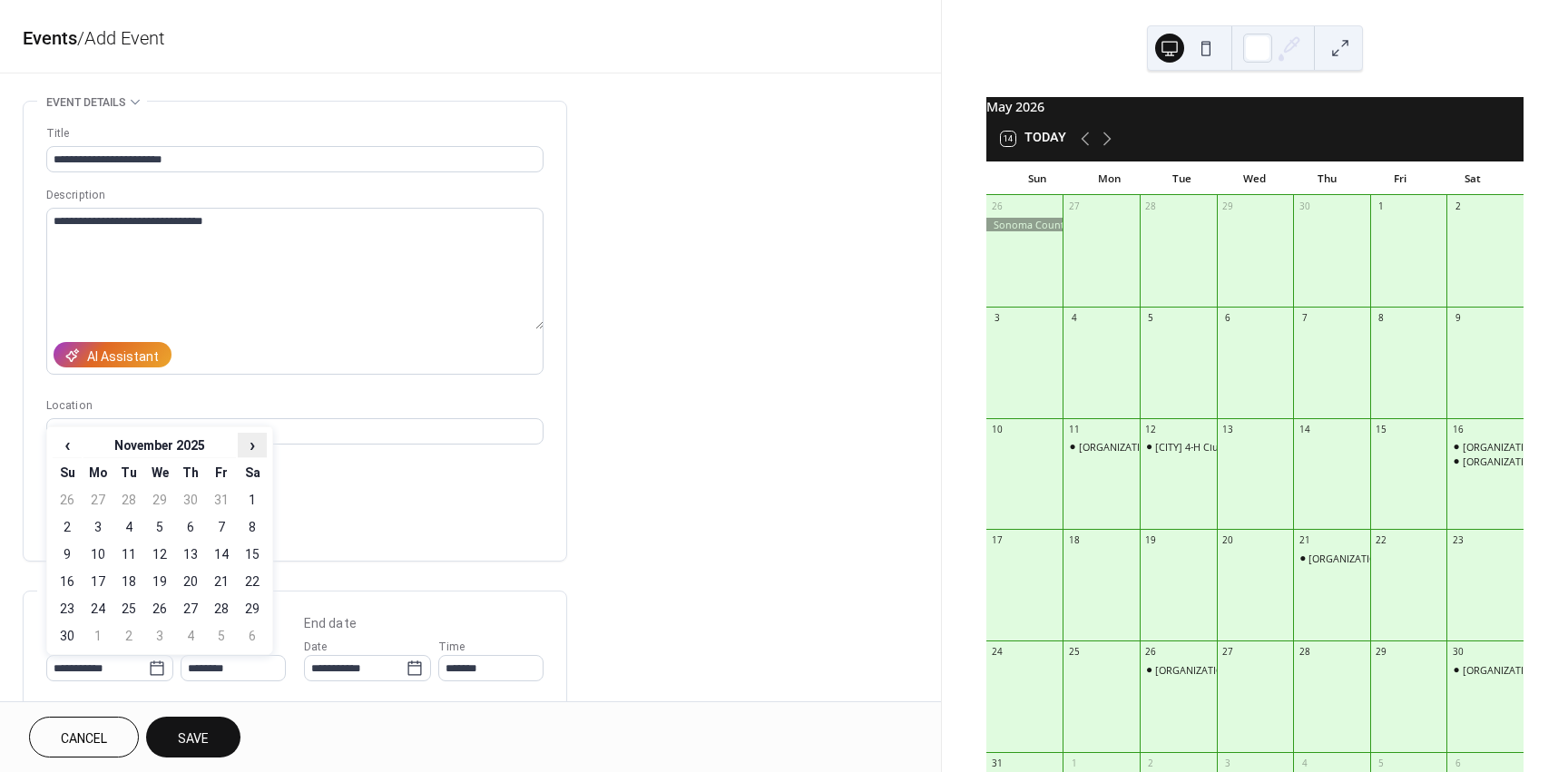 click on "›" at bounding box center (252, 445) 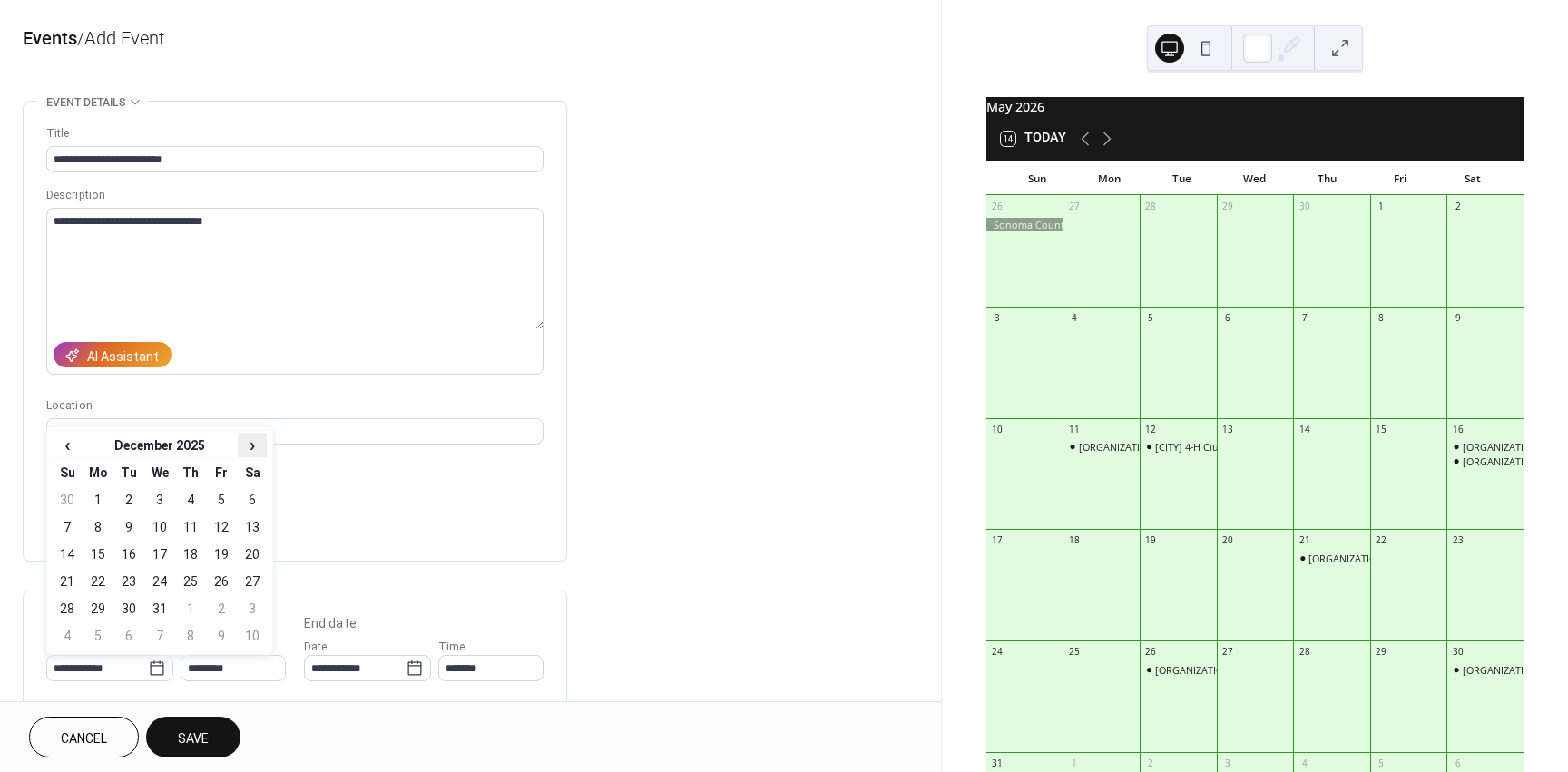 click on "›" at bounding box center [252, 445] 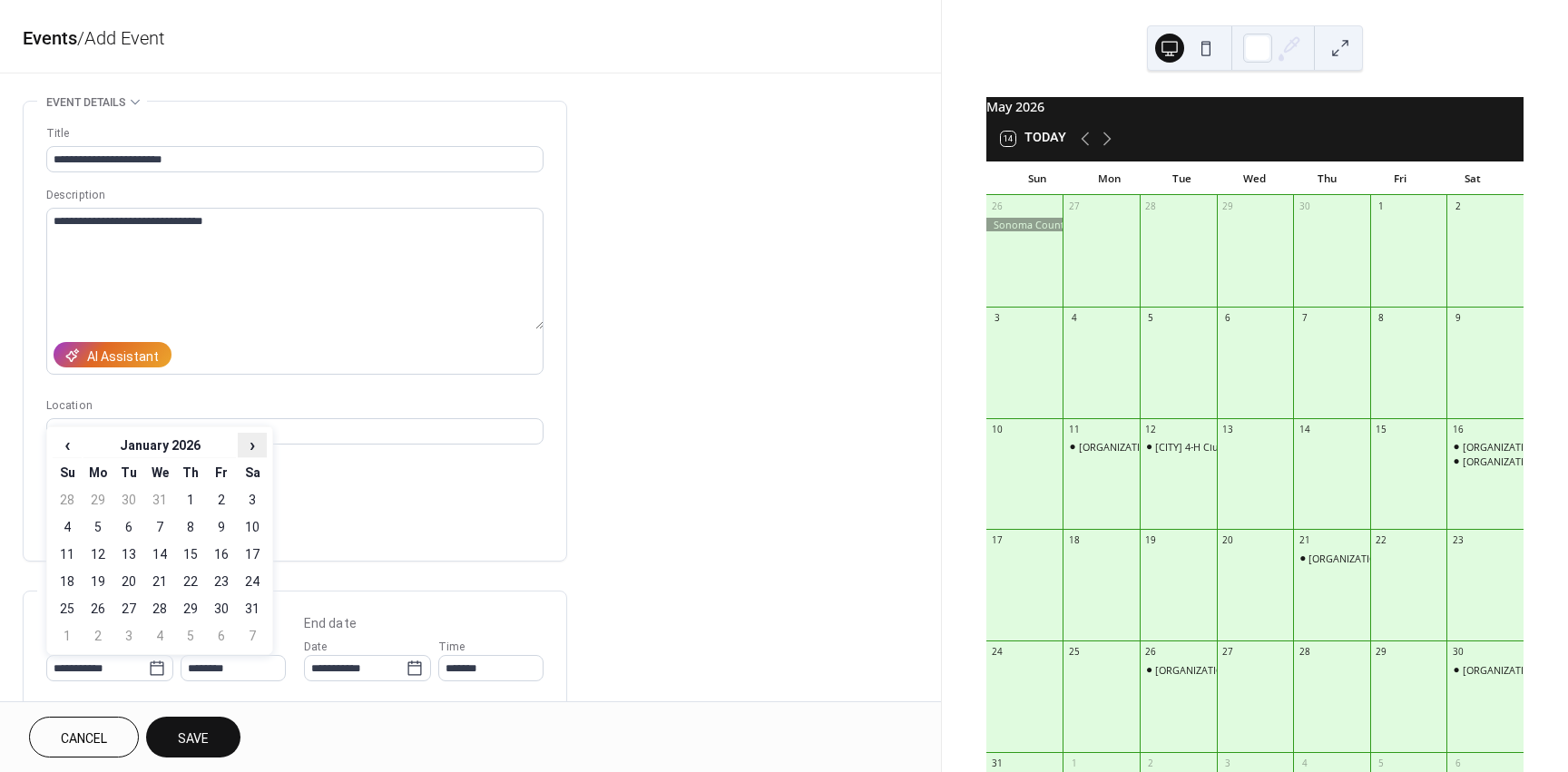 click on "›" at bounding box center [252, 445] 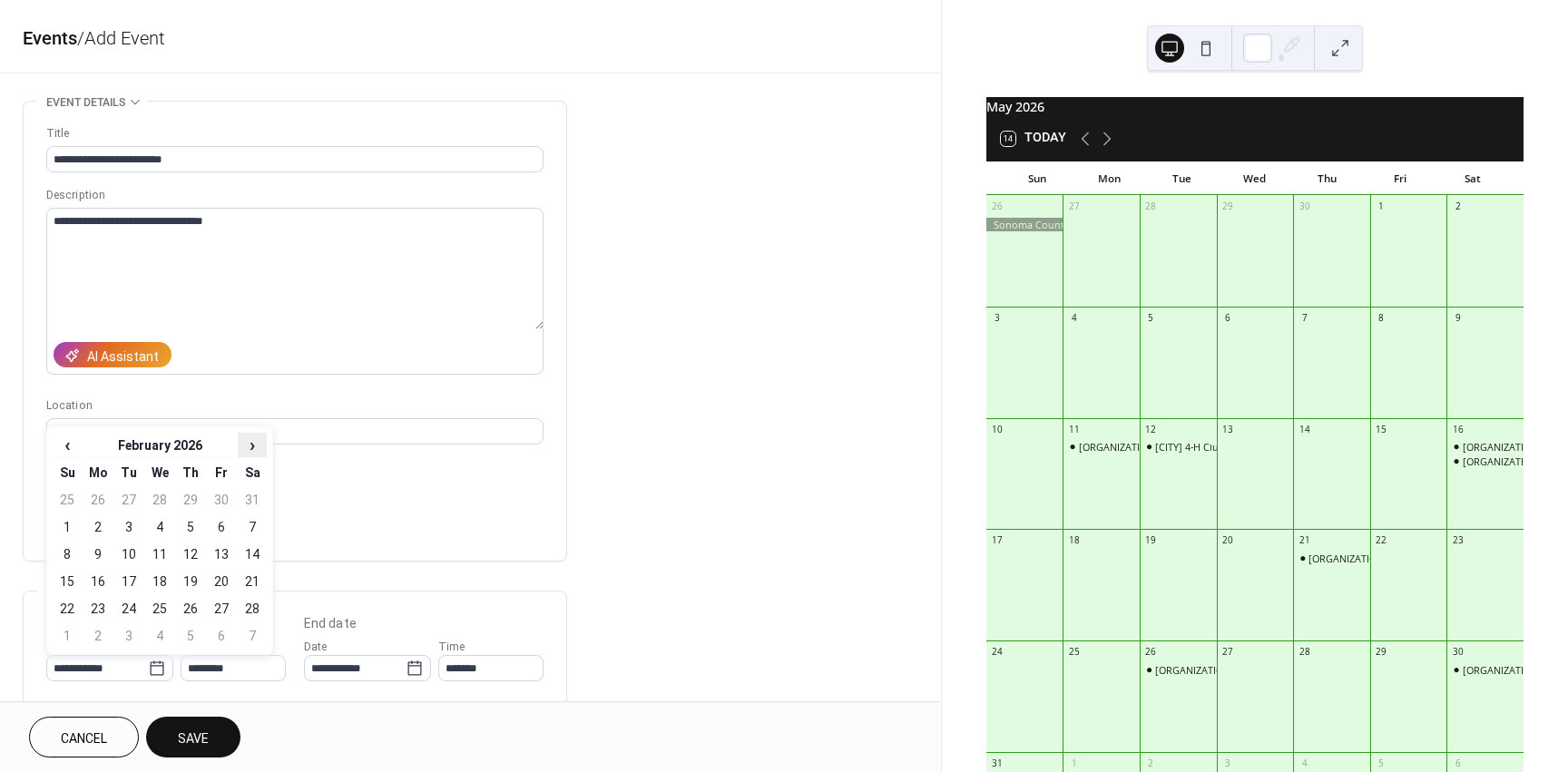 click on "›" at bounding box center (252, 445) 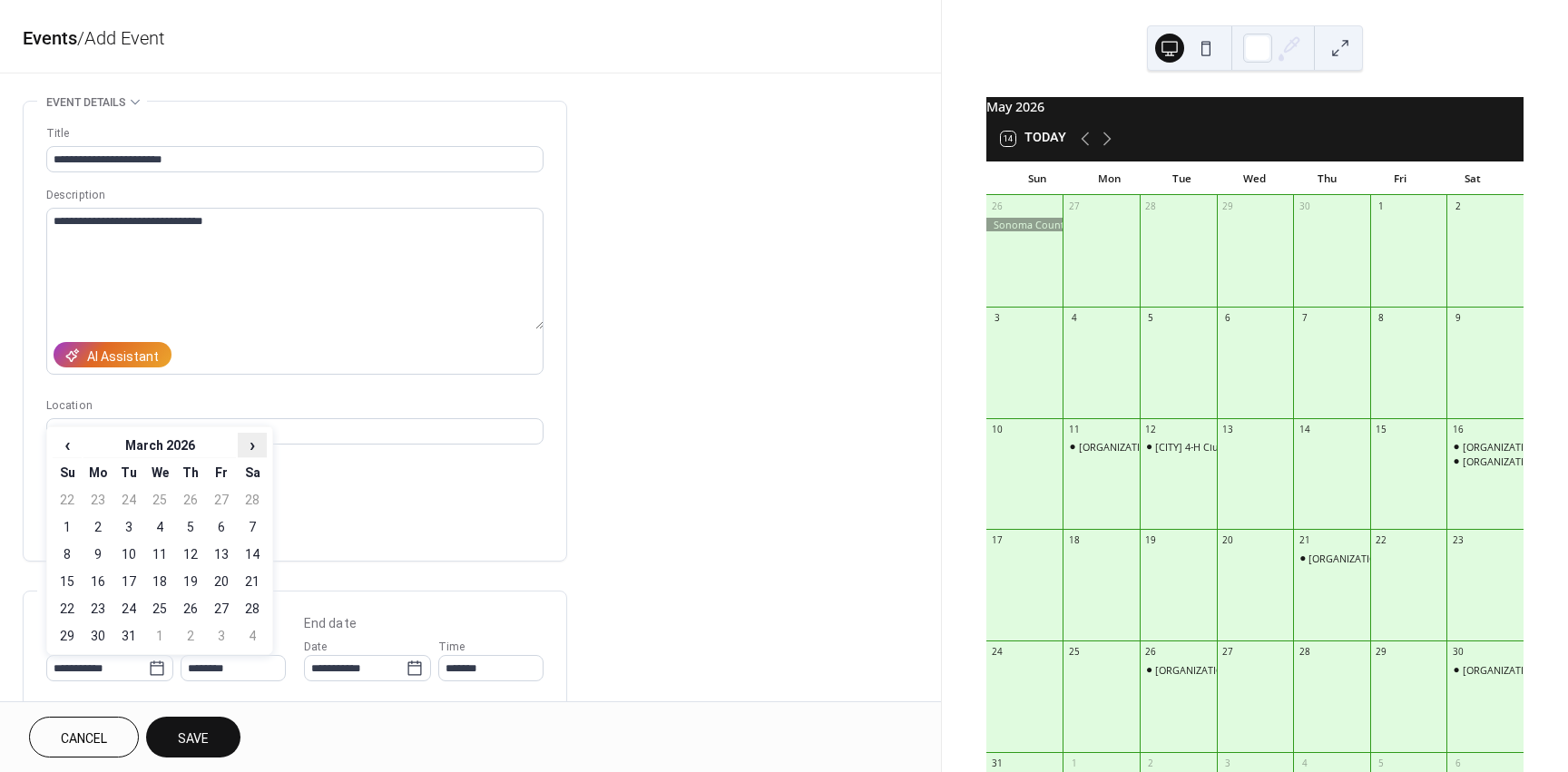 click on "›" at bounding box center (252, 445) 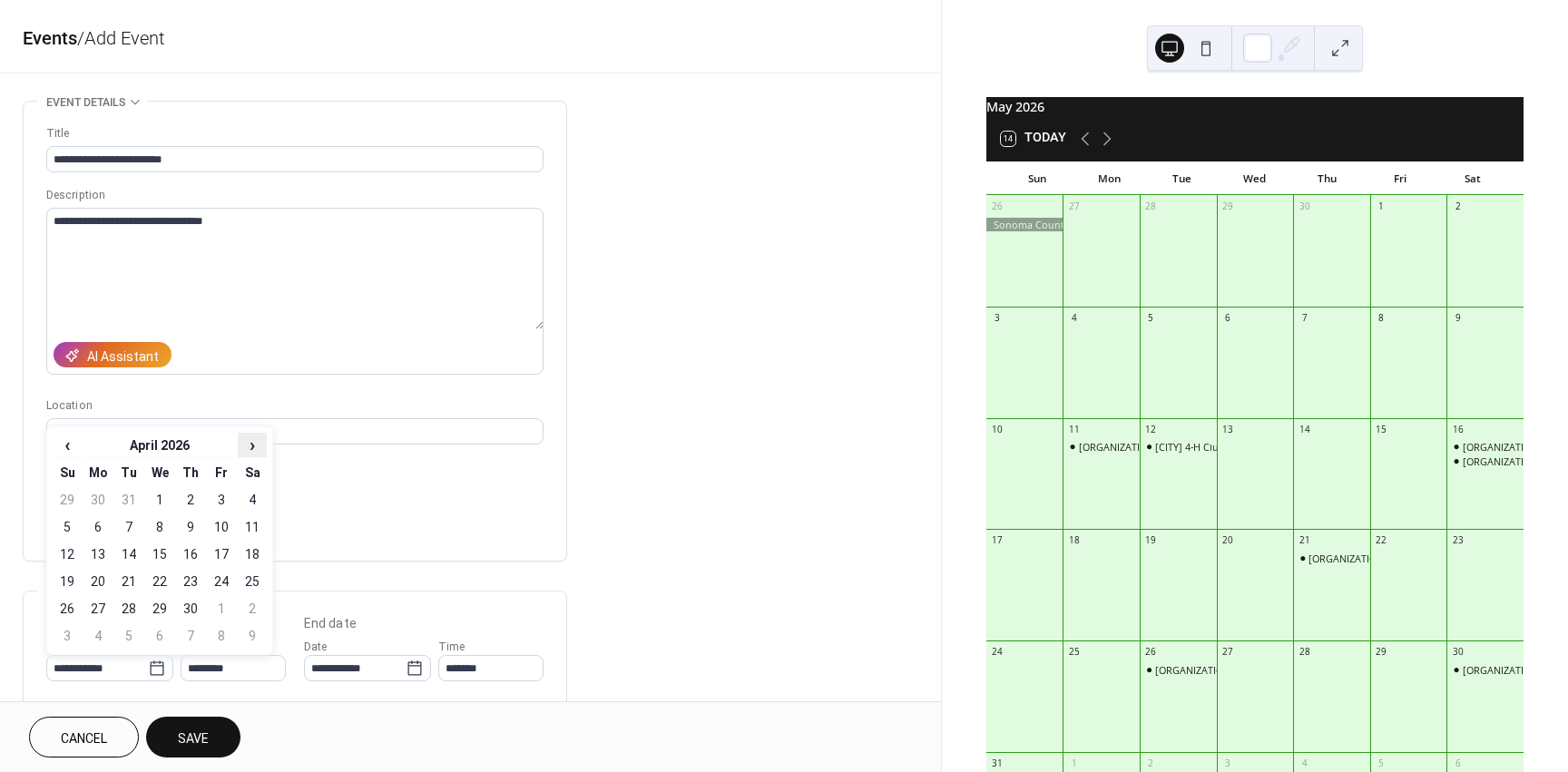 click on "›" at bounding box center (252, 445) 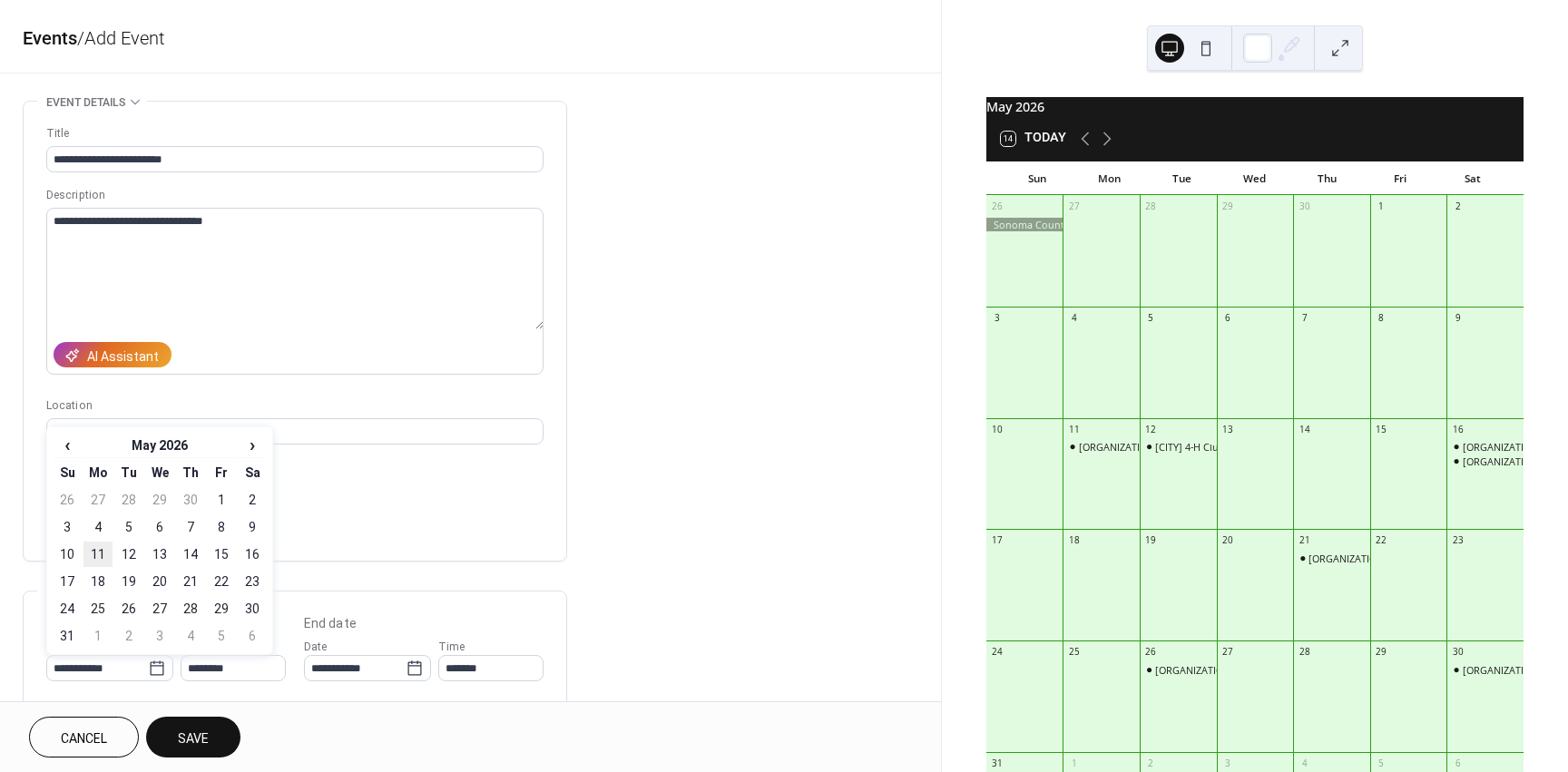 click on "11" at bounding box center (98, 554) 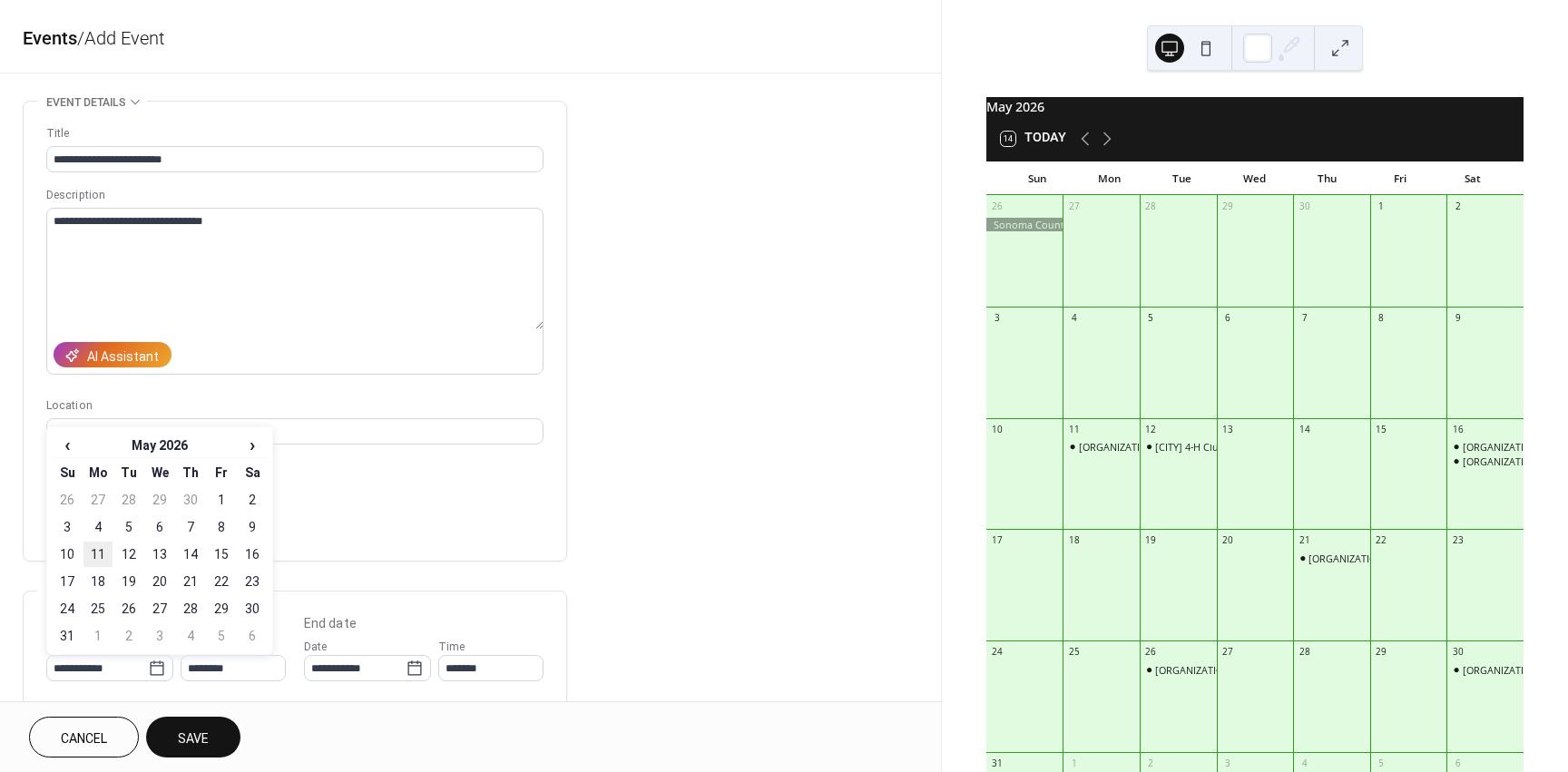 type on "**********" 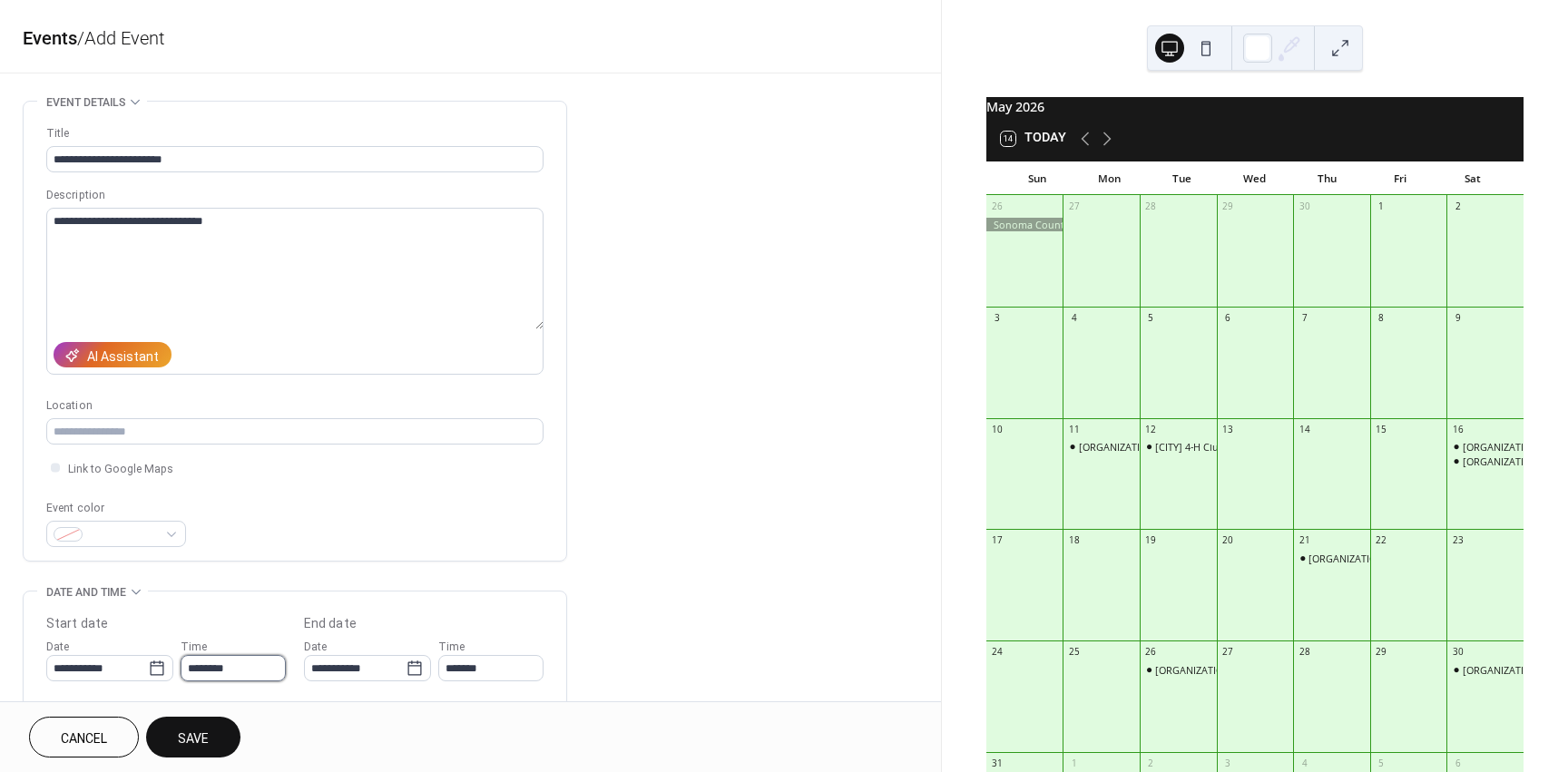 click on "********" at bounding box center [233, 668] 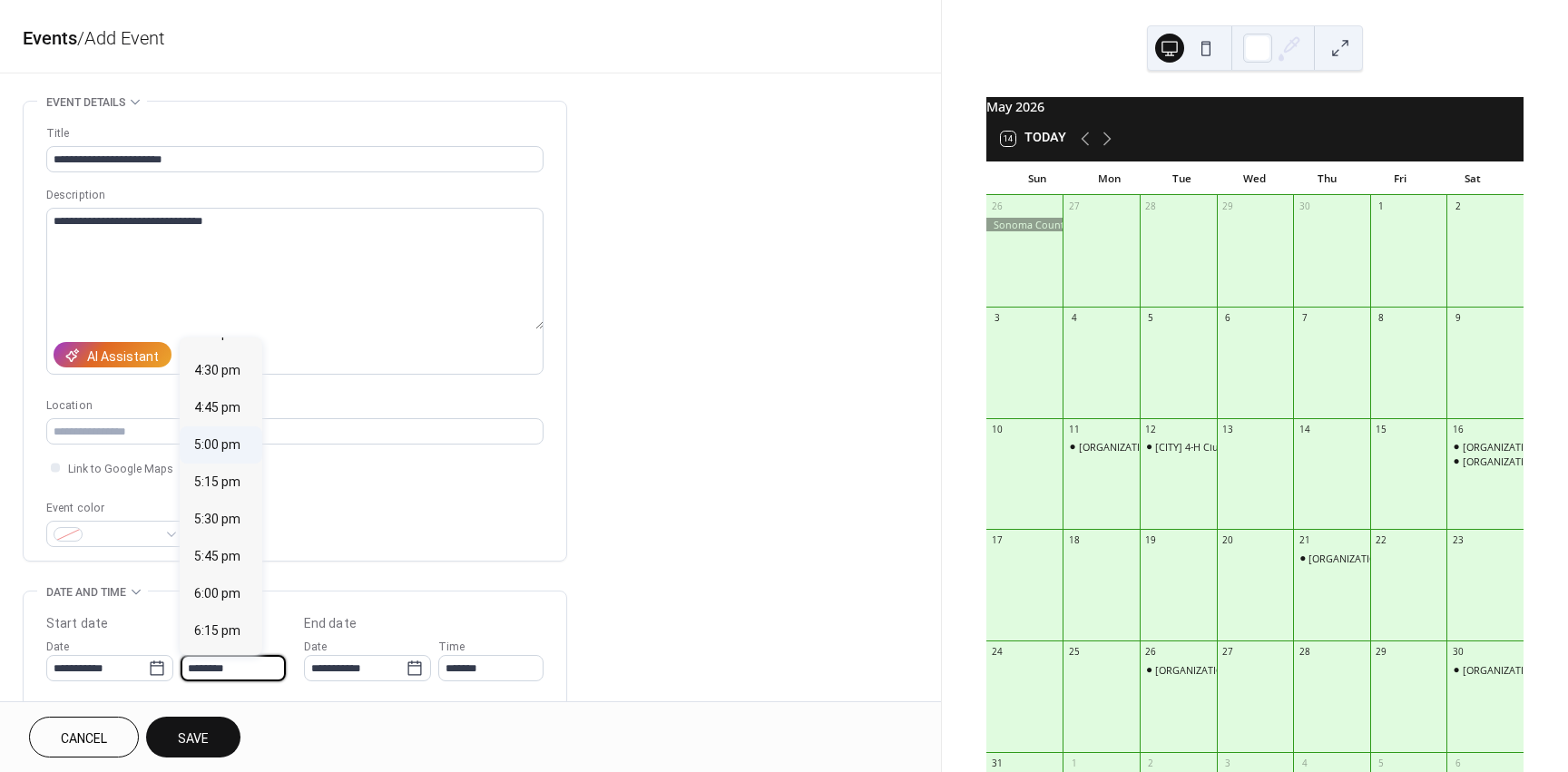scroll, scrollTop: 2511, scrollLeft: 0, axis: vertical 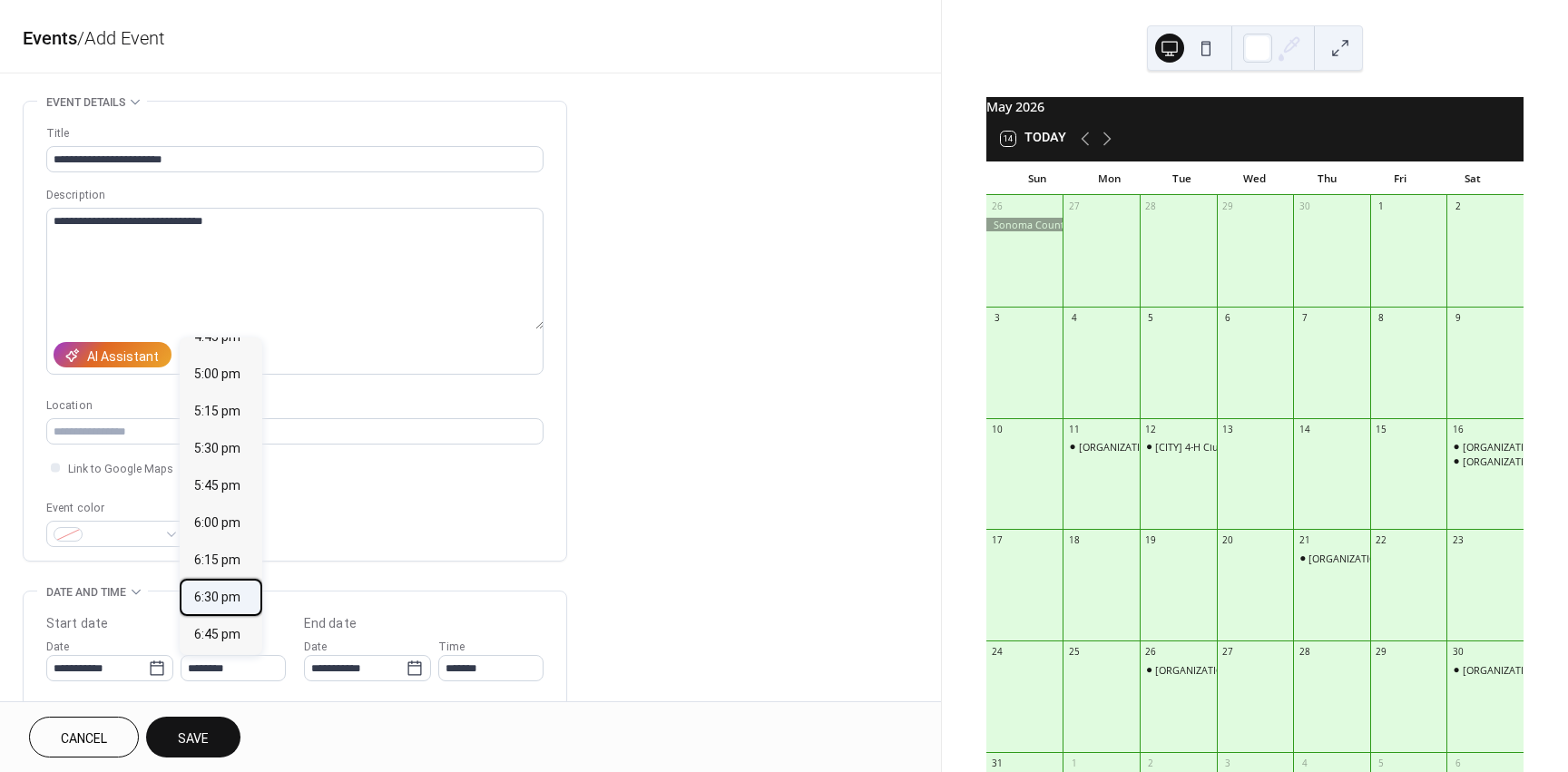 click on "6:30 pm" at bounding box center (217, 597) 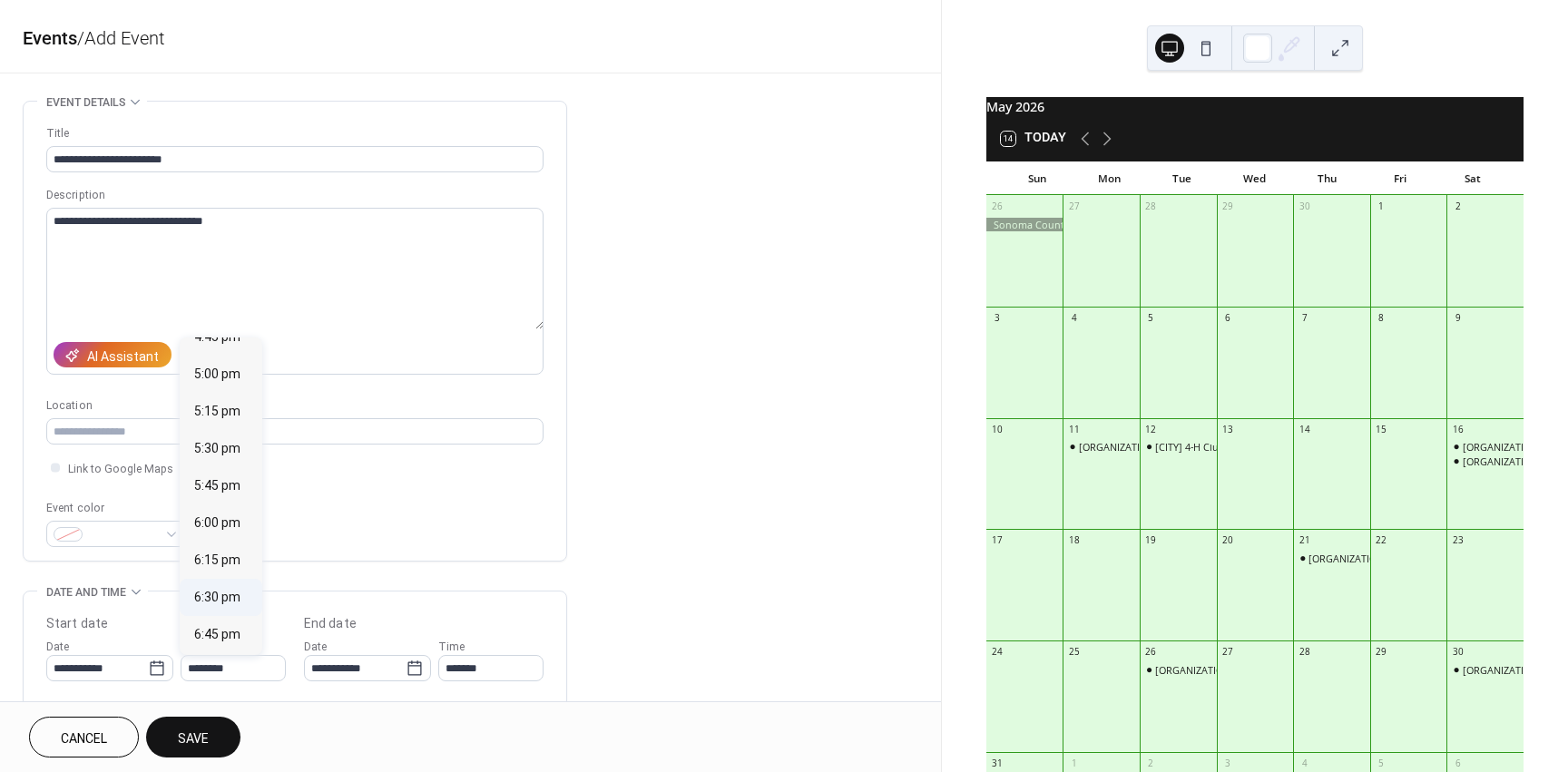 type on "*******" 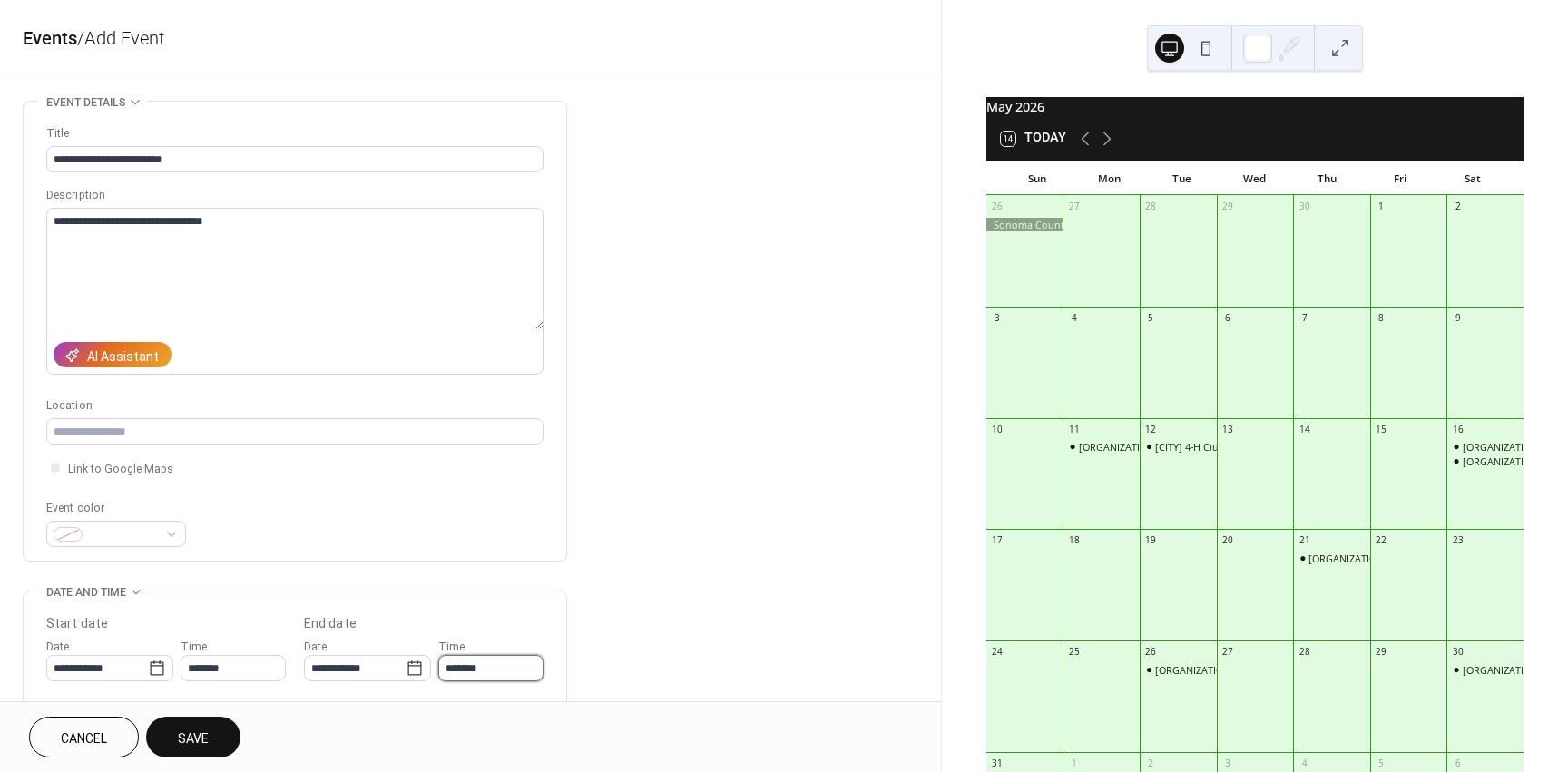 click on "*******" at bounding box center [491, 668] 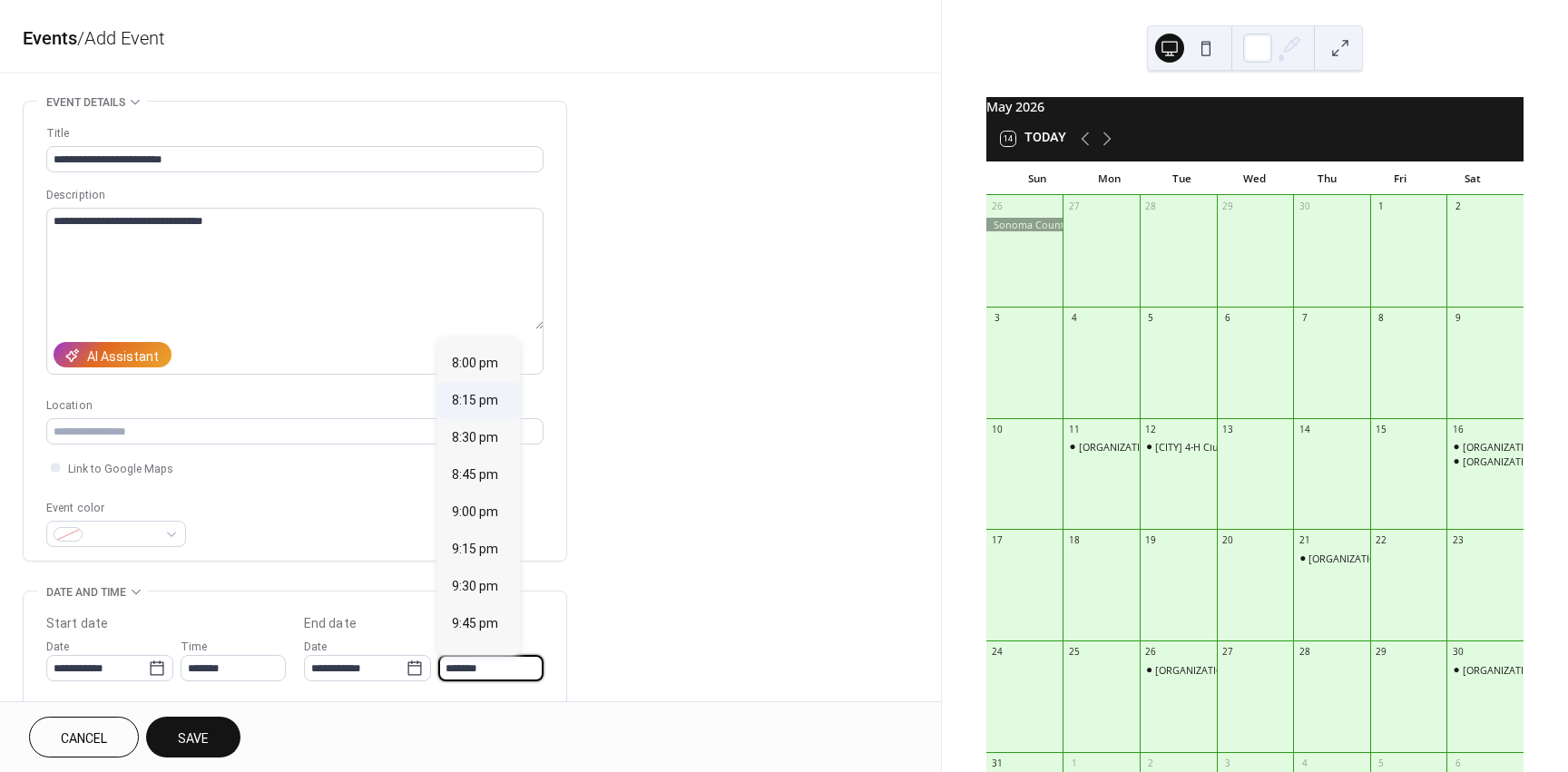 scroll, scrollTop: 272, scrollLeft: 0, axis: vertical 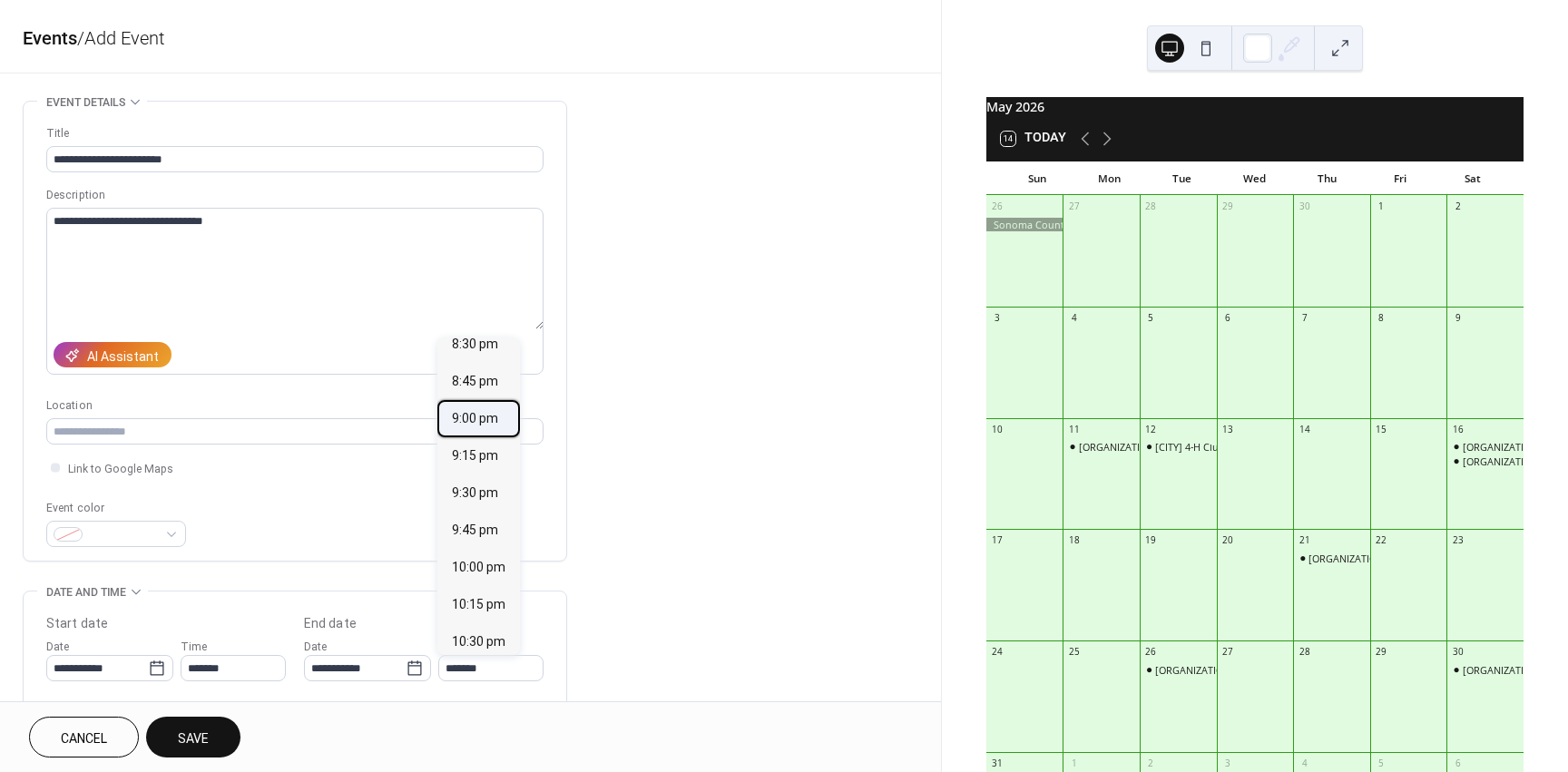 click on "9:00 pm" at bounding box center [475, 418] 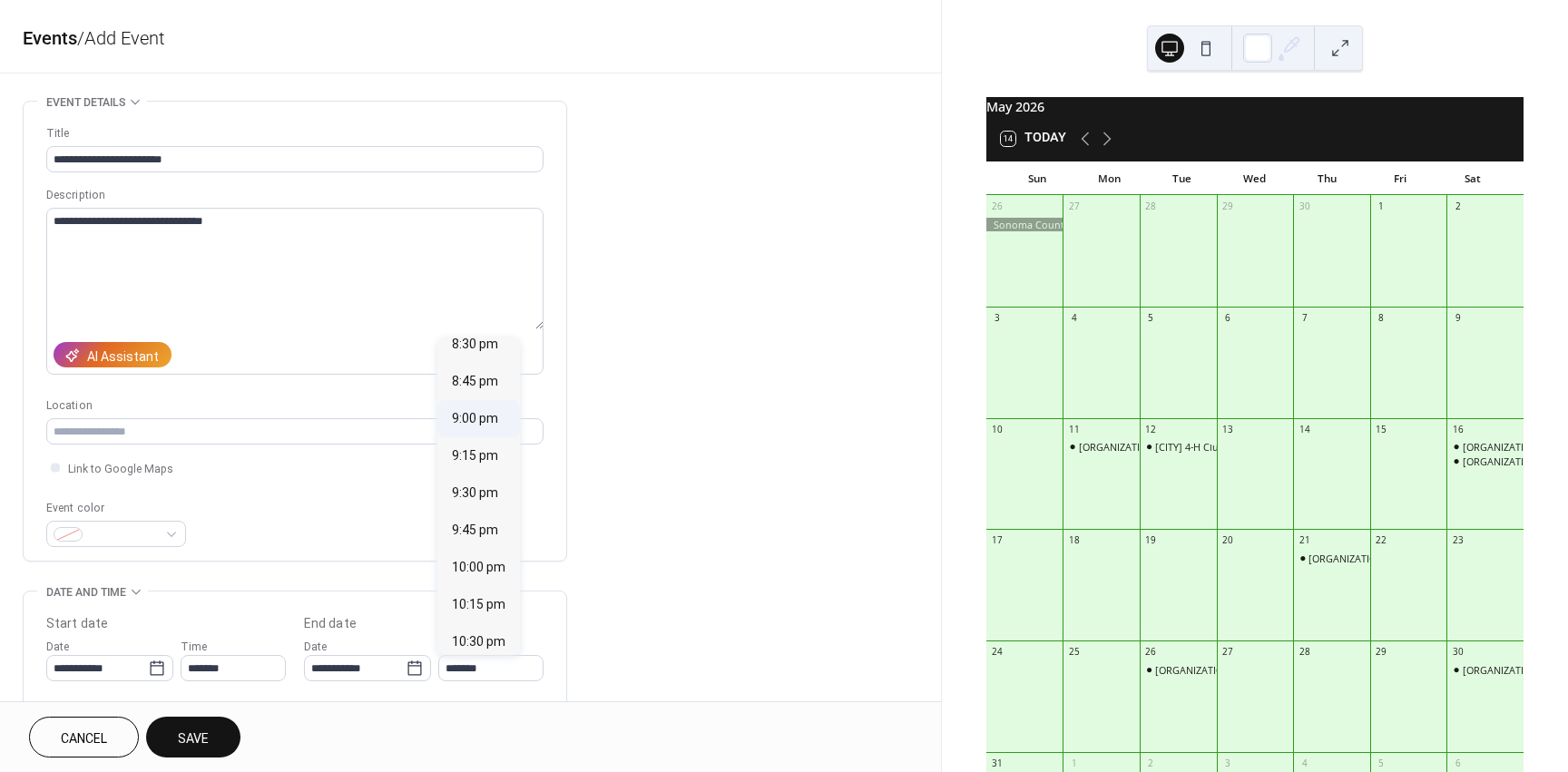 type on "*******" 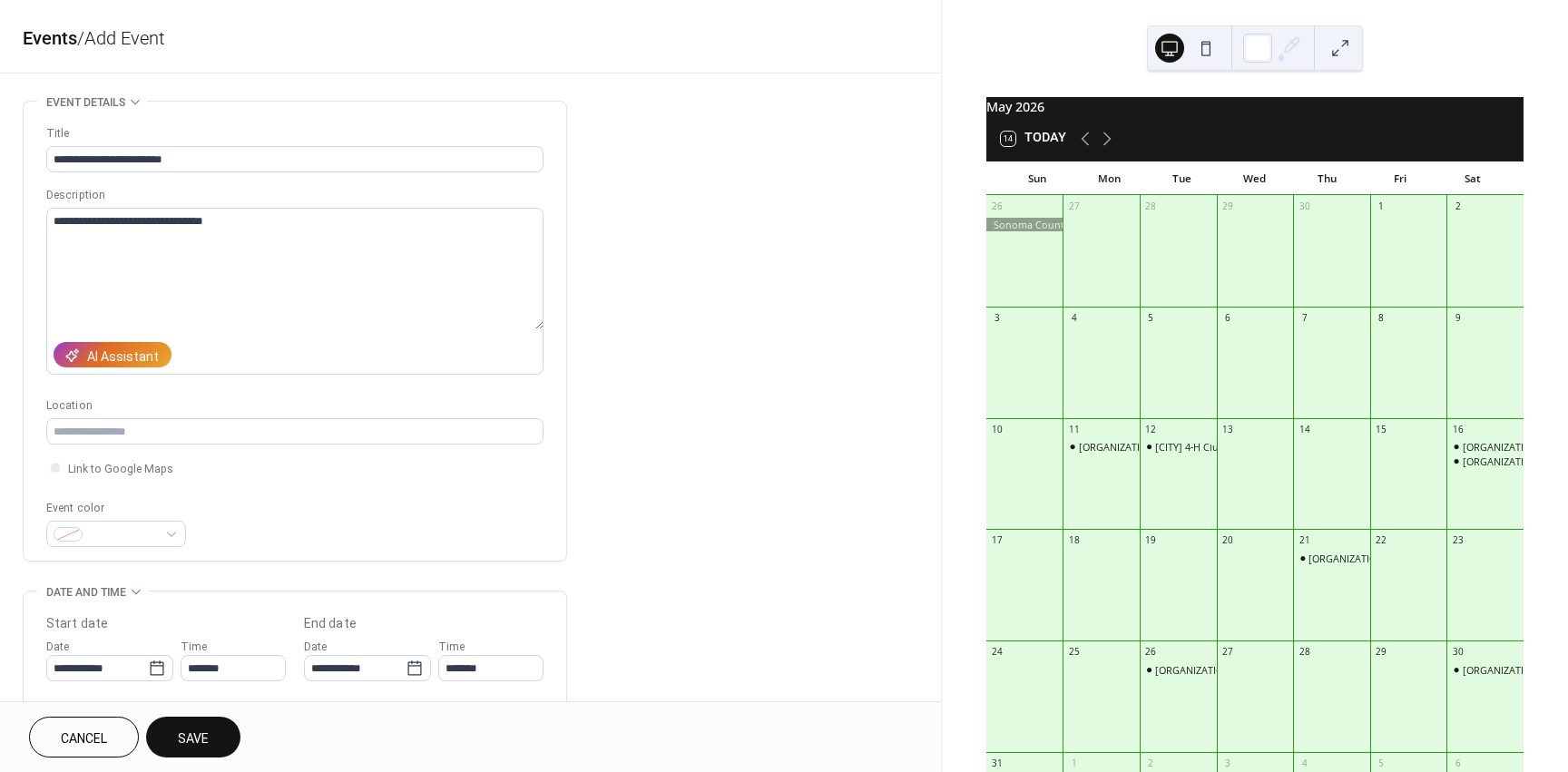 click on "Save" at bounding box center (193, 738) 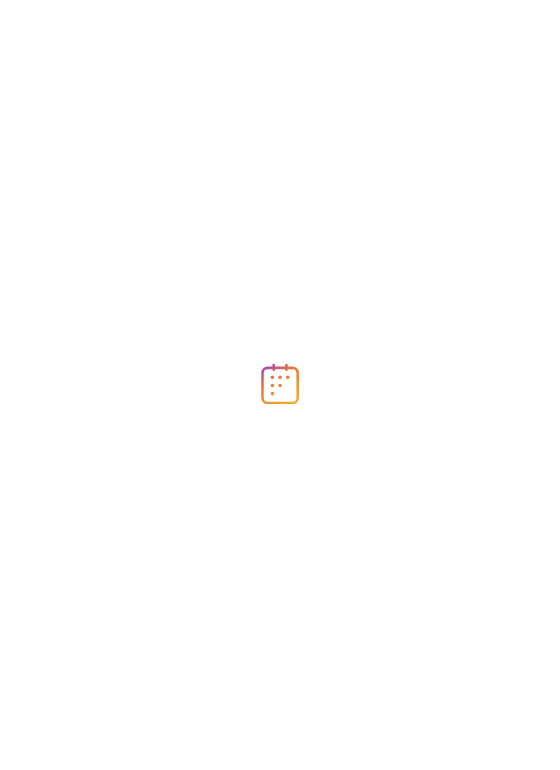 scroll, scrollTop: 0, scrollLeft: 0, axis: both 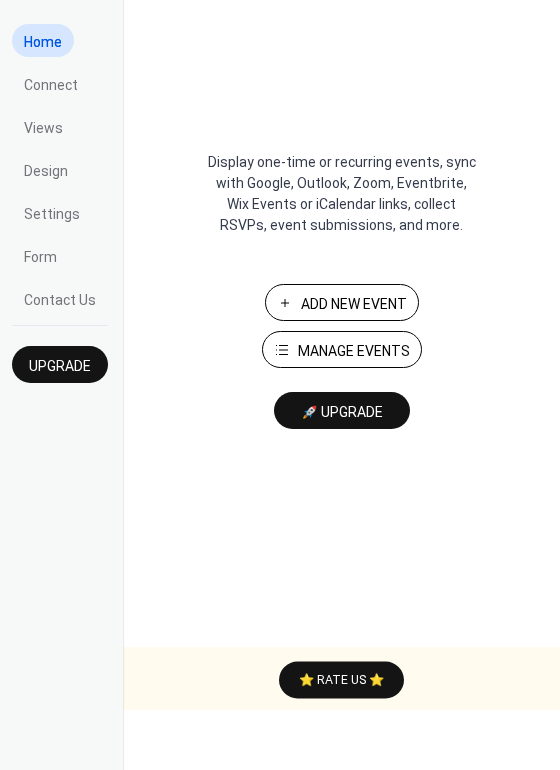 click on "Add New Event" at bounding box center [354, 304] 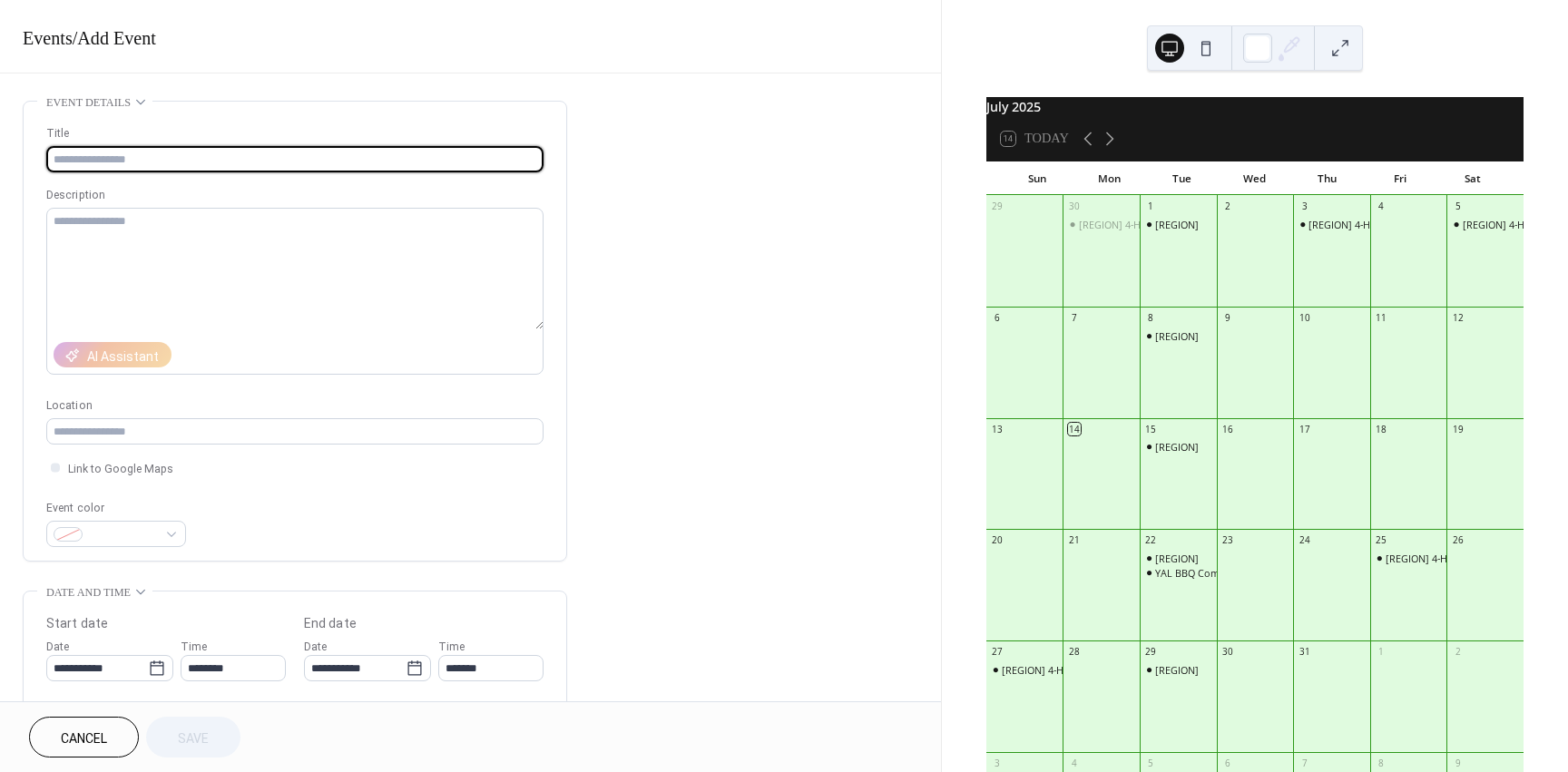 scroll, scrollTop: 0, scrollLeft: 0, axis: both 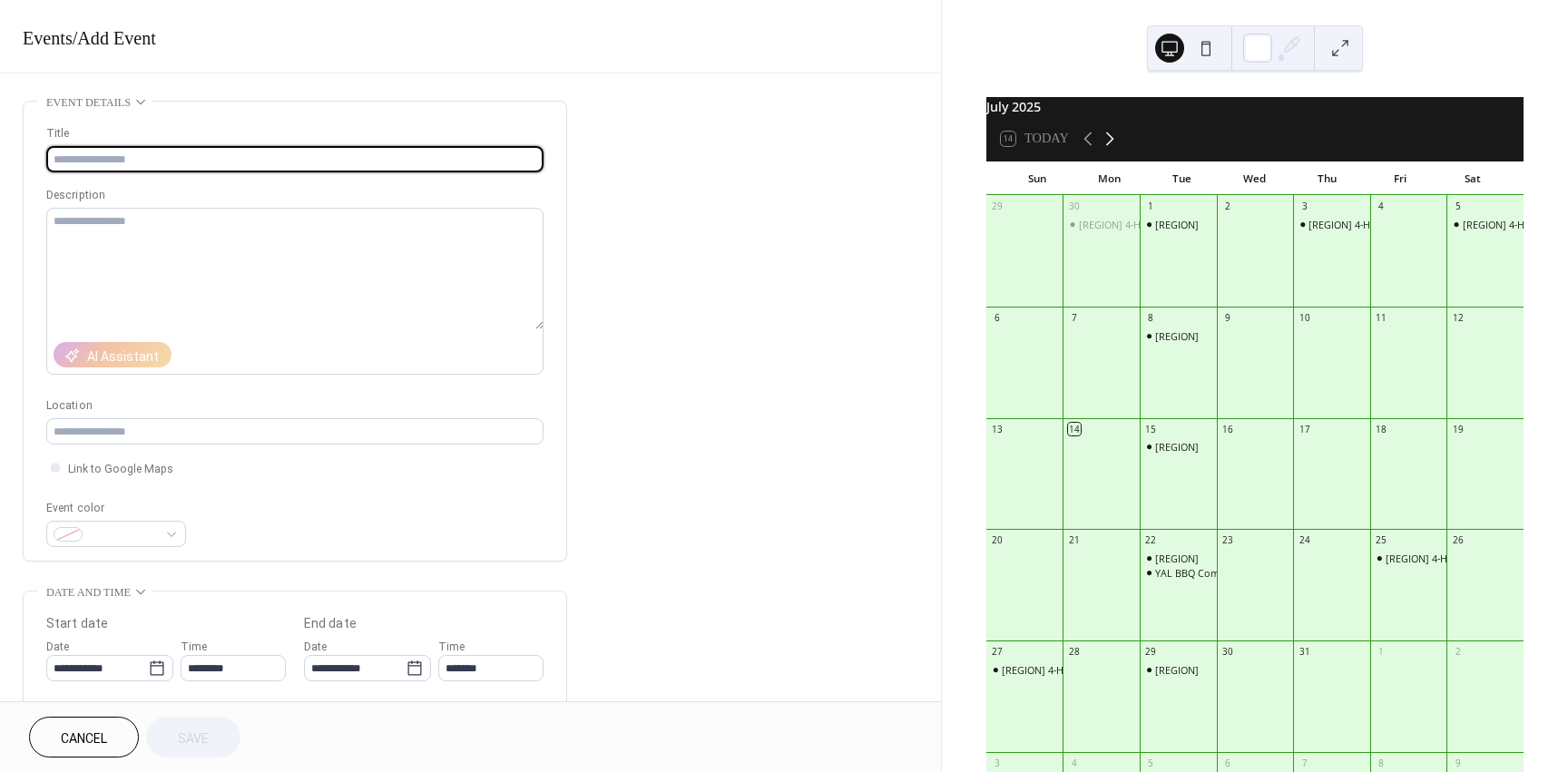 click 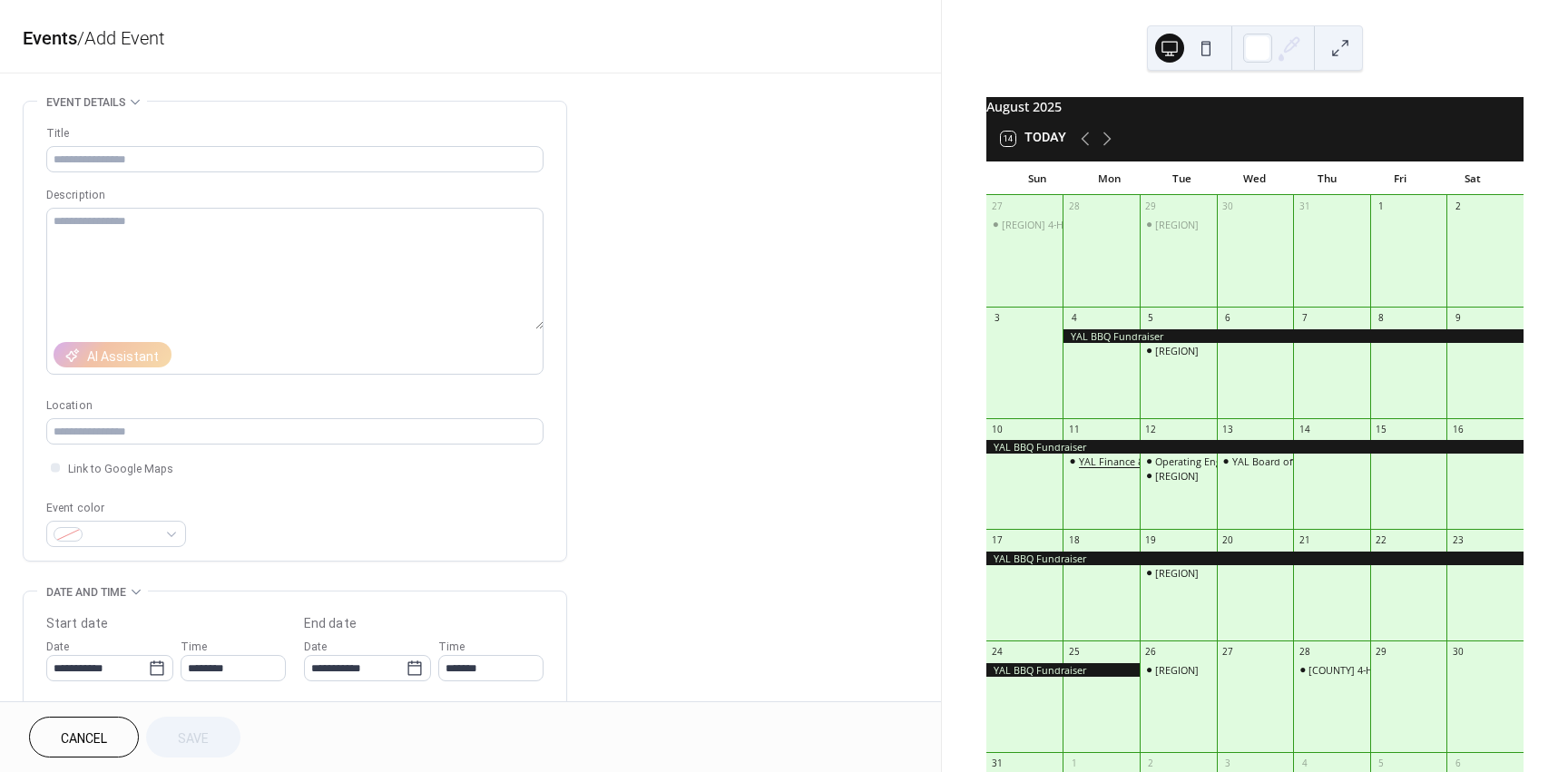 click on "YAL Finance & Executive Board Meeting" at bounding box center (1171, 461) 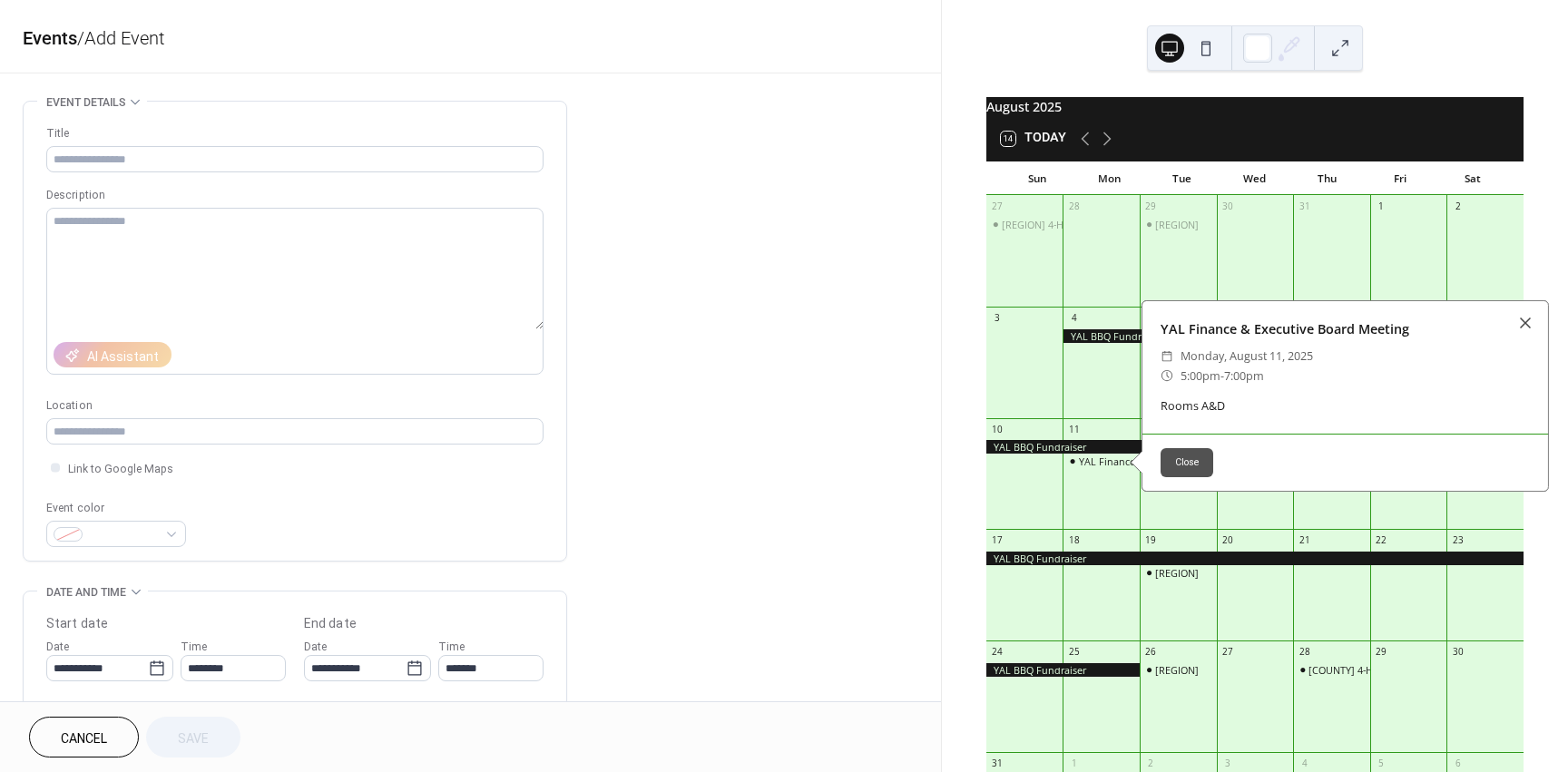 click on "5:00pm" at bounding box center [1200, 376] 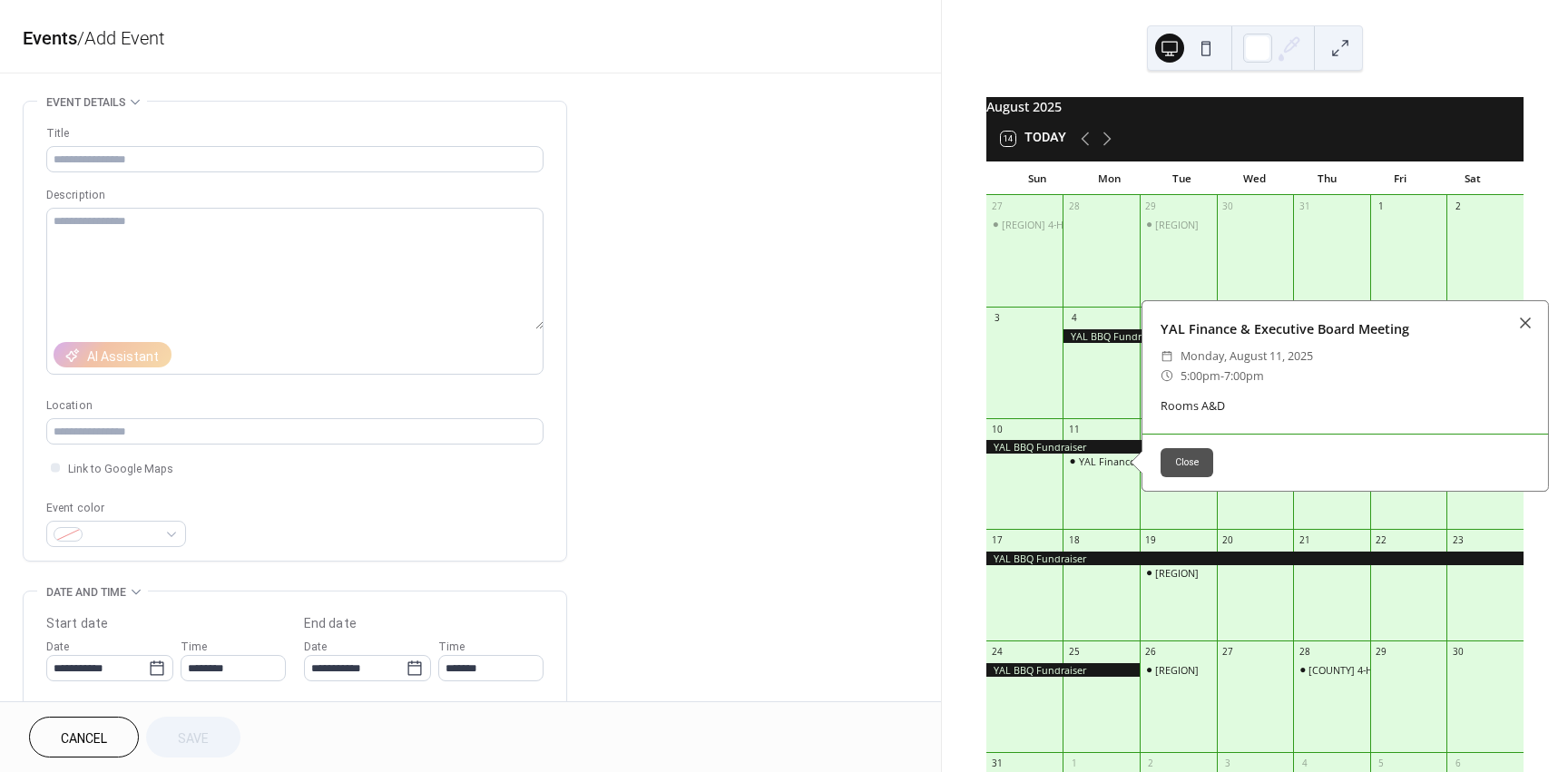 click on "5:00pm" at bounding box center [1200, 376] 